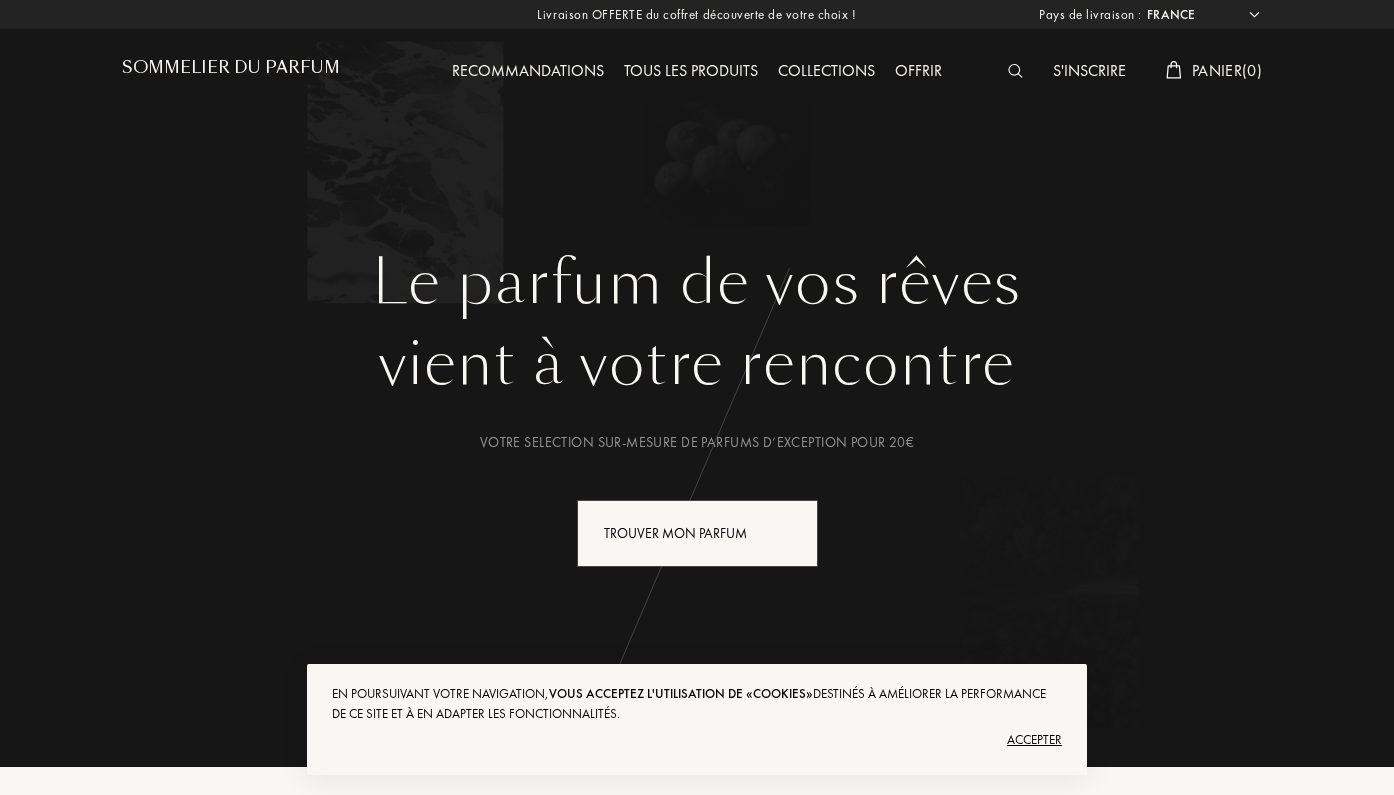 select on "FR" 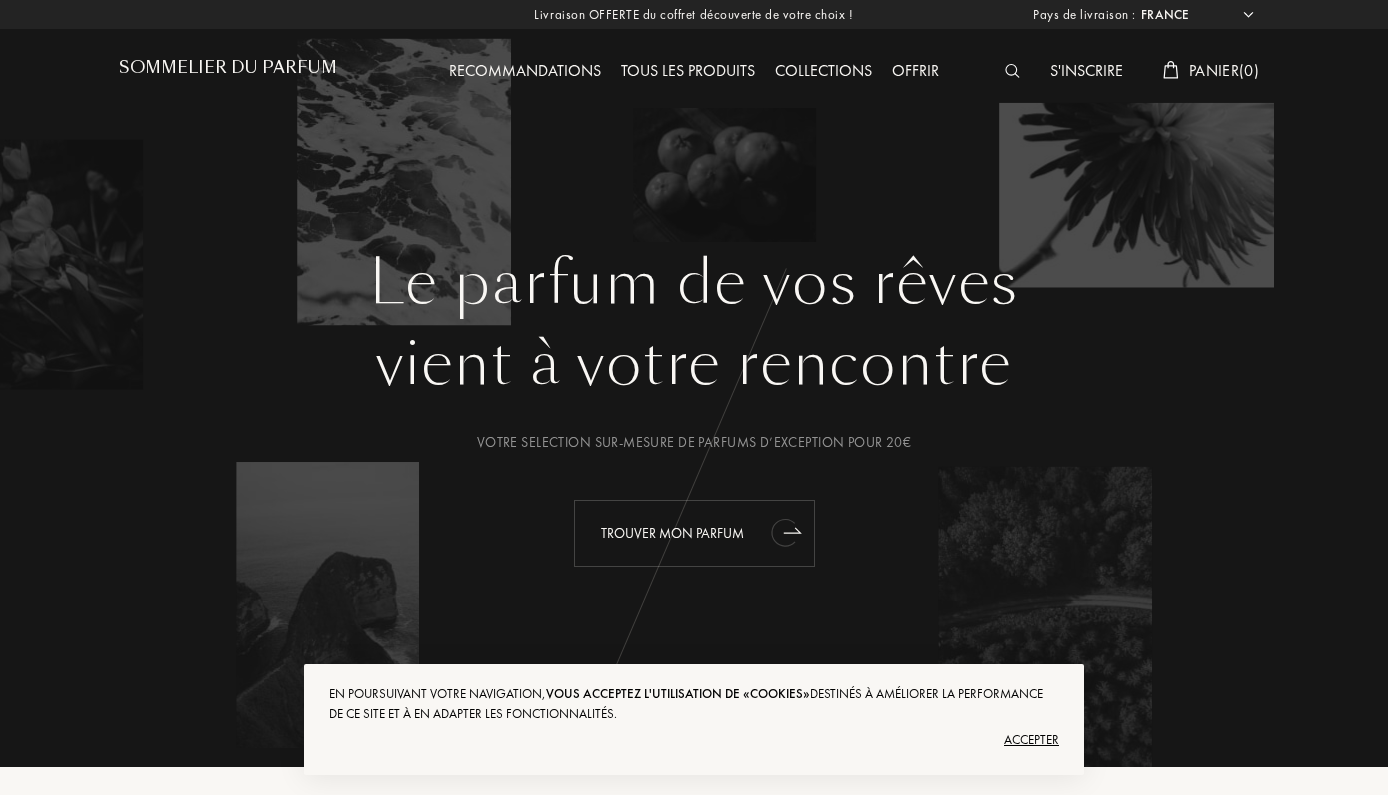 scroll, scrollTop: 288, scrollLeft: 0, axis: vertical 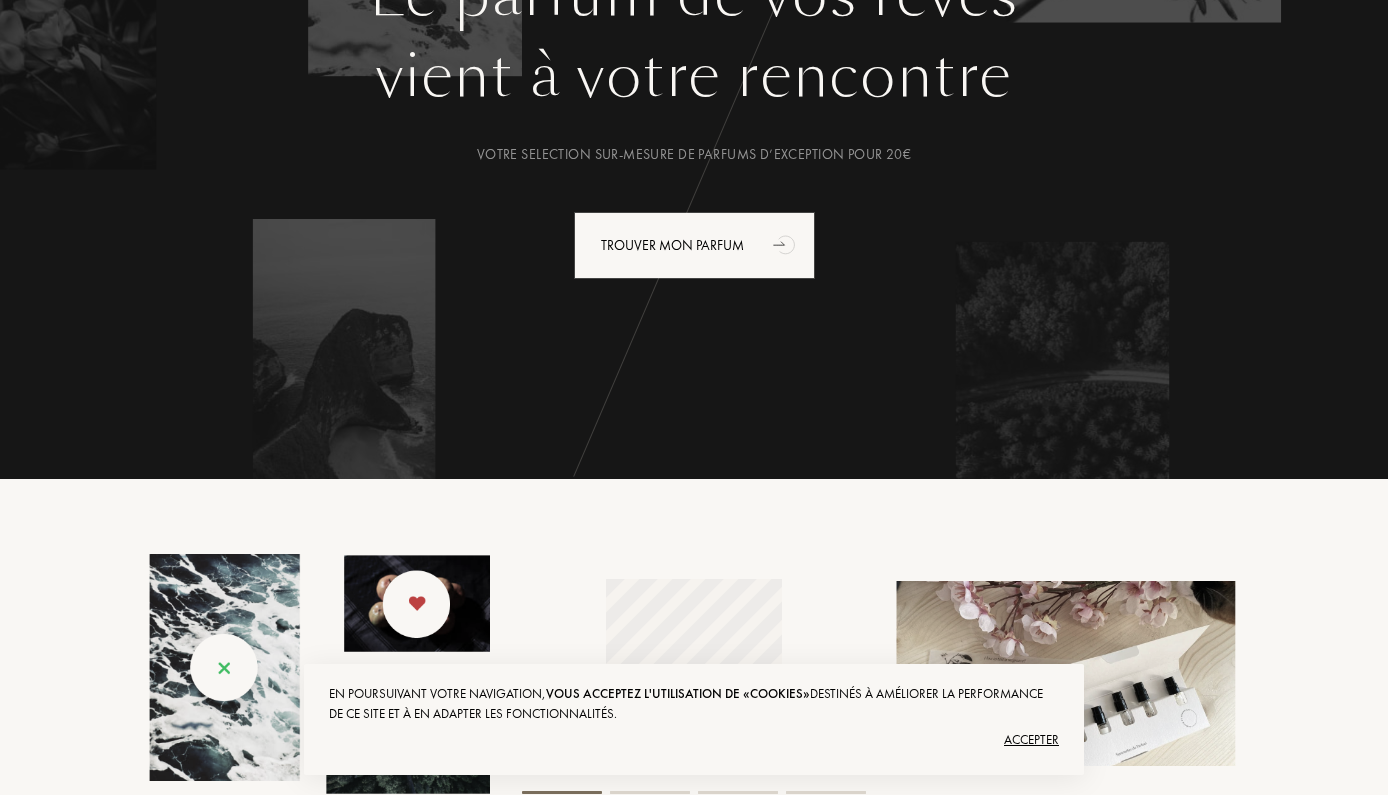 click on "Accepter" at bounding box center (694, 740) 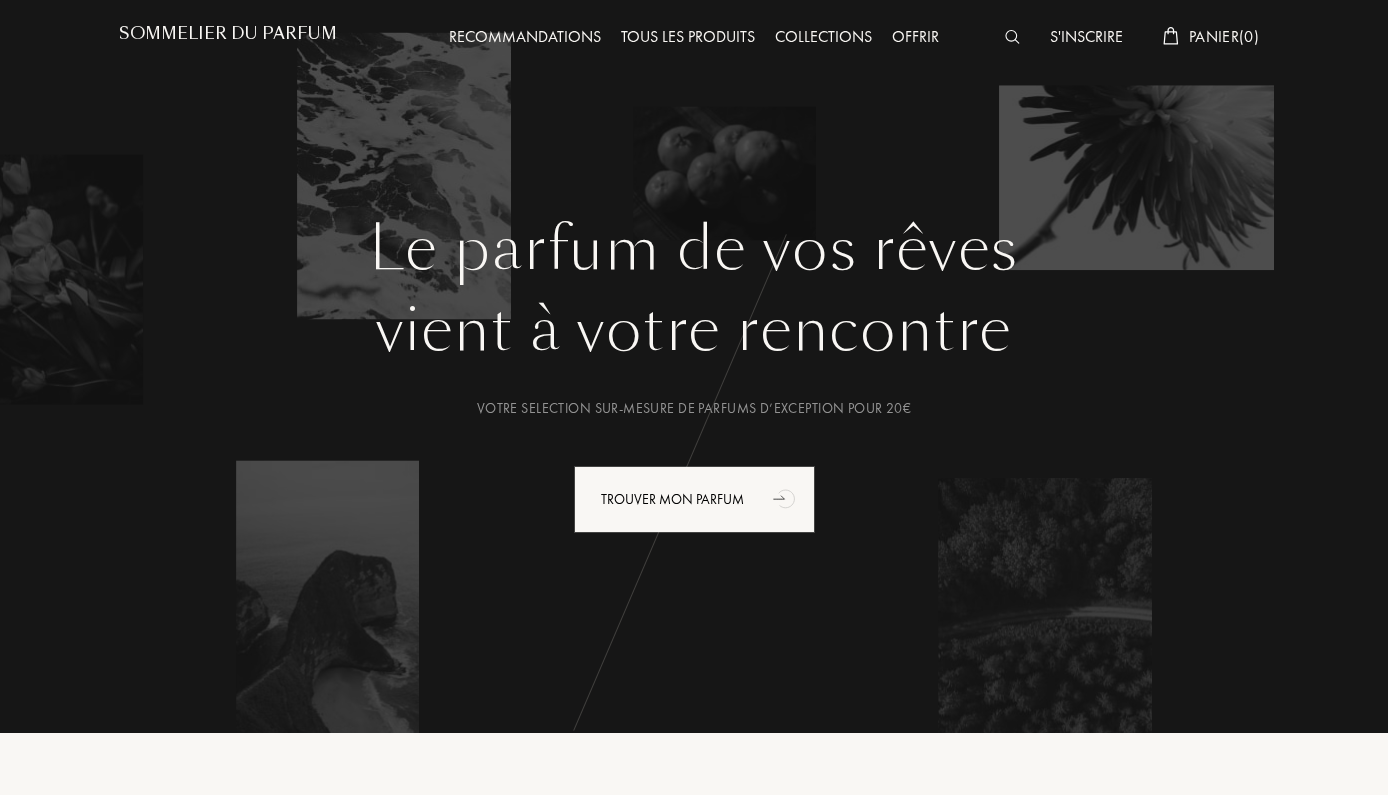 scroll, scrollTop: 26, scrollLeft: 0, axis: vertical 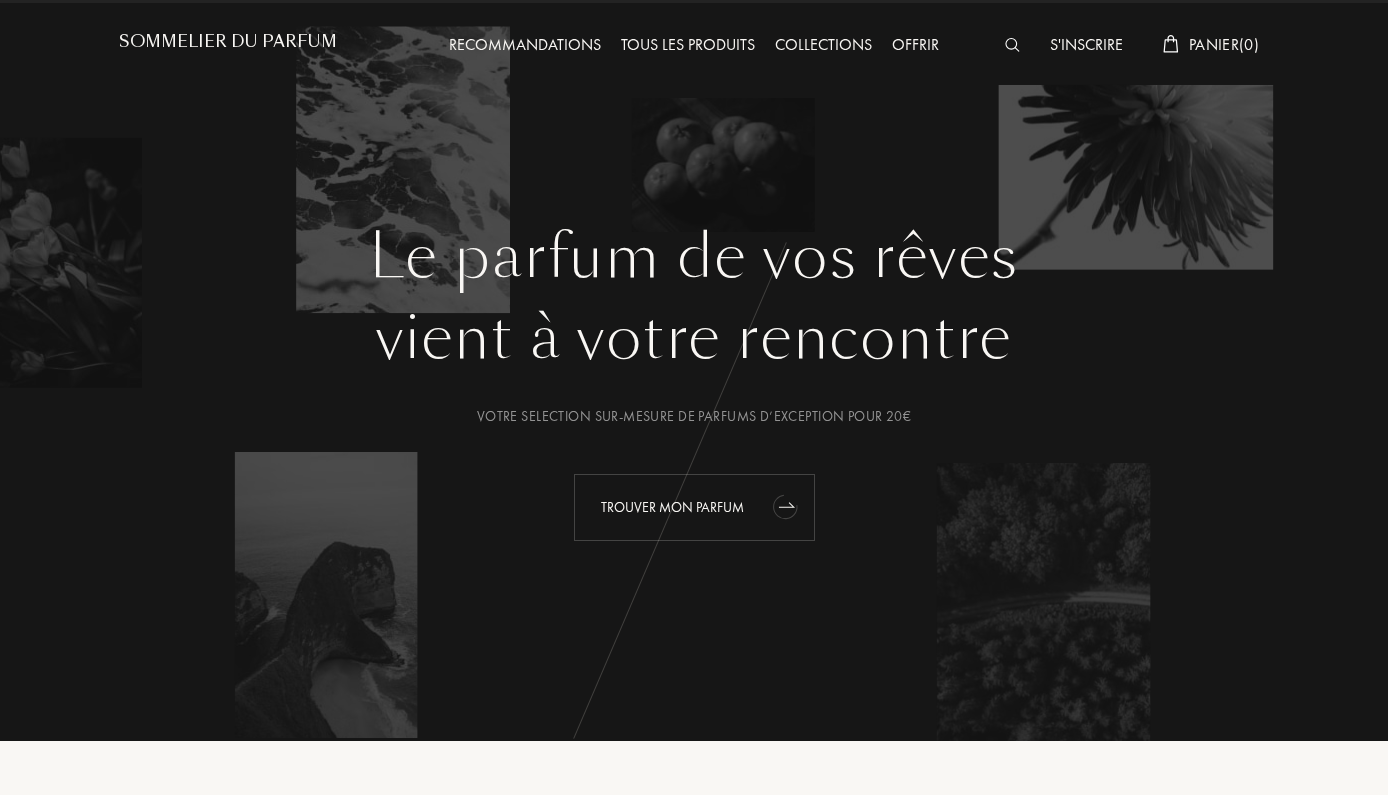 click on "Trouver mon parfum" at bounding box center [694, 507] 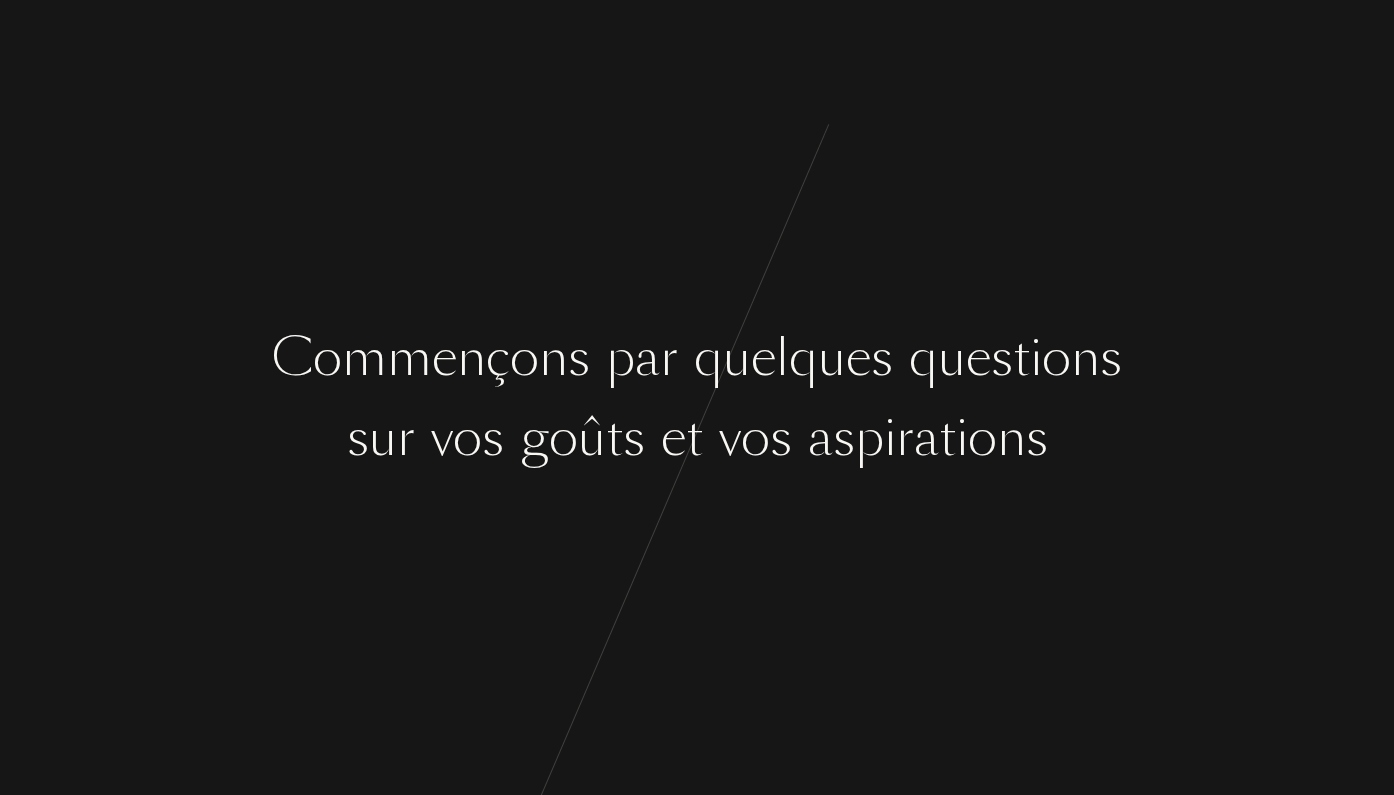 scroll, scrollTop: 0, scrollLeft: 0, axis: both 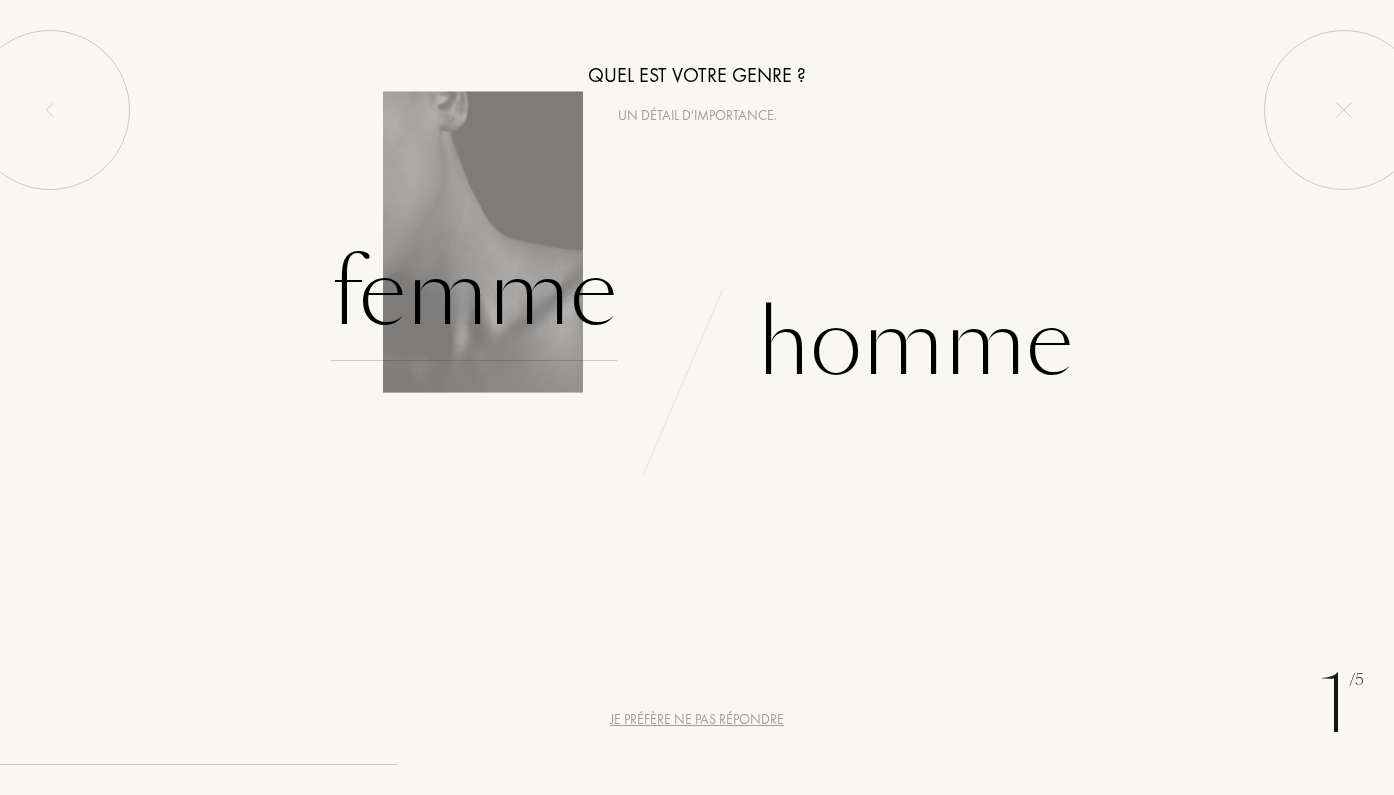 click on "Femme" at bounding box center (474, 293) 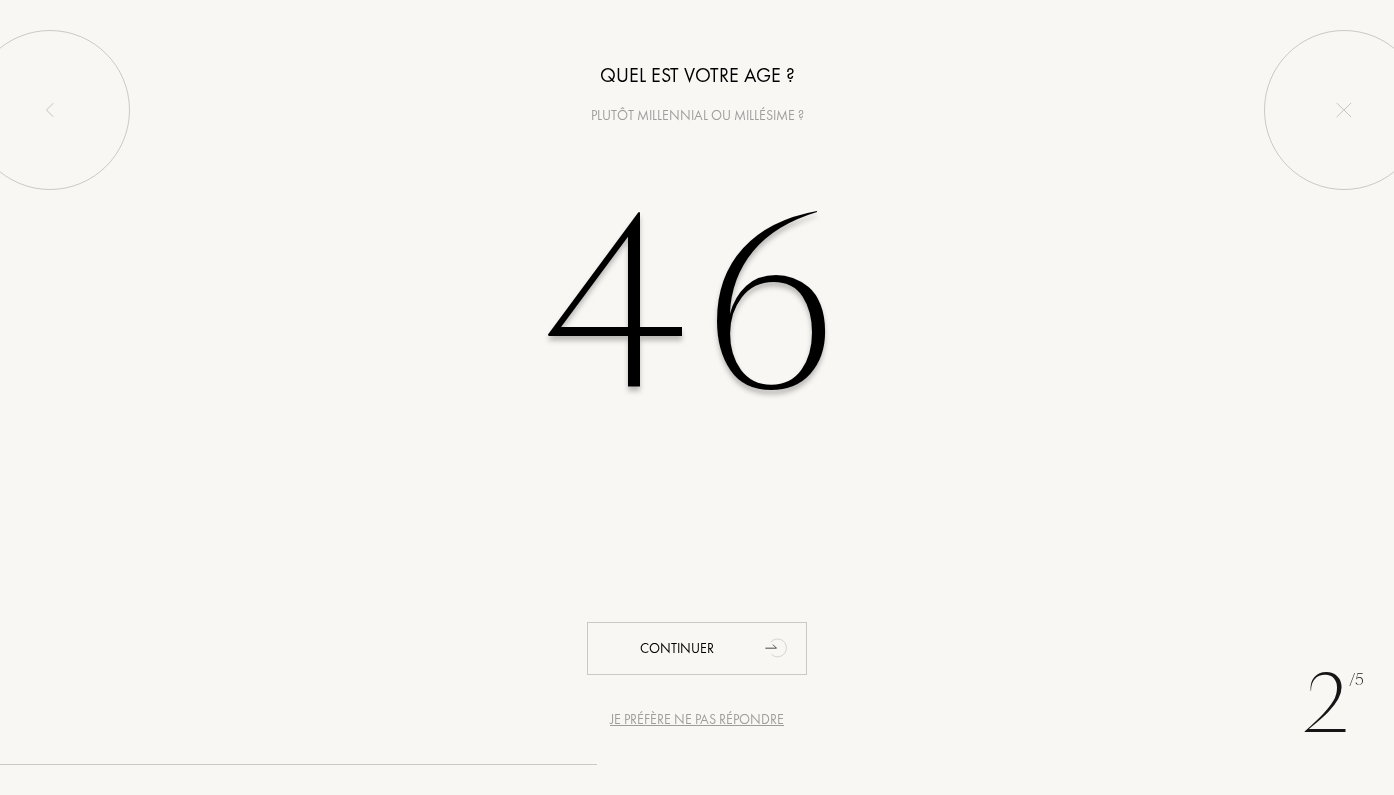 type on "46" 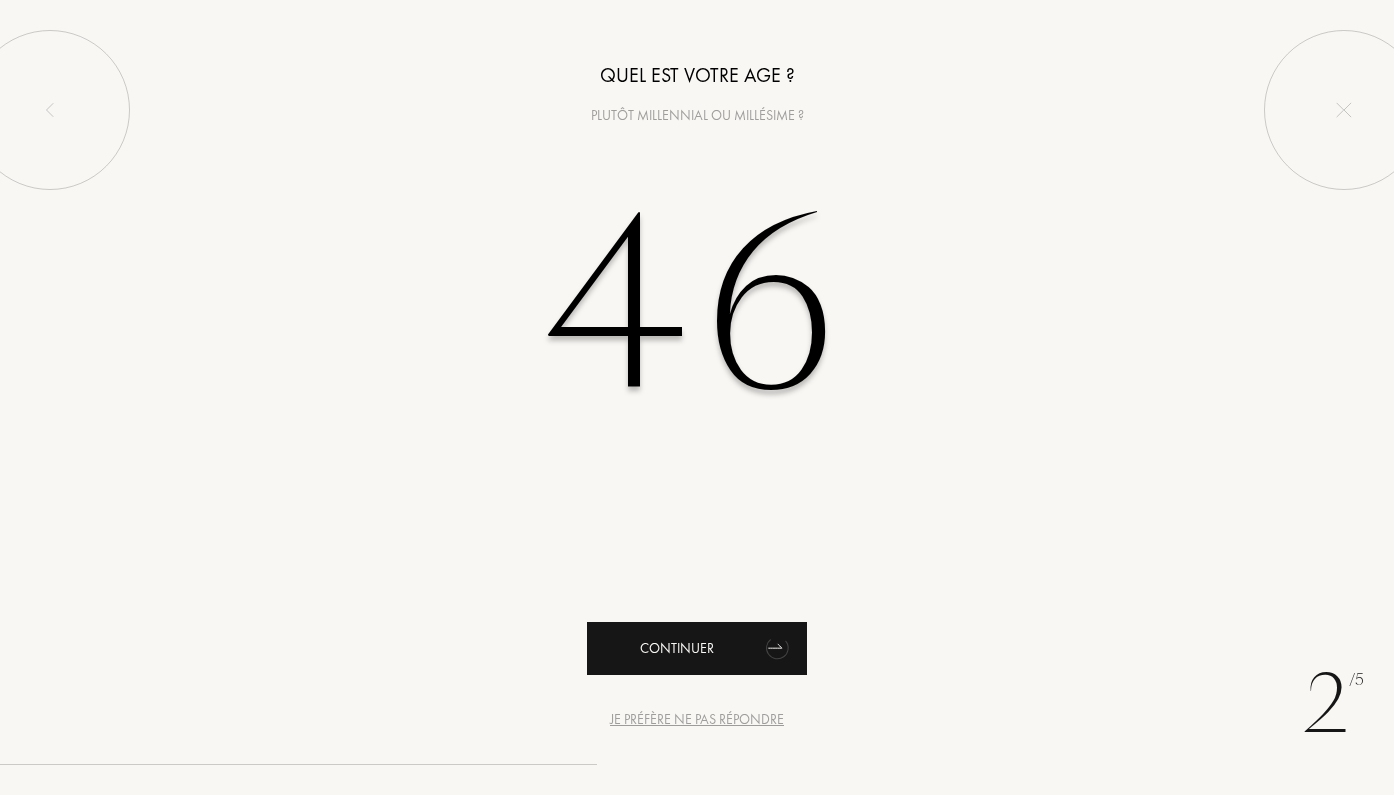 click on "Continuer" at bounding box center (697, 648) 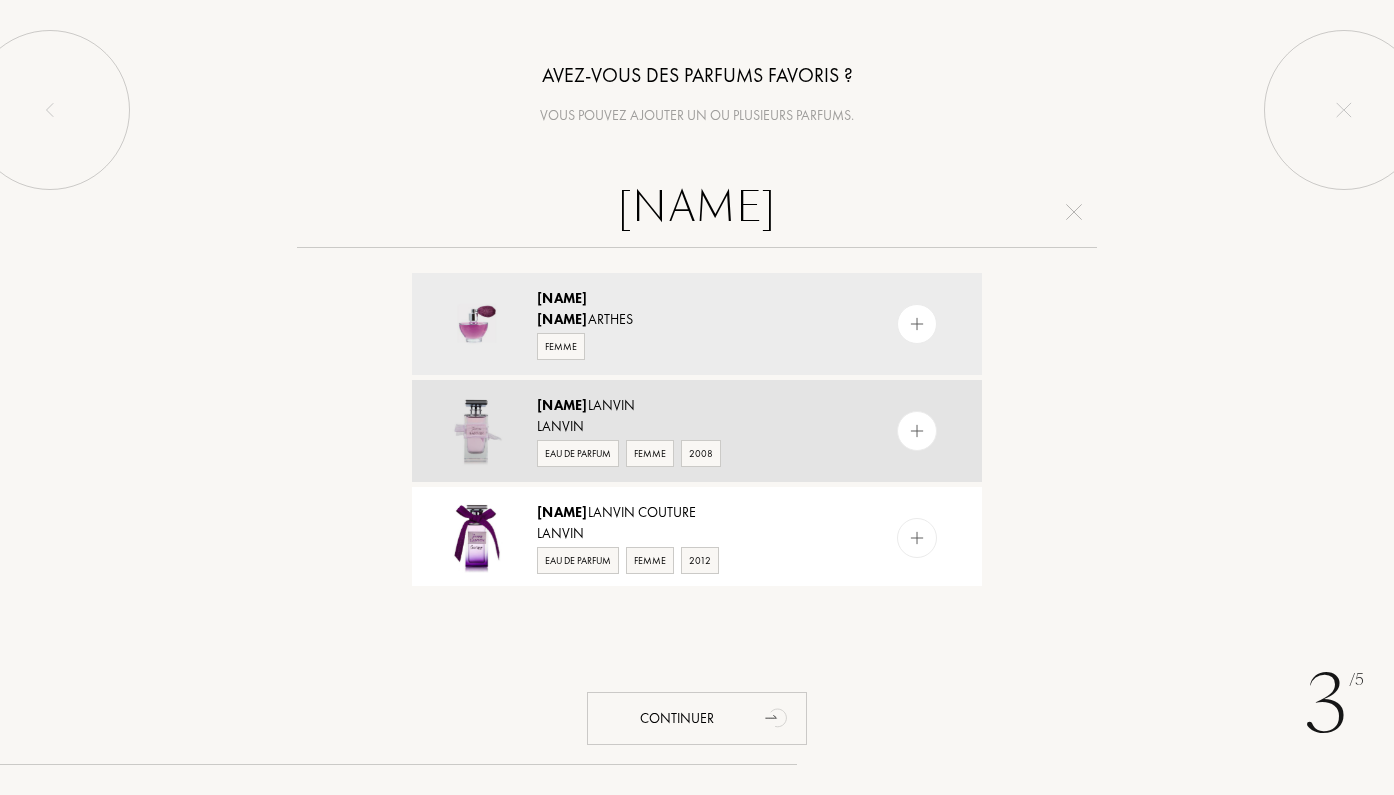 type on "jeanne" 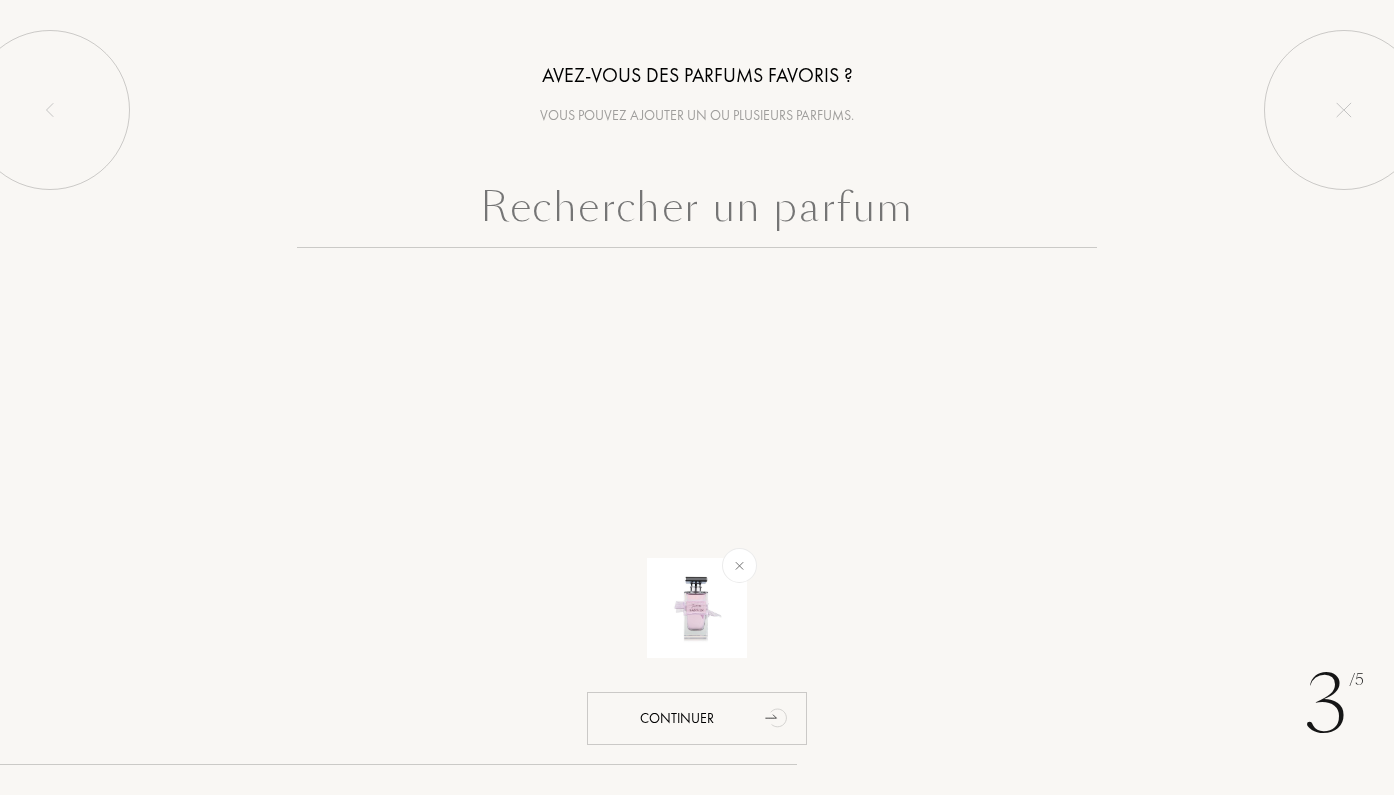 click at bounding box center [697, 212] 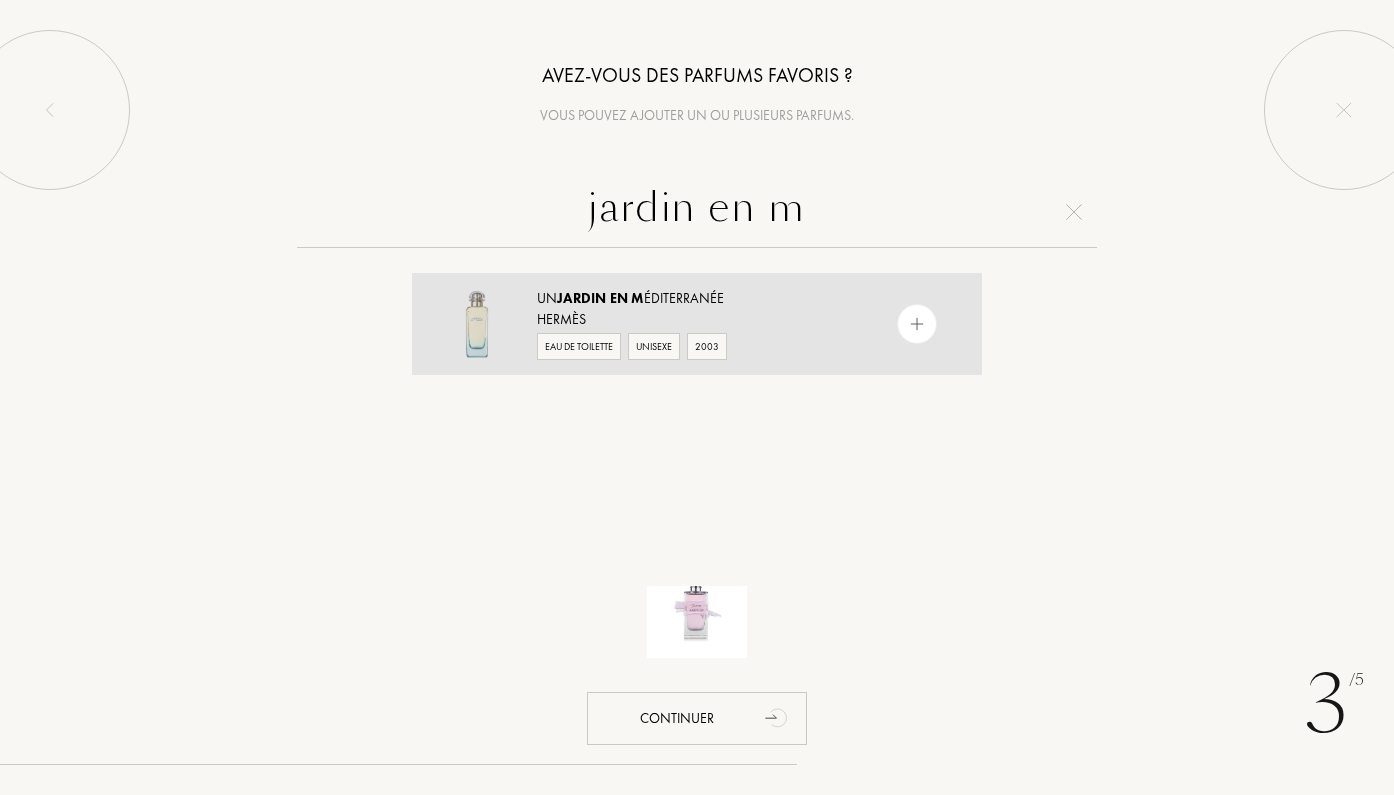 type on "jardin en m" 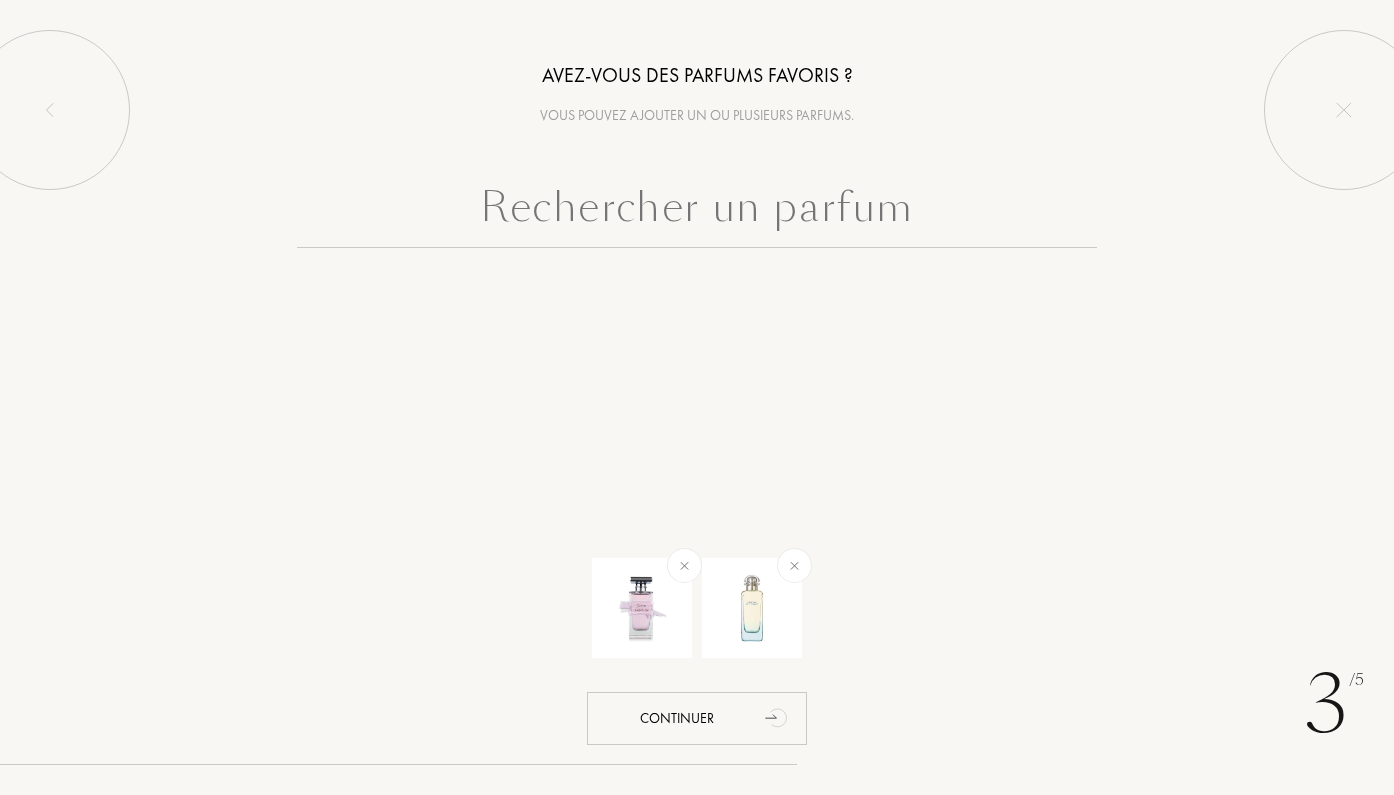 click at bounding box center [697, 212] 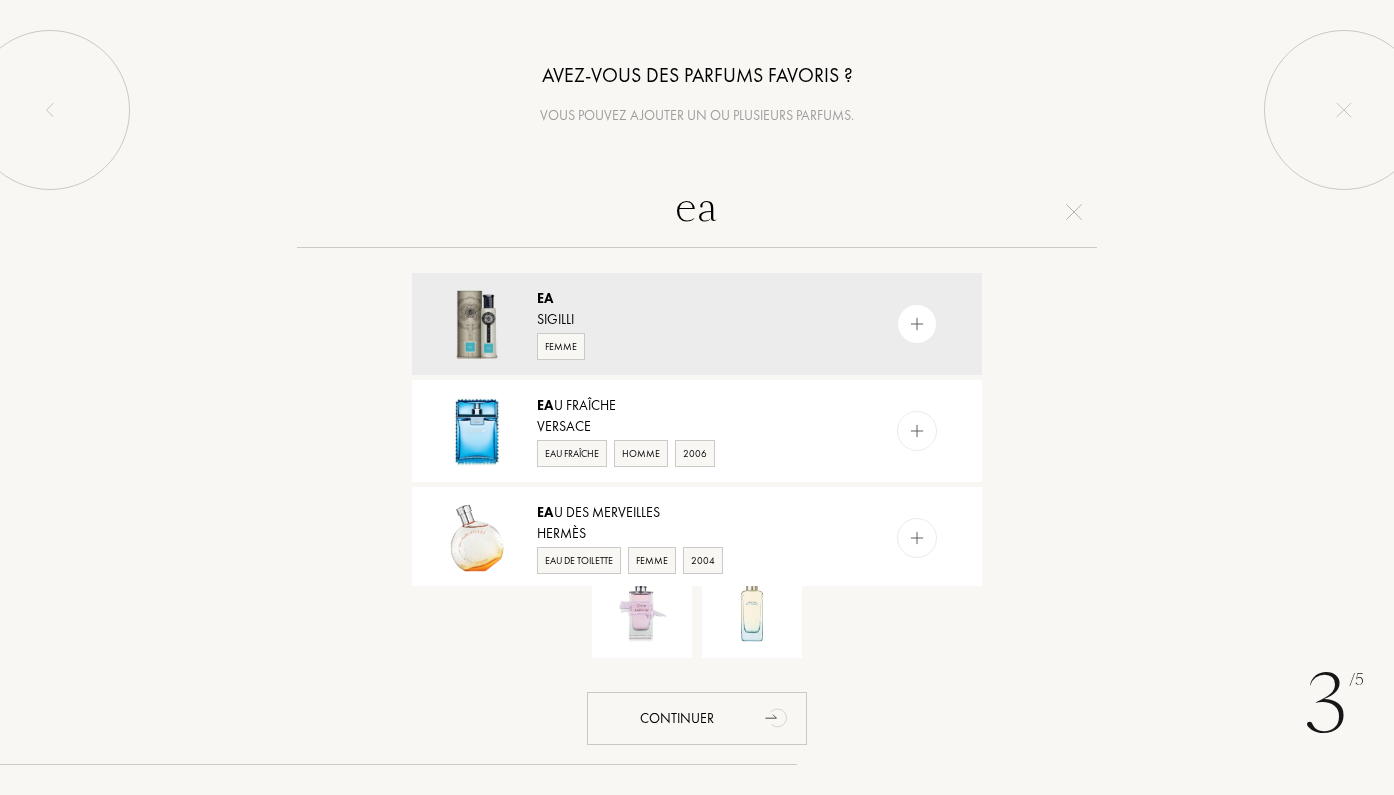 type on "e" 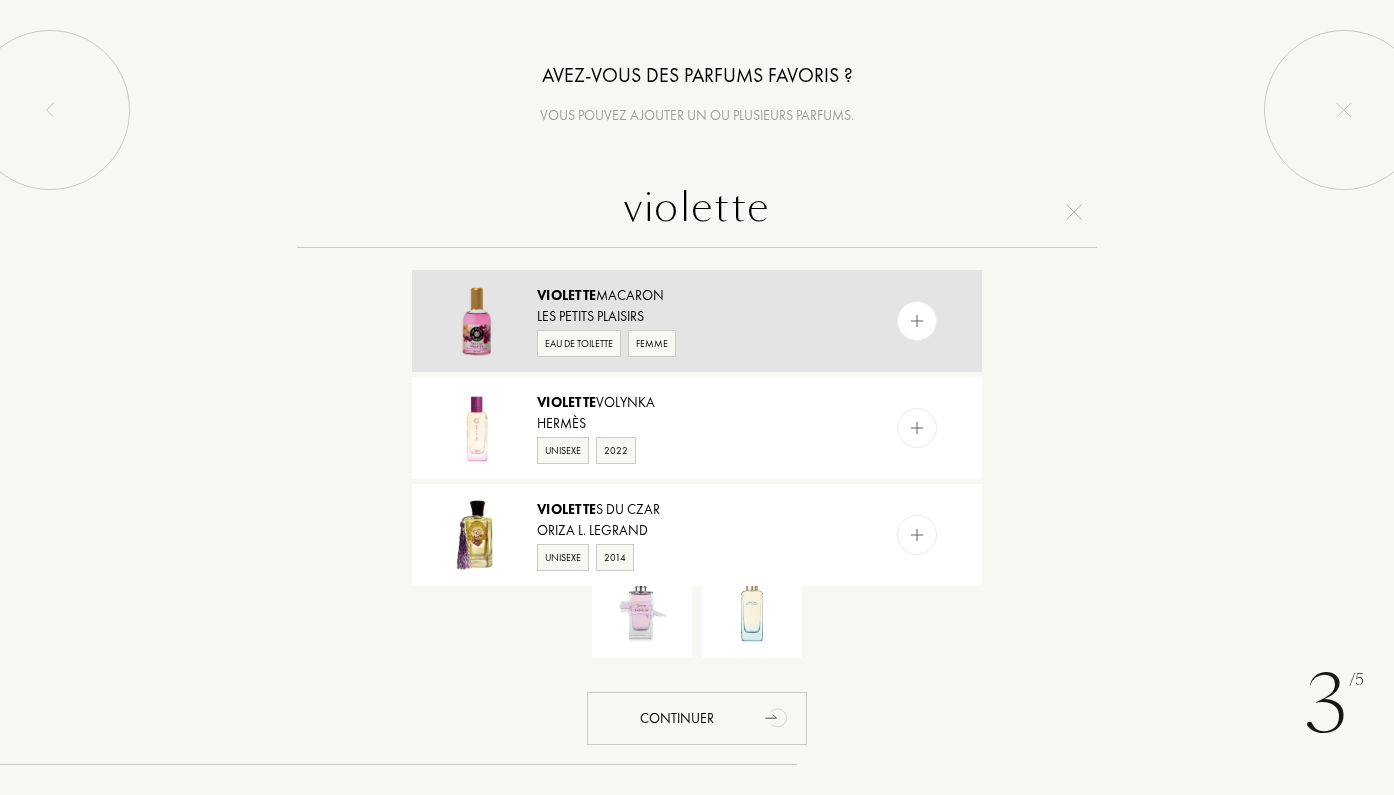 scroll, scrollTop: 1822, scrollLeft: 0, axis: vertical 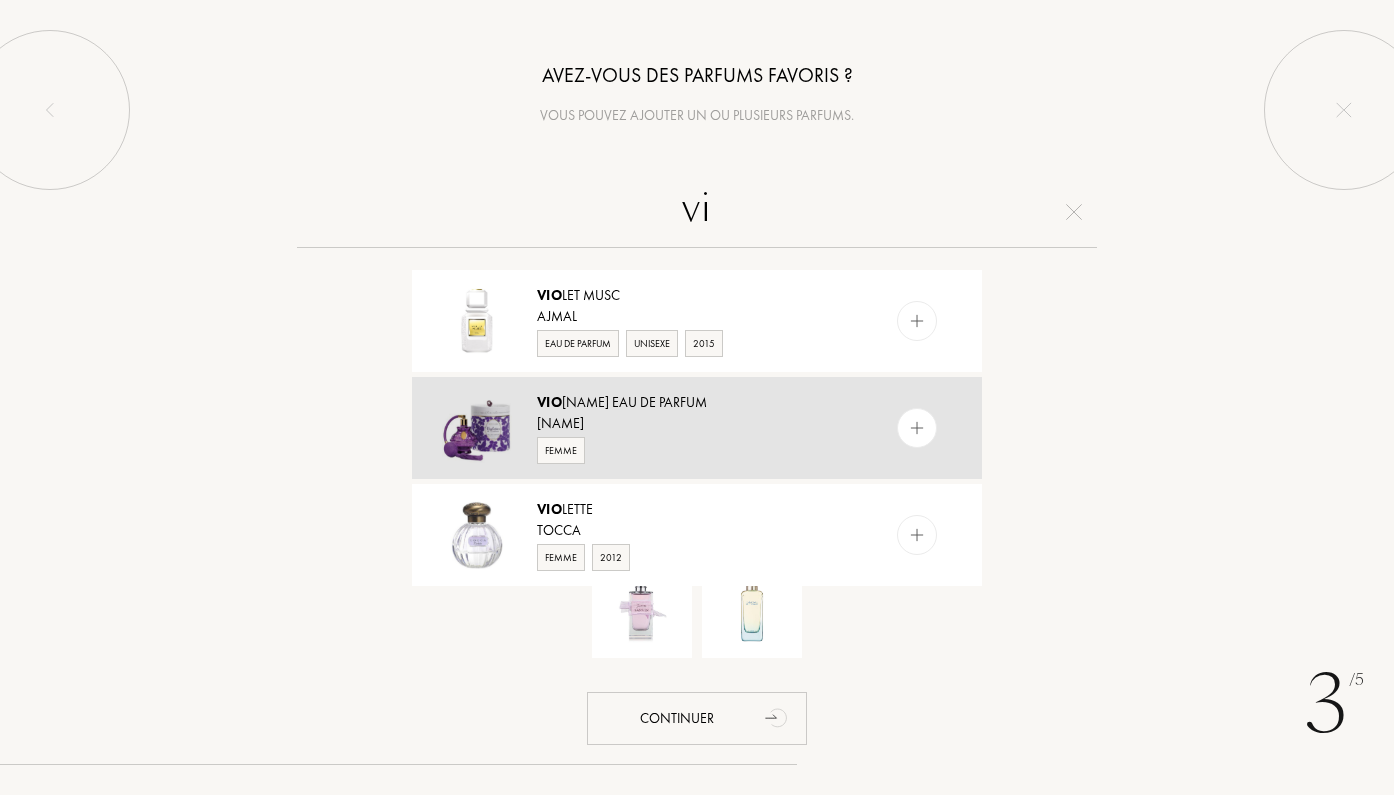 type on "v" 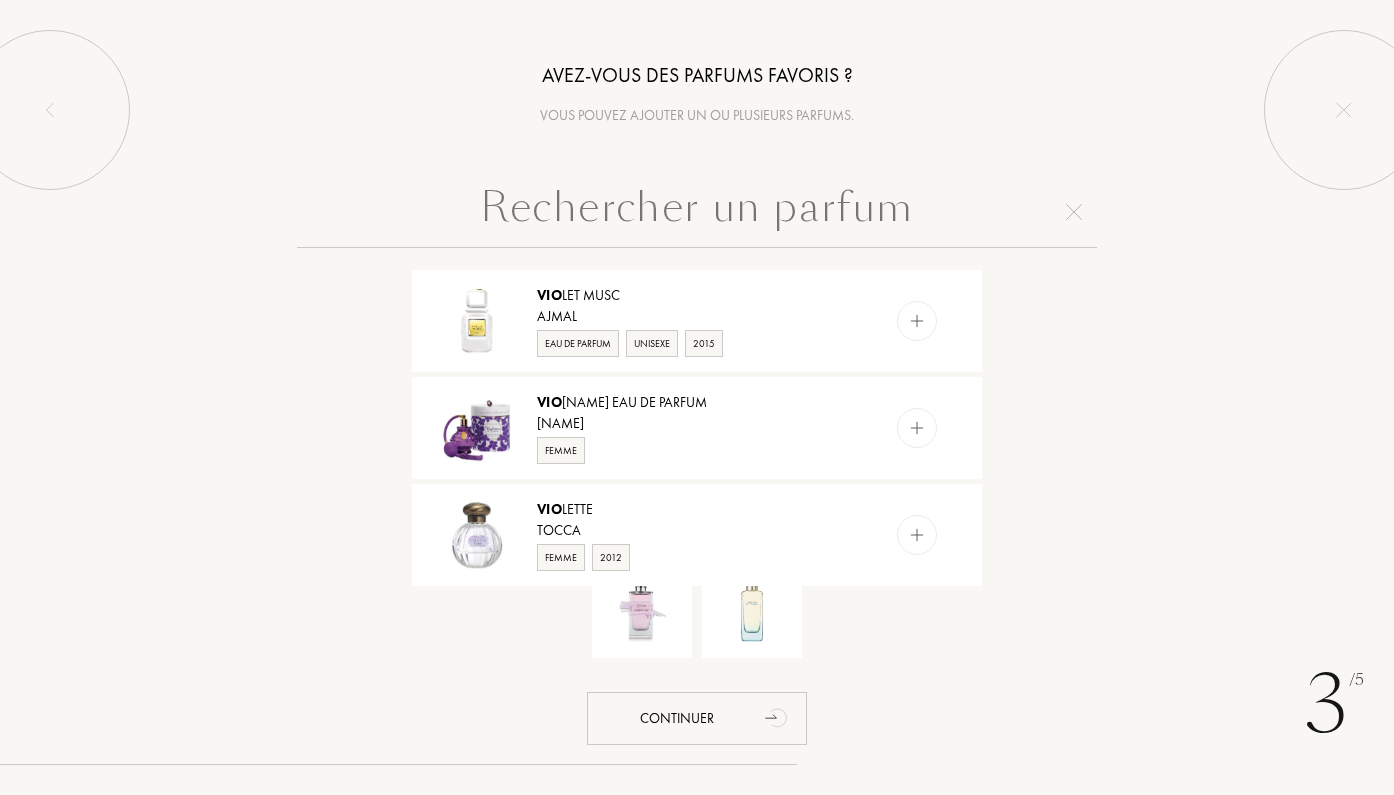 scroll, scrollTop: 0, scrollLeft: 0, axis: both 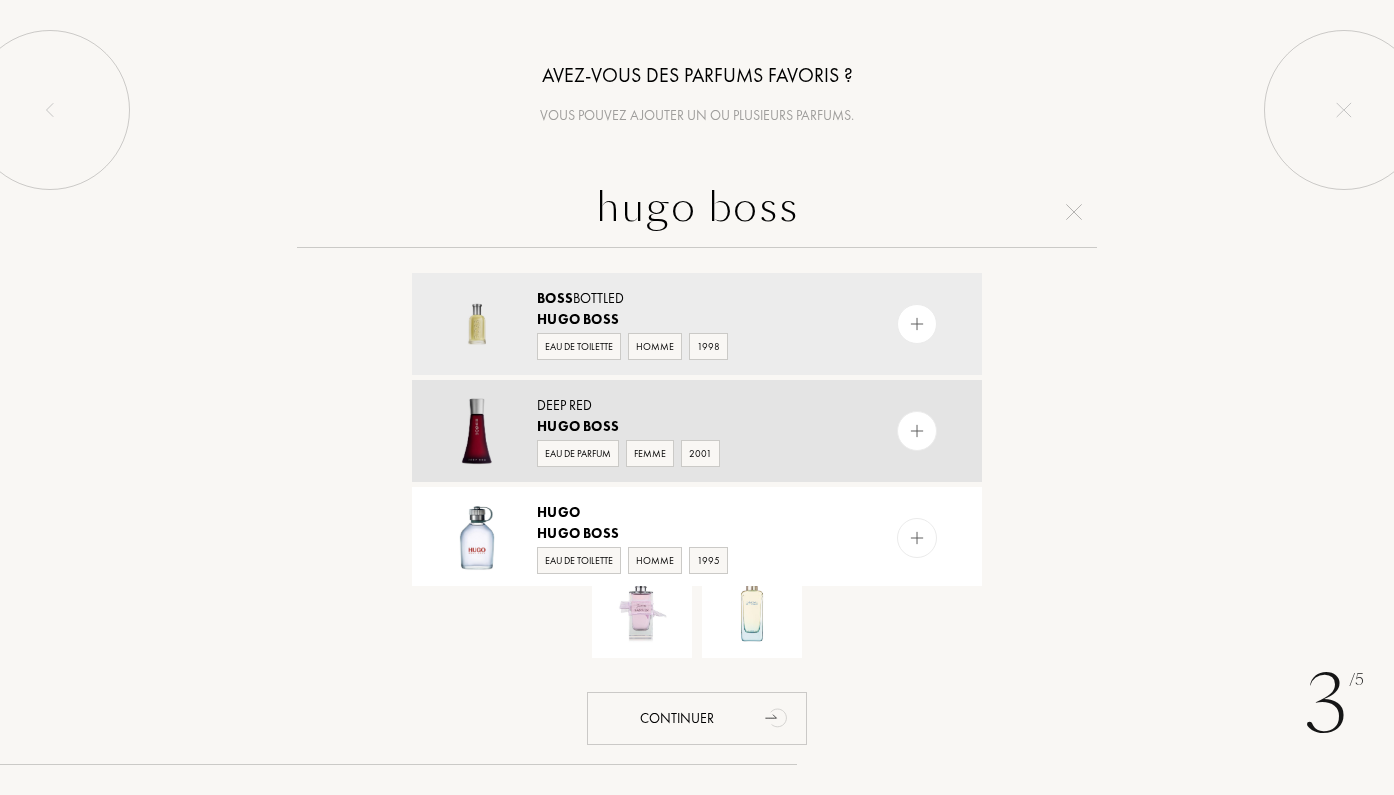 type on "hugo boss" 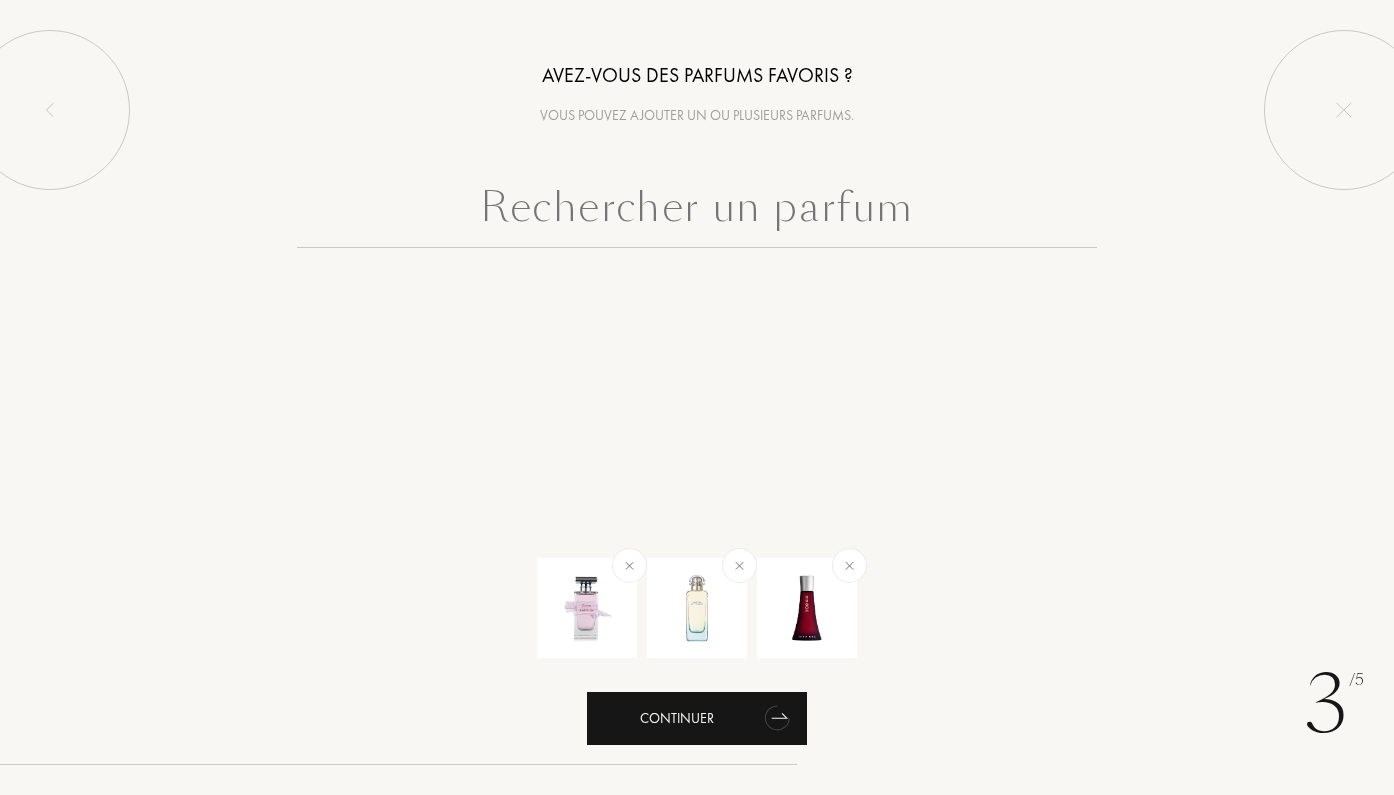 click on "Continuer" at bounding box center (697, 718) 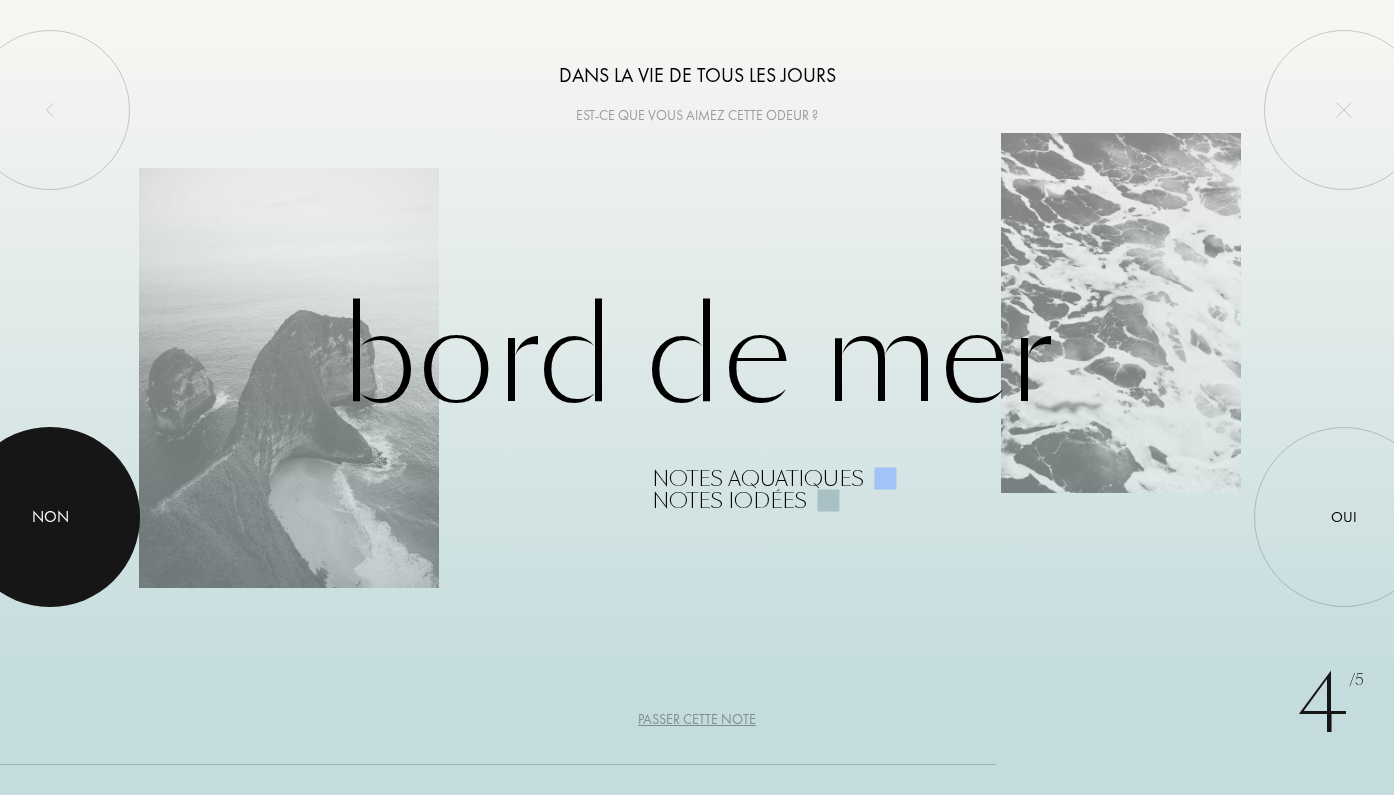 click at bounding box center (50, 517) 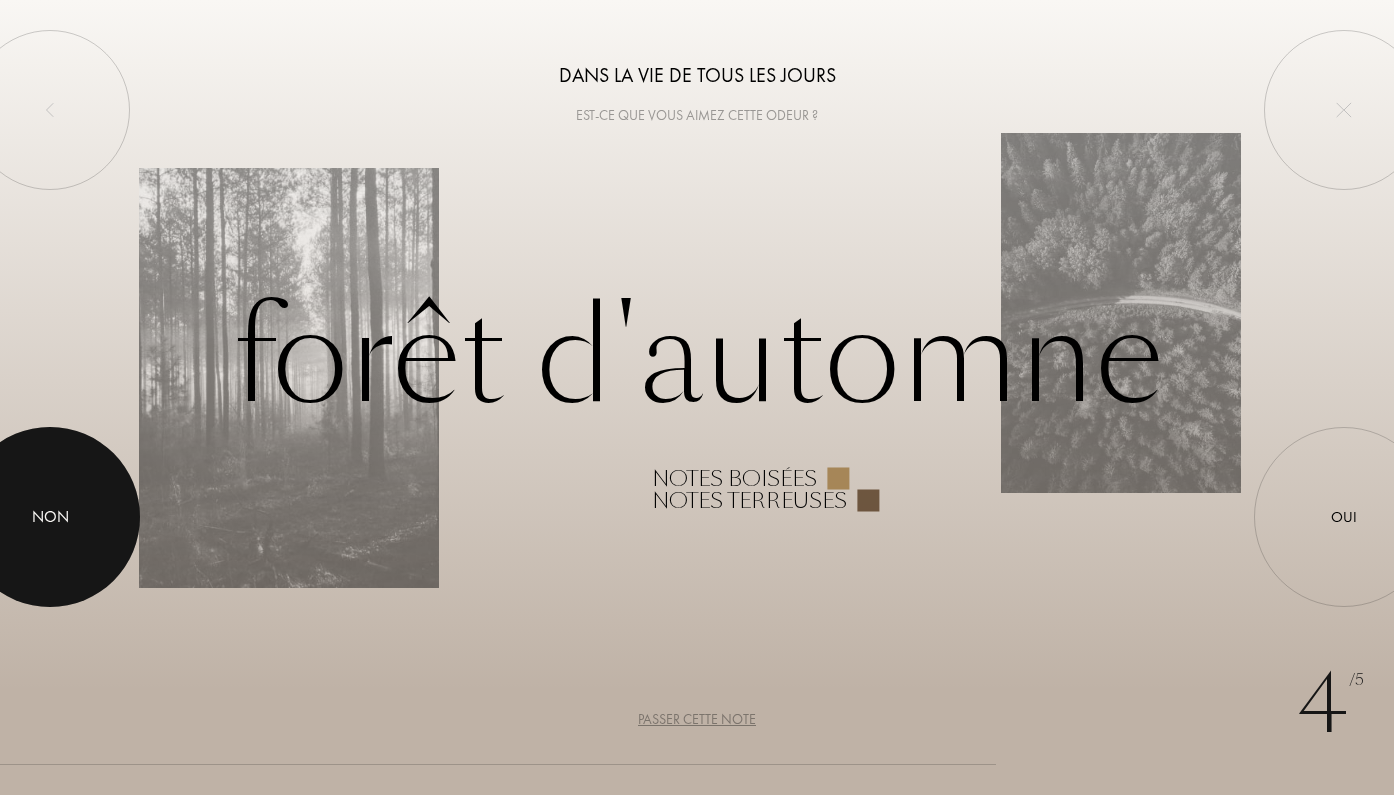 click at bounding box center [50, 517] 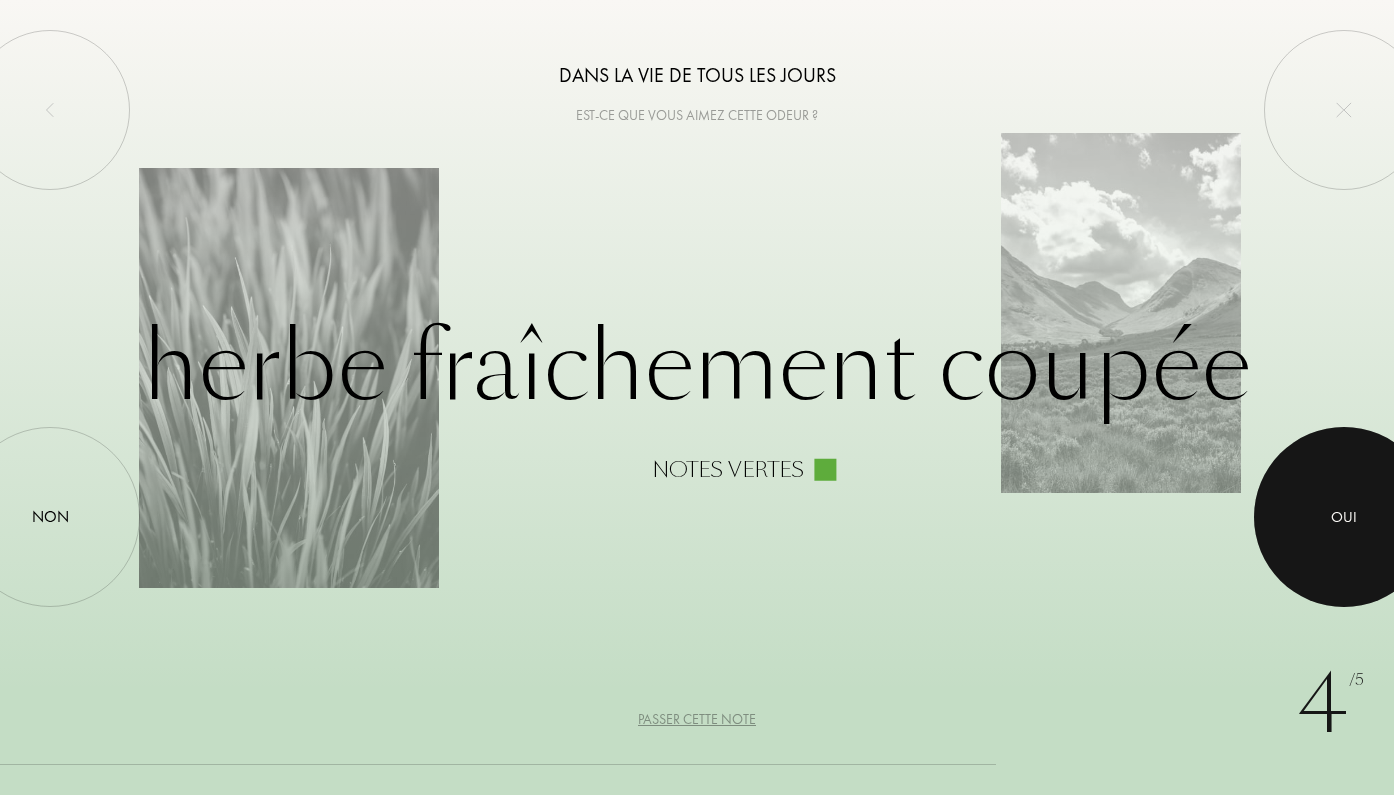 click at bounding box center (1344, 517) 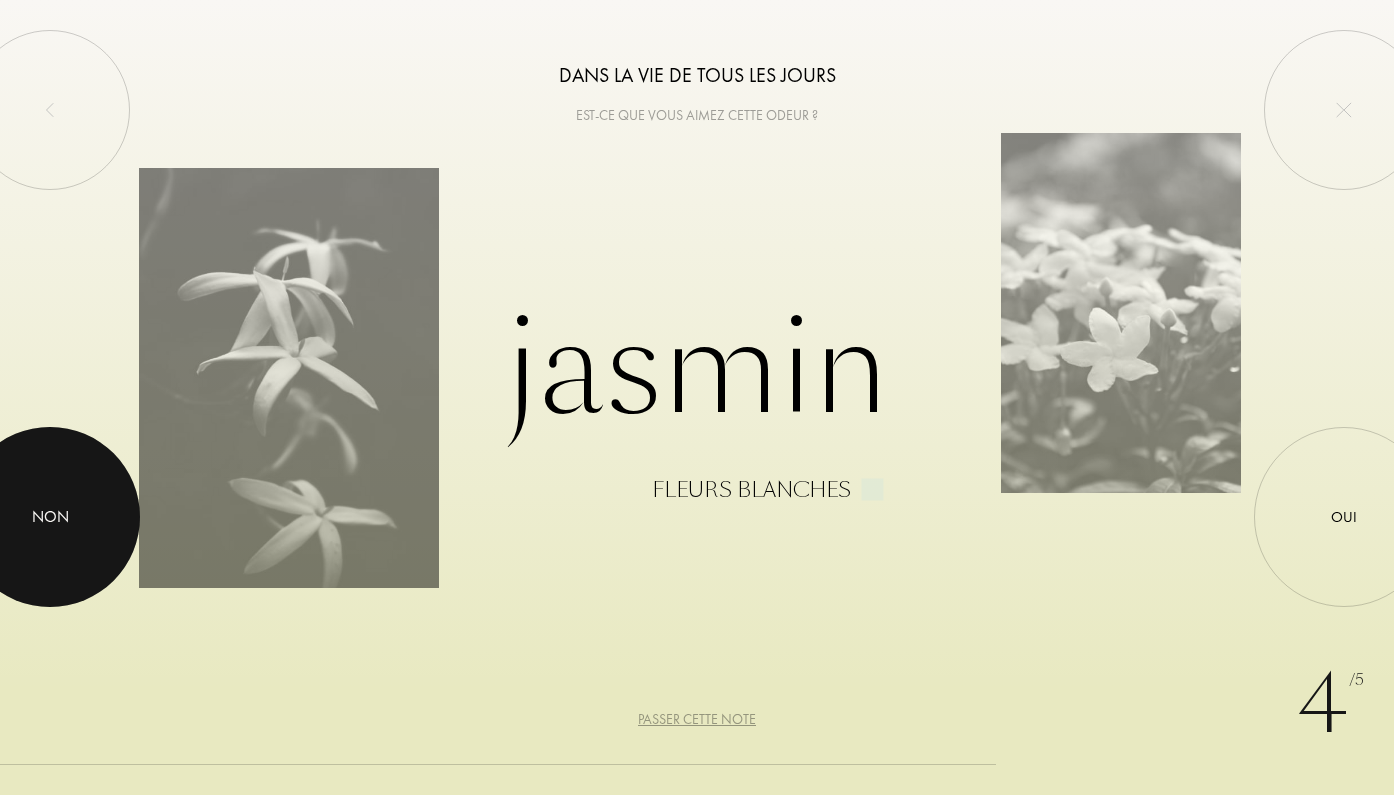 click on "Non" at bounding box center [50, 517] 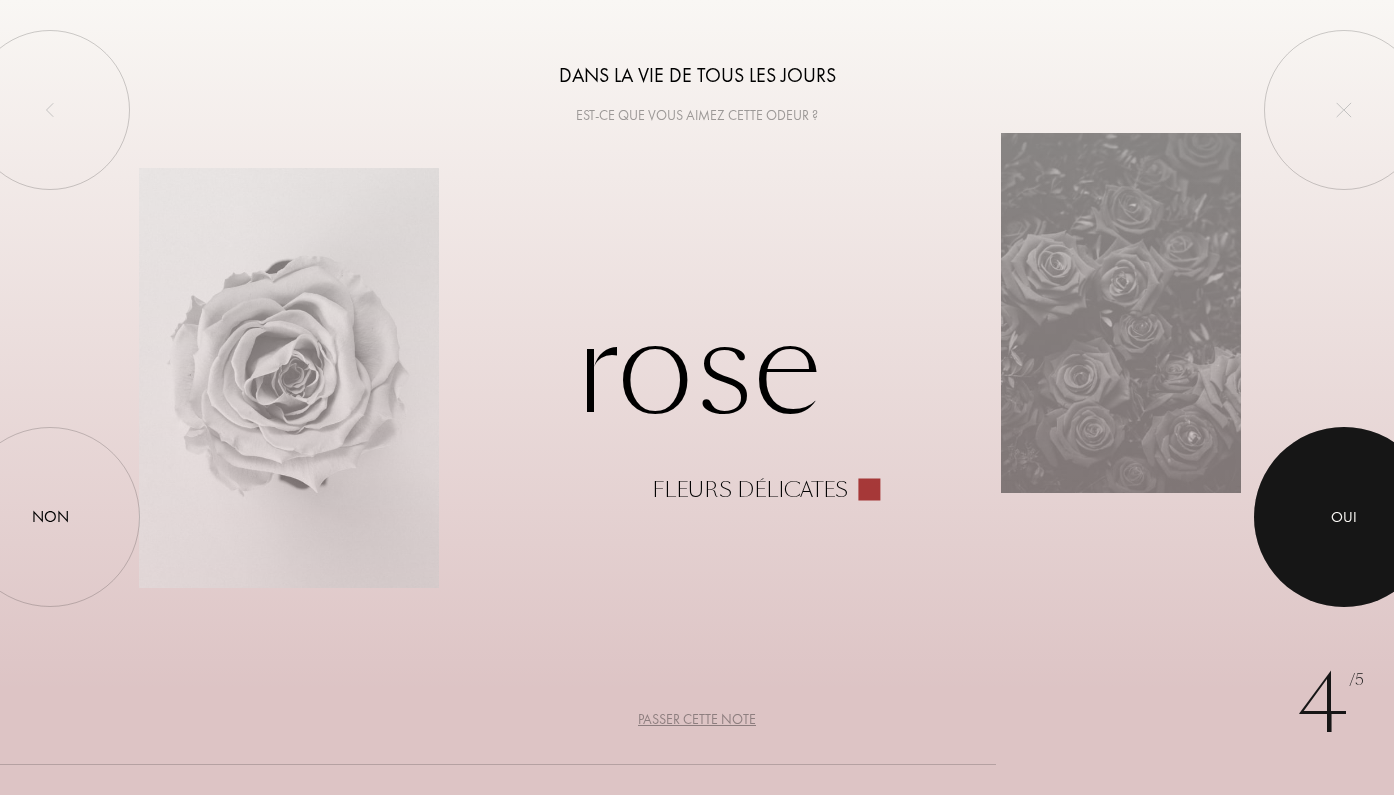 click on "Oui" at bounding box center [1344, 517] 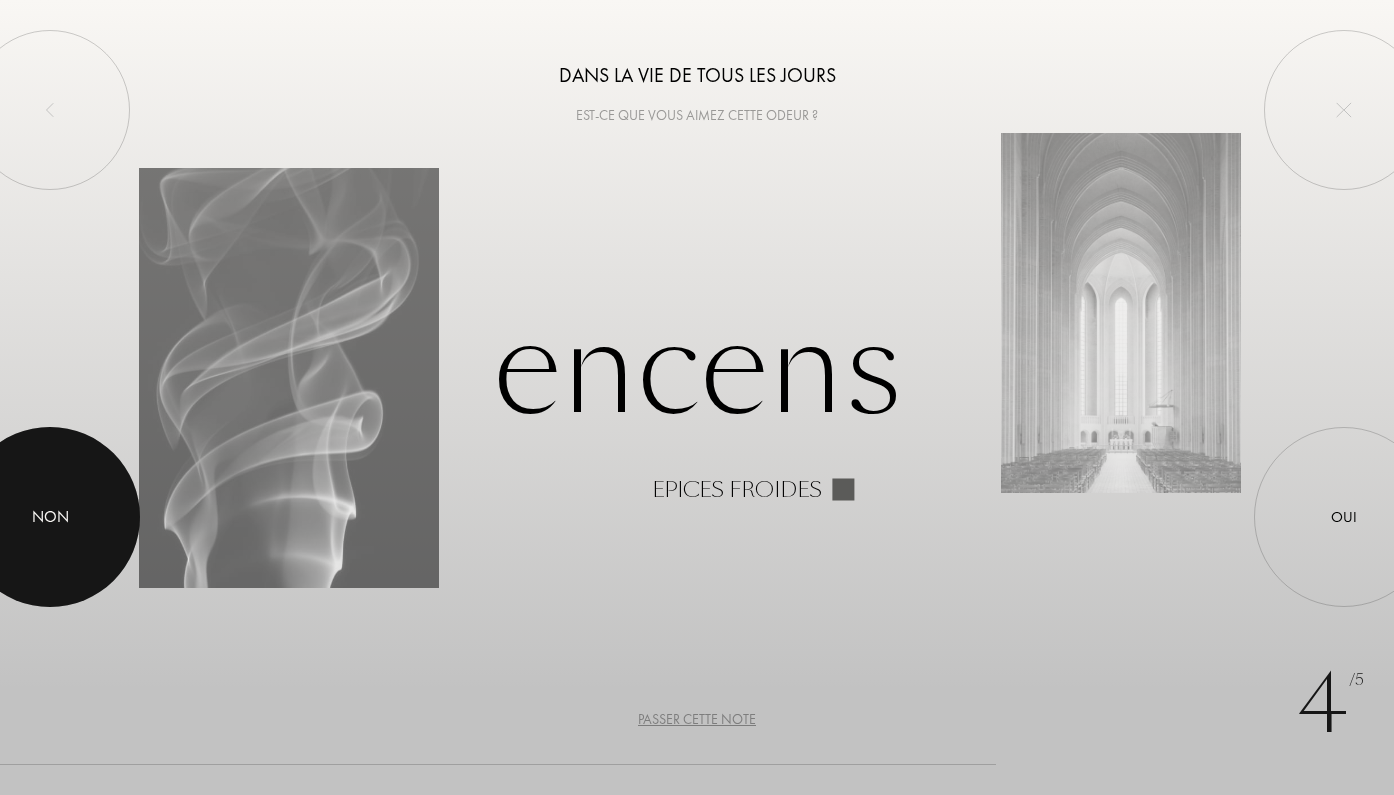 click at bounding box center (50, 517) 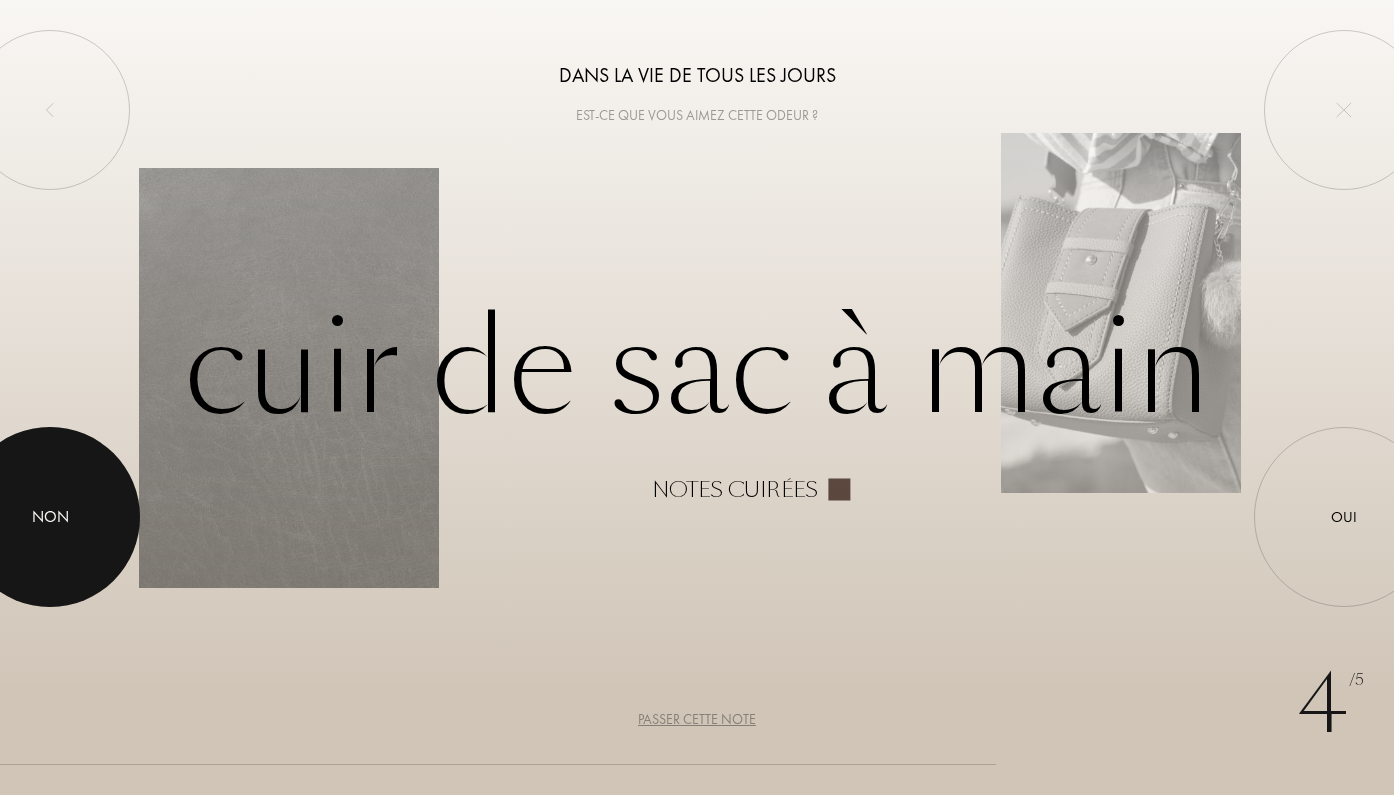 click at bounding box center (50, 517) 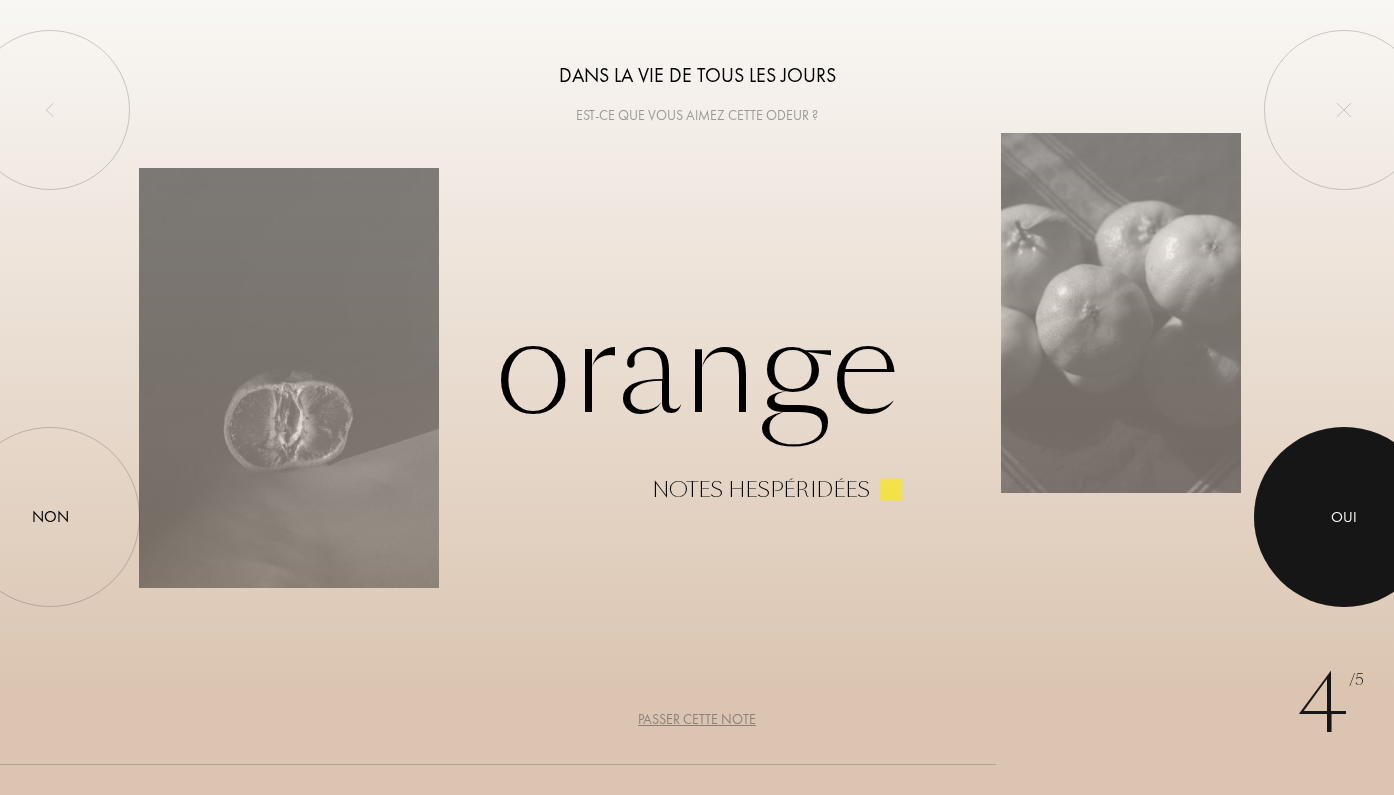 click at bounding box center (1344, 517) 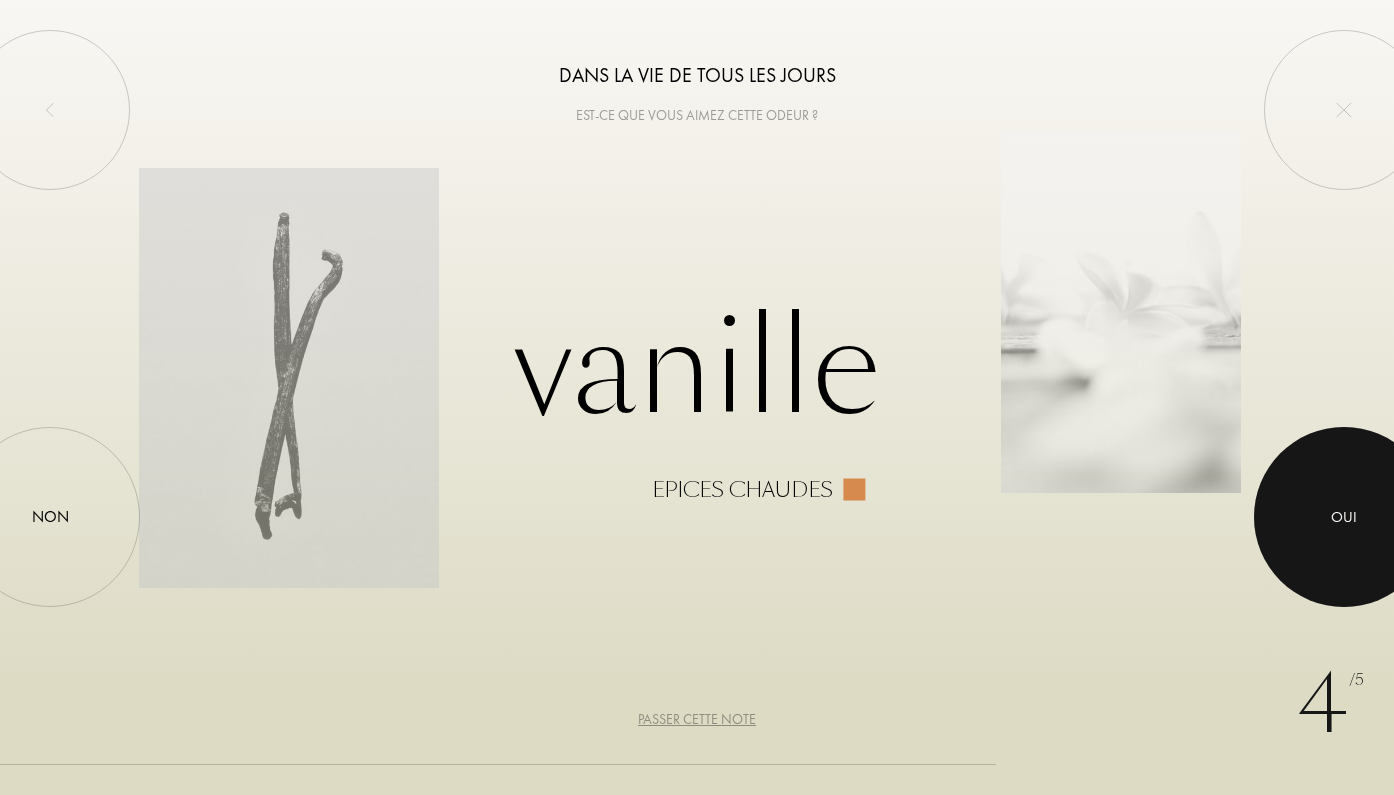 click at bounding box center (1344, 517) 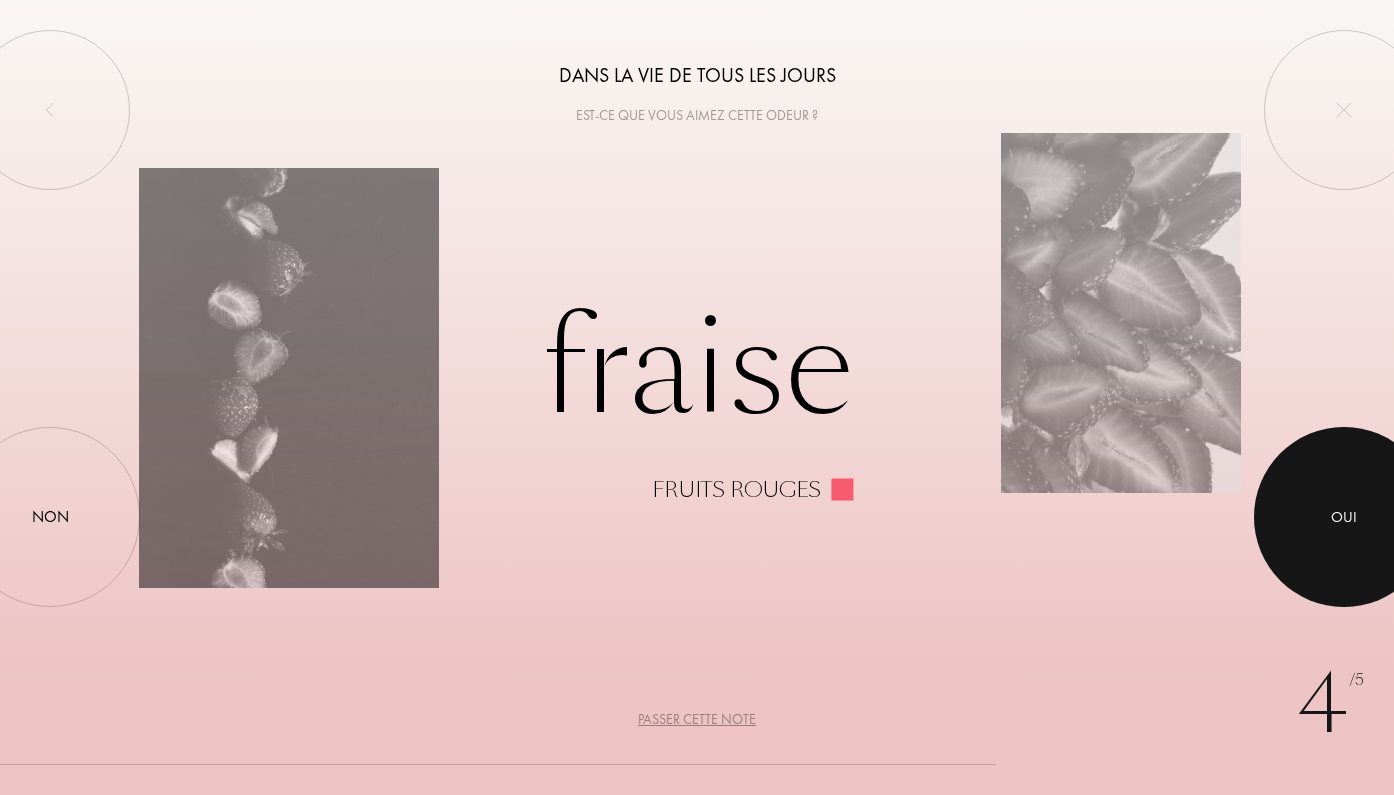 click at bounding box center (1344, 517) 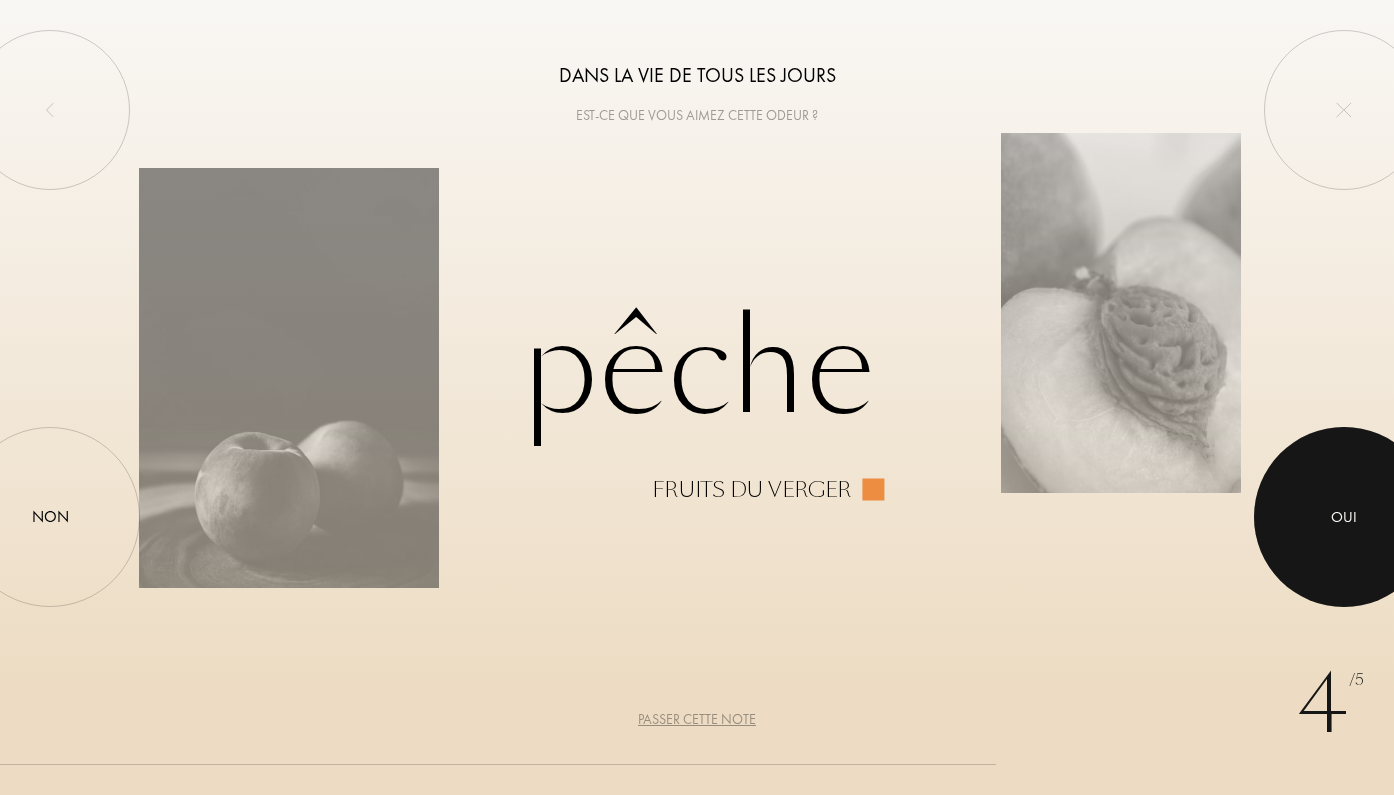 click at bounding box center (1344, 517) 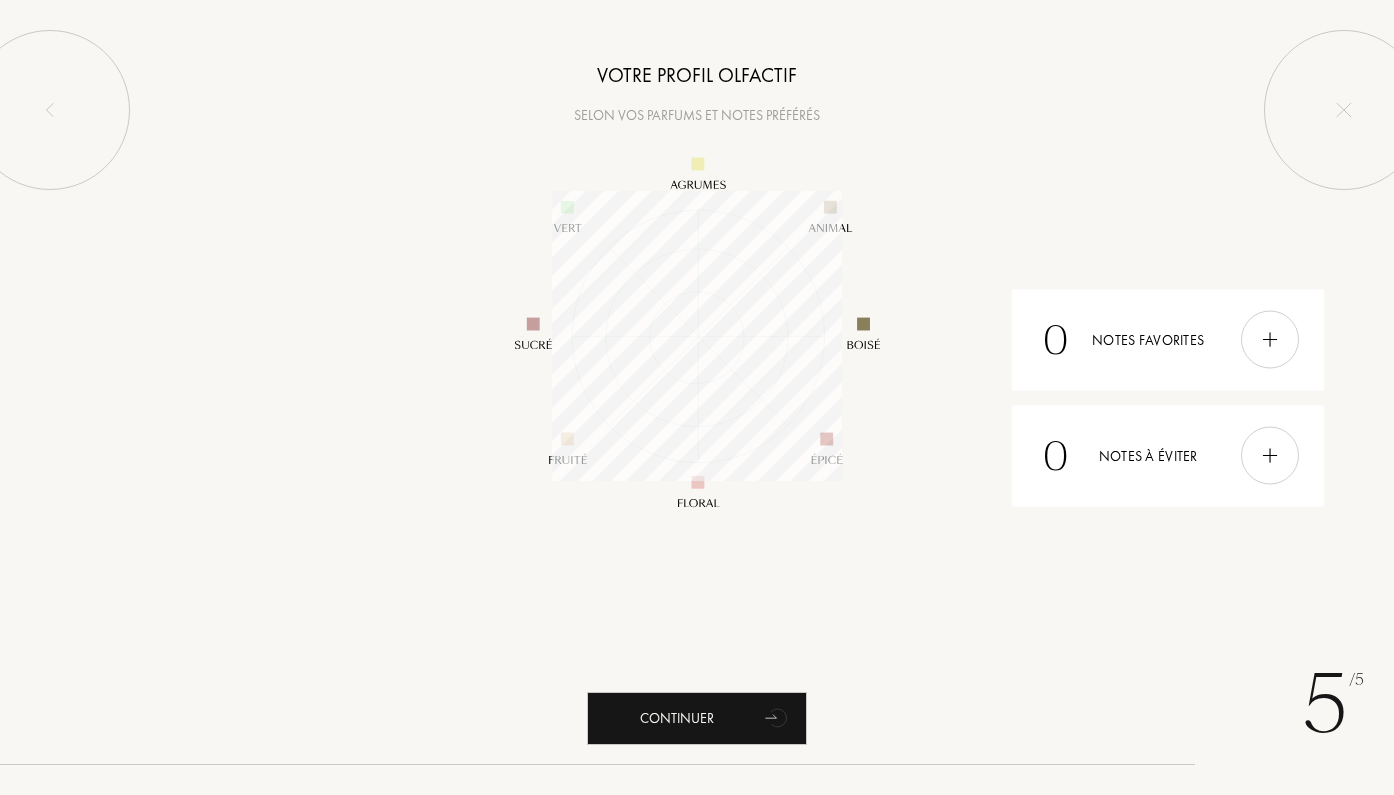 scroll, scrollTop: 999710, scrollLeft: 999710, axis: both 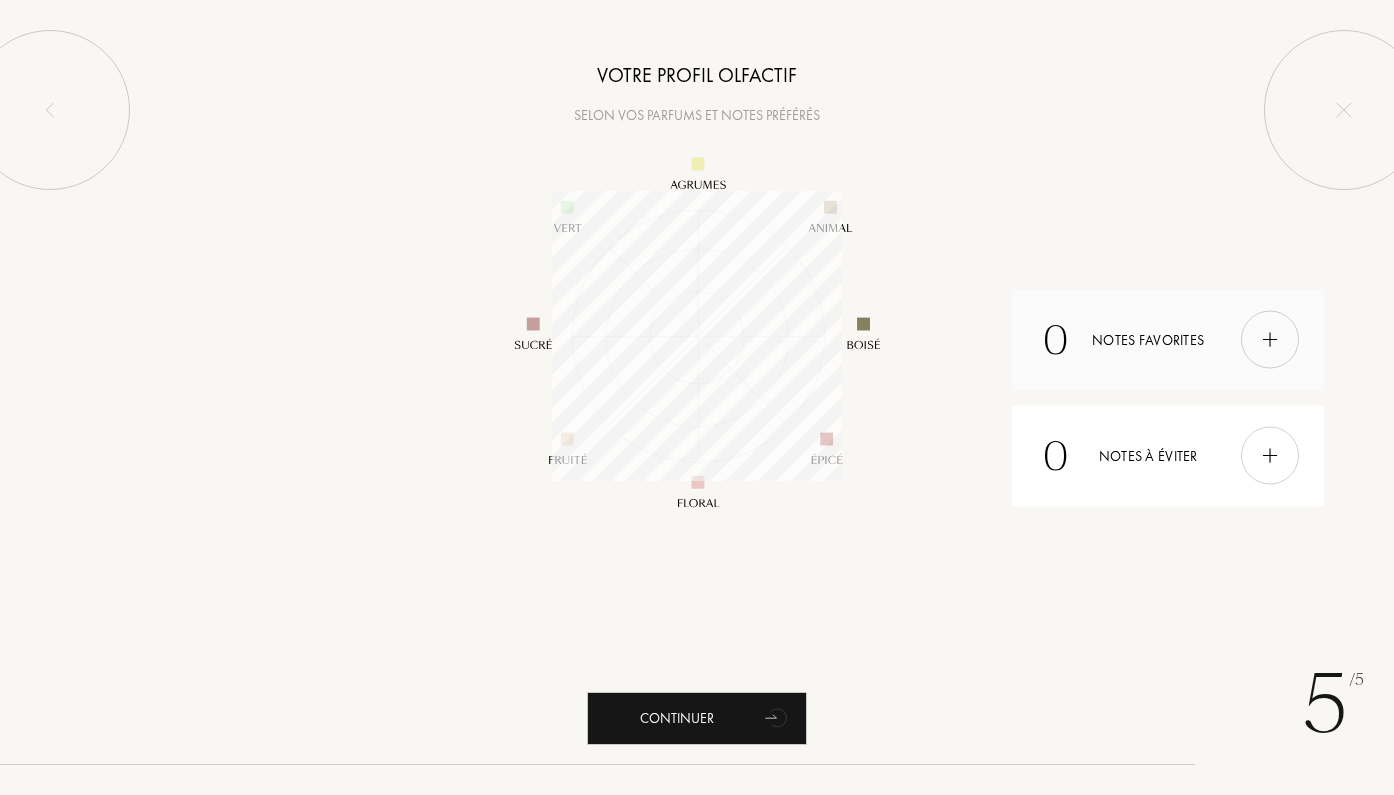 click at bounding box center [1270, 340] 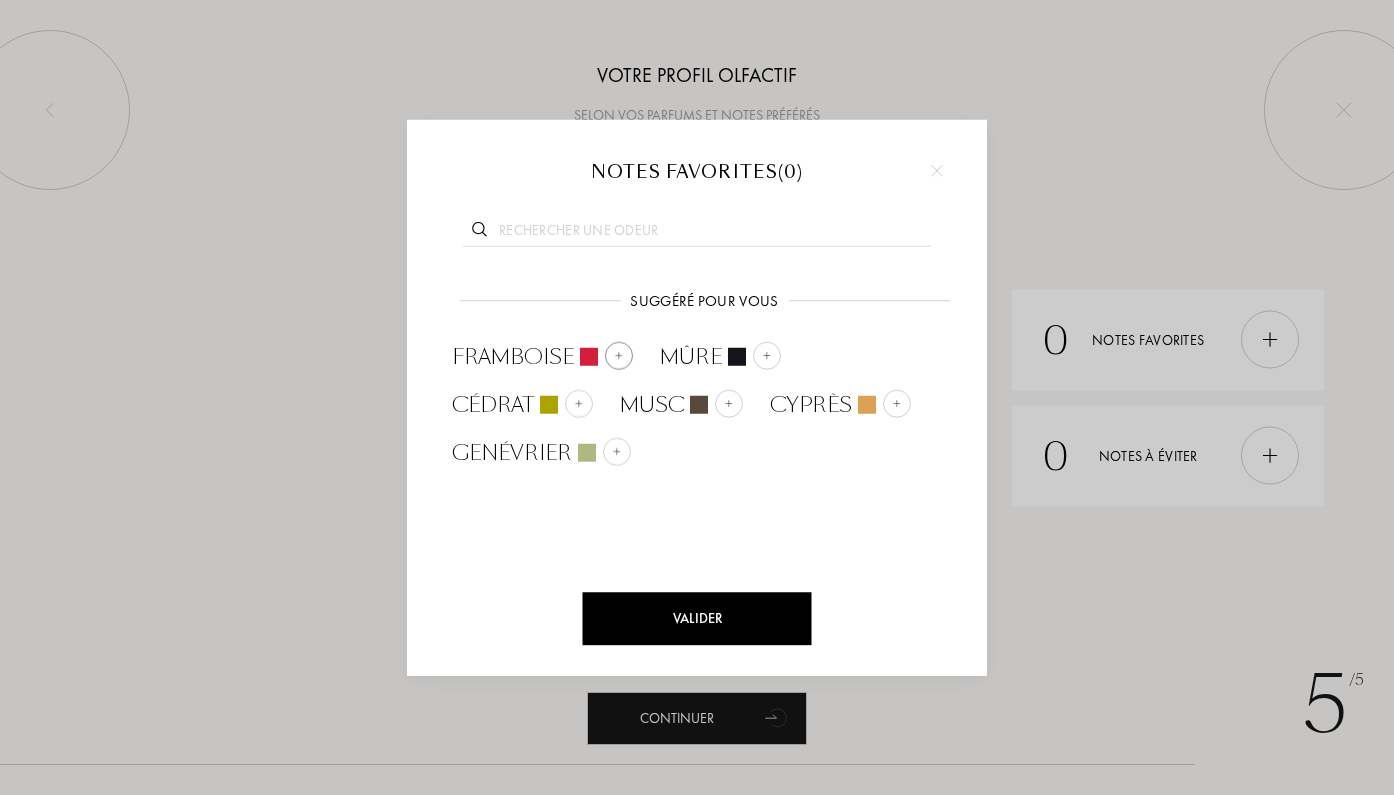 click at bounding box center [619, 355] 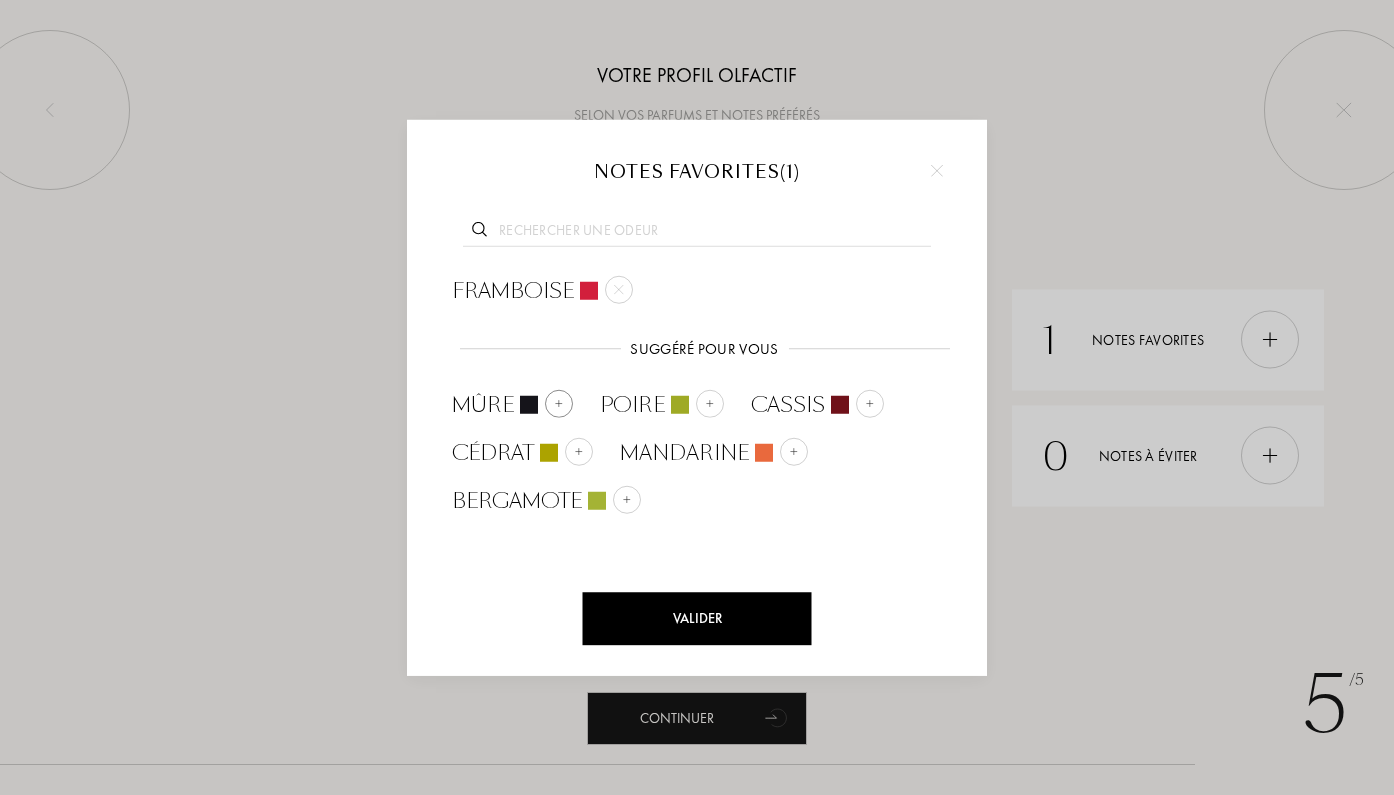click at bounding box center [559, 403] 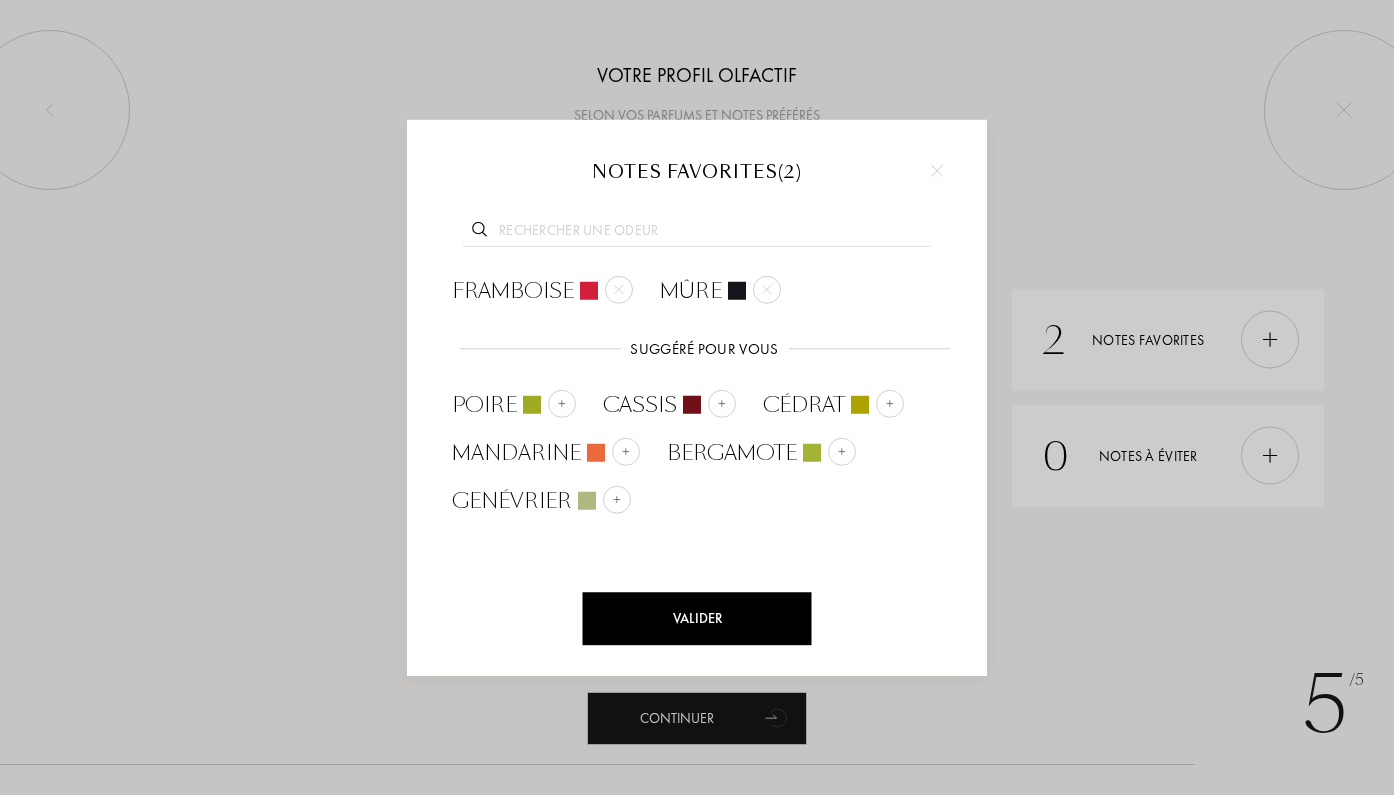 click at bounding box center (697, 233) 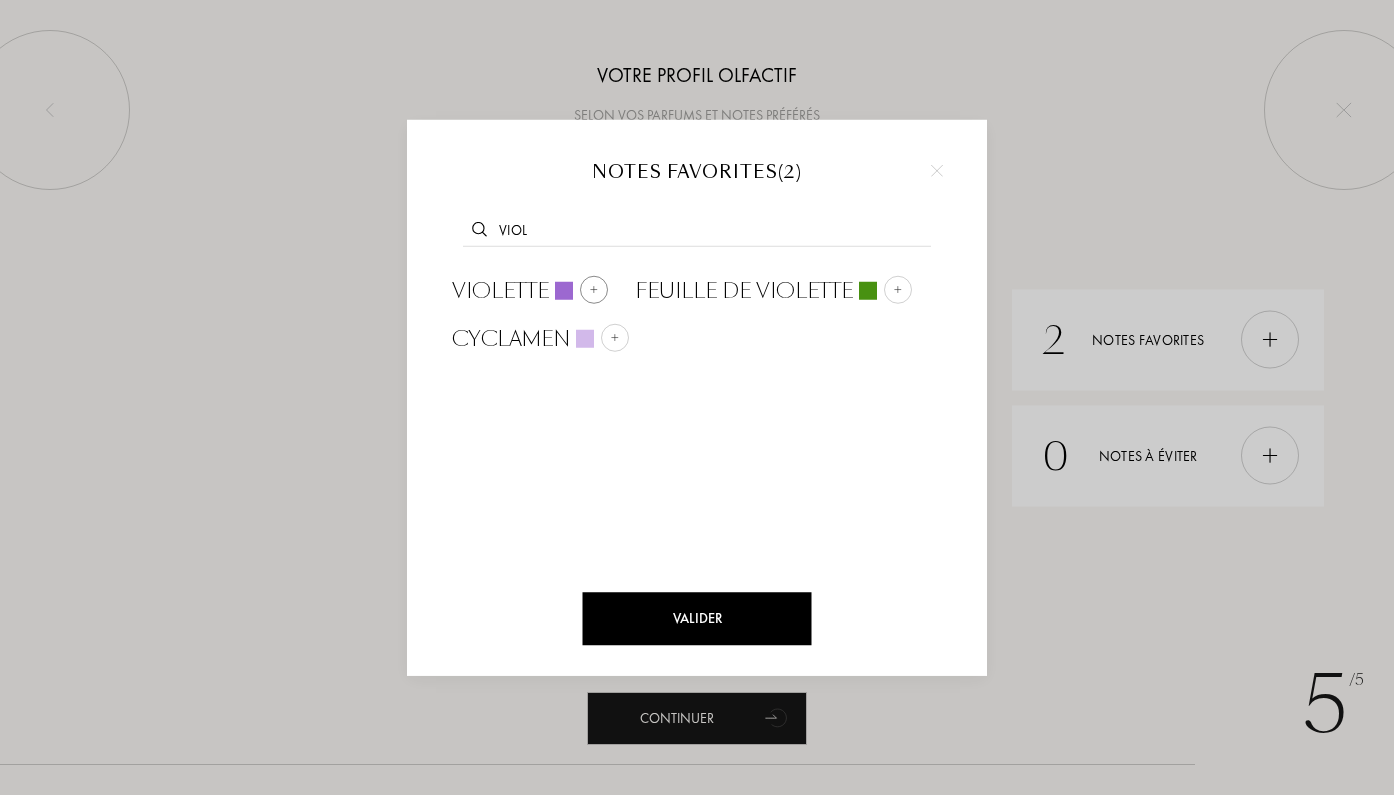 type on "viol" 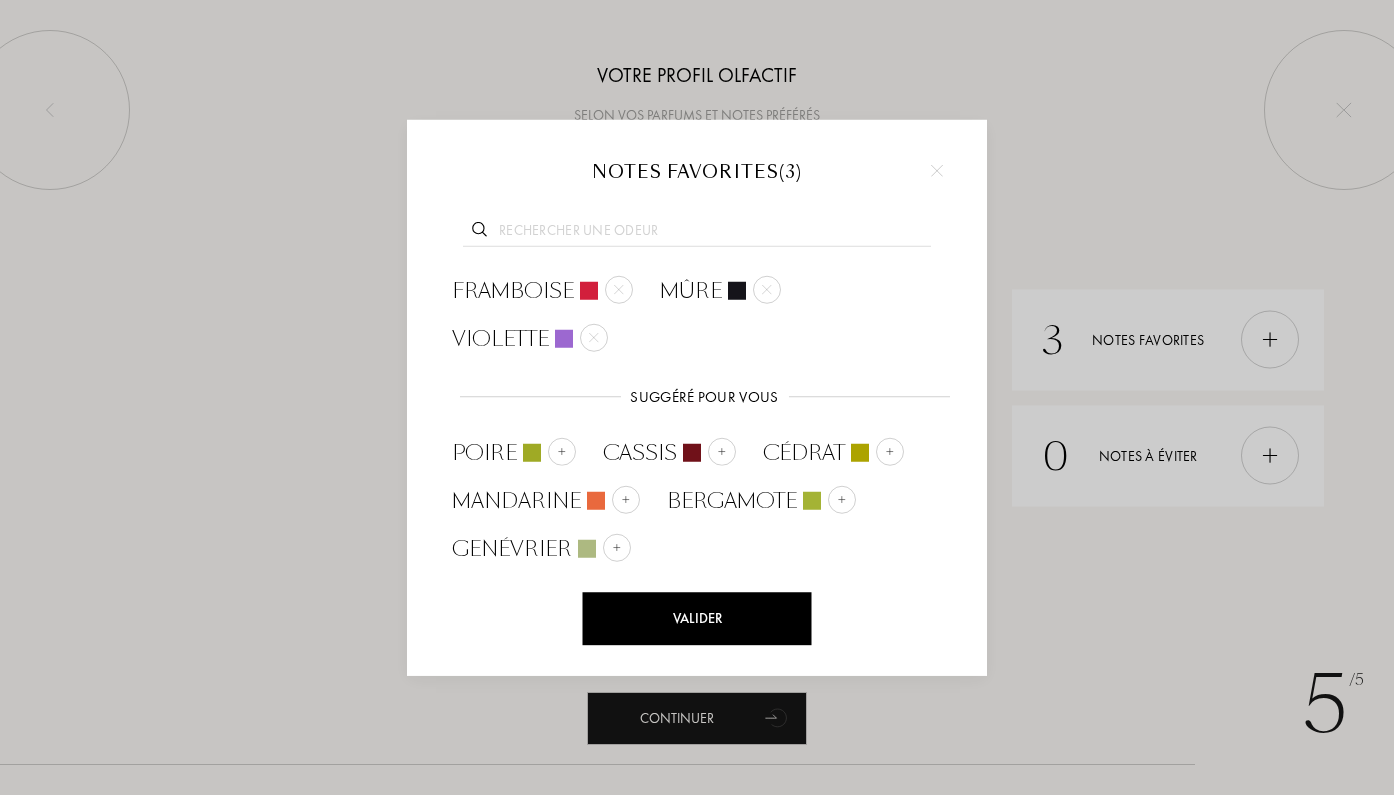 click at bounding box center [697, 233] 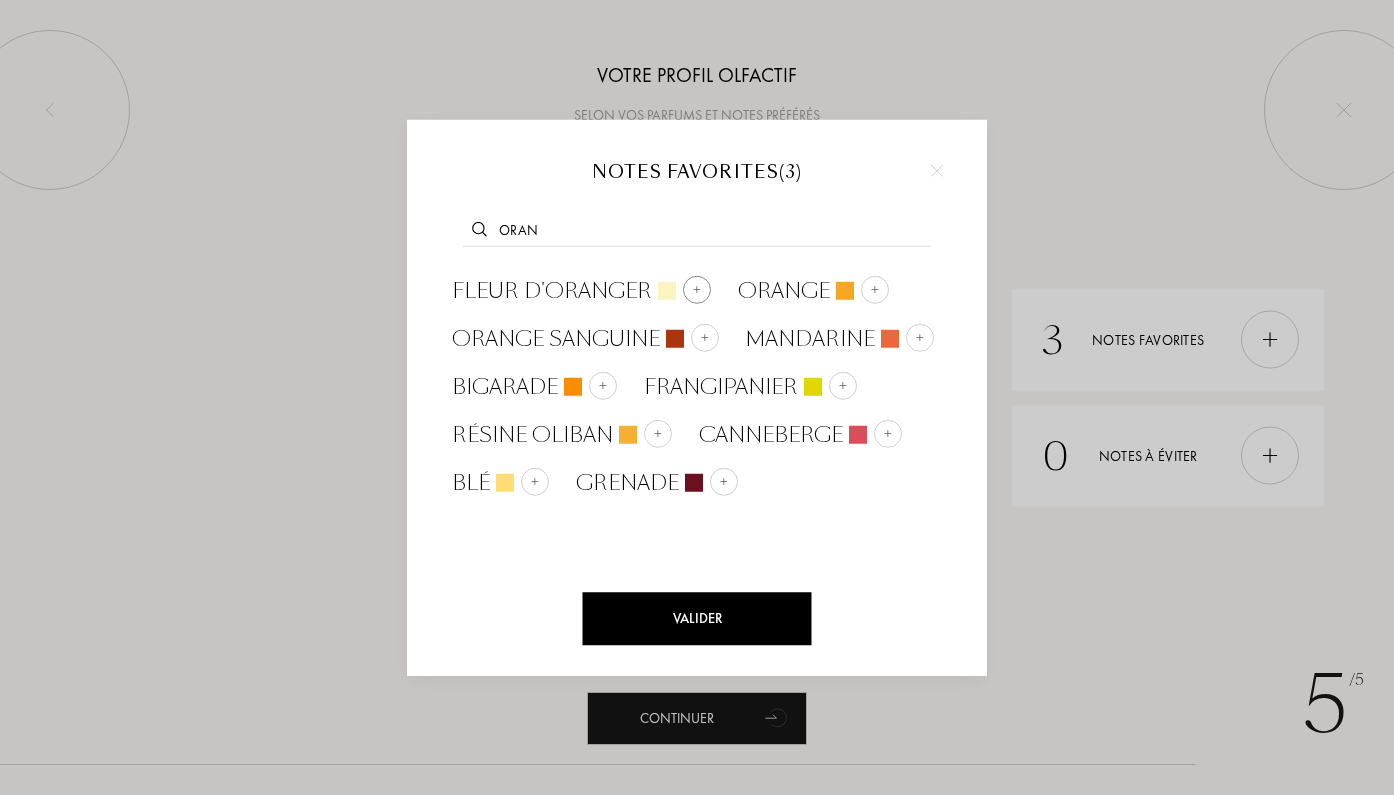 type on "oran" 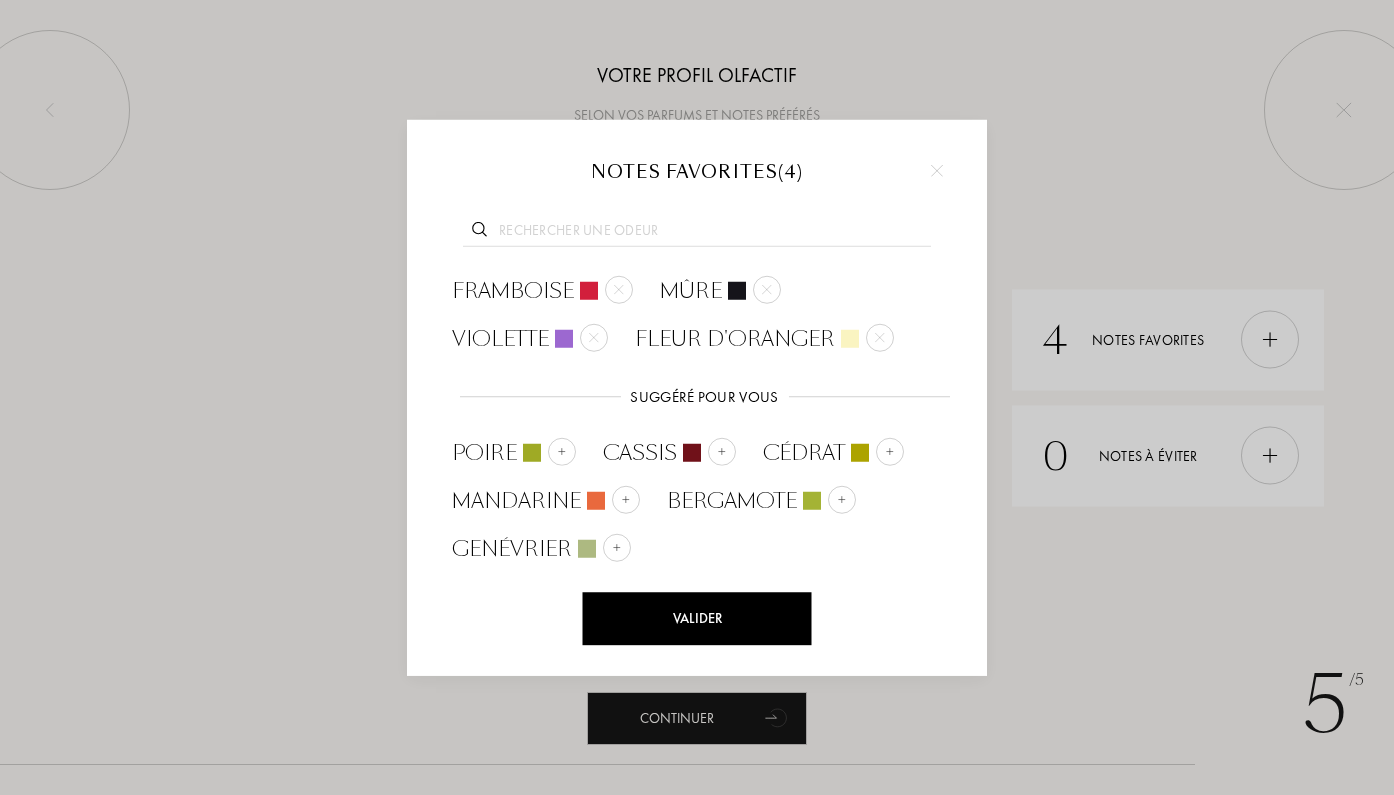 click at bounding box center (697, 233) 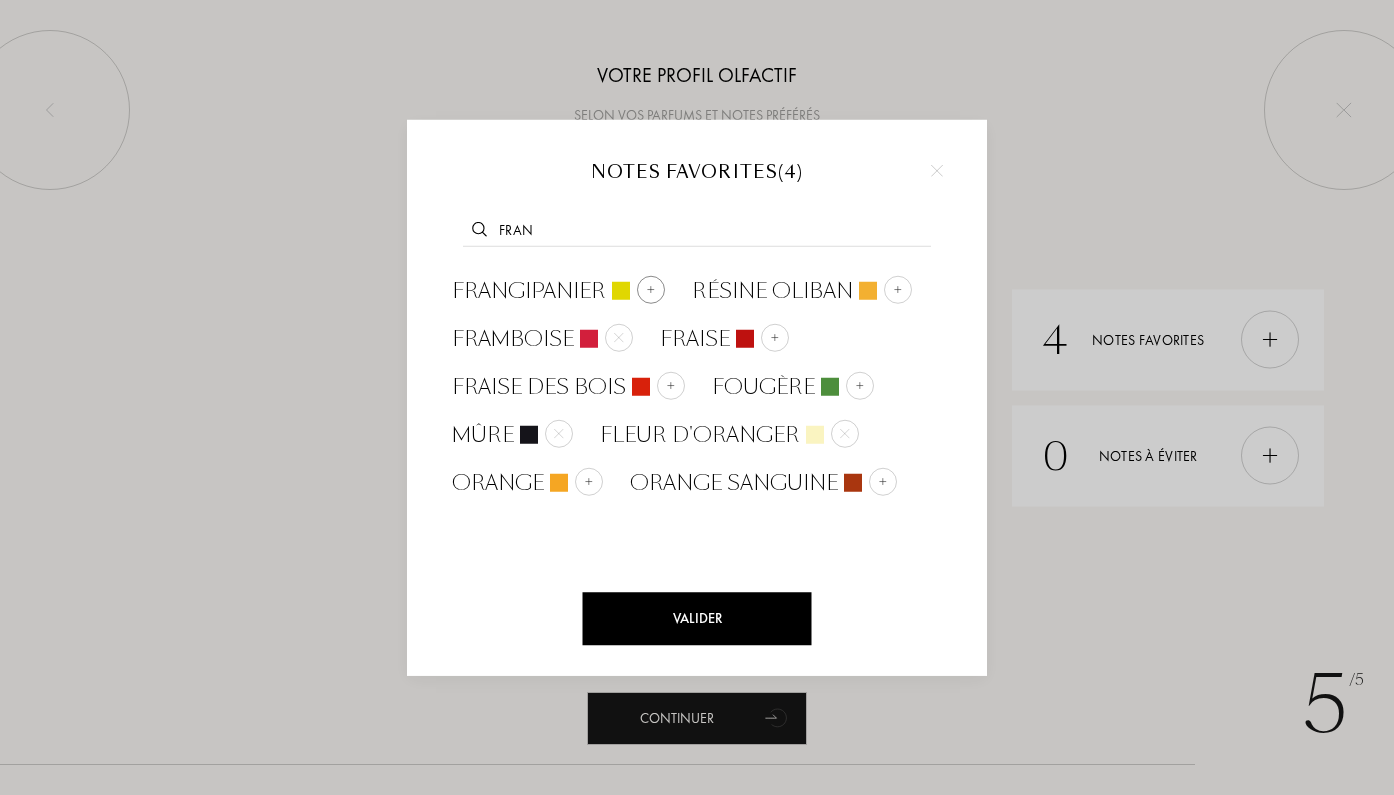 type on "fran" 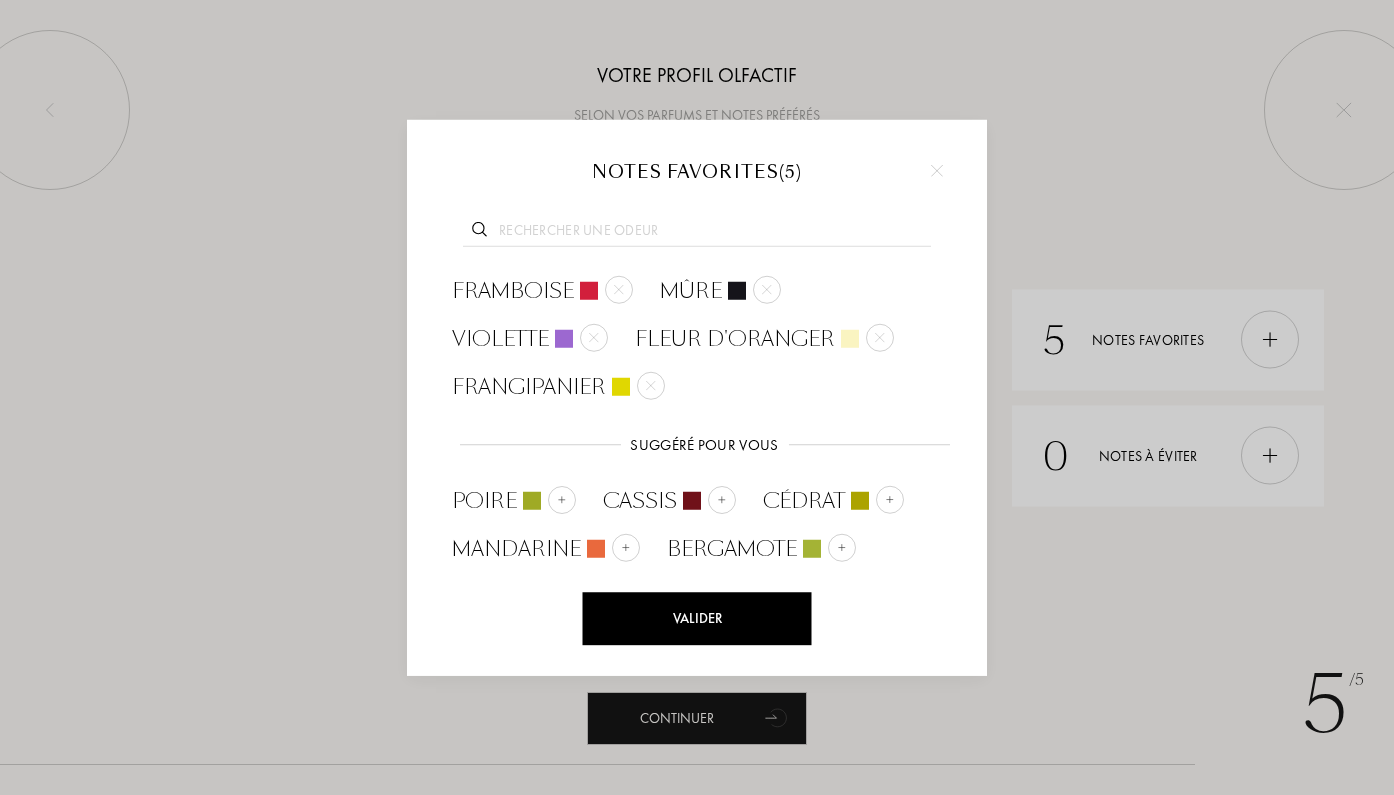 click on "Valider" at bounding box center [697, 618] 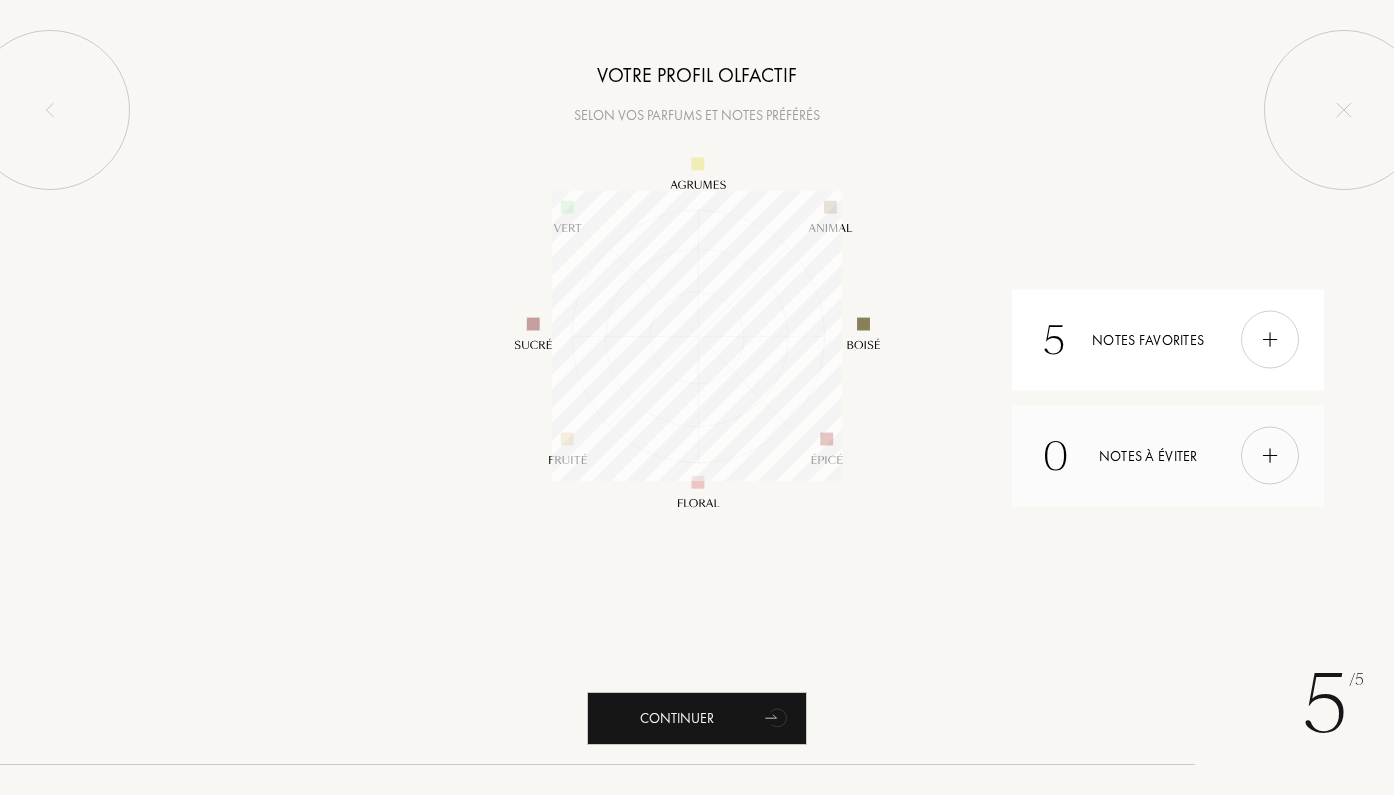 click at bounding box center [1270, 456] 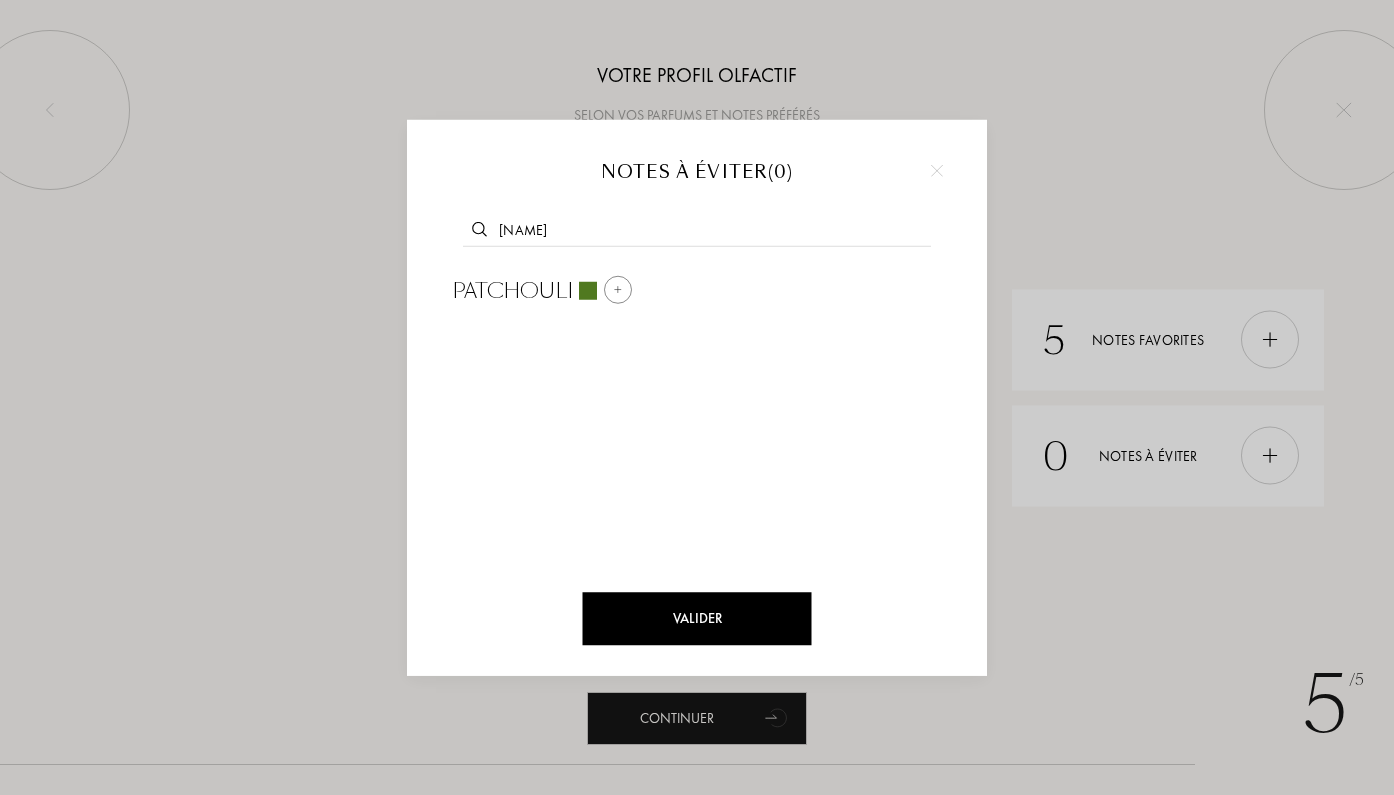 type on "pat" 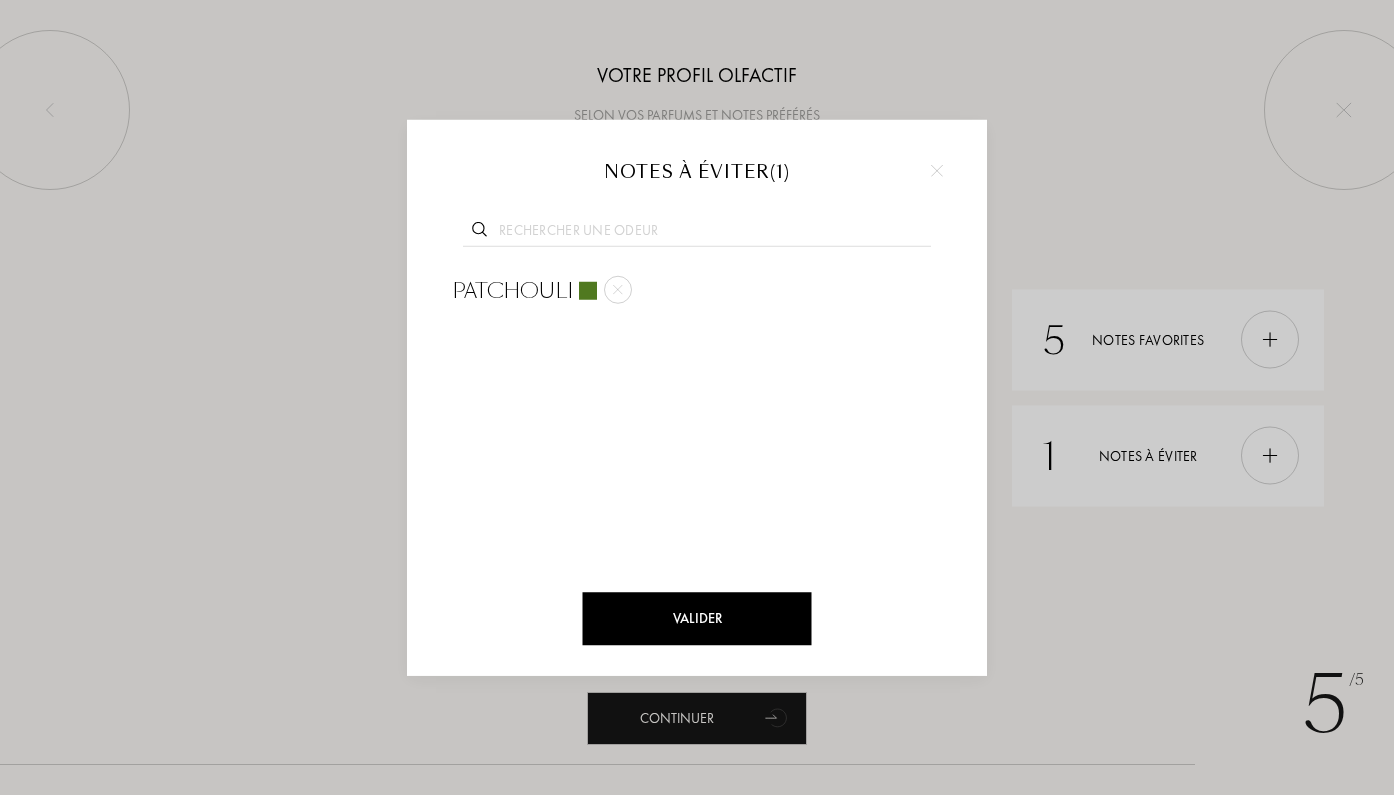 click at bounding box center (697, 233) 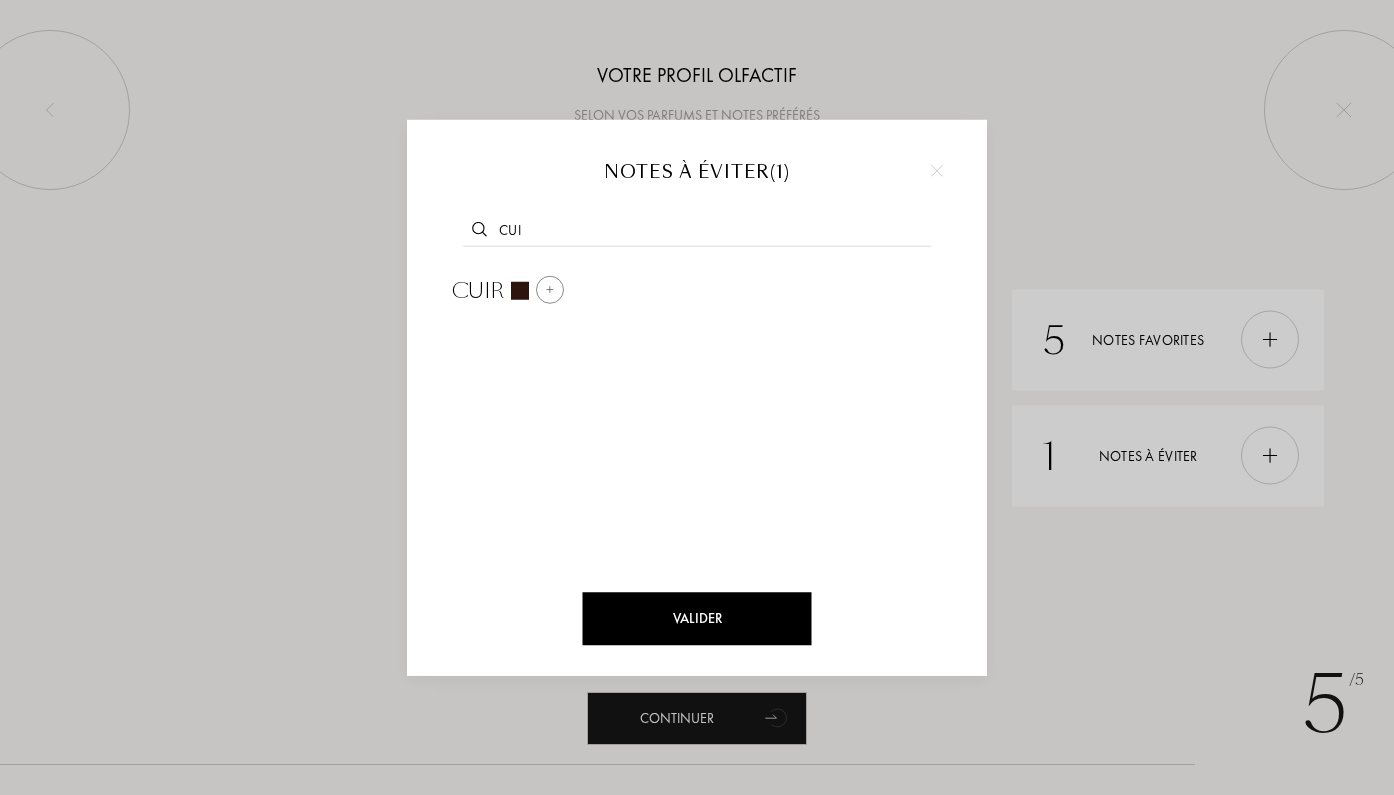 type on "cui" 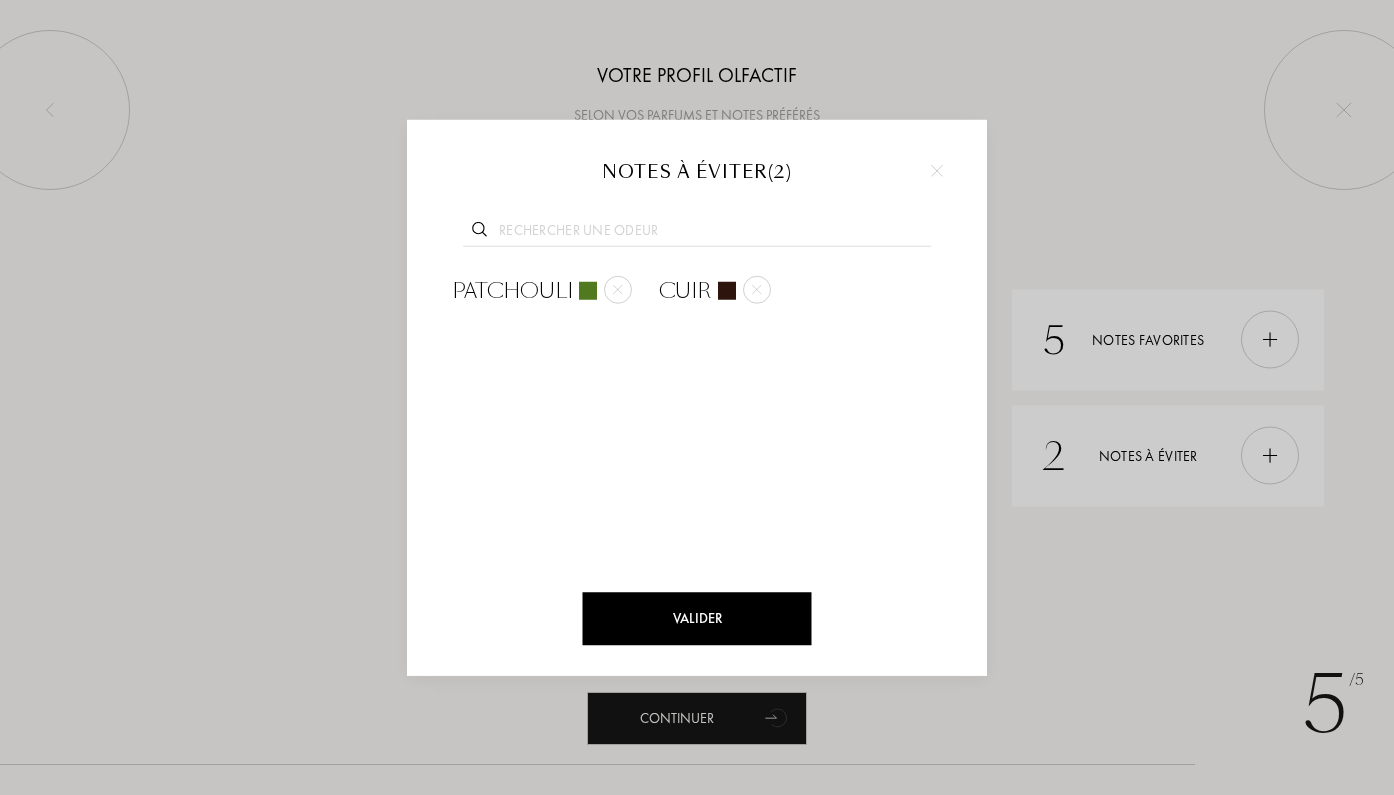click on "Valider" at bounding box center (697, 618) 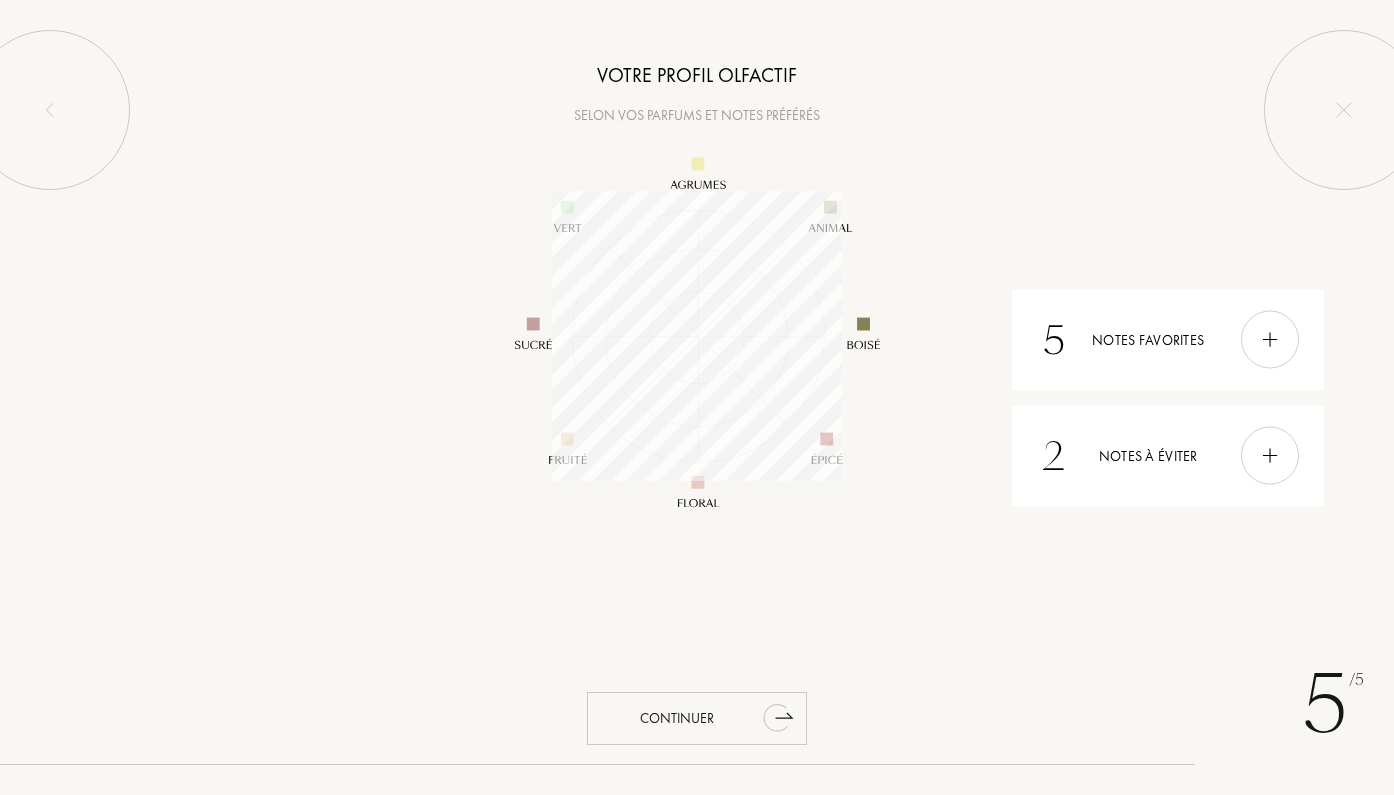 click on "Continuer" at bounding box center (697, 718) 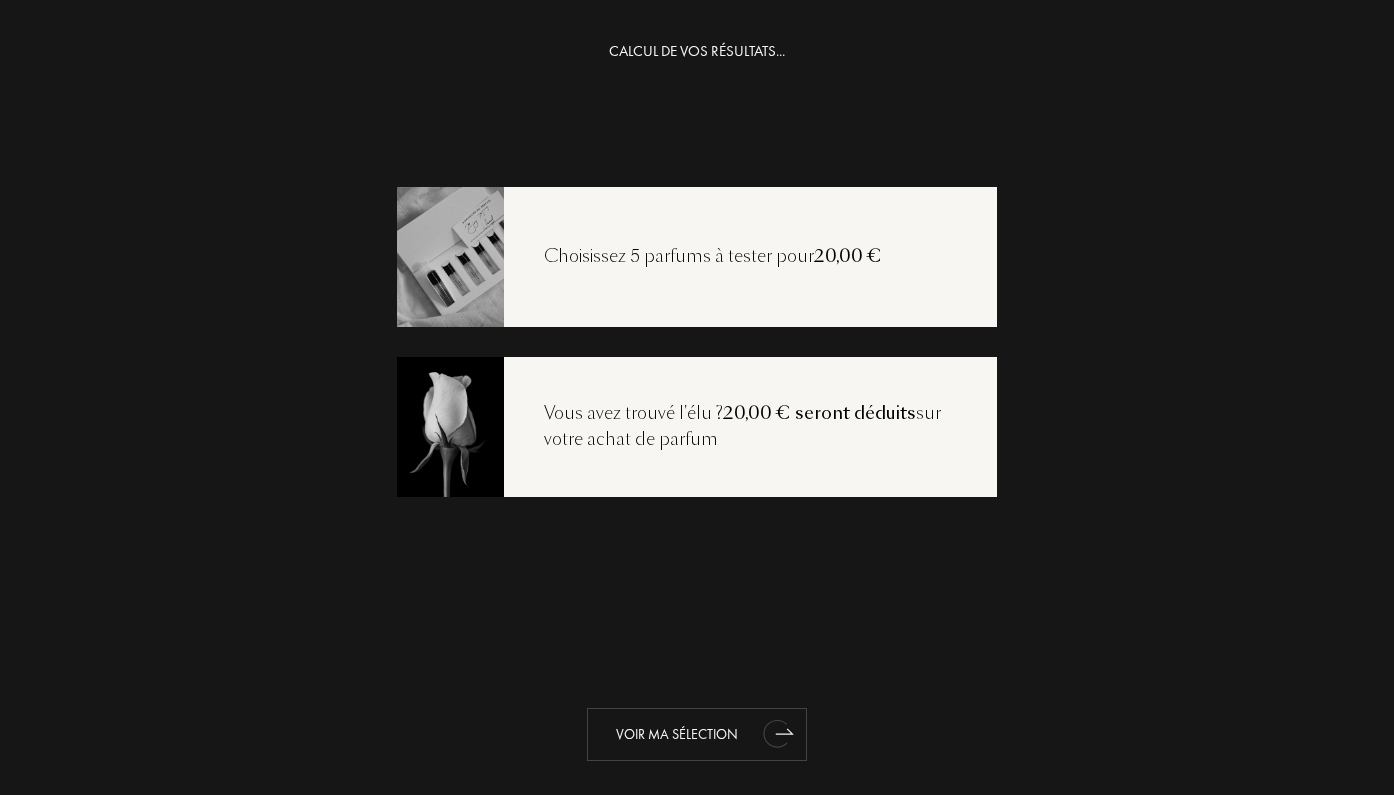 click on "Voir ma sélection" at bounding box center [697, 734] 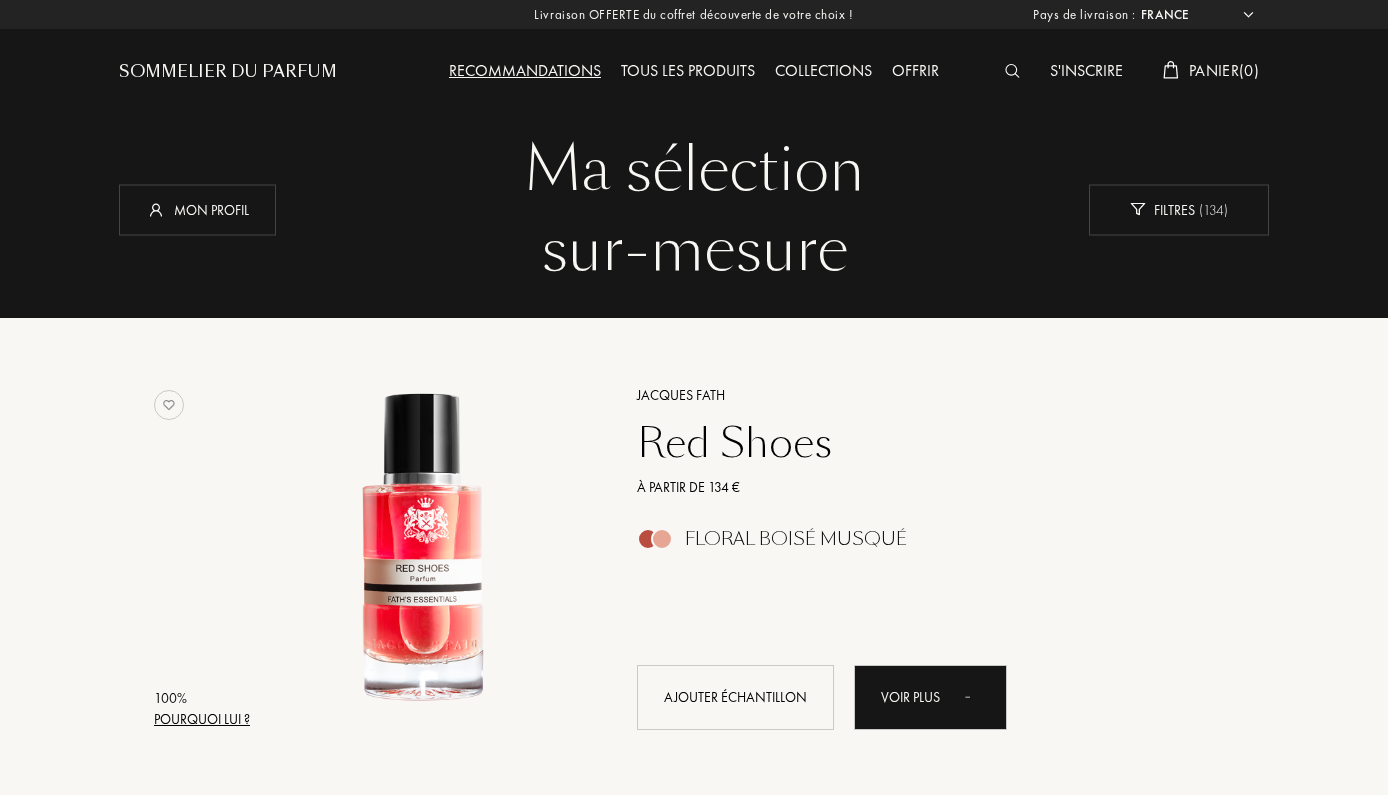 select on "FR" 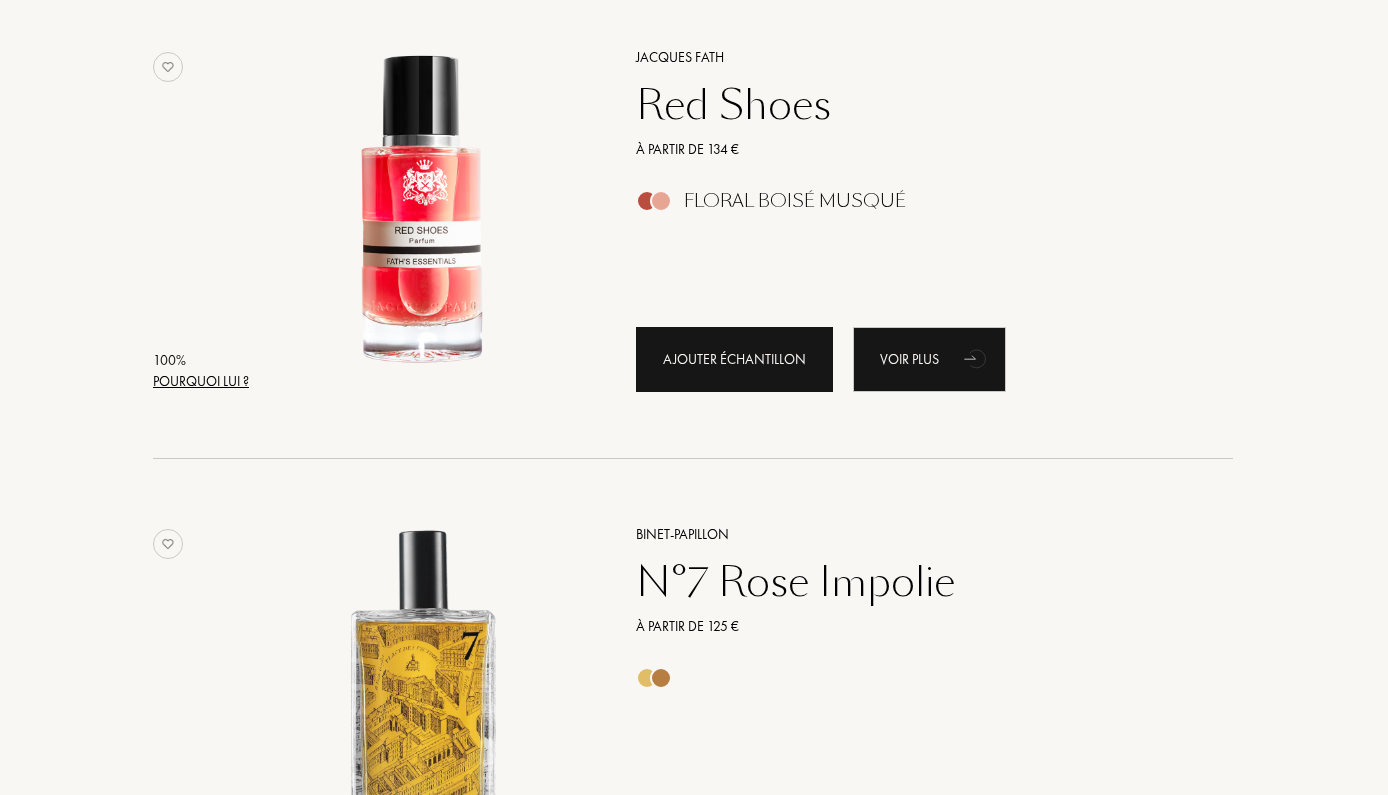 scroll, scrollTop: 343, scrollLeft: 1, axis: both 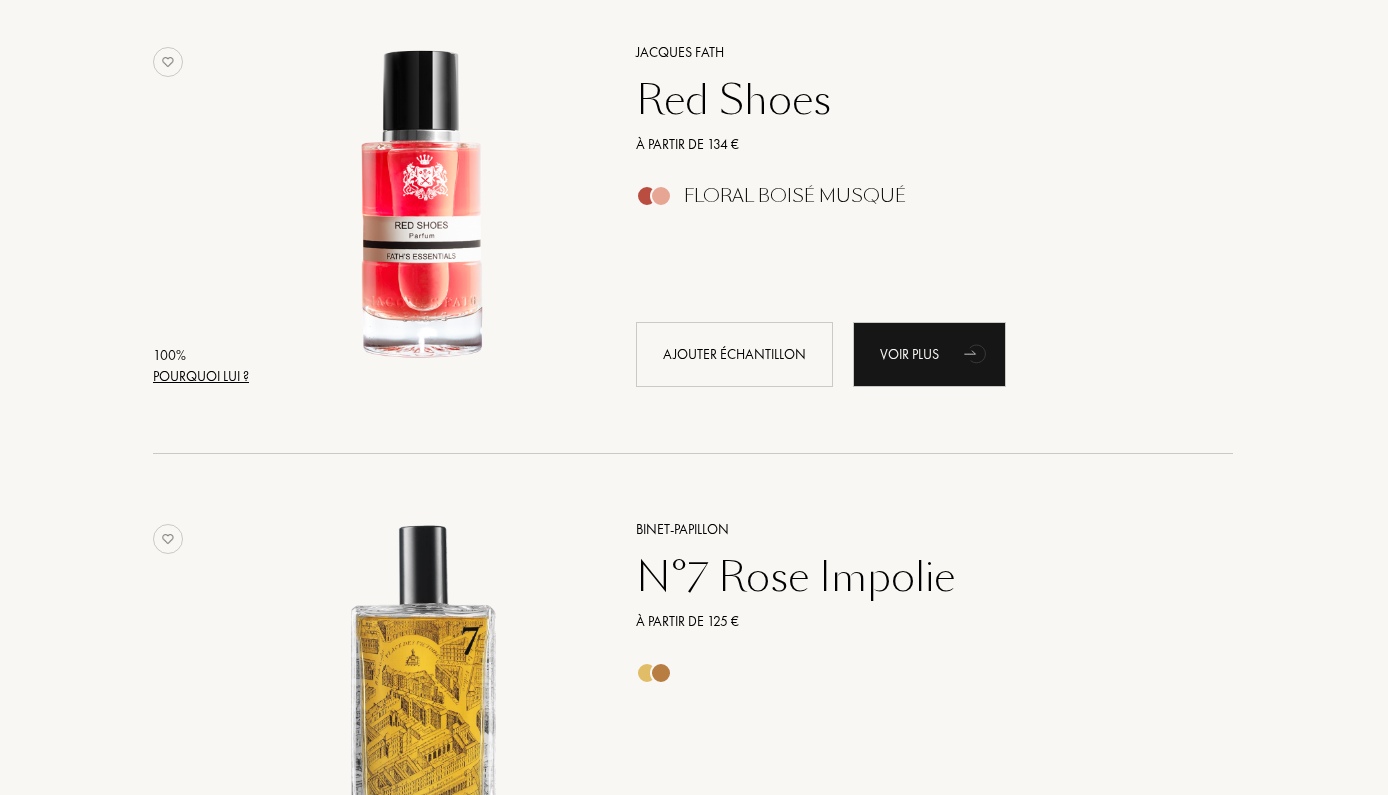 click at bounding box center (661, 673) 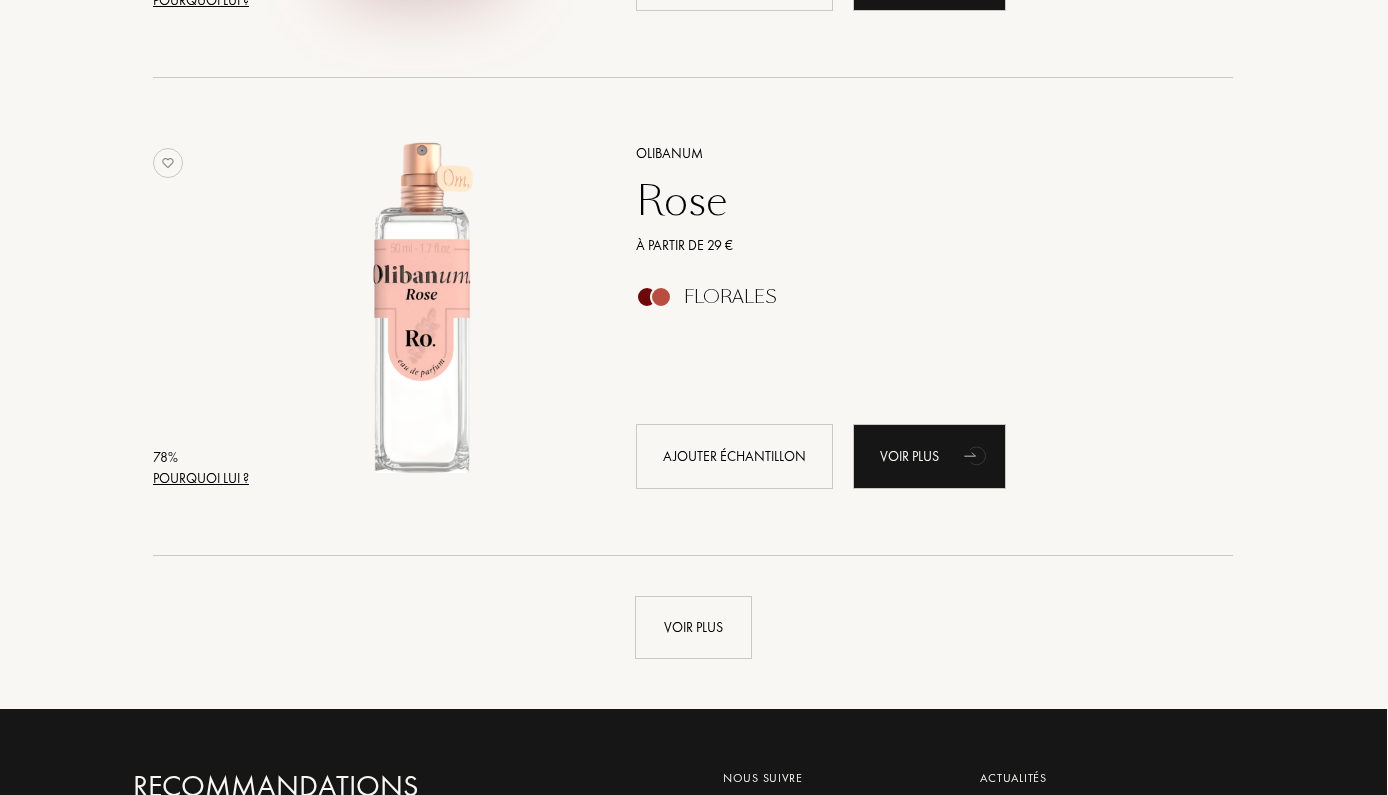 scroll, scrollTop: 4540, scrollLeft: 1, axis: both 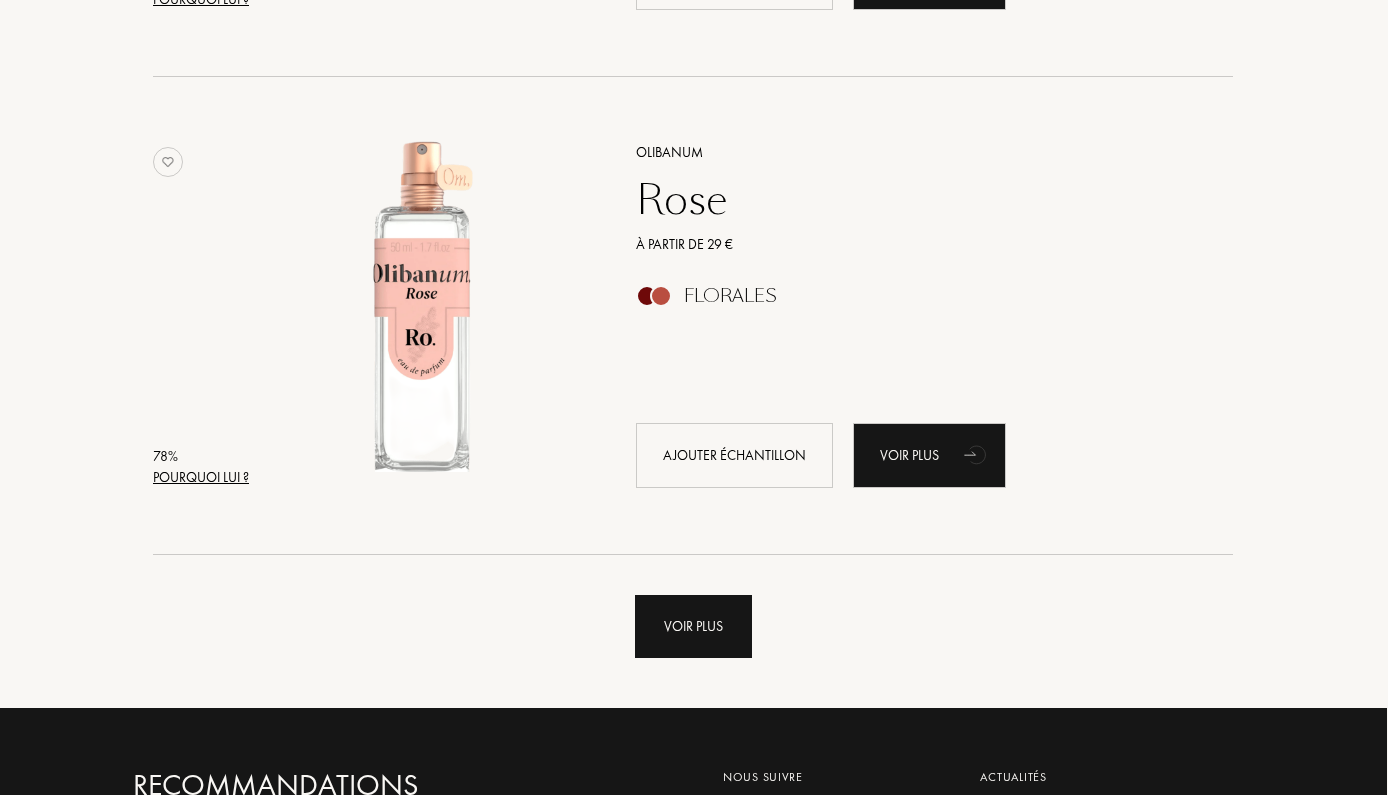 click on "Voir plus" at bounding box center (693, 626) 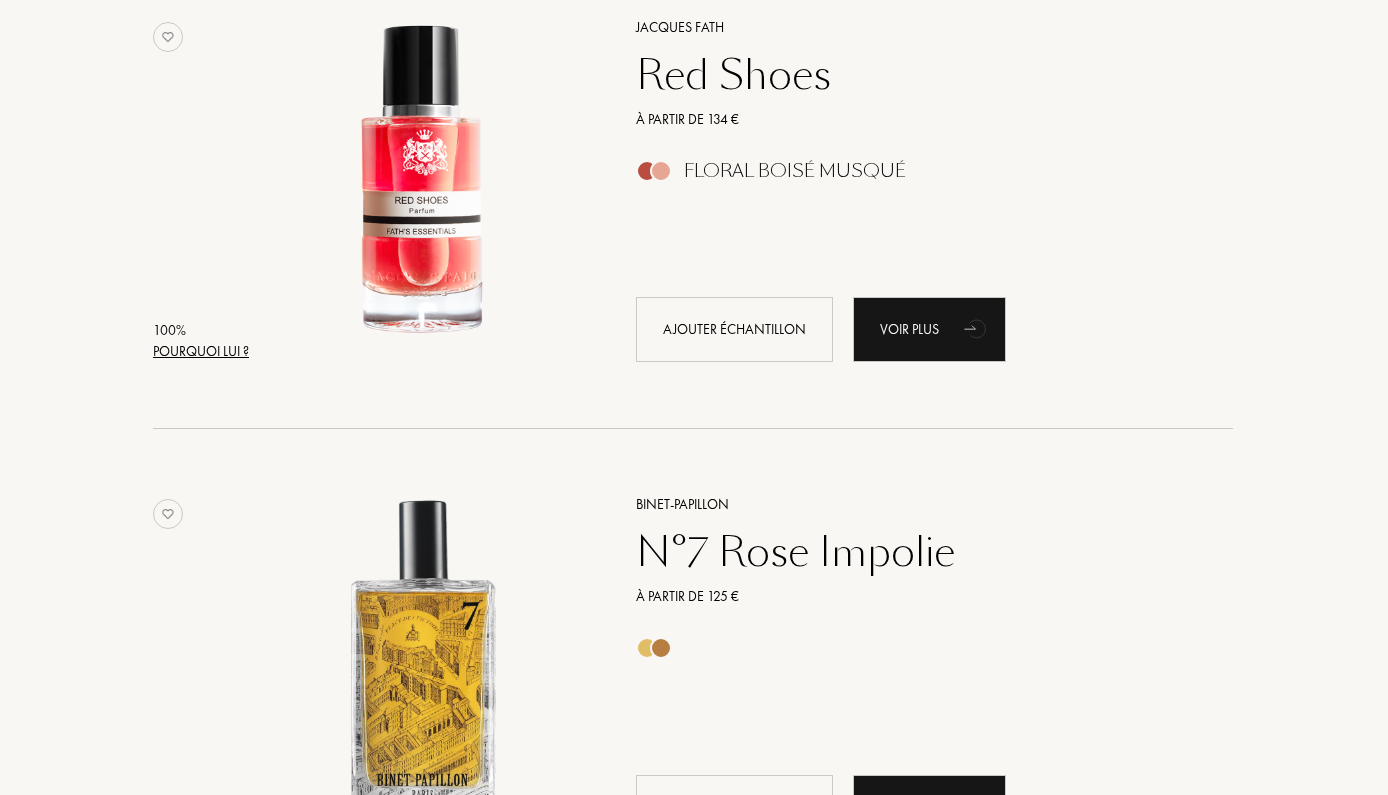 scroll, scrollTop: 512, scrollLeft: 1, axis: both 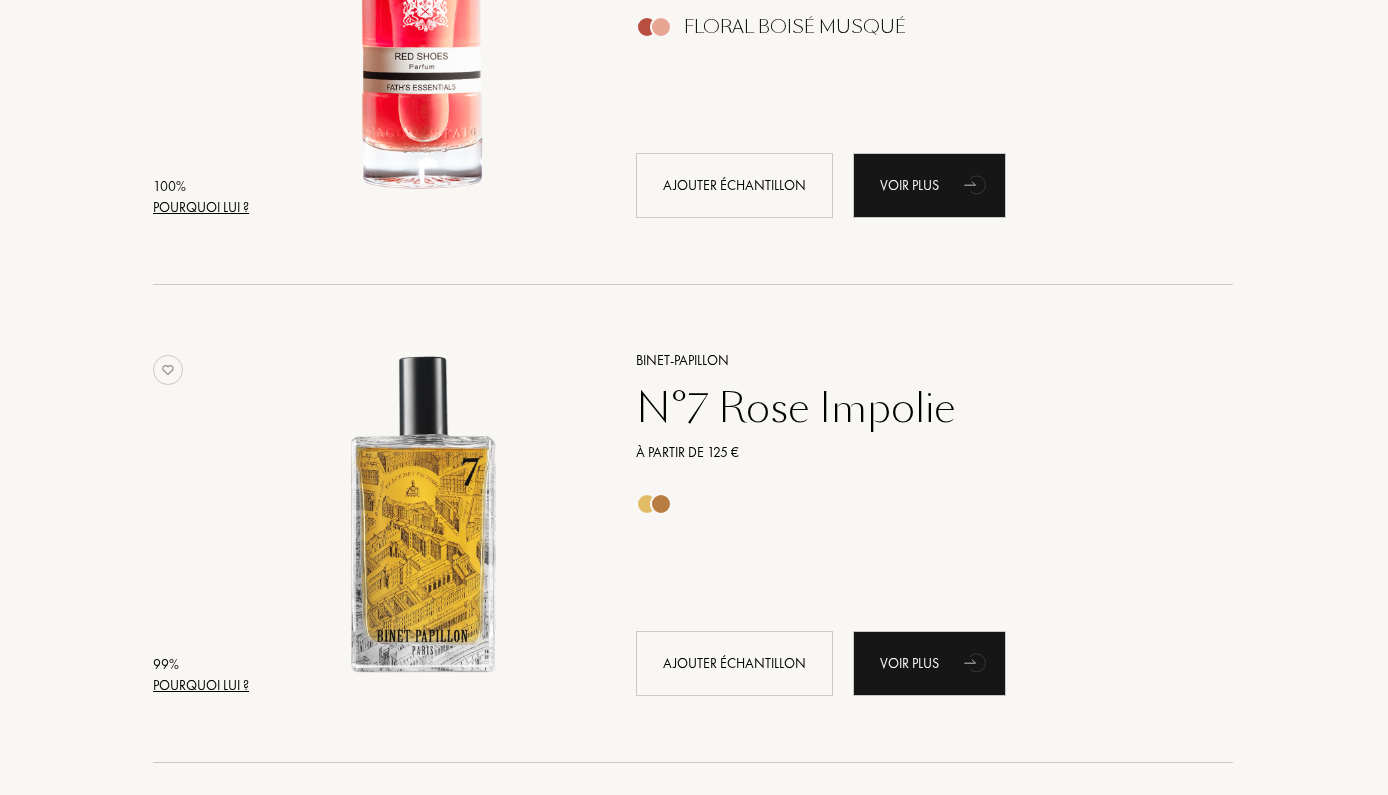 click on "Pourquoi lui ?" at bounding box center (201, 207) 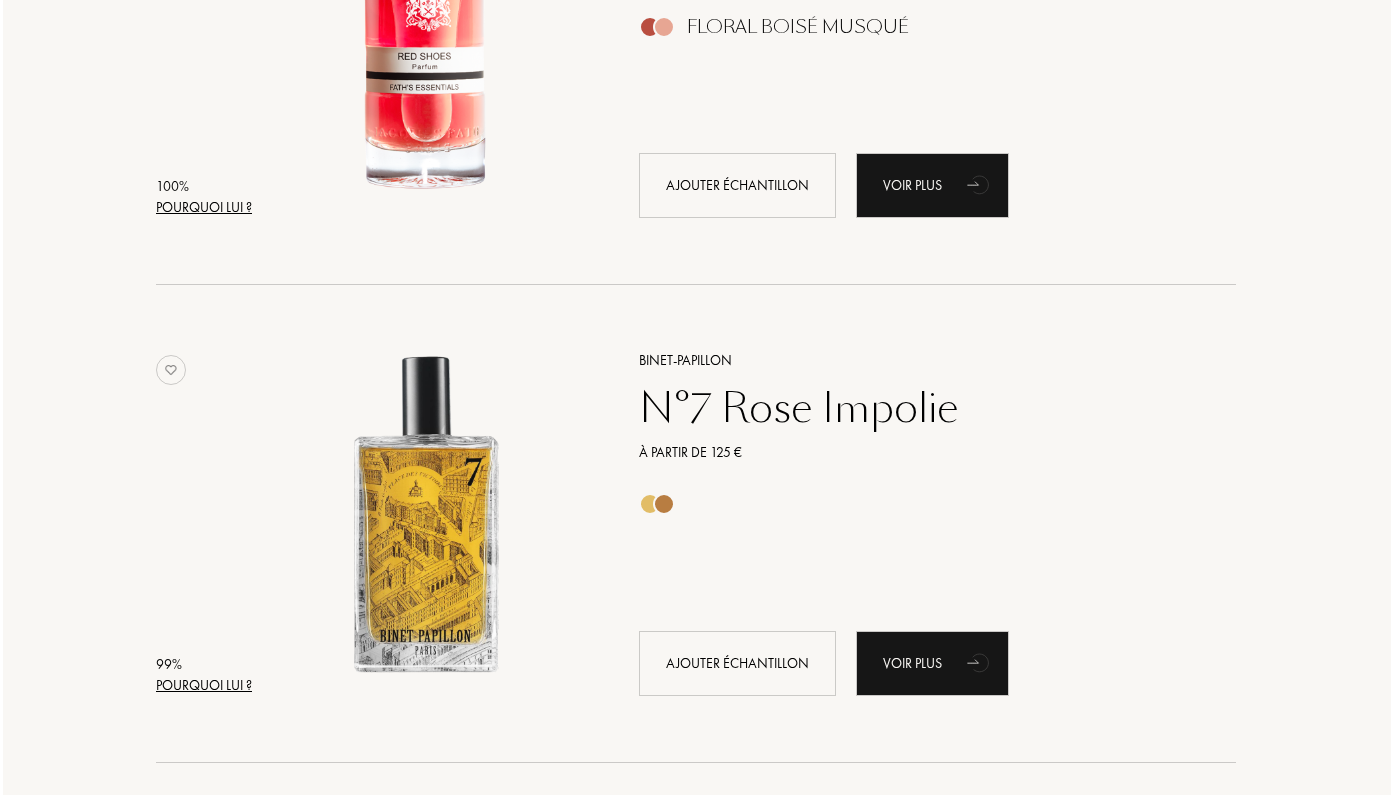 scroll, scrollTop: 512, scrollLeft: 0, axis: vertical 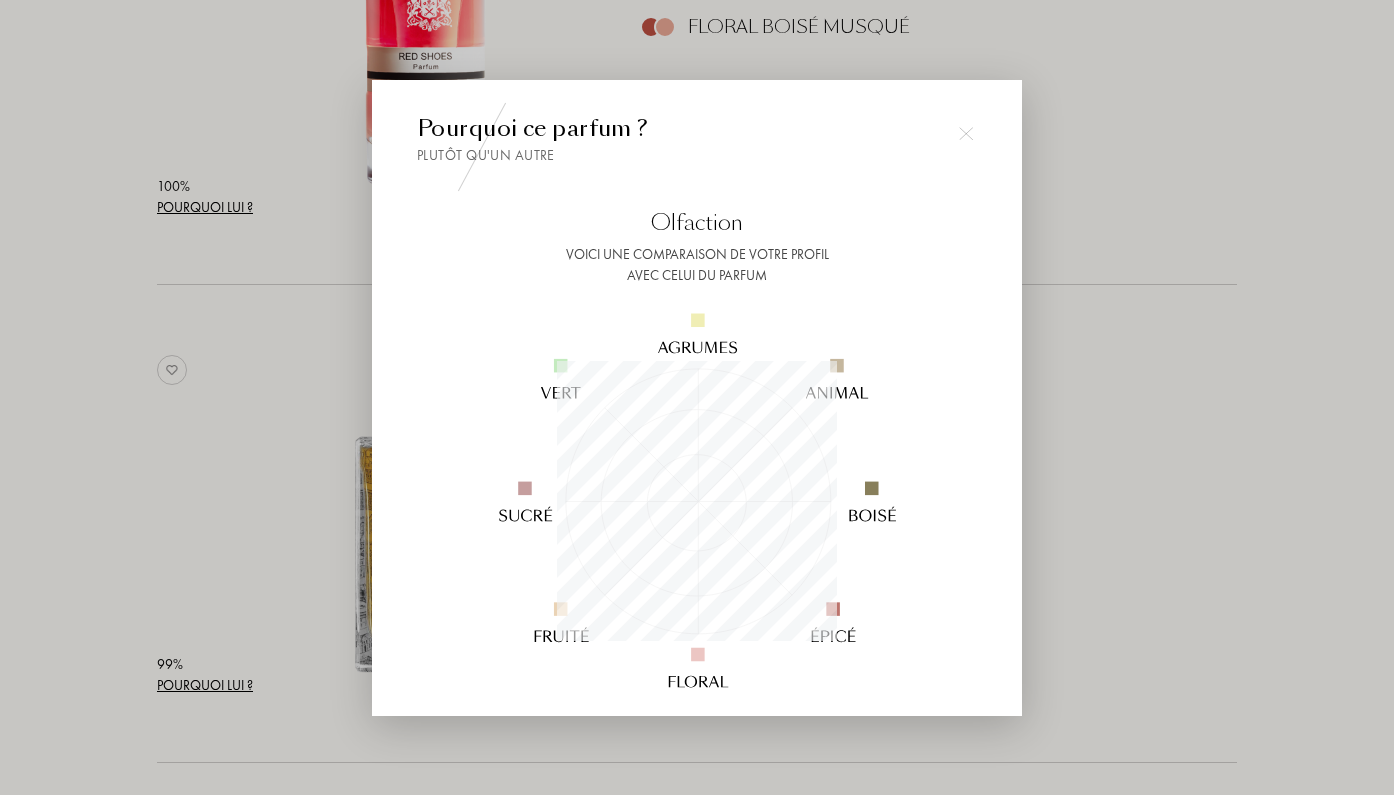 click at bounding box center [966, 134] 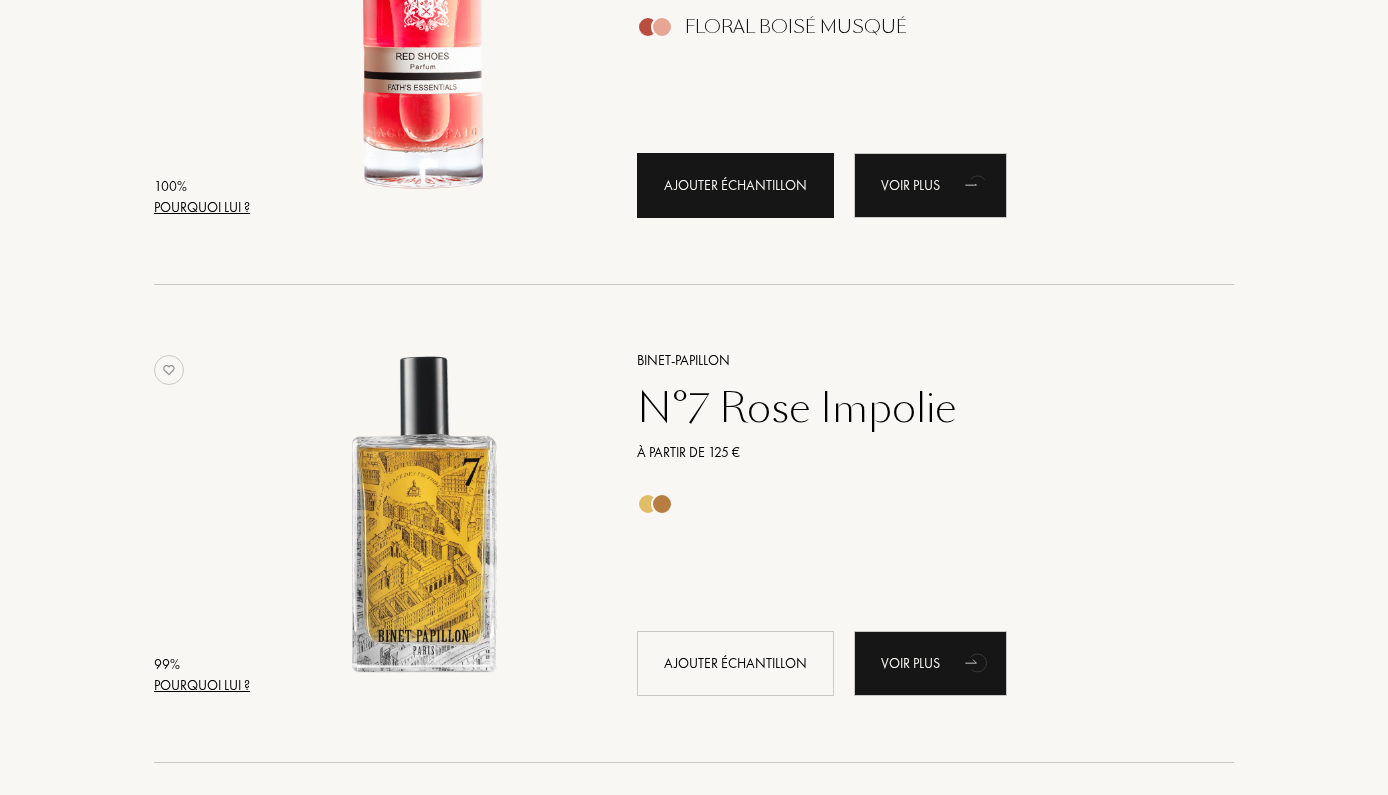 click on "Ajouter échantillon" at bounding box center (735, 185) 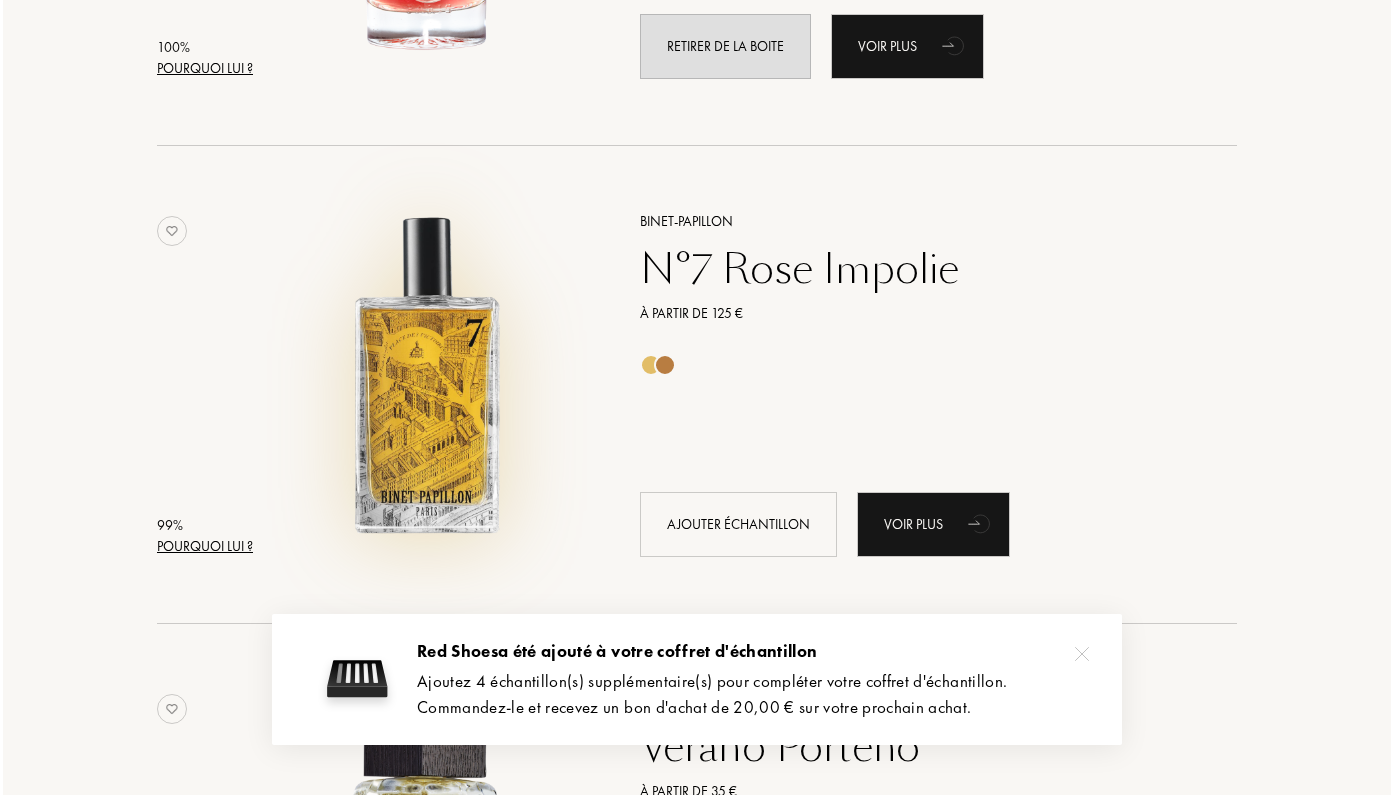 scroll, scrollTop: 668, scrollLeft: 0, axis: vertical 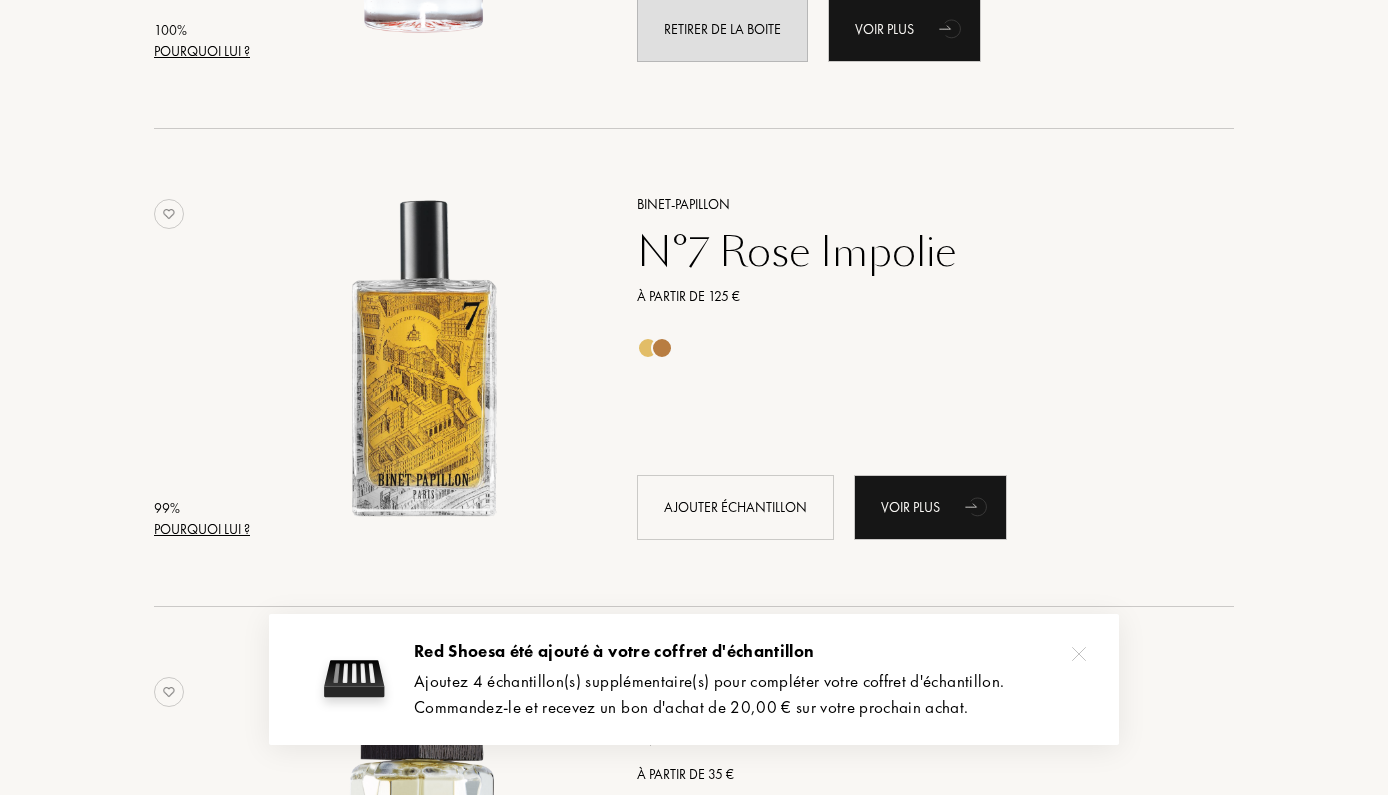 click on "Pourquoi lui ?" at bounding box center (202, 529) 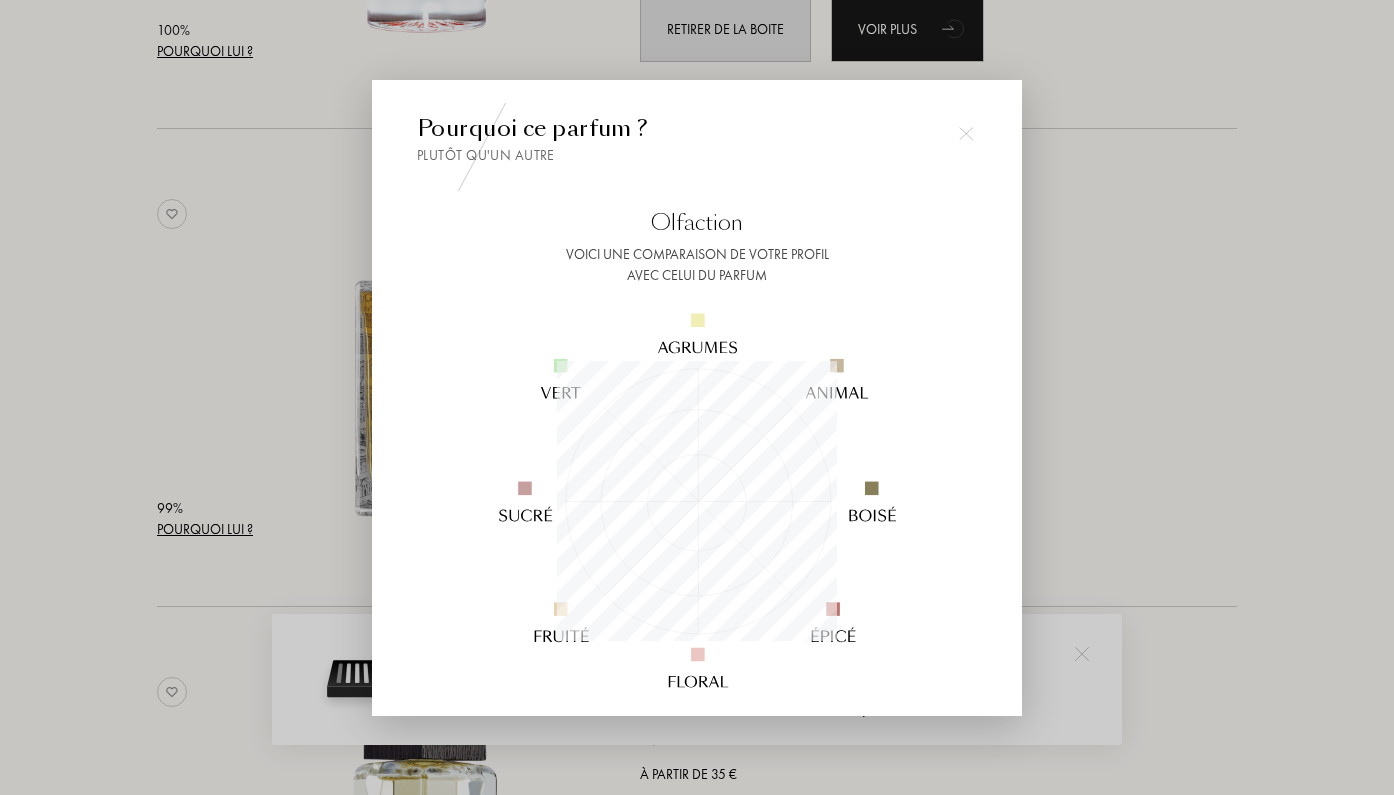 scroll, scrollTop: 999720, scrollLeft: 999720, axis: both 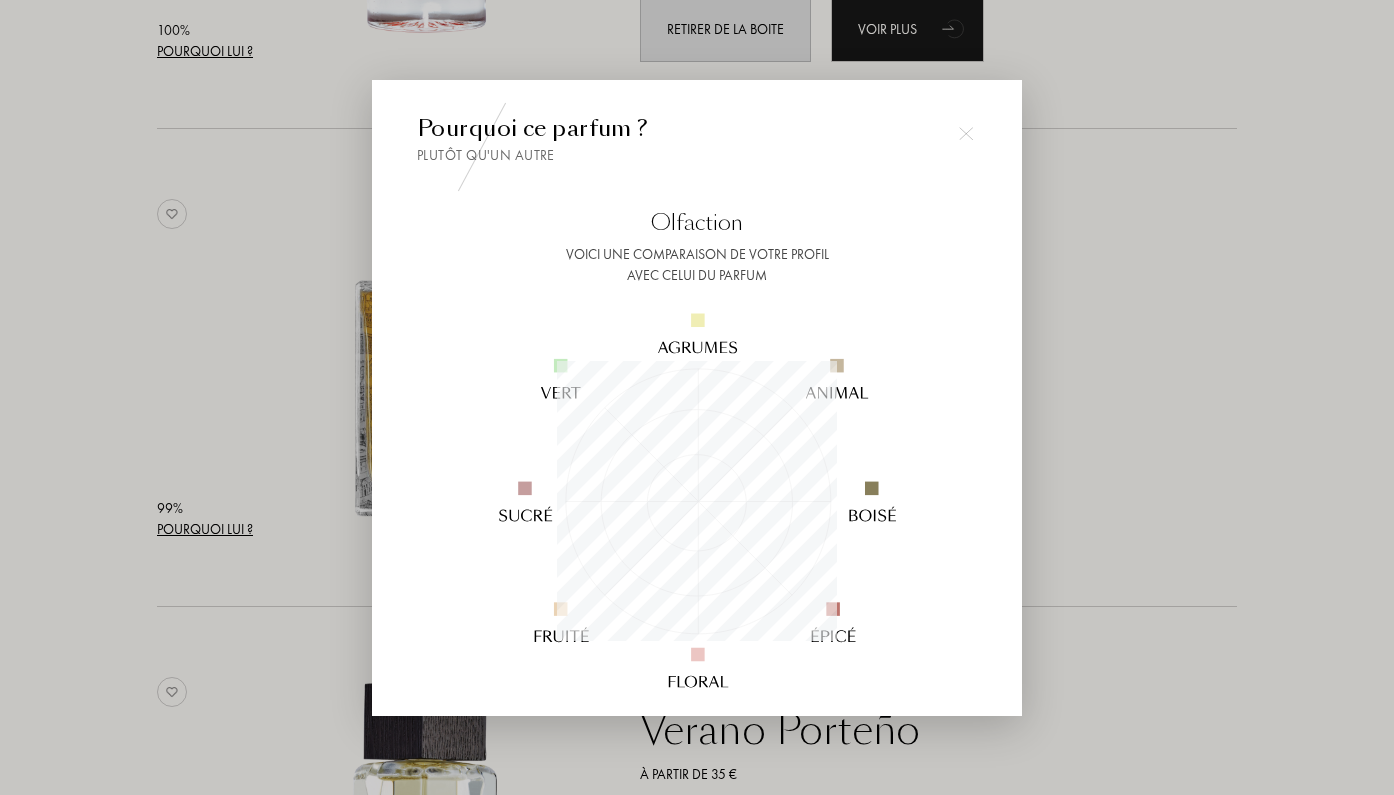click at bounding box center (697, 397) 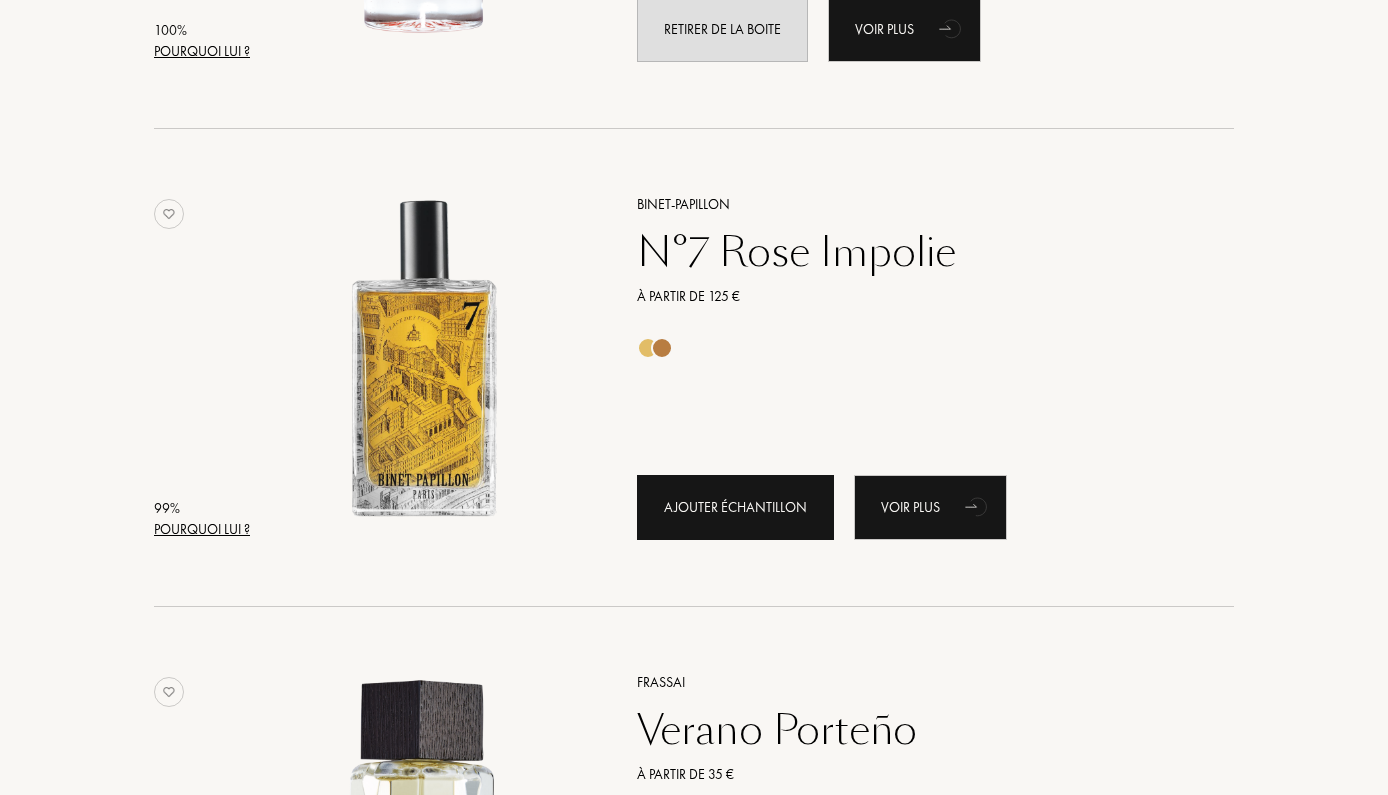 click on "Ajouter échantillon" at bounding box center [735, 507] 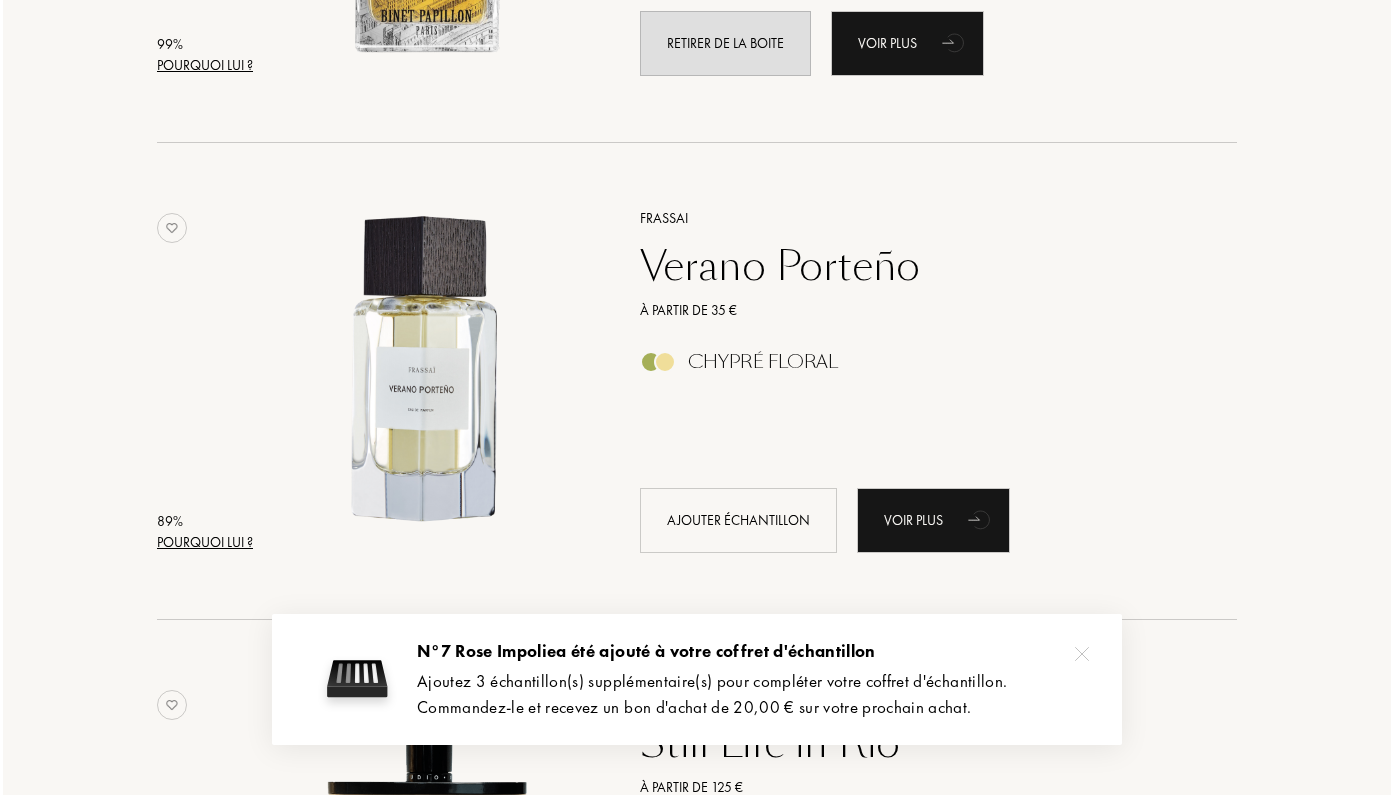 scroll, scrollTop: 1133, scrollLeft: 0, axis: vertical 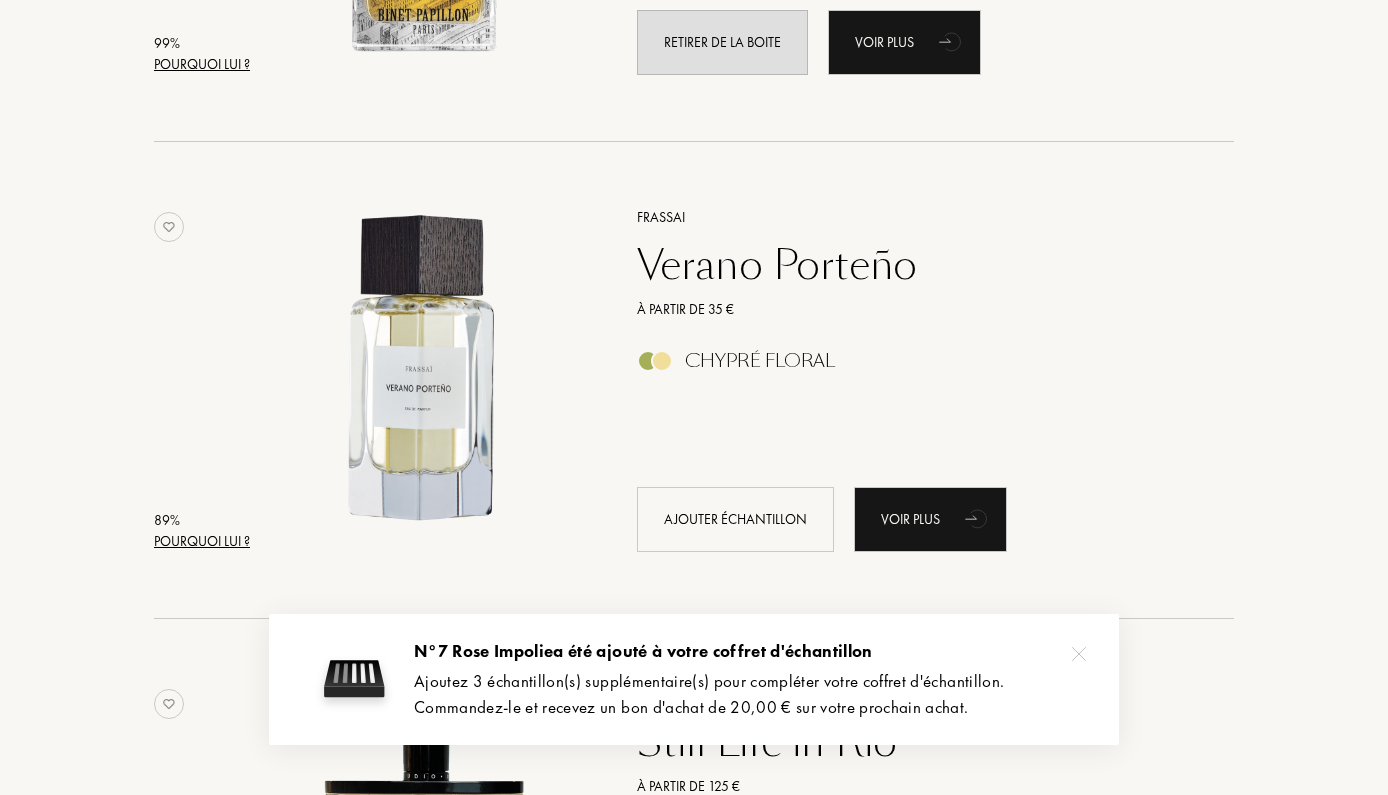 click on "Pourquoi lui ?" at bounding box center [202, 541] 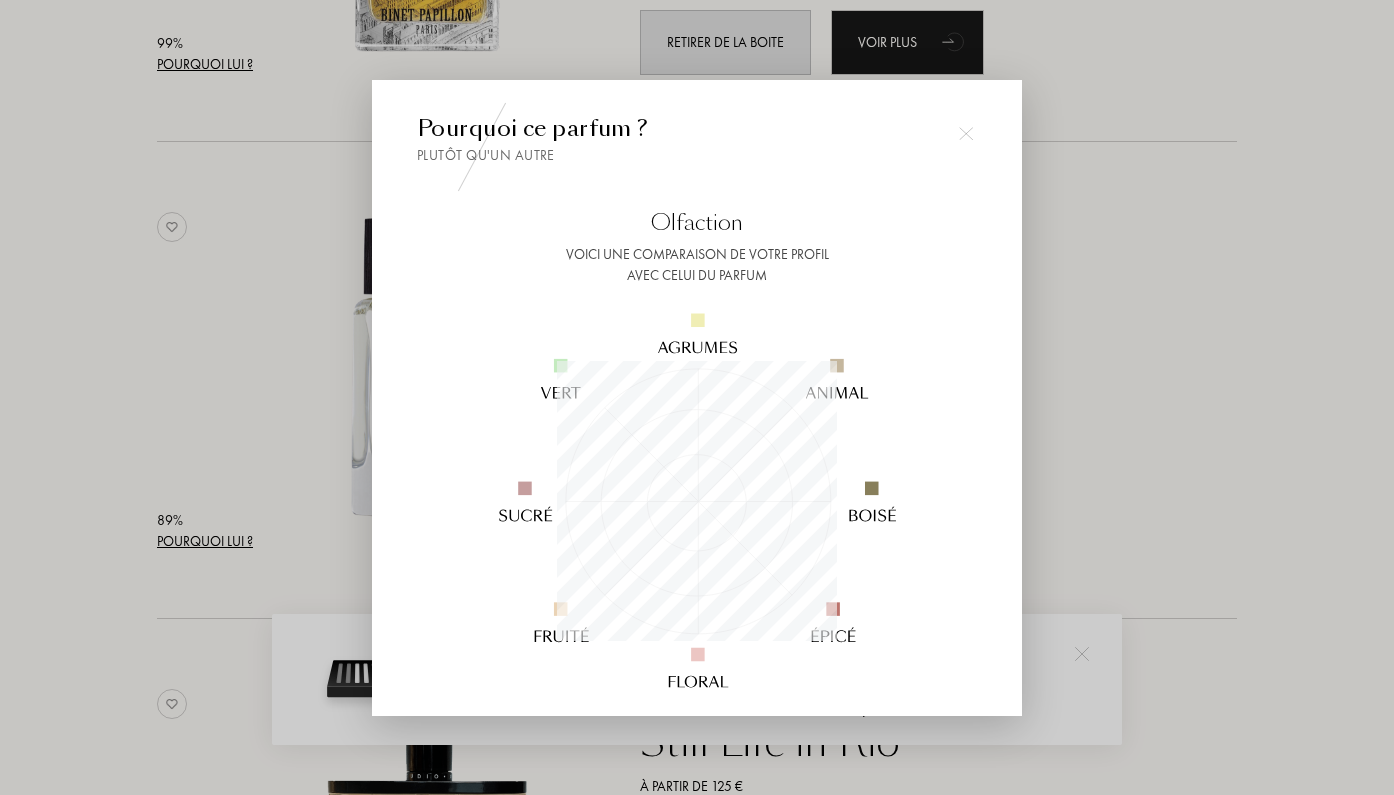 scroll, scrollTop: 999720, scrollLeft: 999720, axis: both 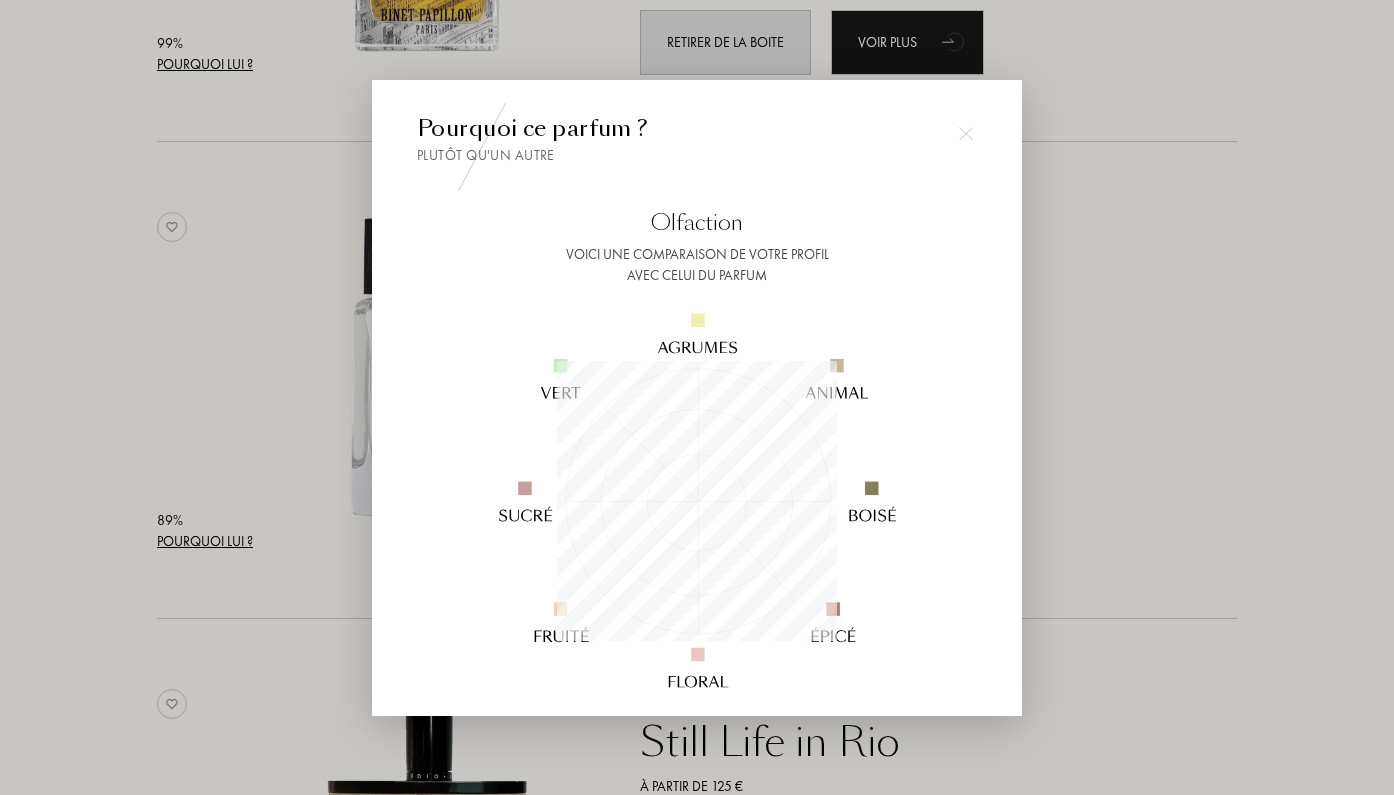 click at bounding box center [697, 397] 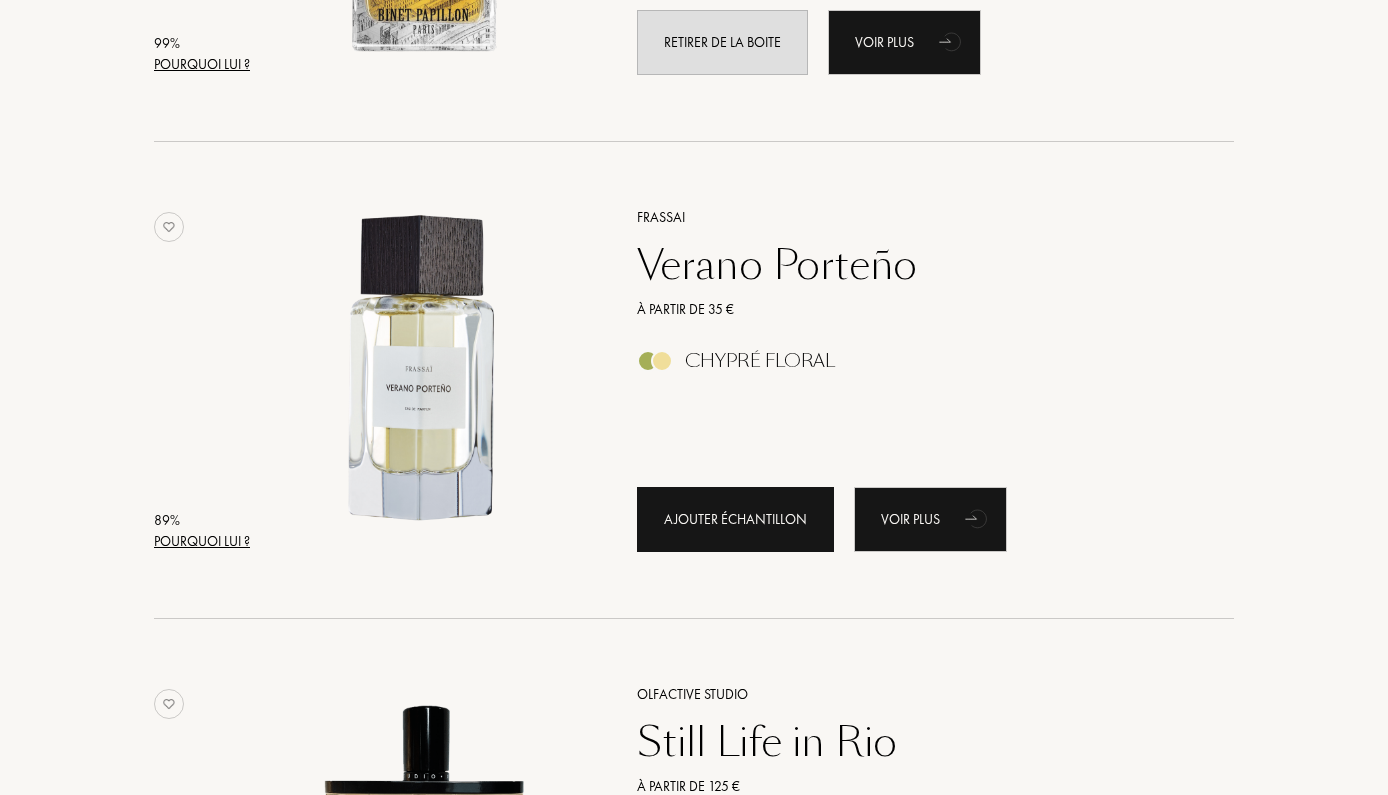 click on "Ajouter échantillon" at bounding box center (735, 519) 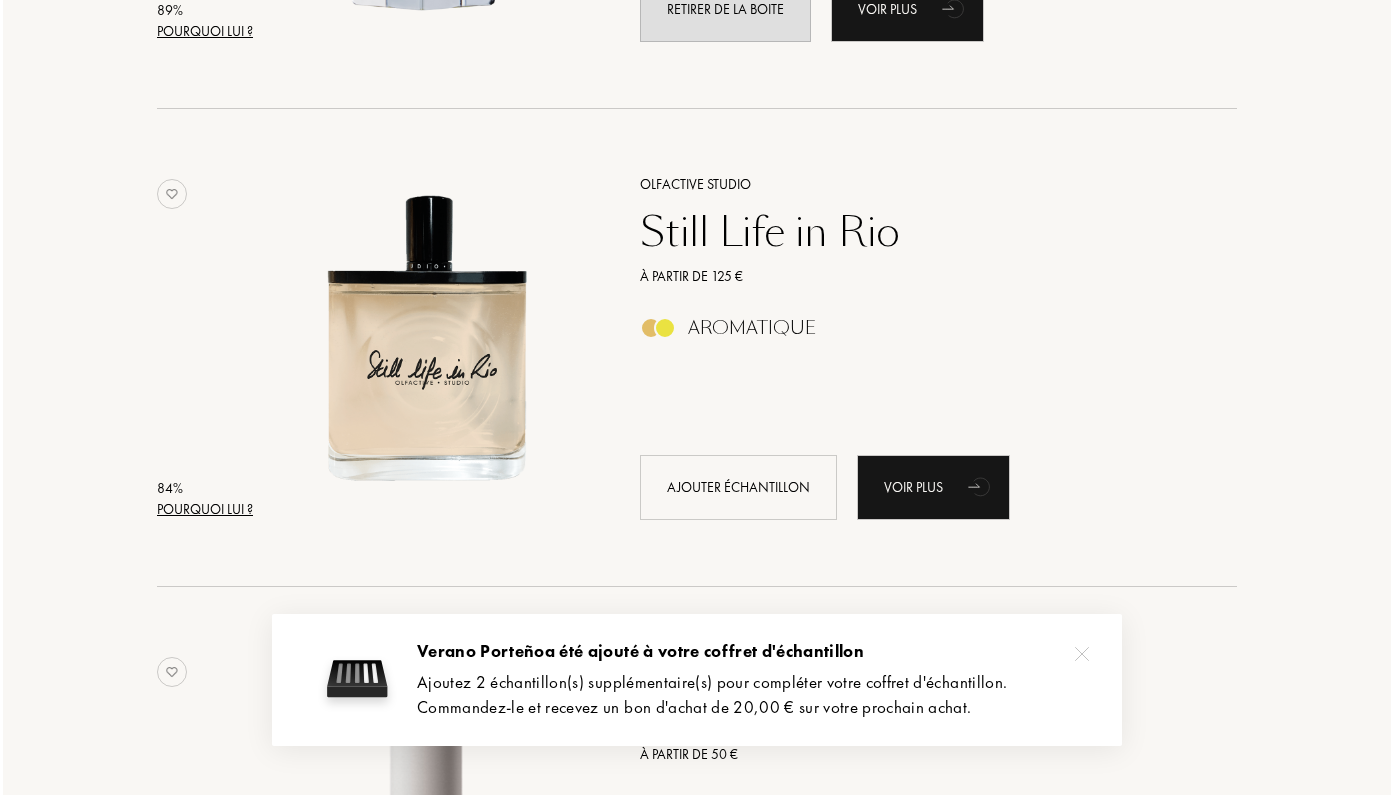 scroll, scrollTop: 1646, scrollLeft: 0, axis: vertical 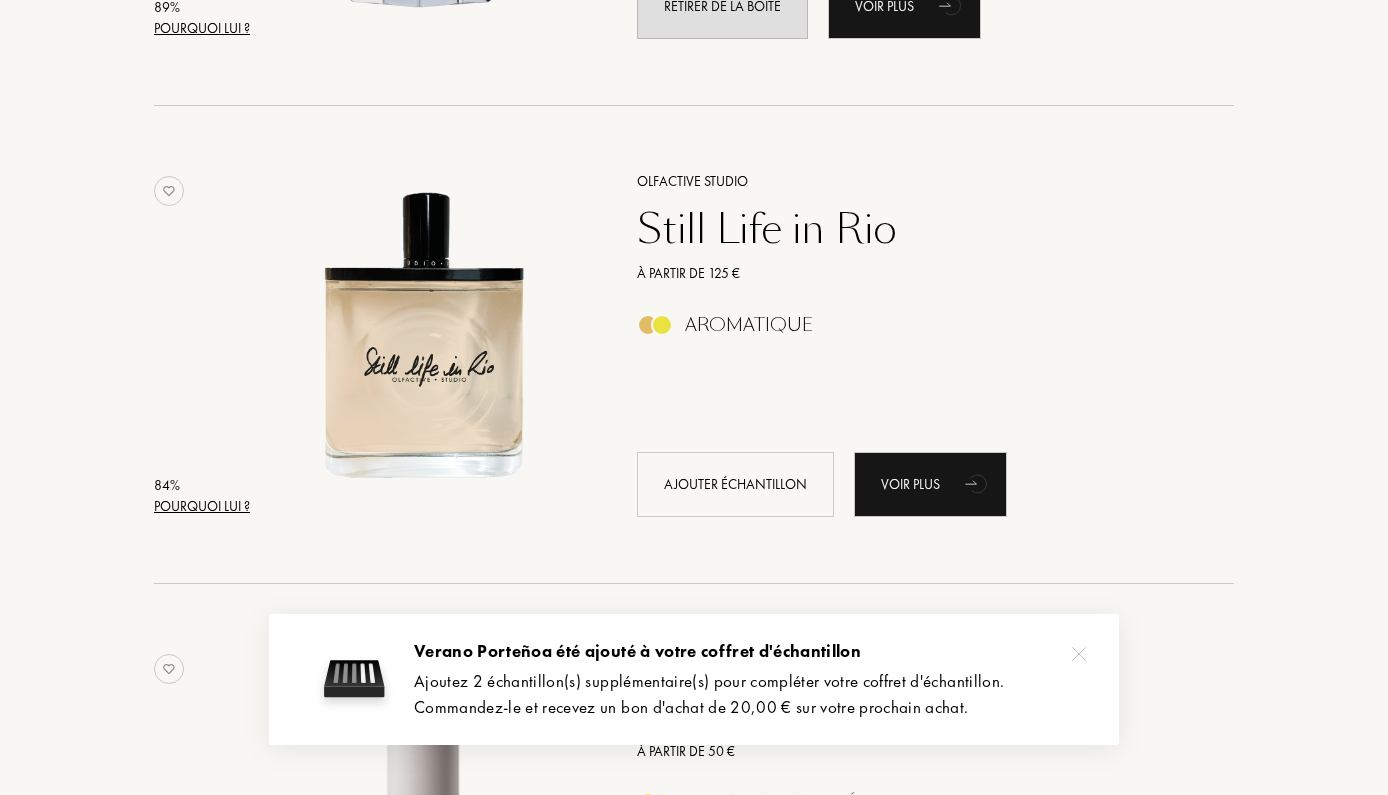 click on "Pourquoi lui ?" at bounding box center [202, 506] 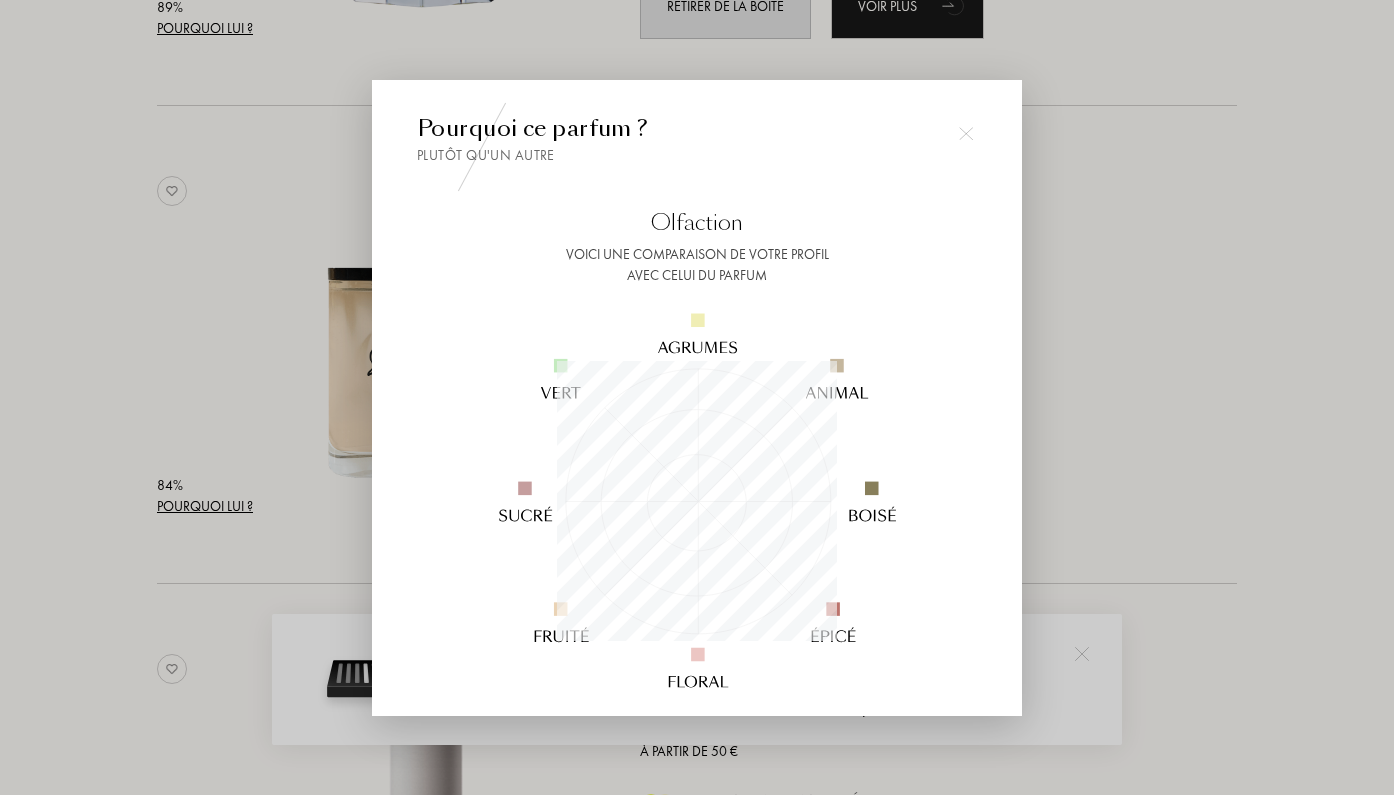 scroll, scrollTop: 999720, scrollLeft: 999720, axis: both 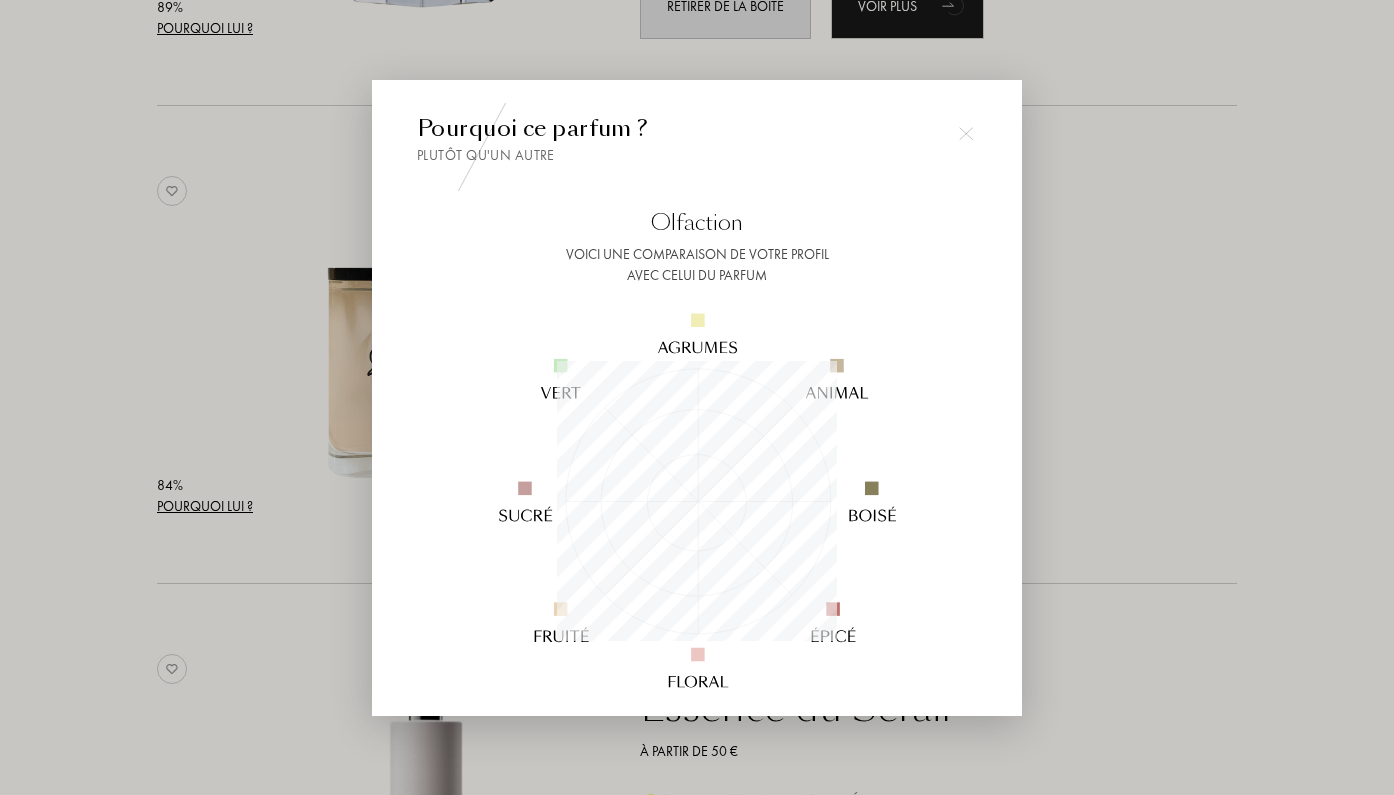 click at bounding box center [697, 397] 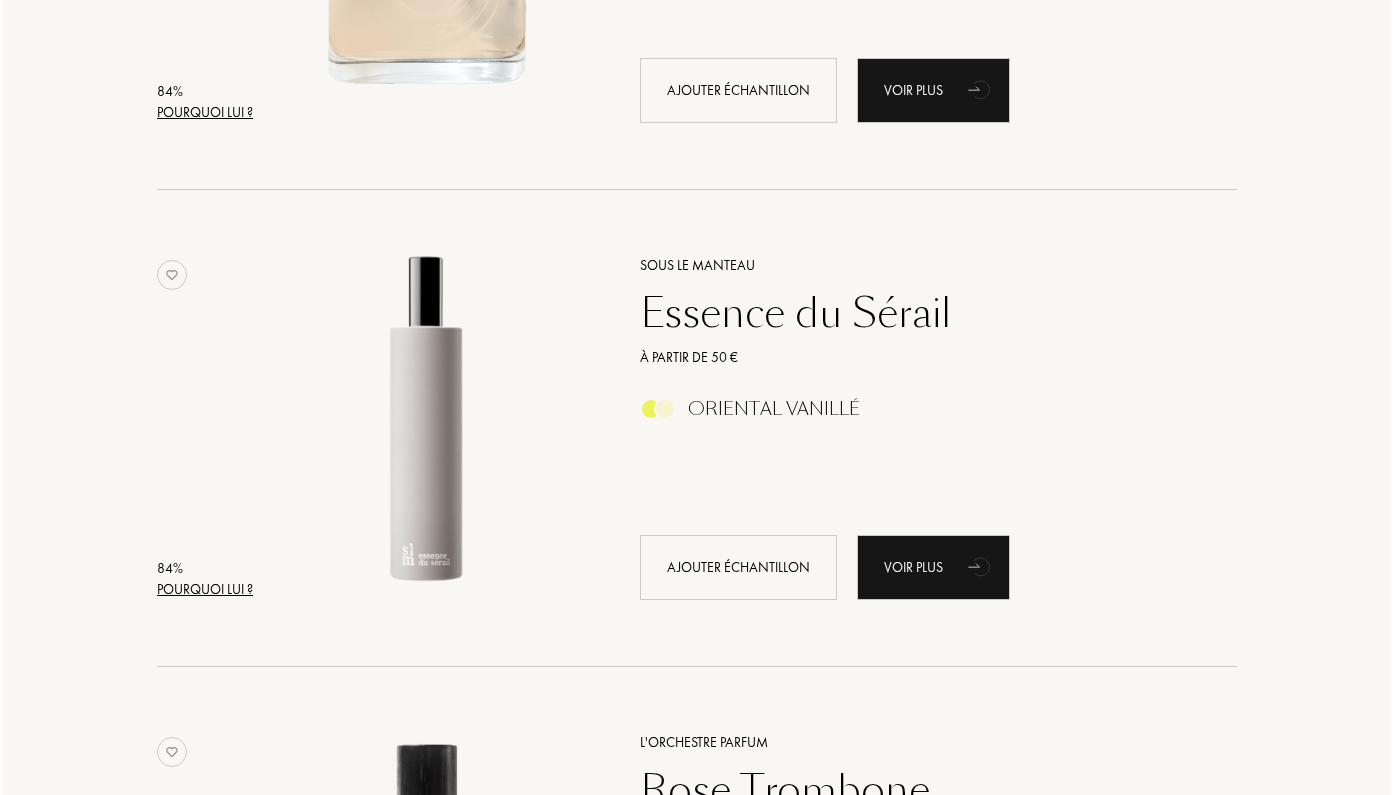 scroll, scrollTop: 2115, scrollLeft: 0, axis: vertical 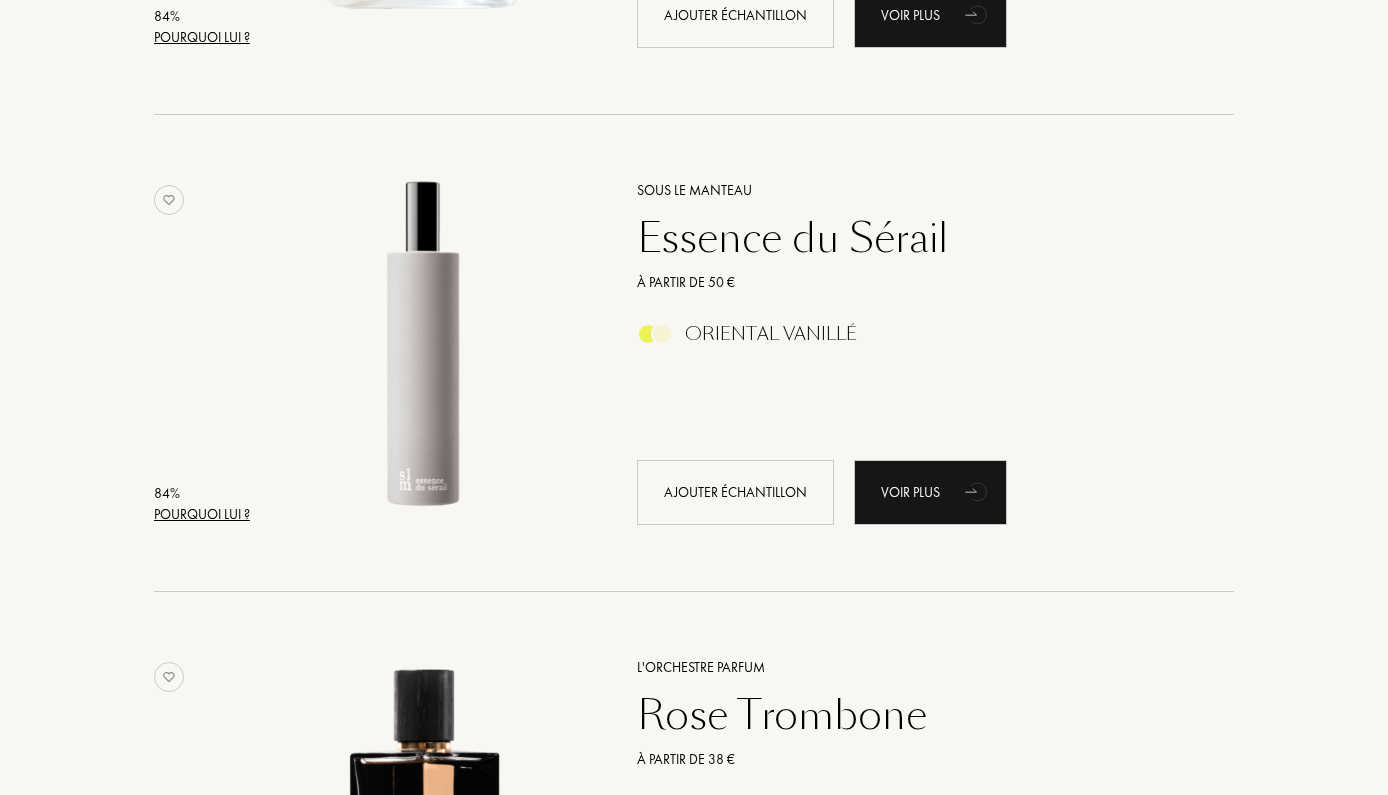 click on "Pourquoi lui ?" at bounding box center [202, 514] 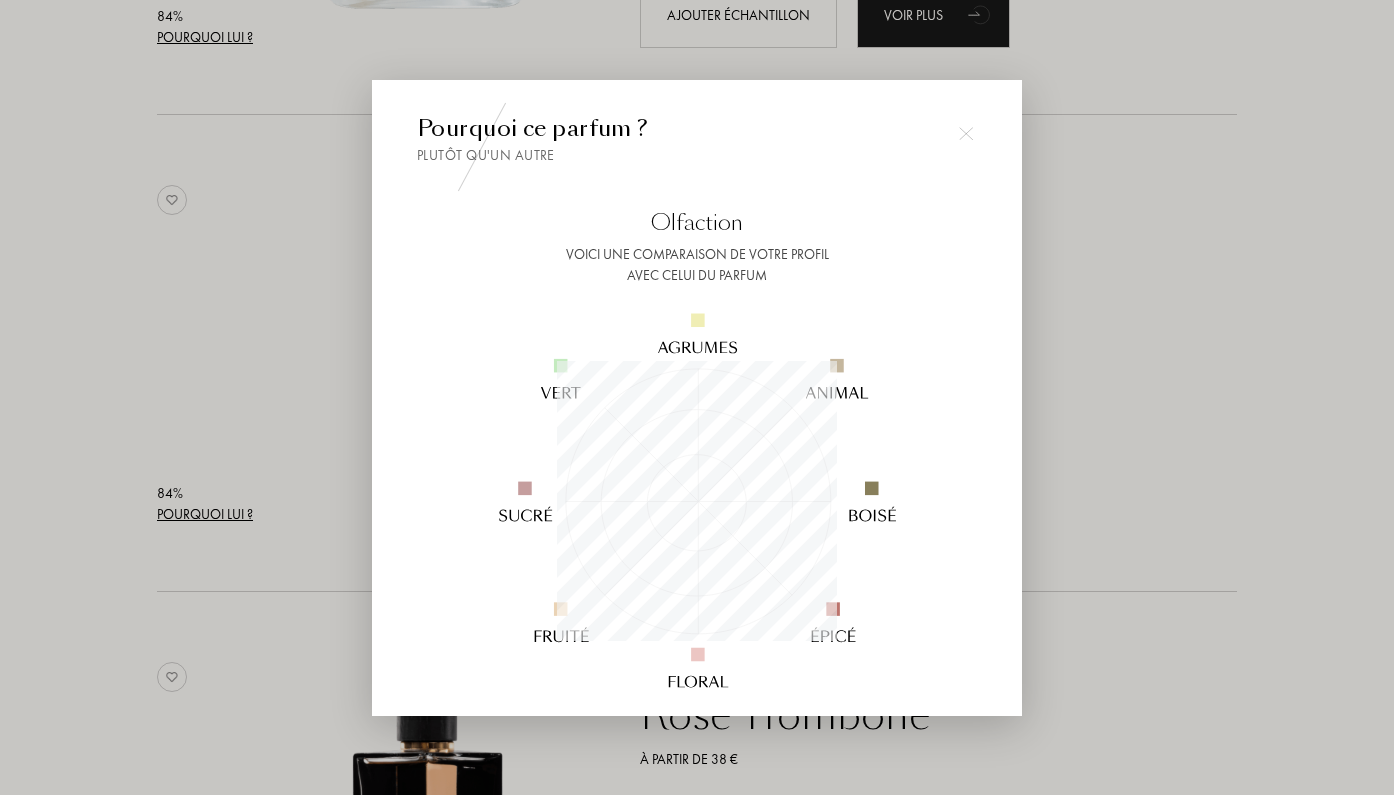 scroll, scrollTop: 999720, scrollLeft: 999720, axis: both 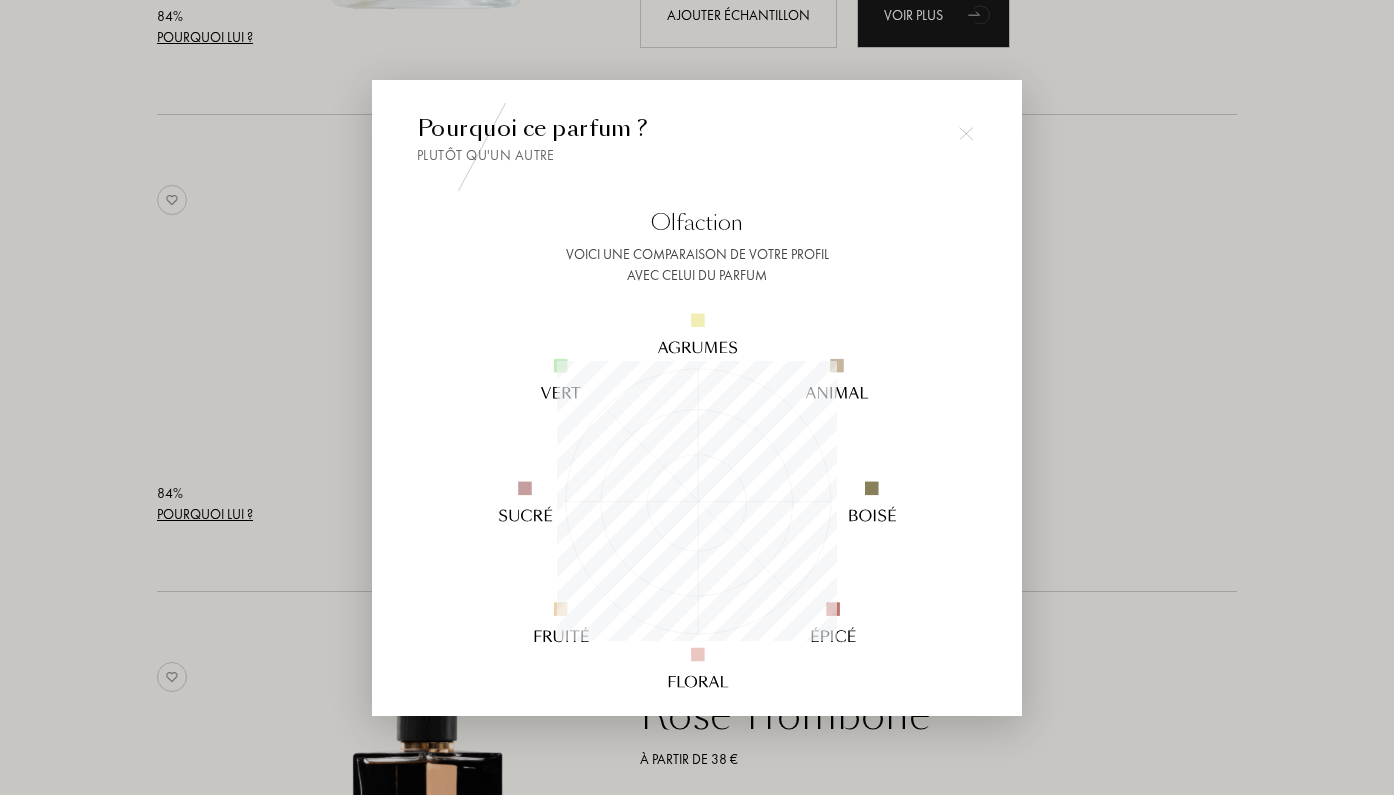 click at bounding box center [697, 397] 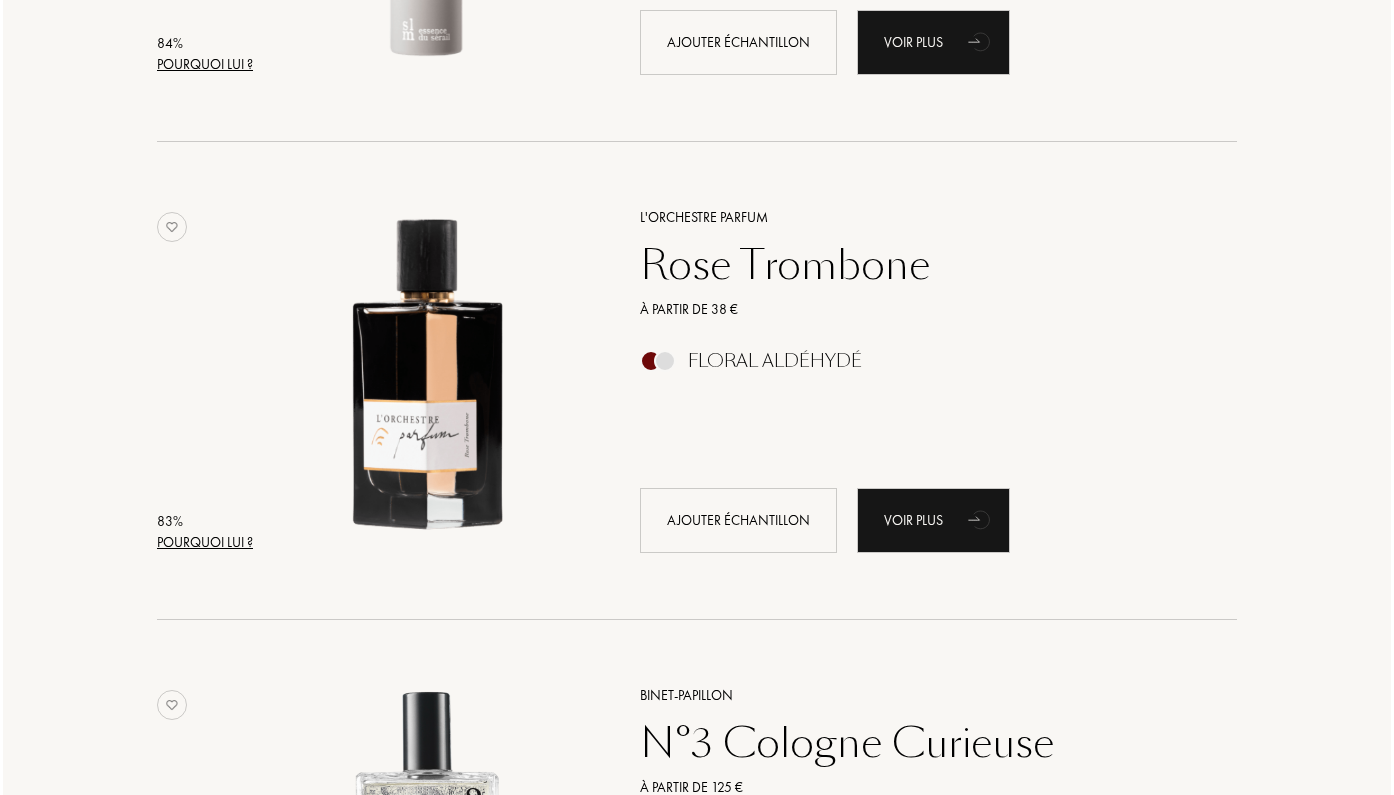 scroll, scrollTop: 2583, scrollLeft: 0, axis: vertical 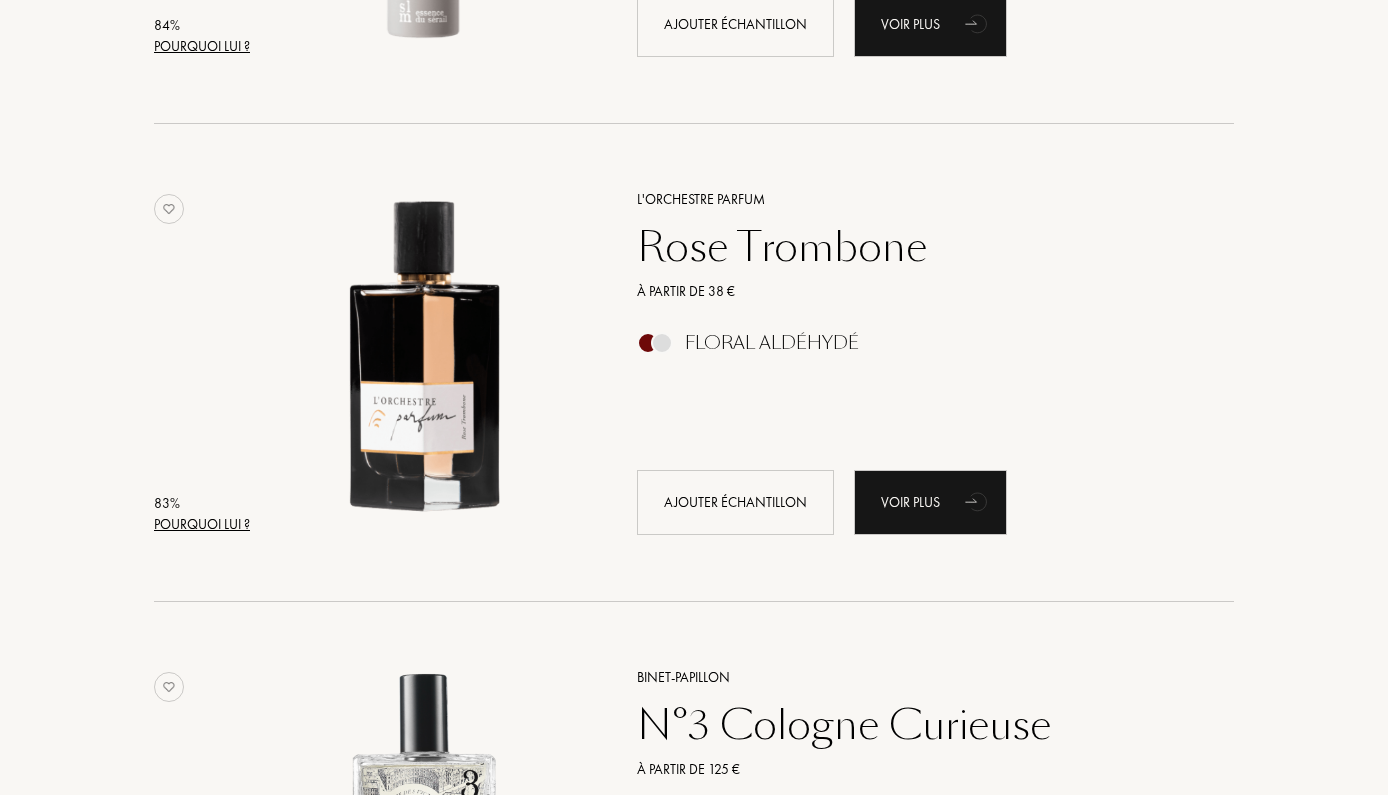 click on "Pourquoi lui ?" at bounding box center (202, 524) 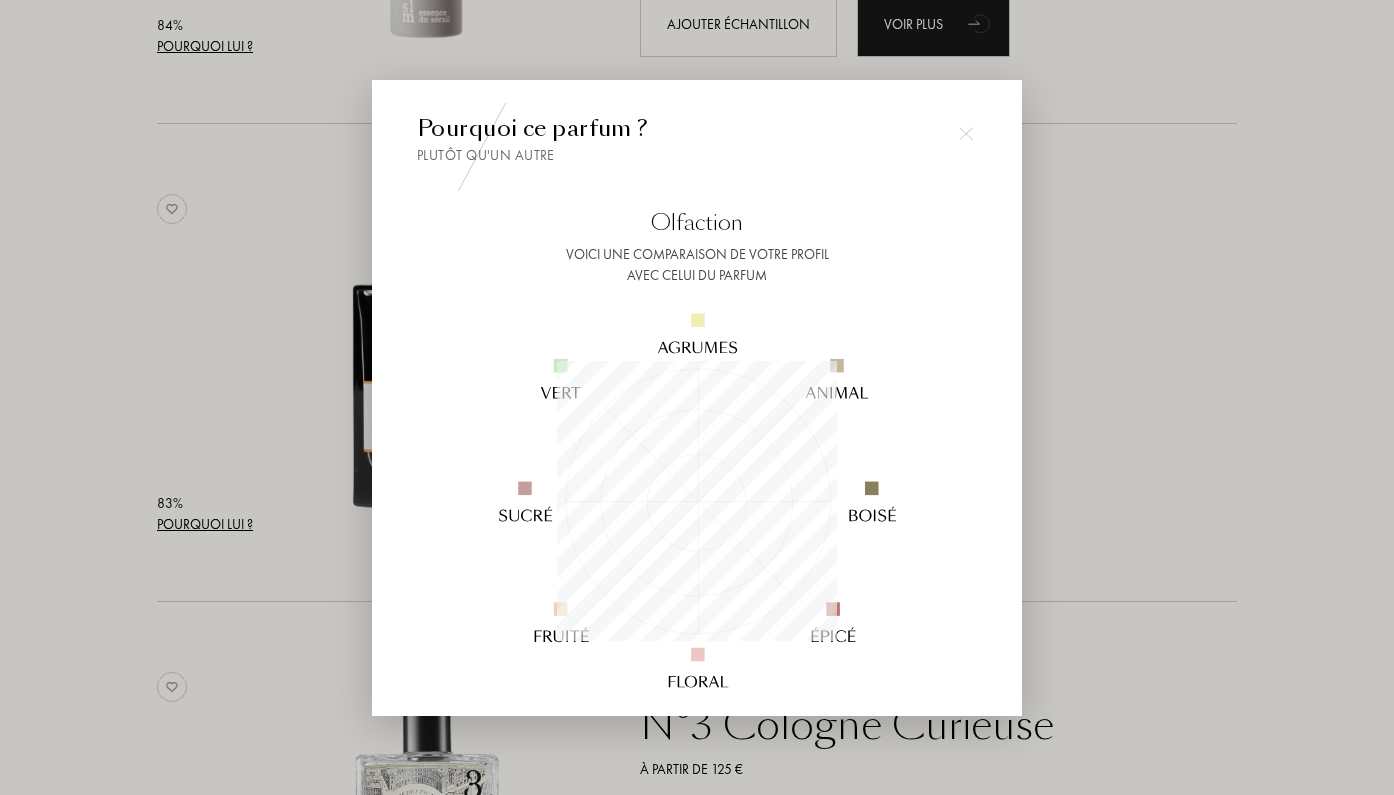 scroll, scrollTop: 999720, scrollLeft: 999720, axis: both 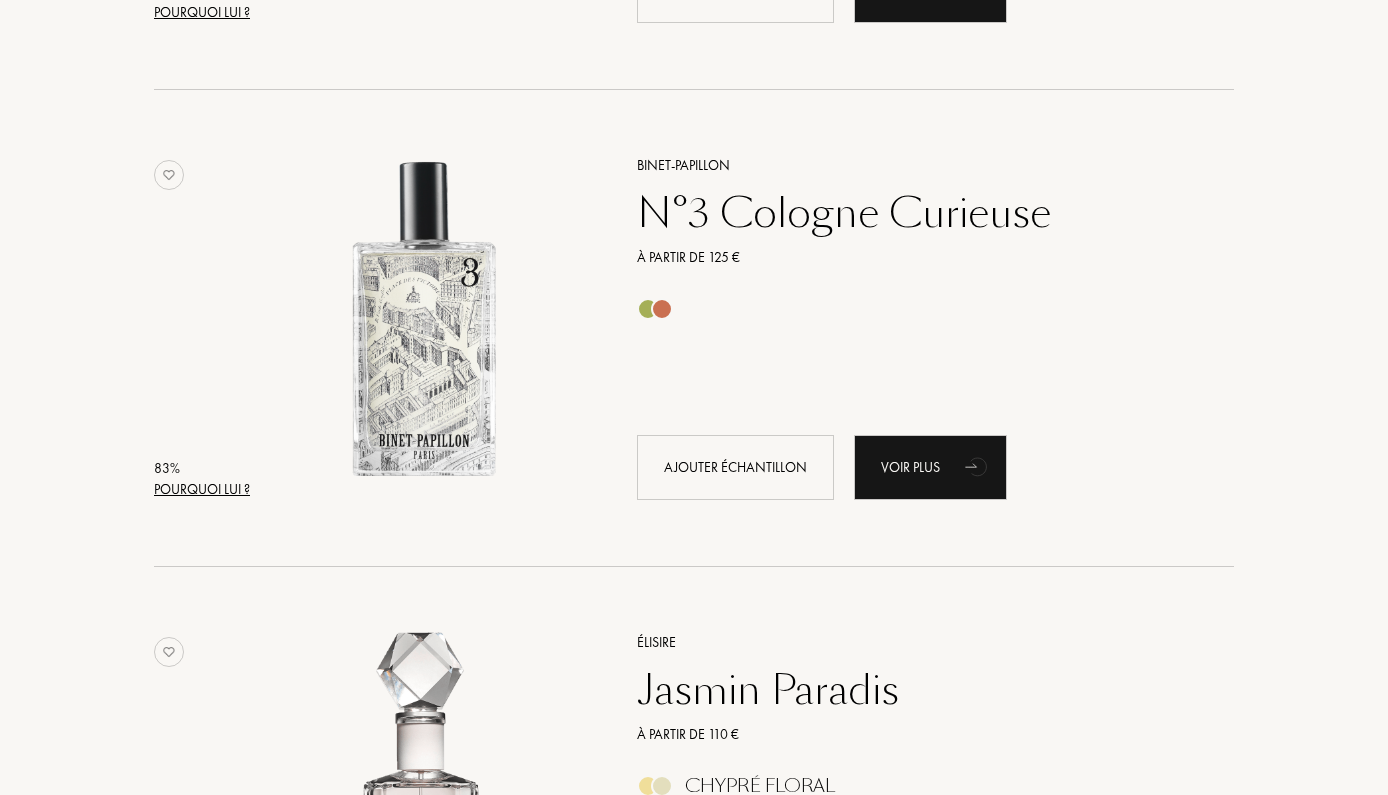 click on "Pourquoi lui ?" at bounding box center (202, 489) 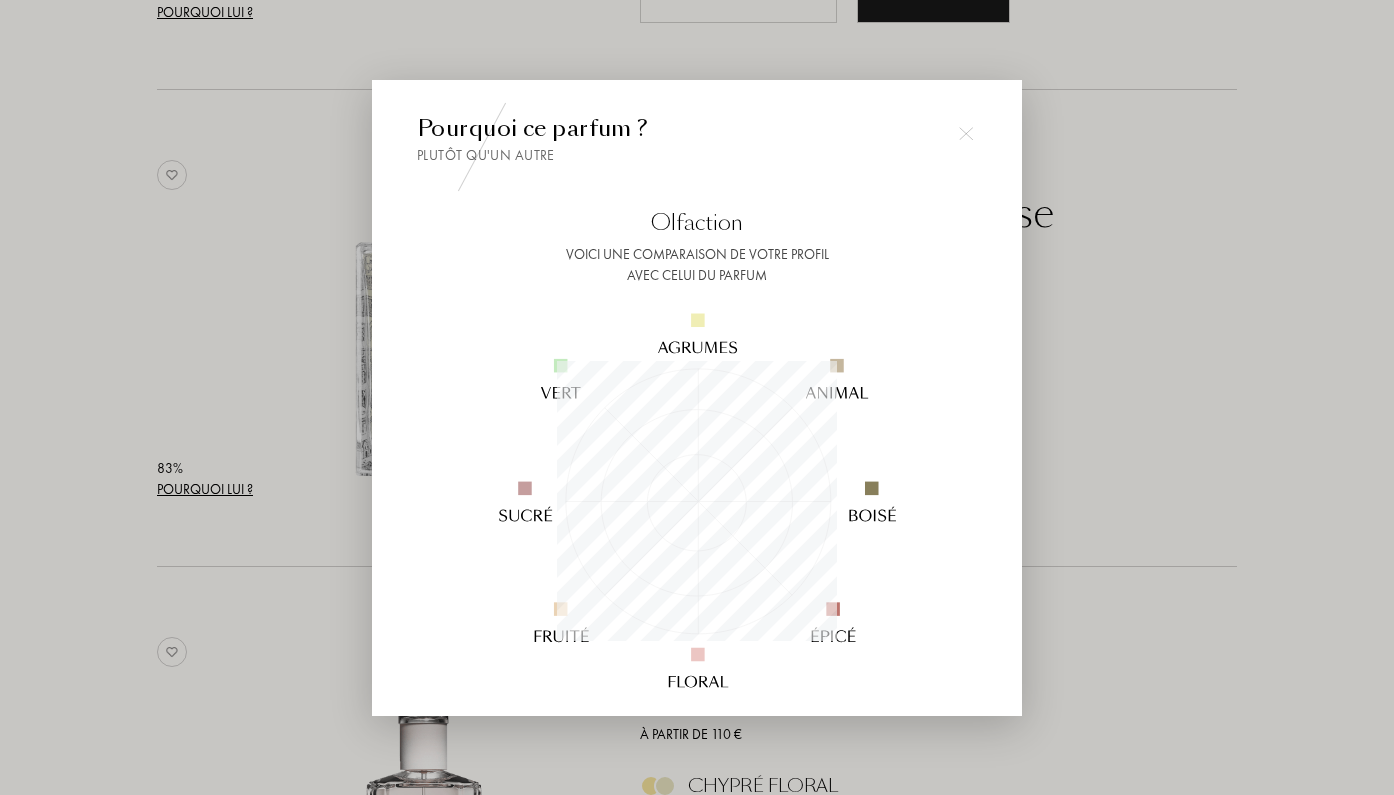 scroll, scrollTop: 999720, scrollLeft: 999720, axis: both 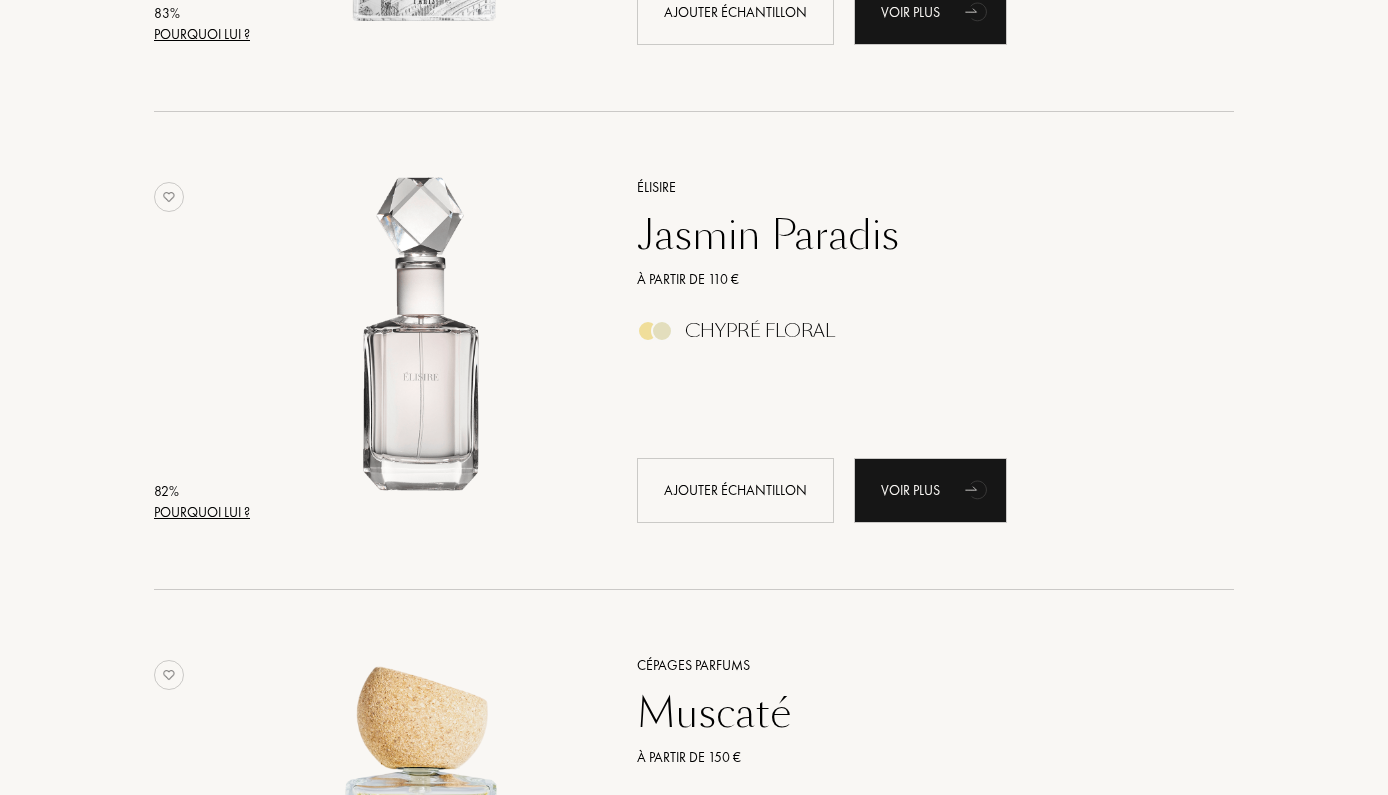 click on "Pourquoi lui ?" at bounding box center [202, 512] 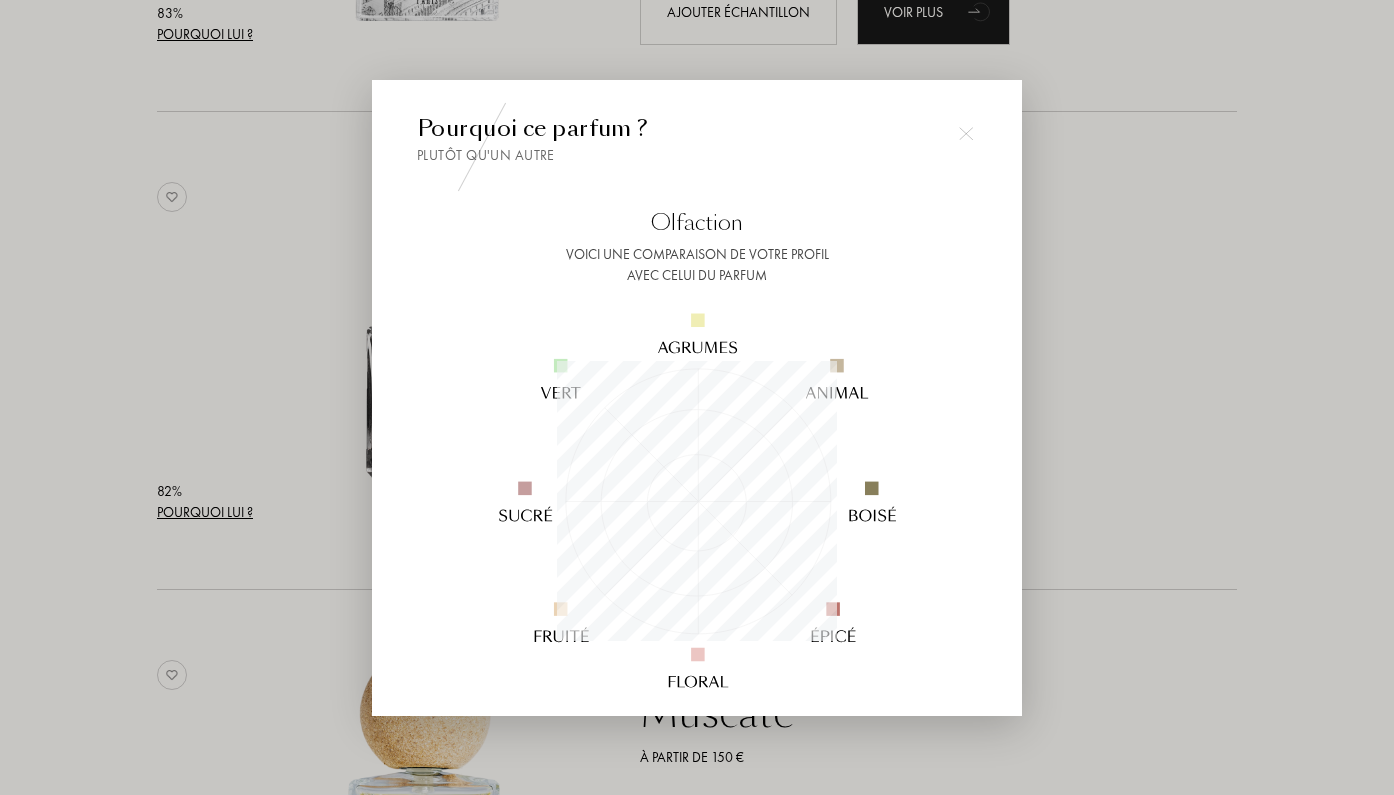 scroll, scrollTop: 999720, scrollLeft: 999720, axis: both 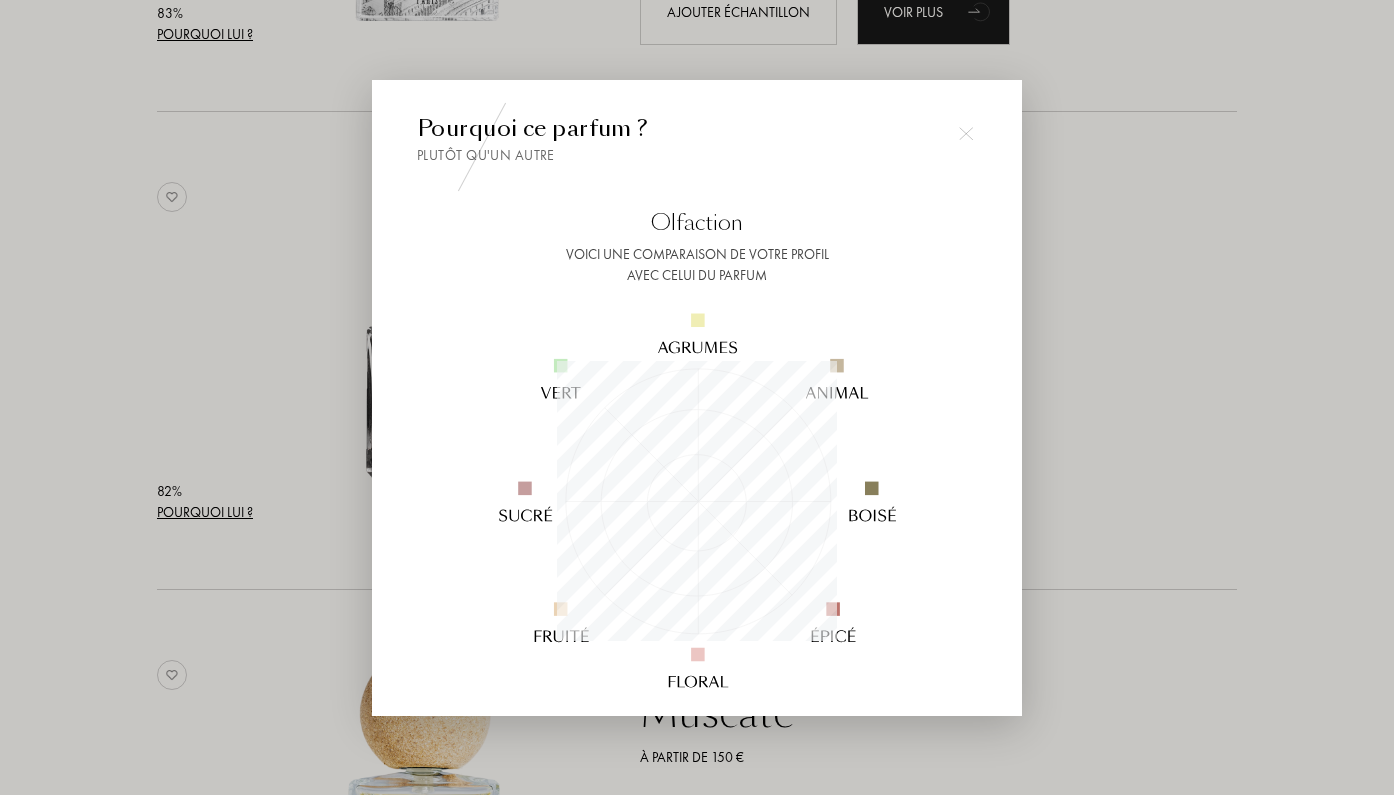 click at bounding box center (697, 397) 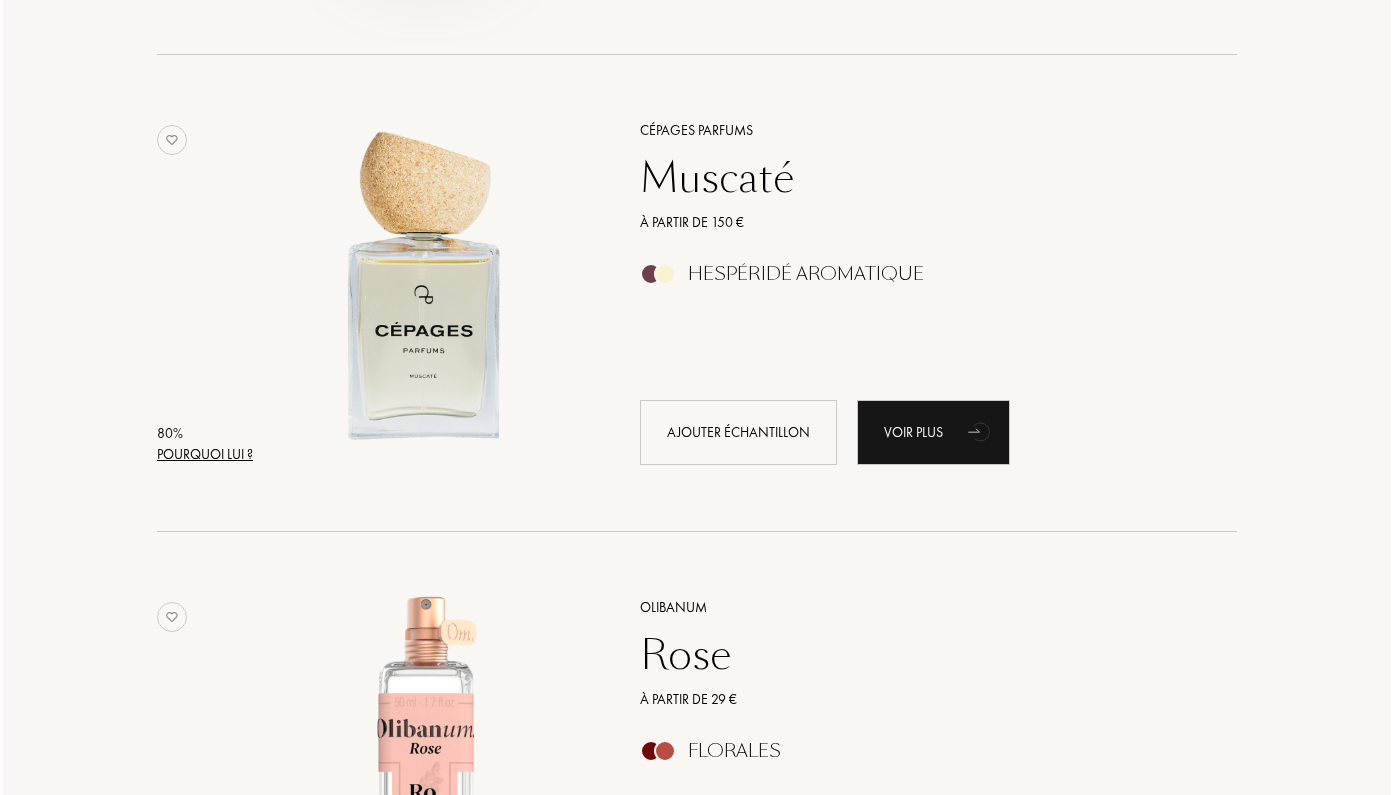 scroll, scrollTop: 4086, scrollLeft: 0, axis: vertical 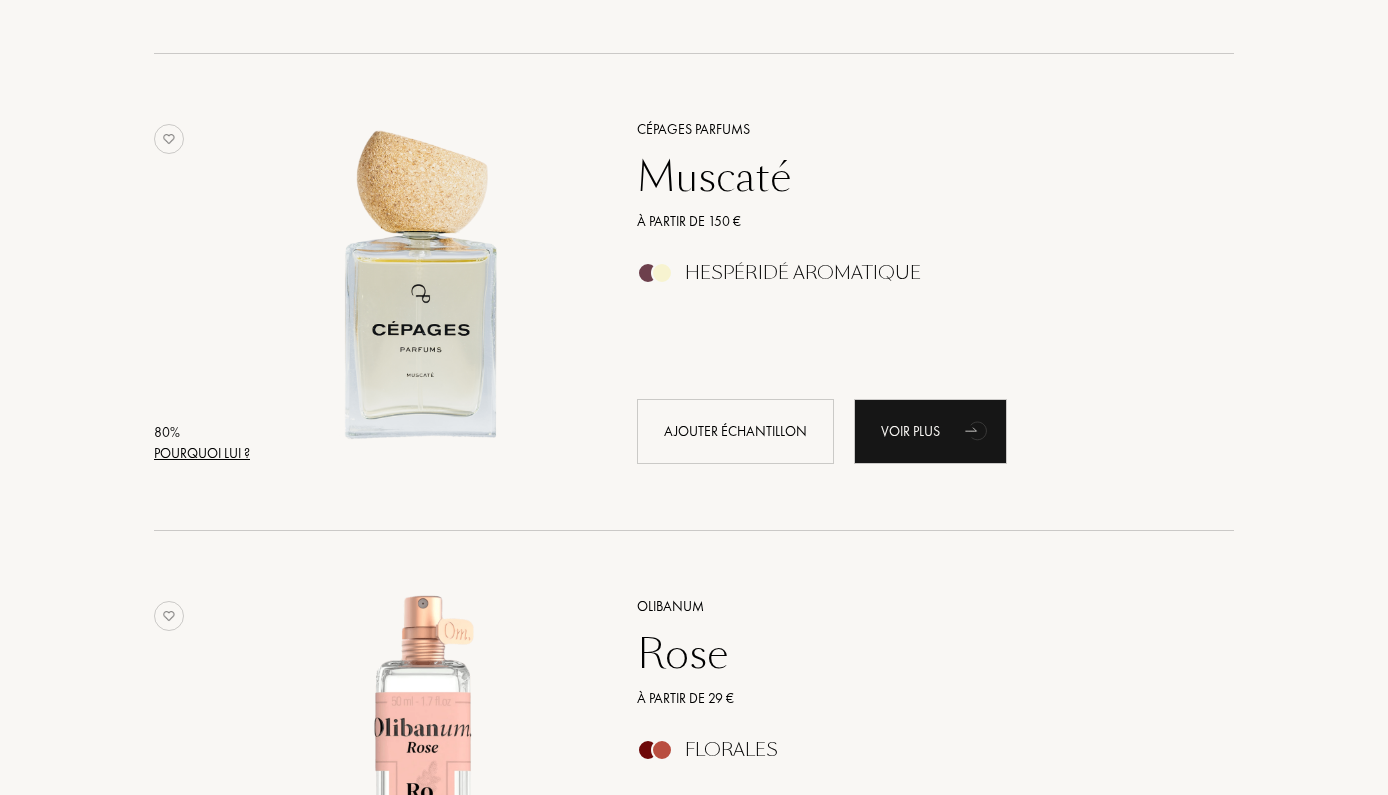 click on "Pourquoi lui ?" at bounding box center [202, 453] 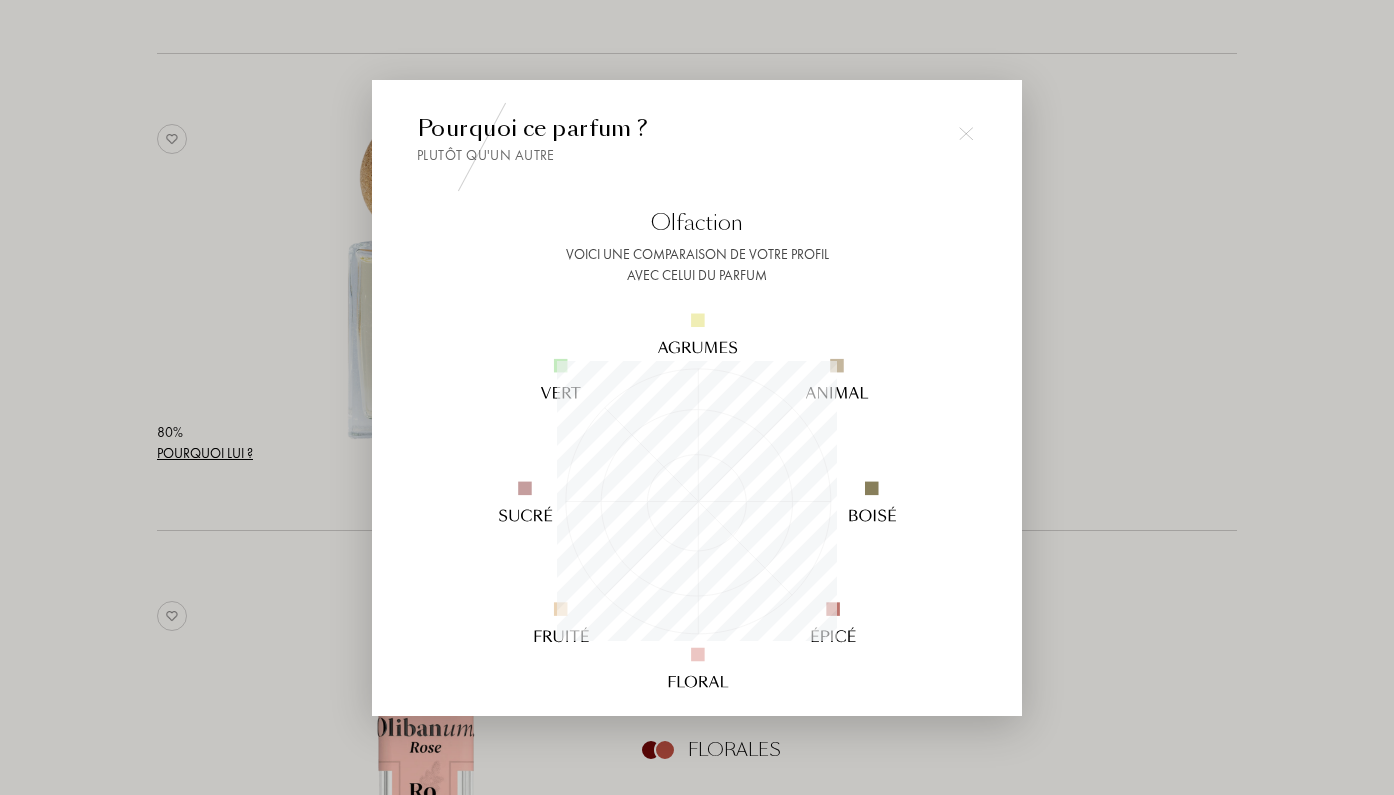 scroll, scrollTop: 999720, scrollLeft: 999720, axis: both 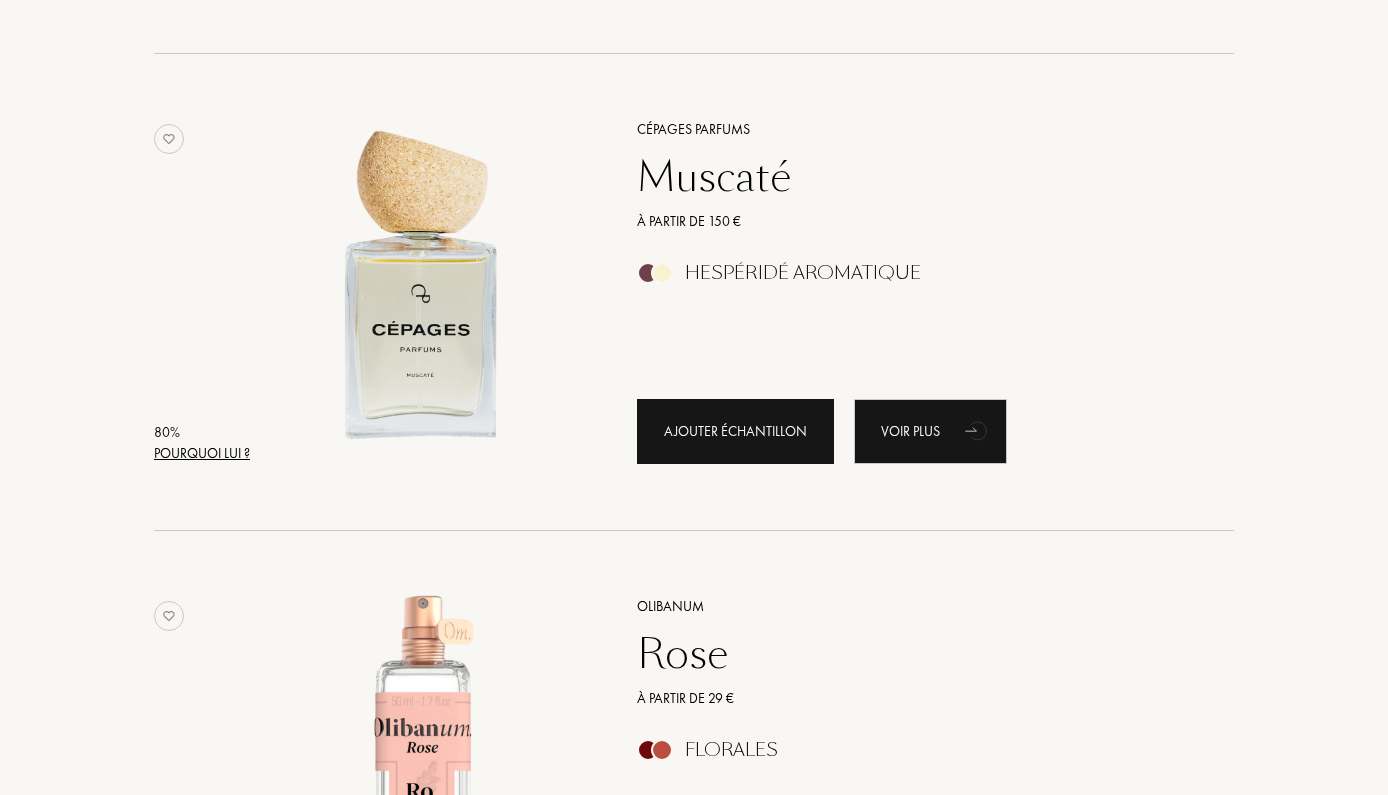 click on "Ajouter échantillon" at bounding box center (735, 431) 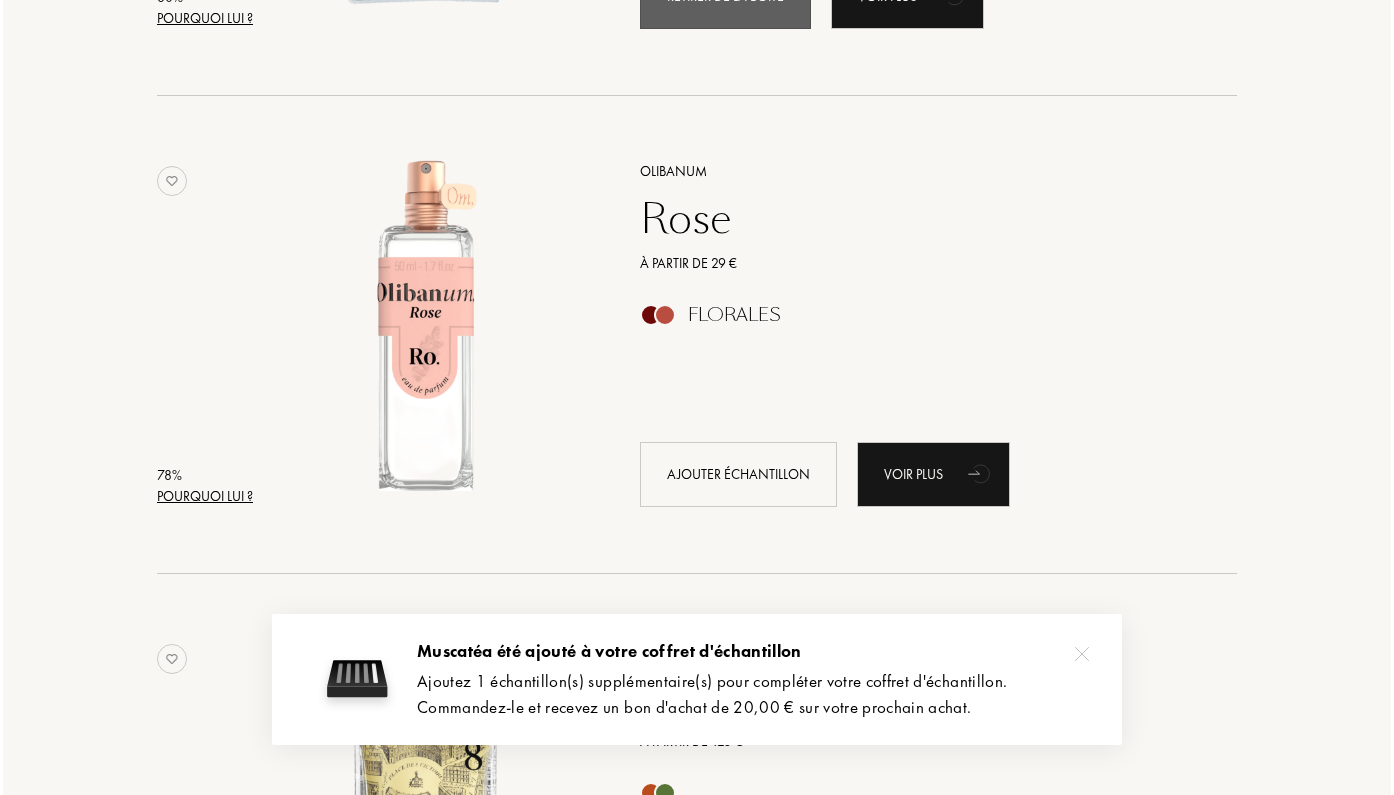 scroll, scrollTop: 4544, scrollLeft: 0, axis: vertical 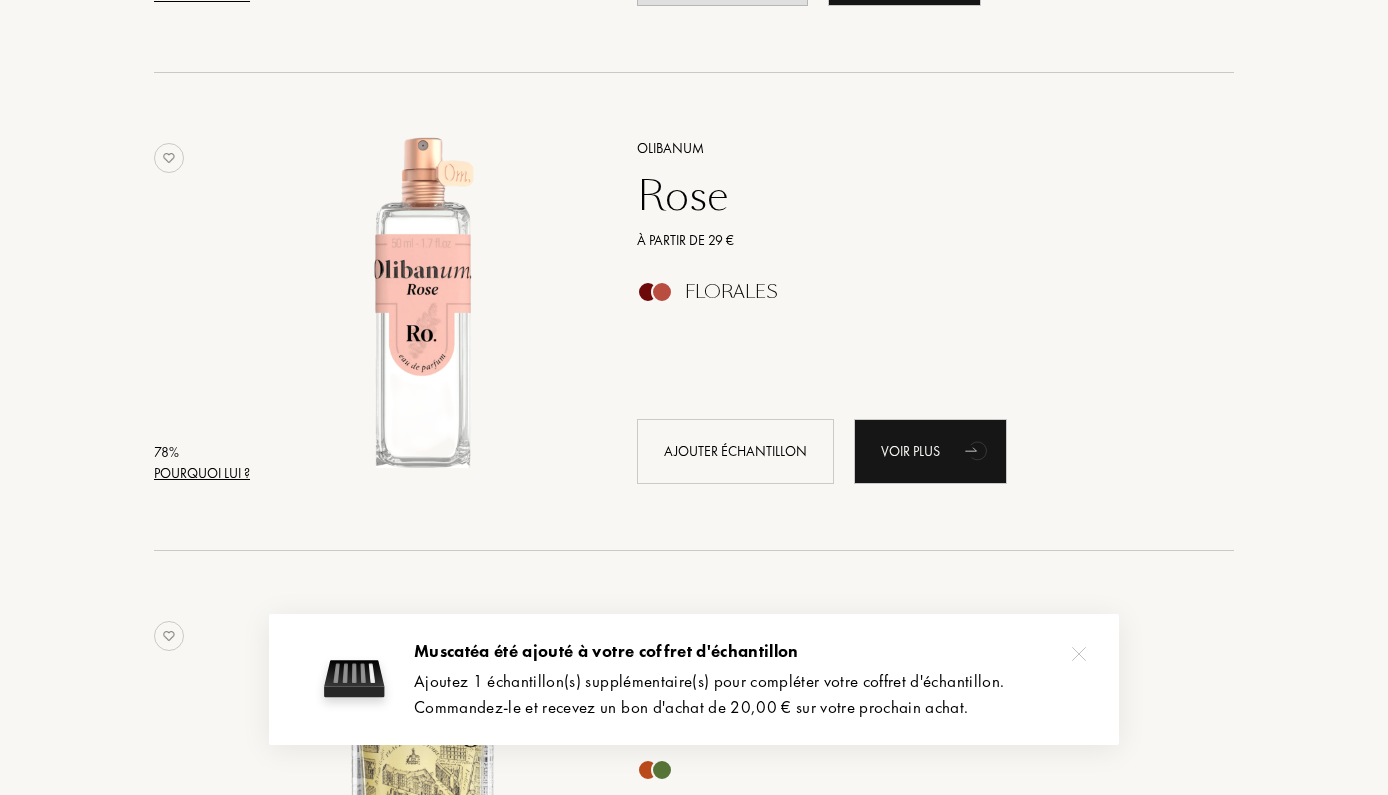 click on "Pourquoi lui ?" at bounding box center (202, 473) 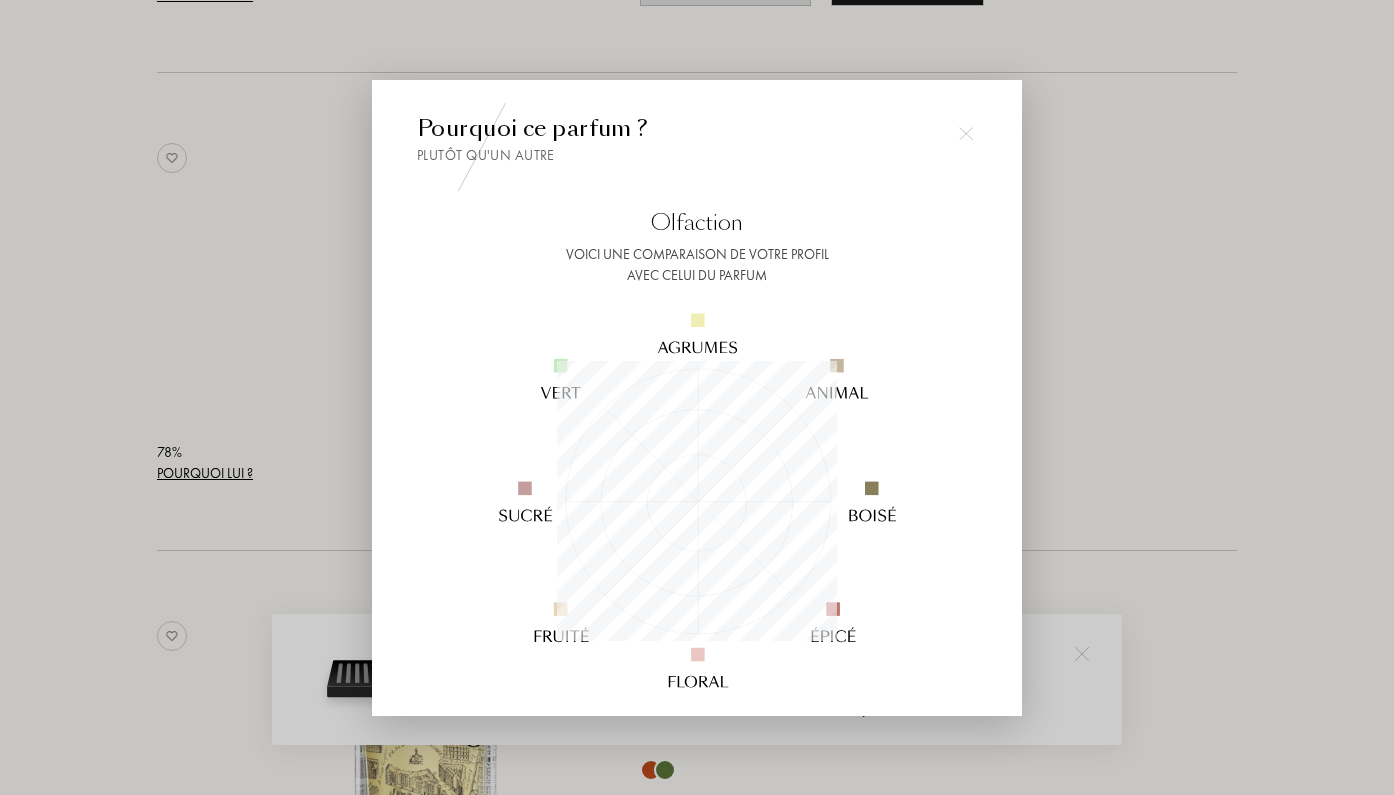 scroll, scrollTop: 999720, scrollLeft: 999720, axis: both 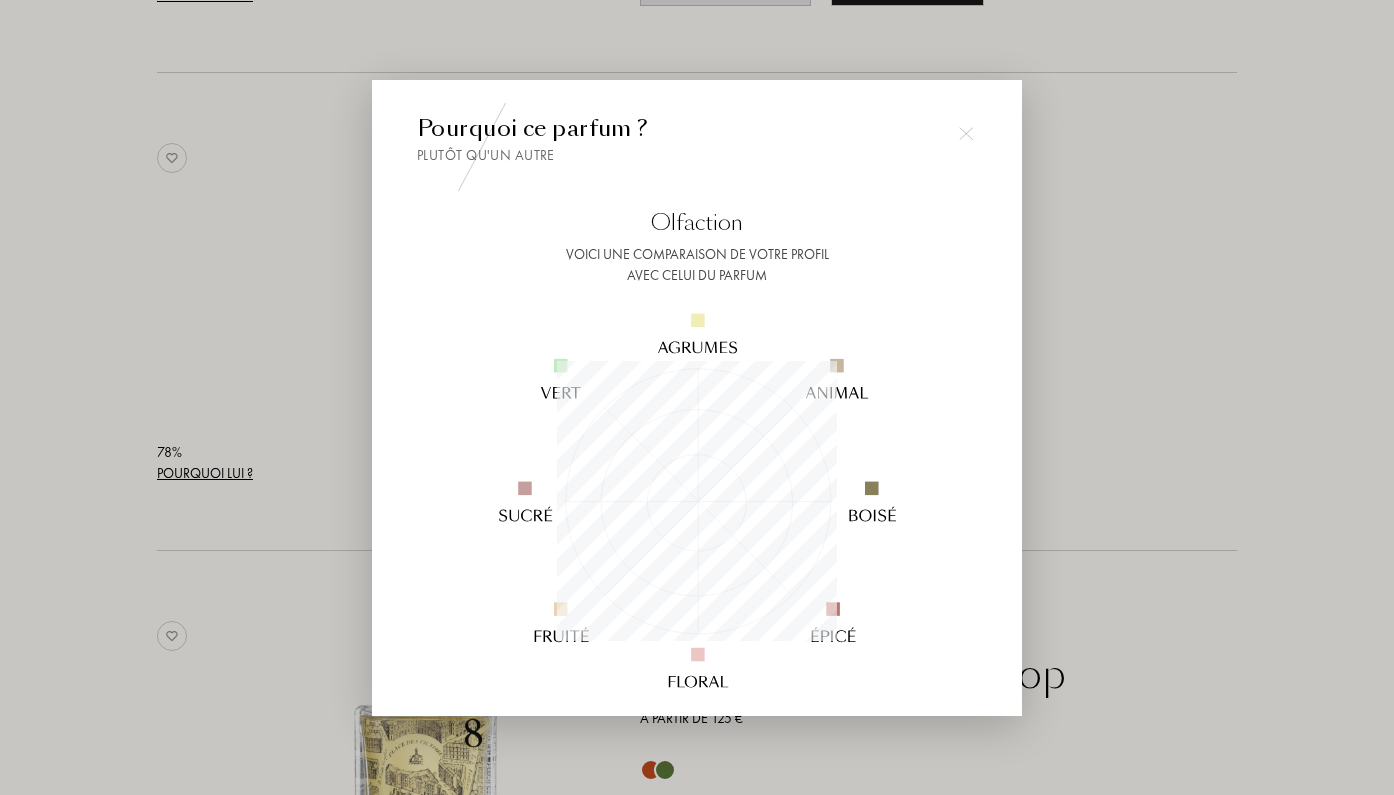 click at bounding box center (697, 397) 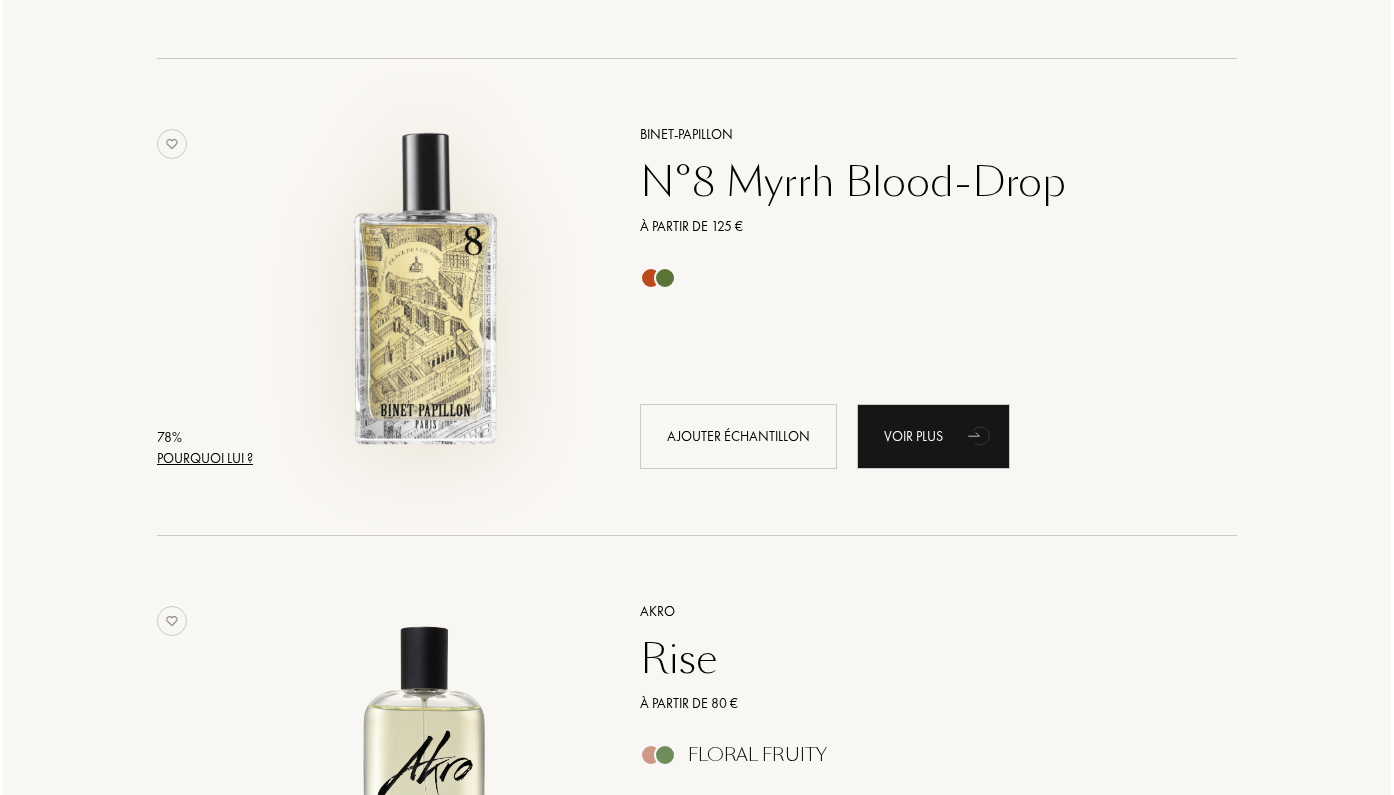 scroll, scrollTop: 5043, scrollLeft: 0, axis: vertical 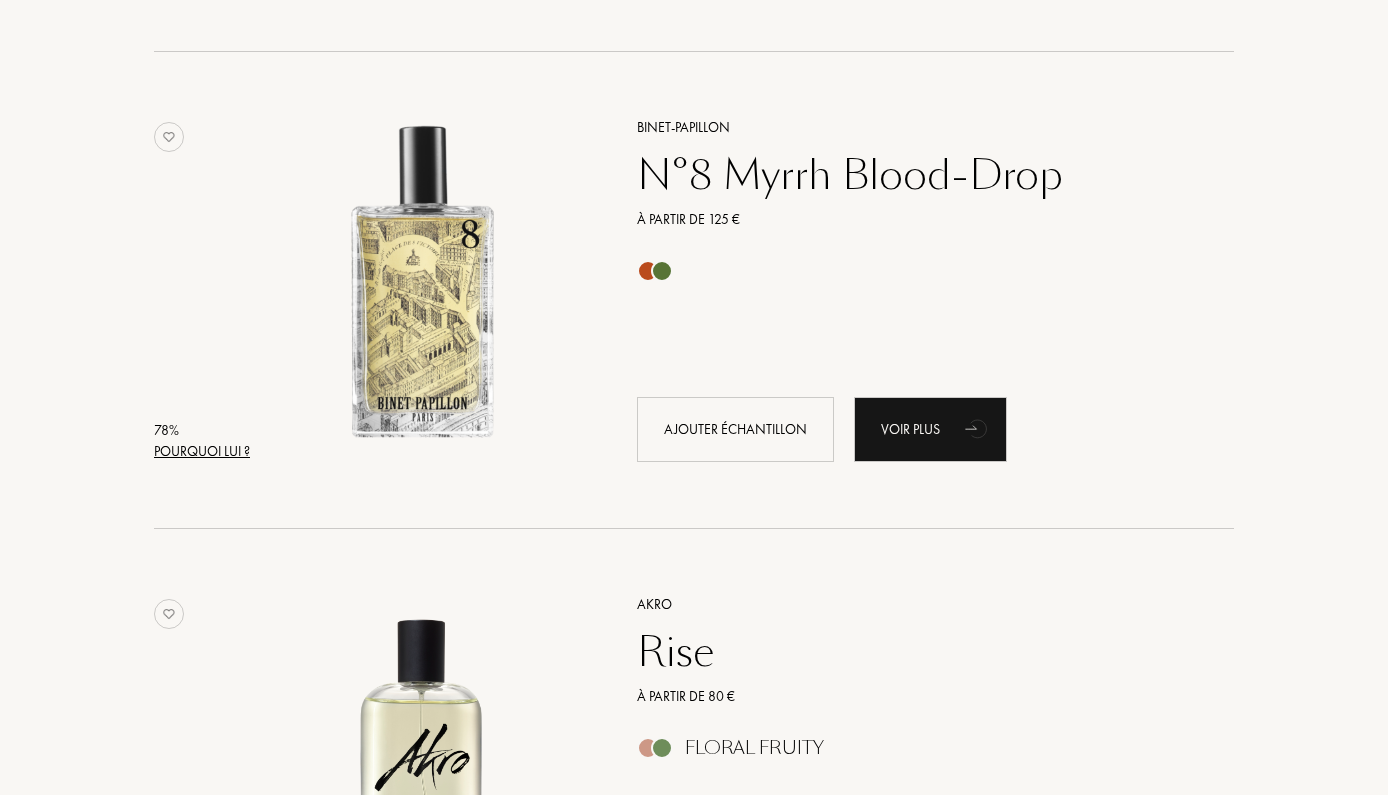 click on "Pourquoi lui ?" at bounding box center [202, 451] 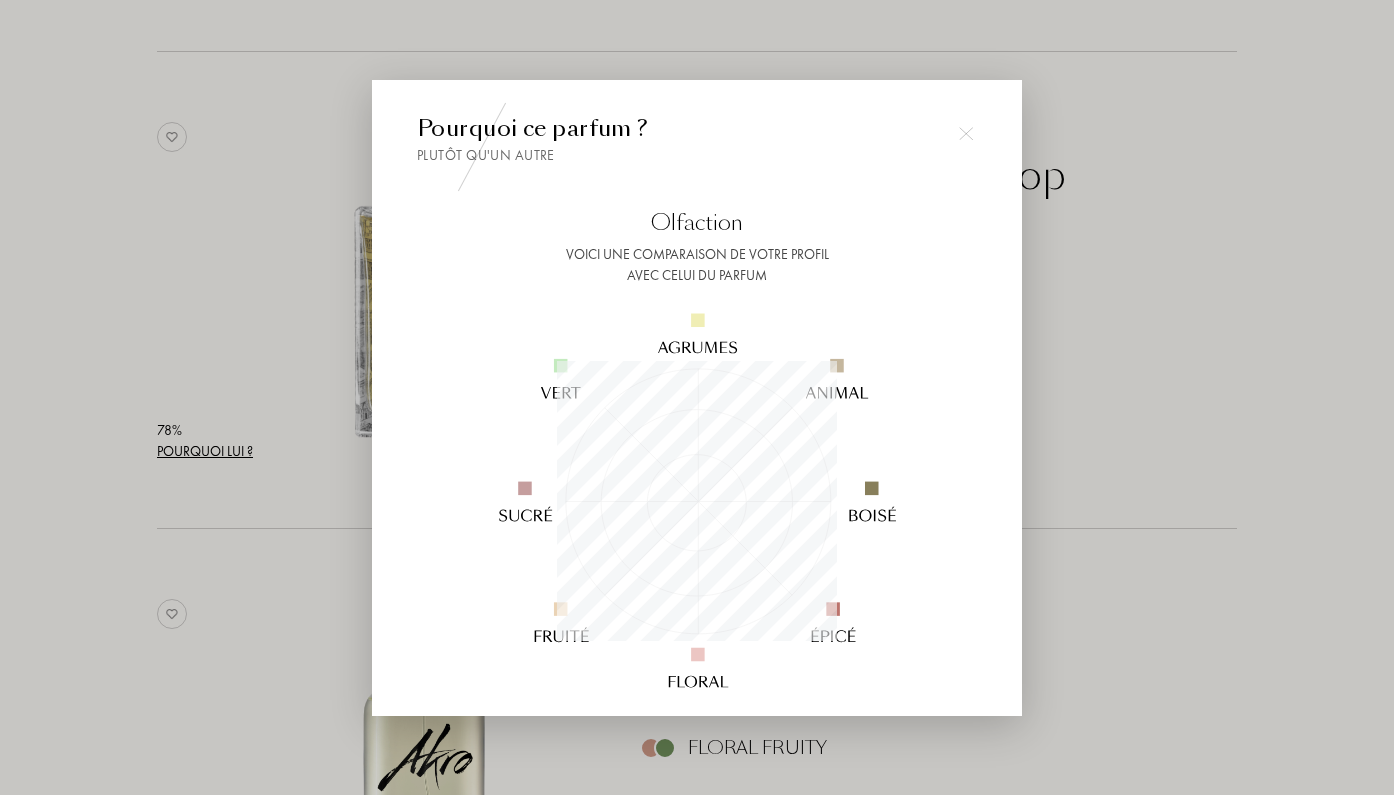 scroll, scrollTop: 999720, scrollLeft: 999720, axis: both 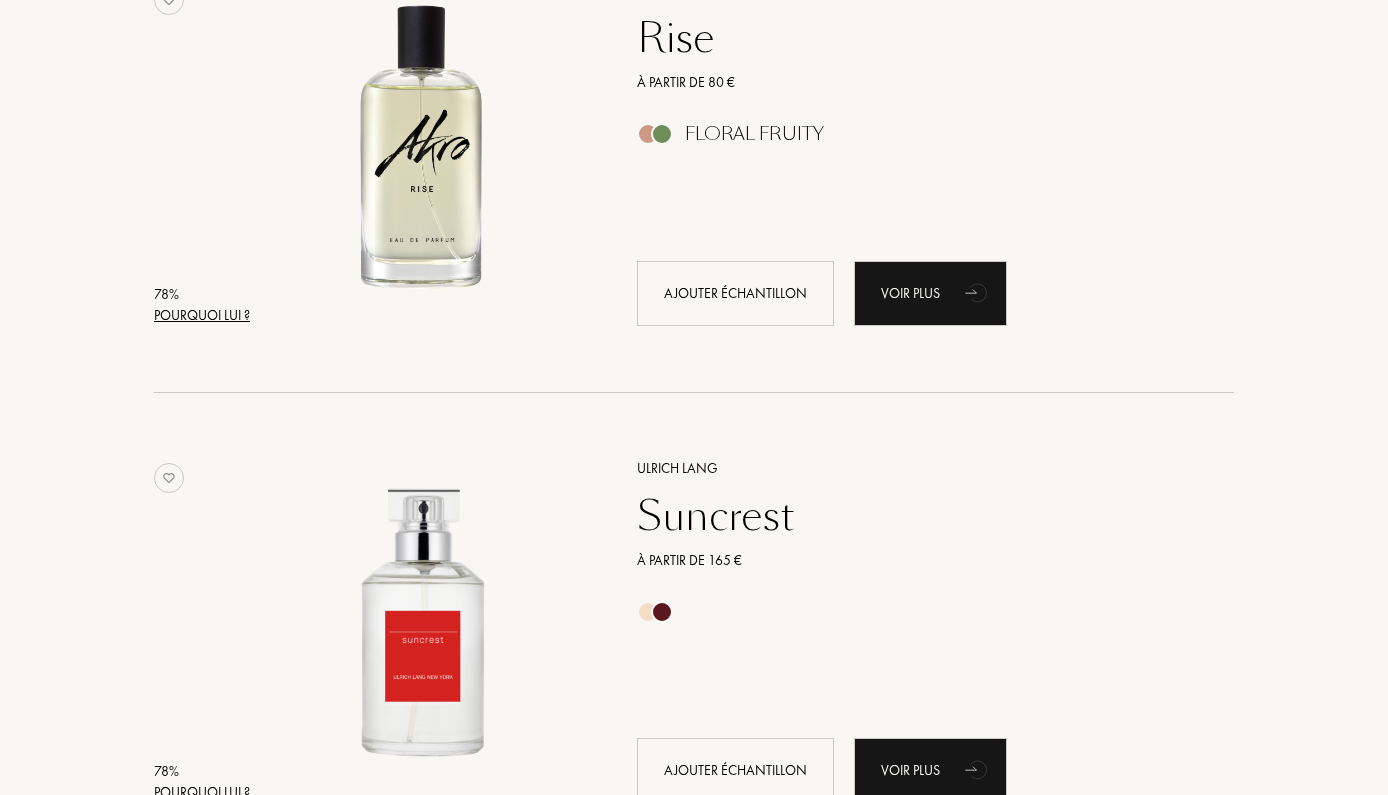 click on "Pourquoi lui ?" at bounding box center [202, 315] 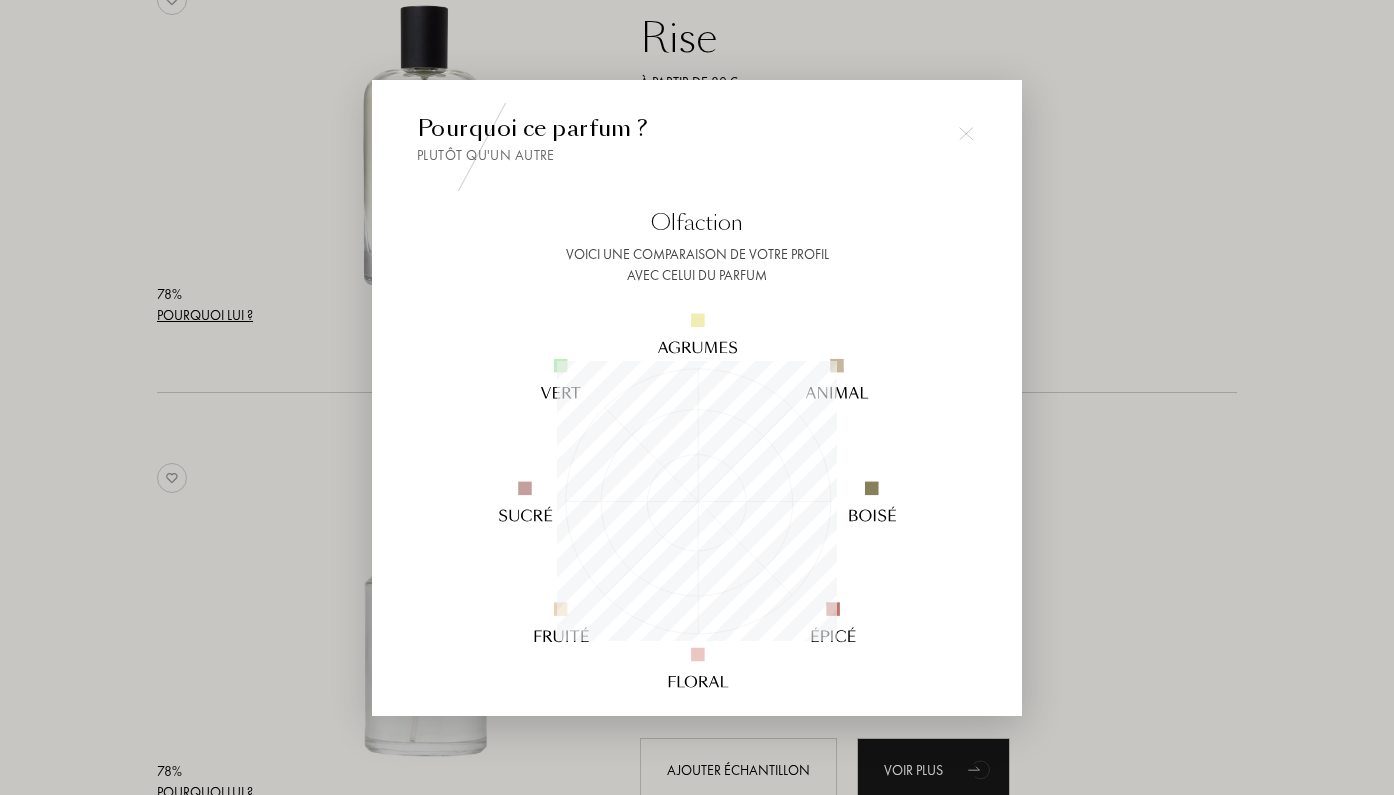 scroll, scrollTop: 999720, scrollLeft: 999720, axis: both 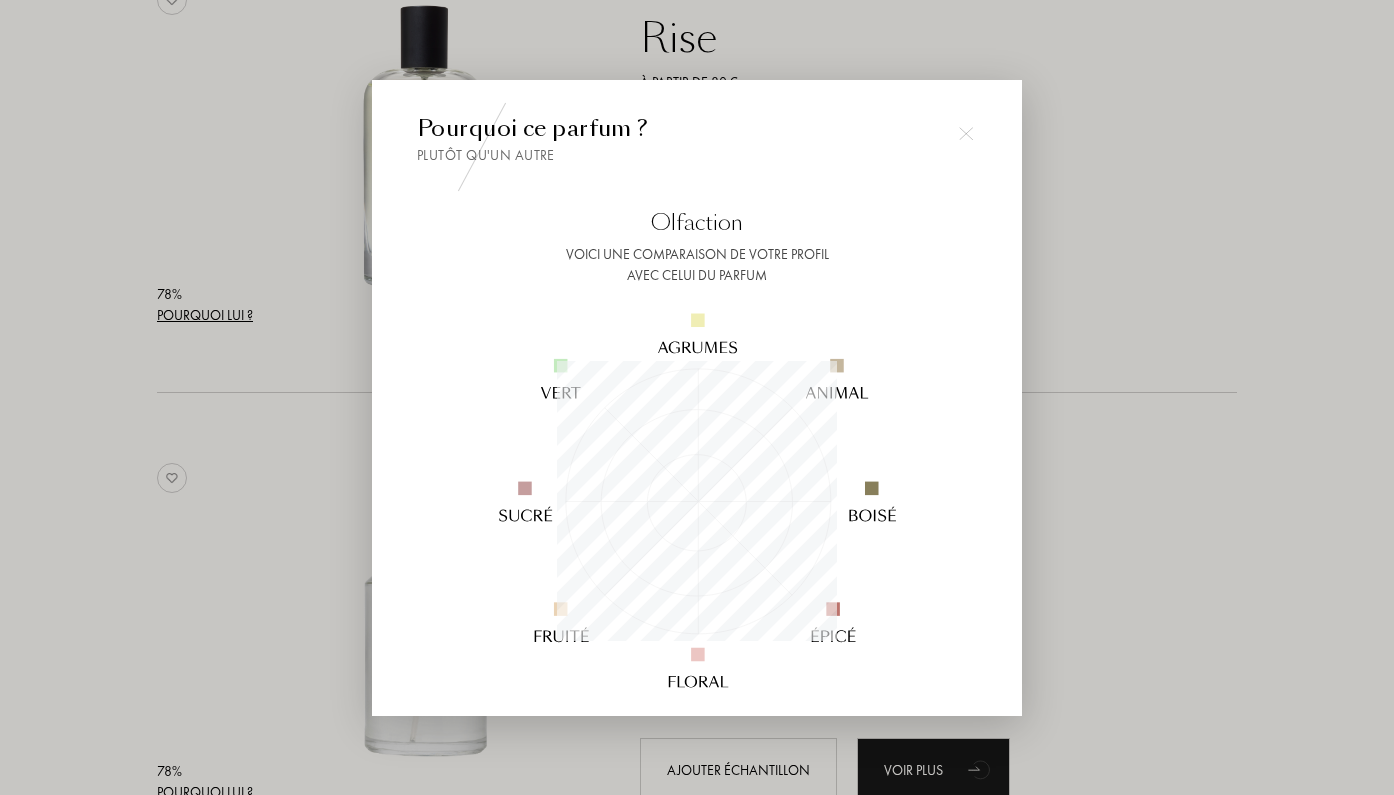 click at bounding box center (697, 397) 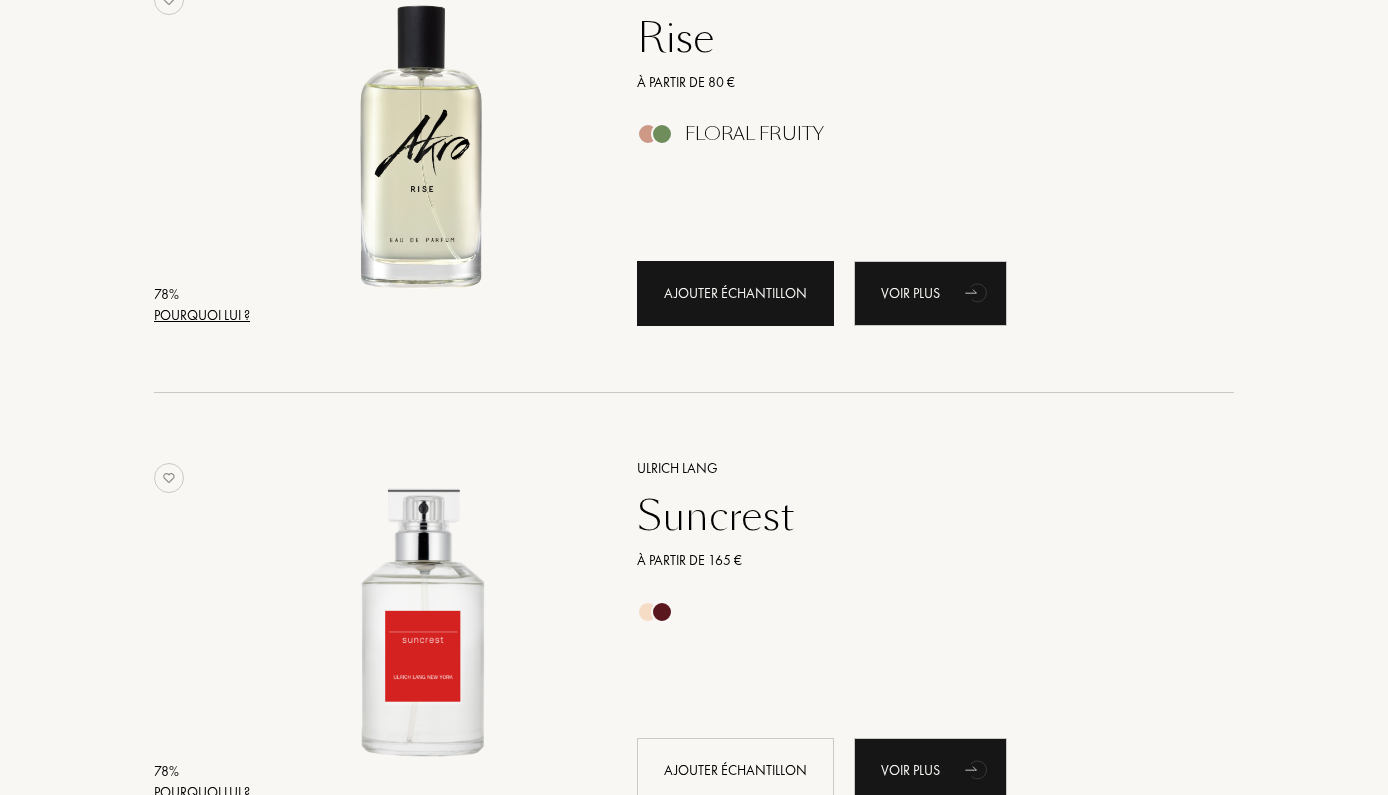 click on "Ajouter échantillon" at bounding box center (735, 293) 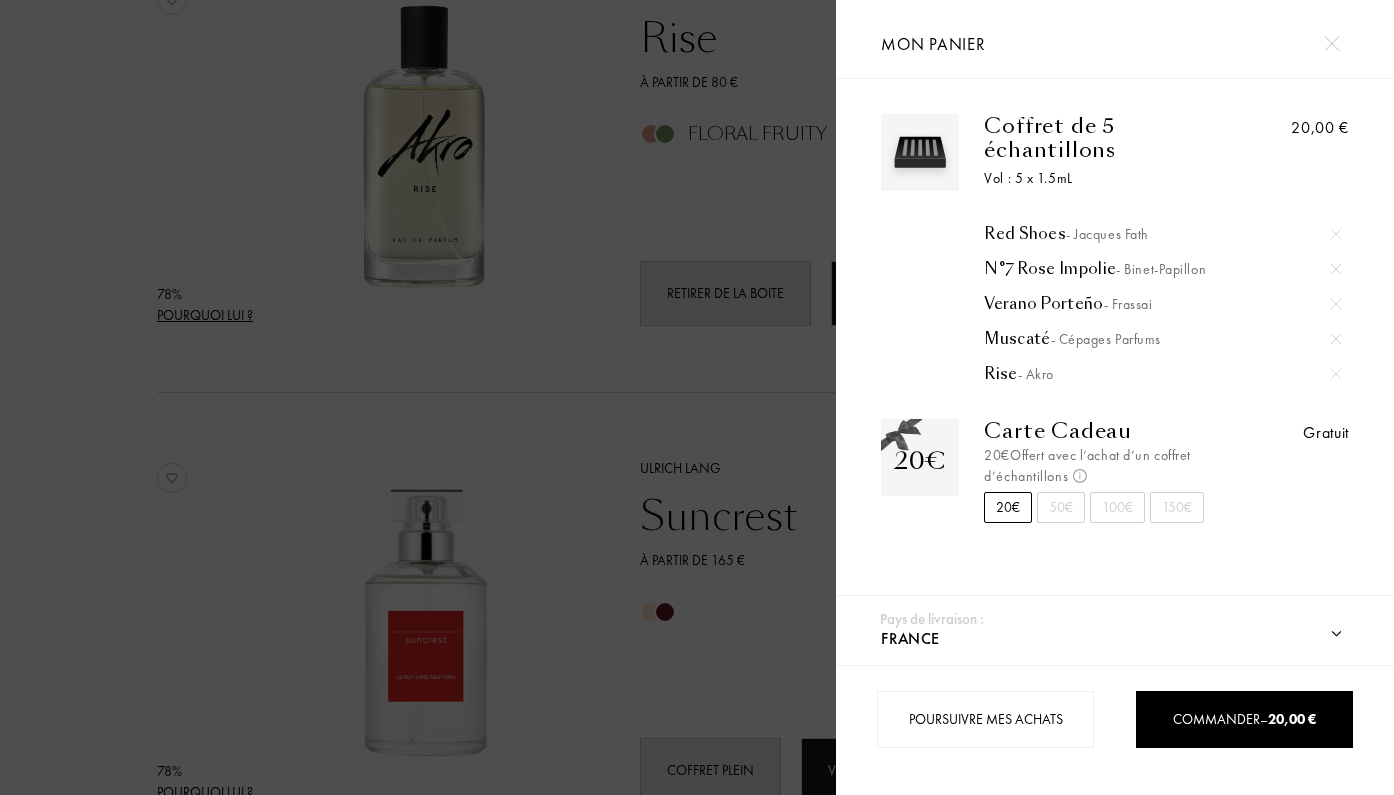 click at bounding box center (418, 397) 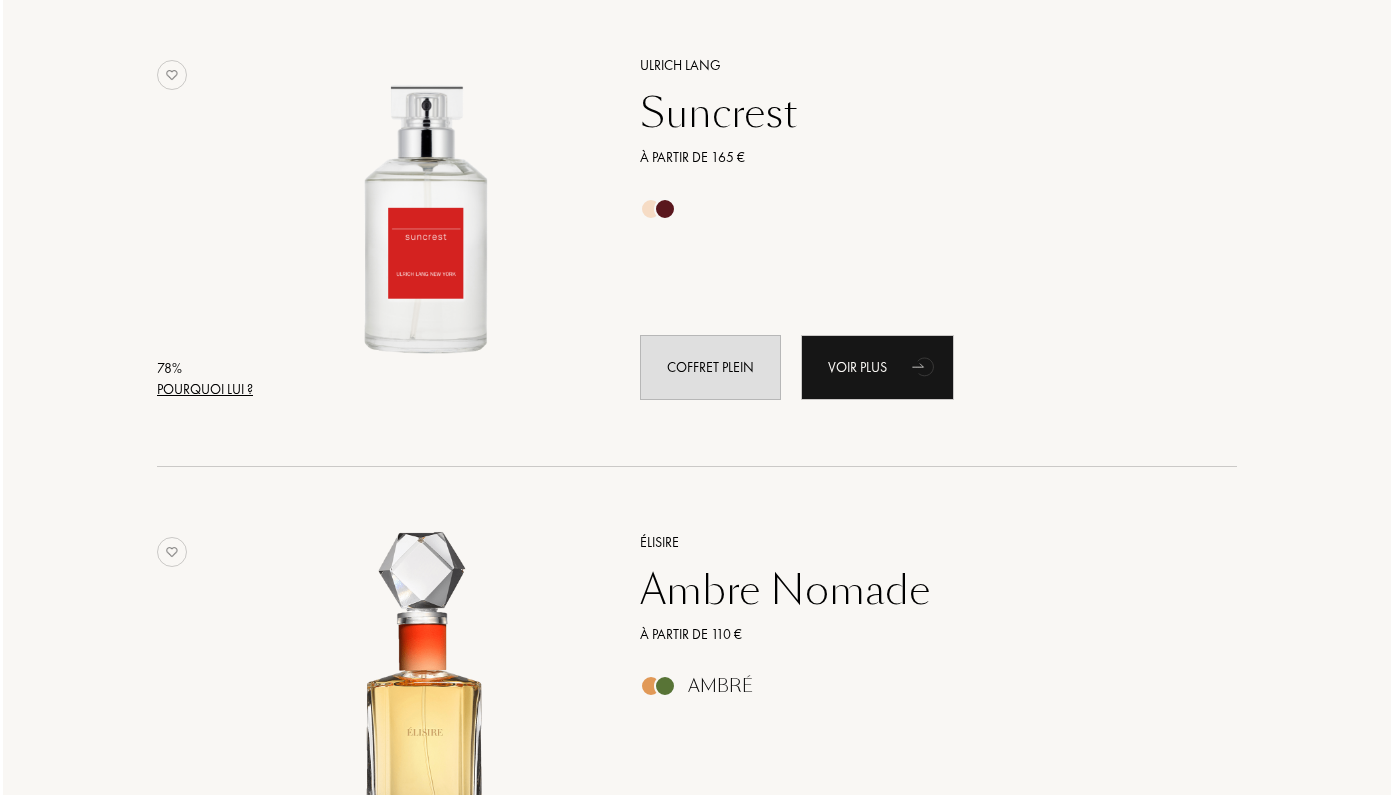 scroll, scrollTop: 6077, scrollLeft: 0, axis: vertical 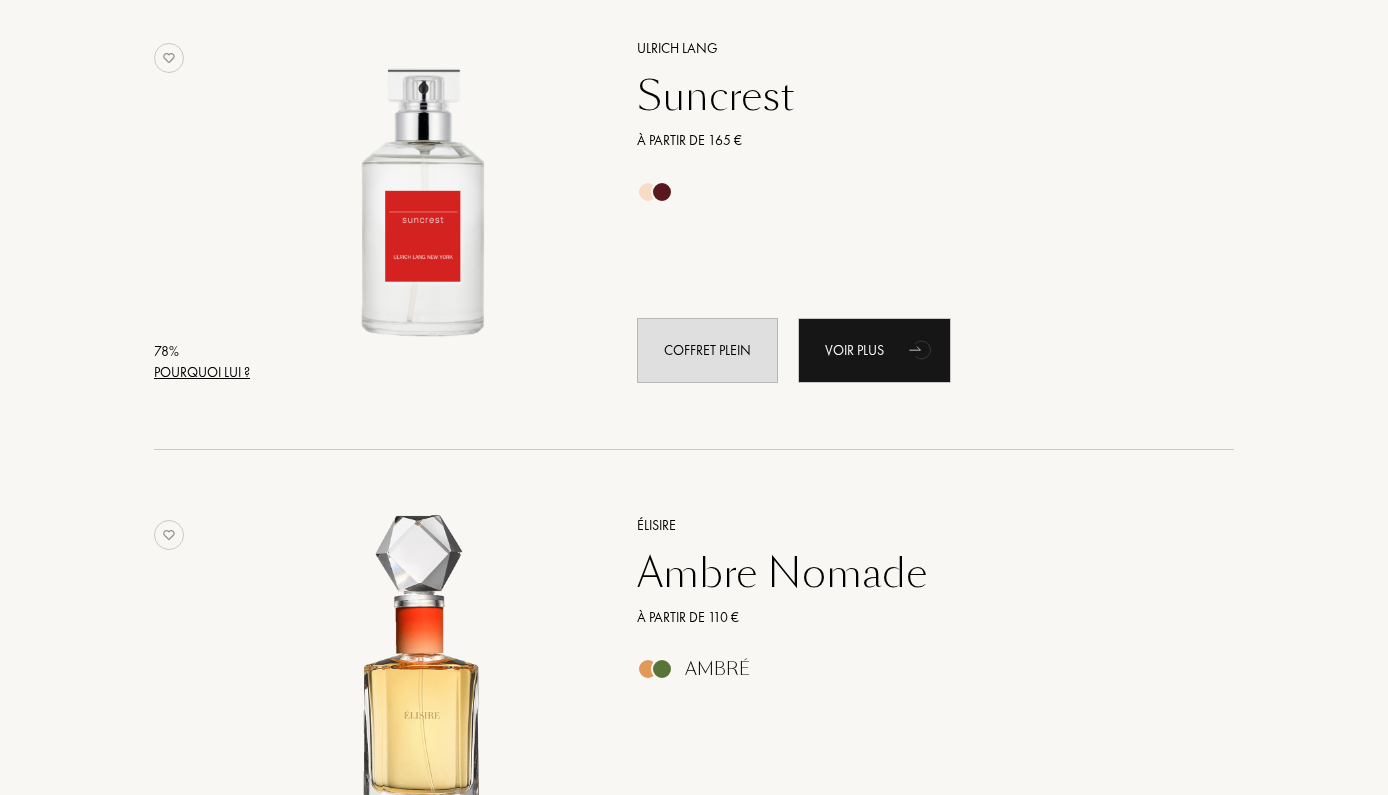 click on "Pourquoi lui ?" at bounding box center [202, 372] 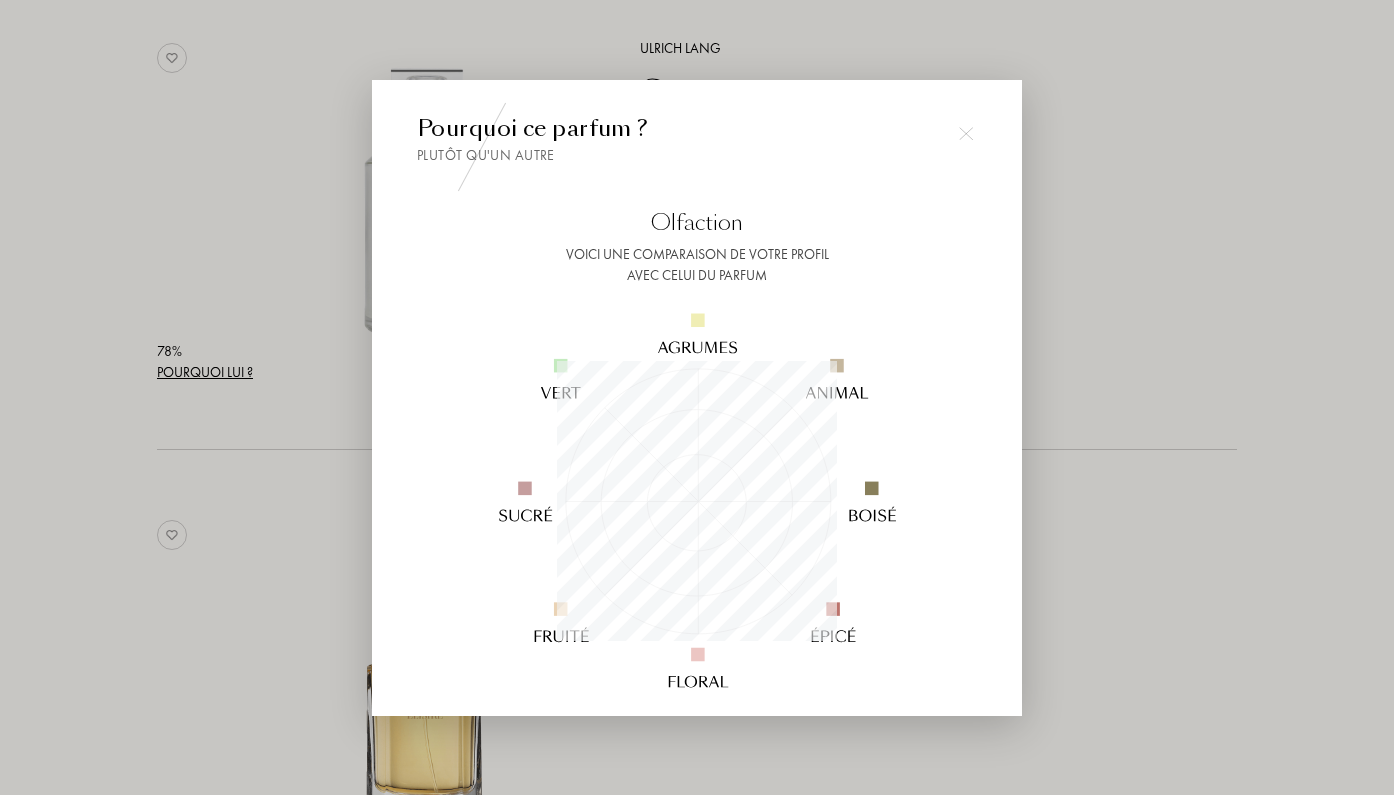 scroll, scrollTop: 999720, scrollLeft: 999720, axis: both 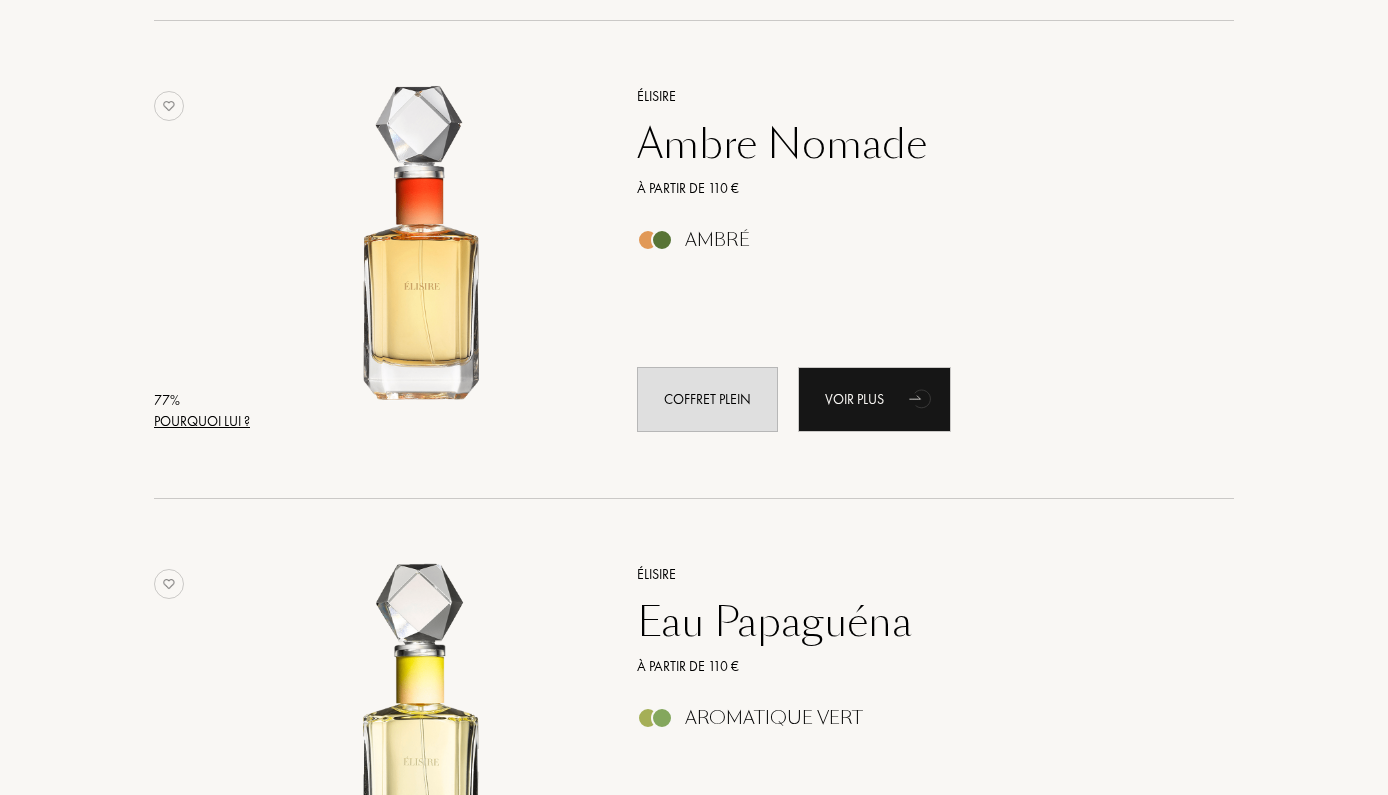 click on "Pourquoi lui ?" at bounding box center [202, 421] 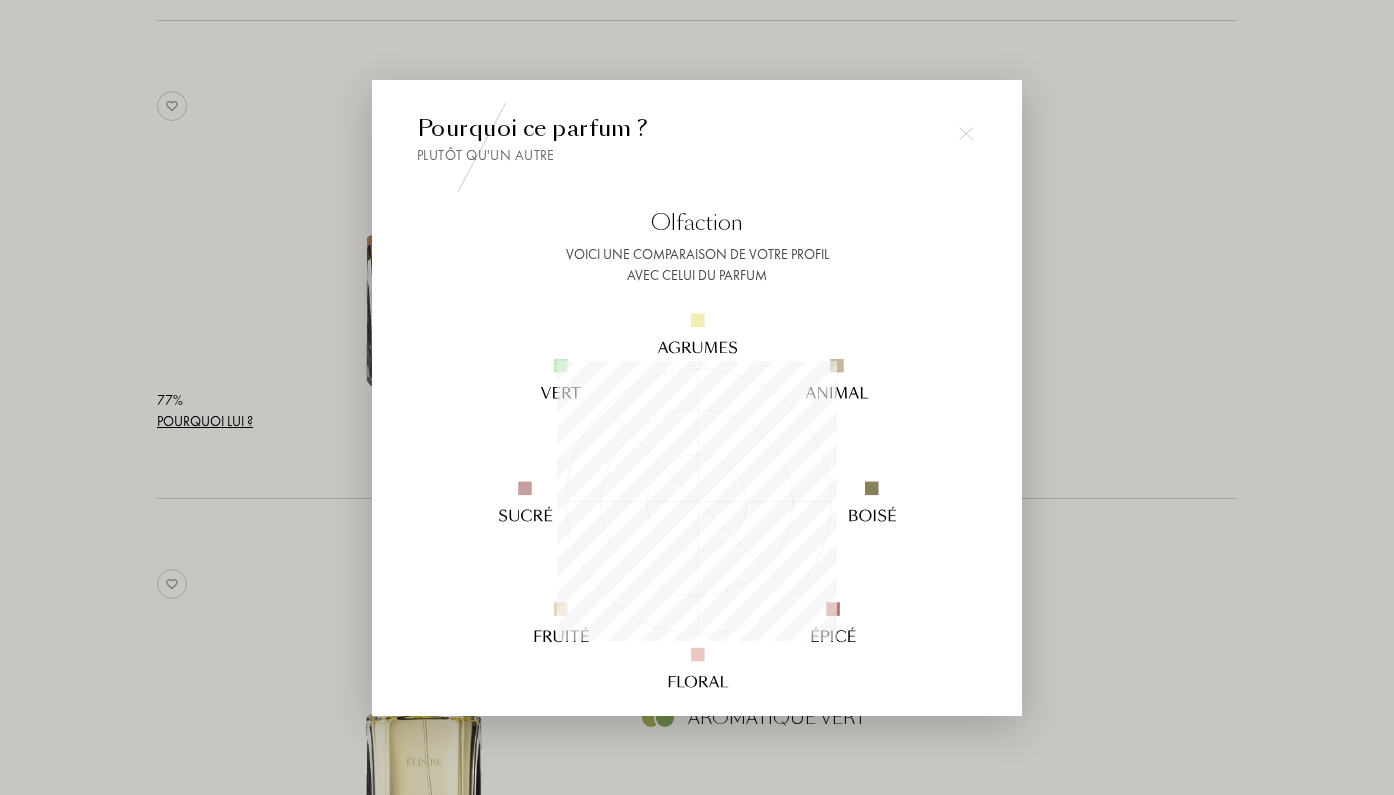 scroll, scrollTop: 999720, scrollLeft: 999720, axis: both 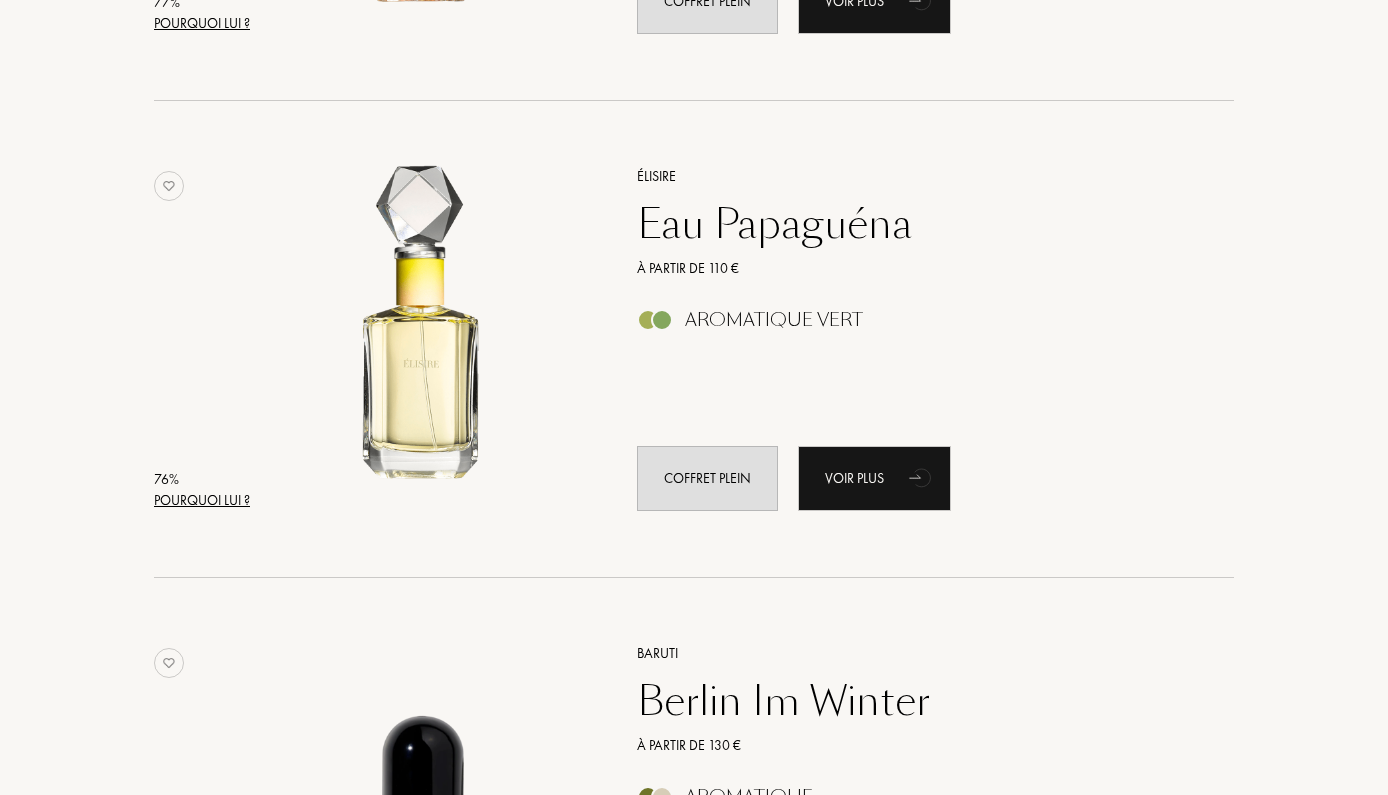 click on "Pourquoi lui ?" at bounding box center (202, 500) 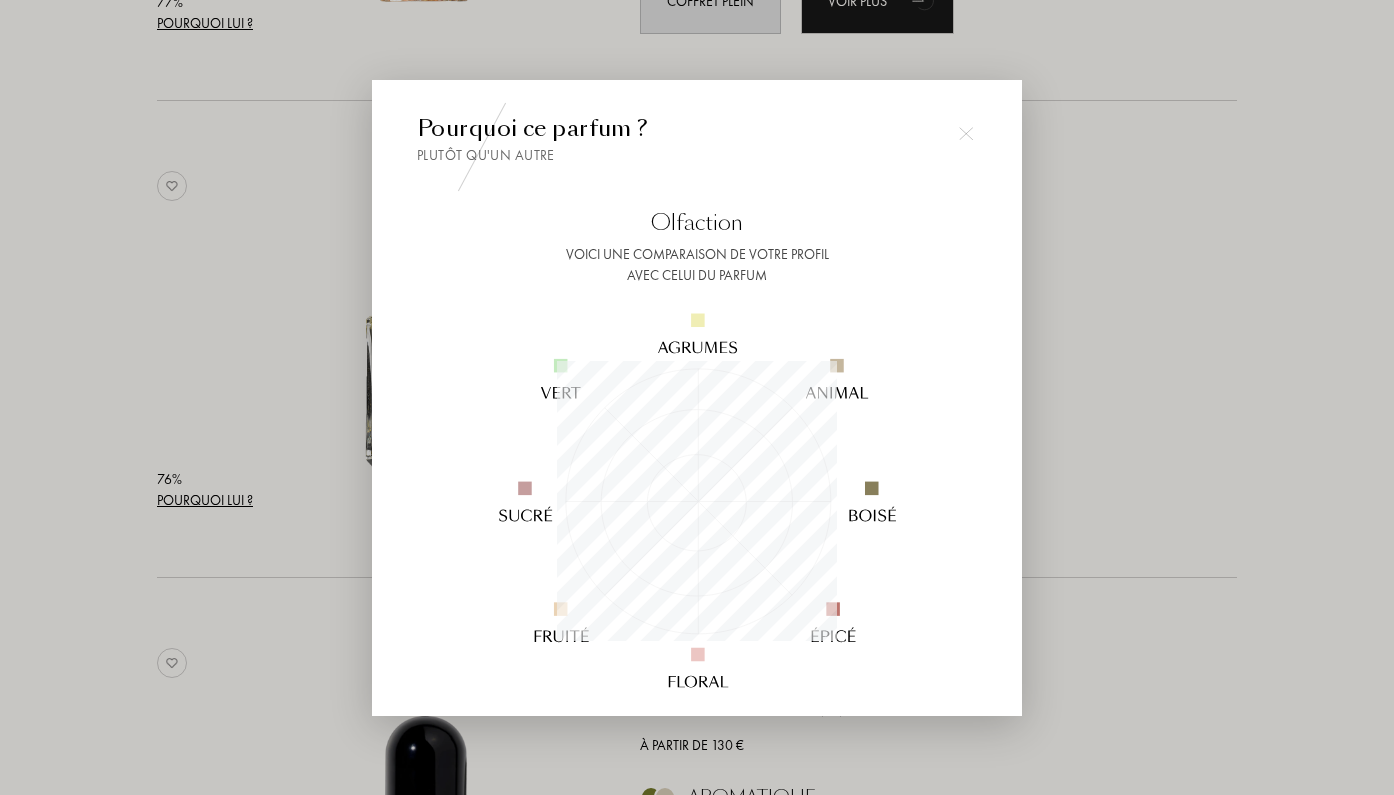 scroll, scrollTop: 999720, scrollLeft: 999720, axis: both 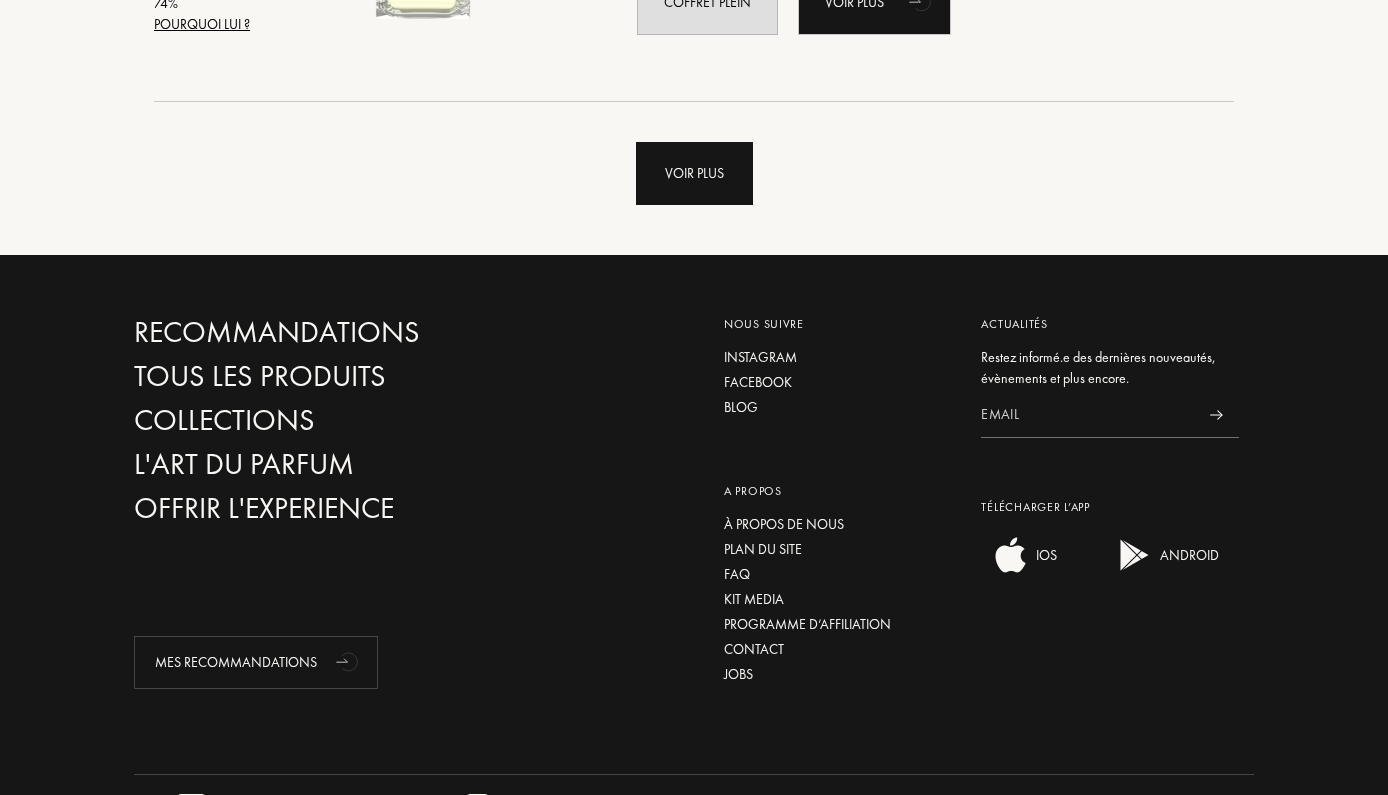 click on "Voir plus" at bounding box center [694, 173] 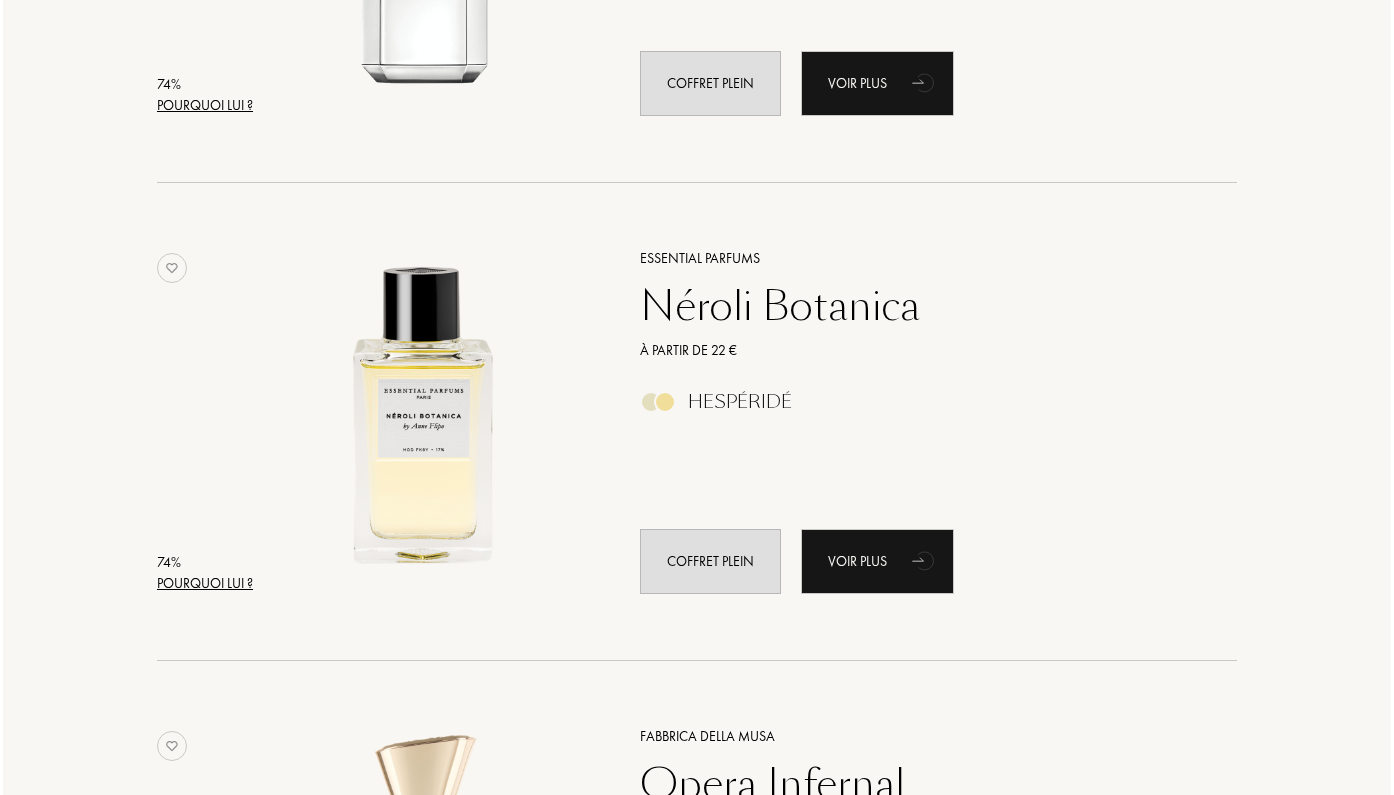 scroll, scrollTop: 10165, scrollLeft: 0, axis: vertical 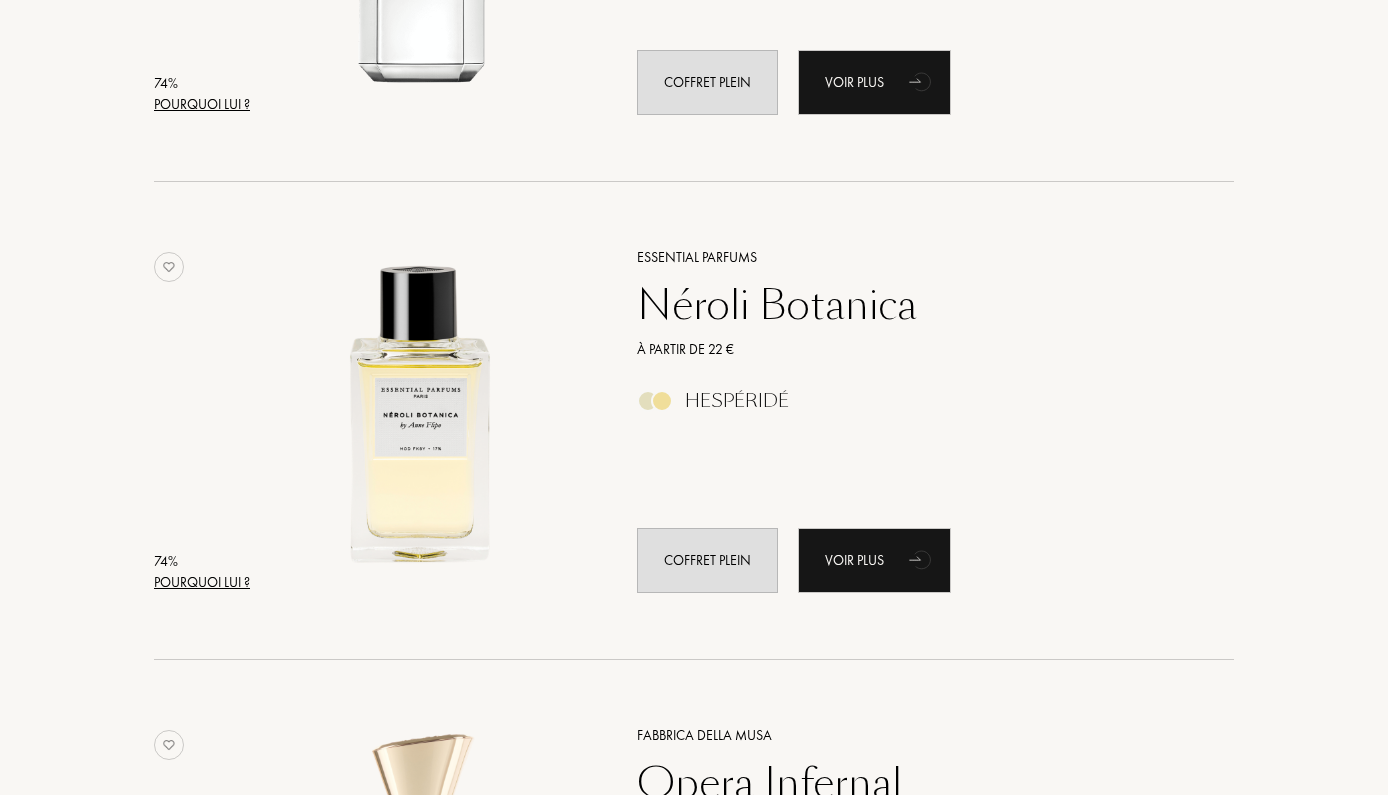 click on "Pourquoi lui ?" at bounding box center (202, 582) 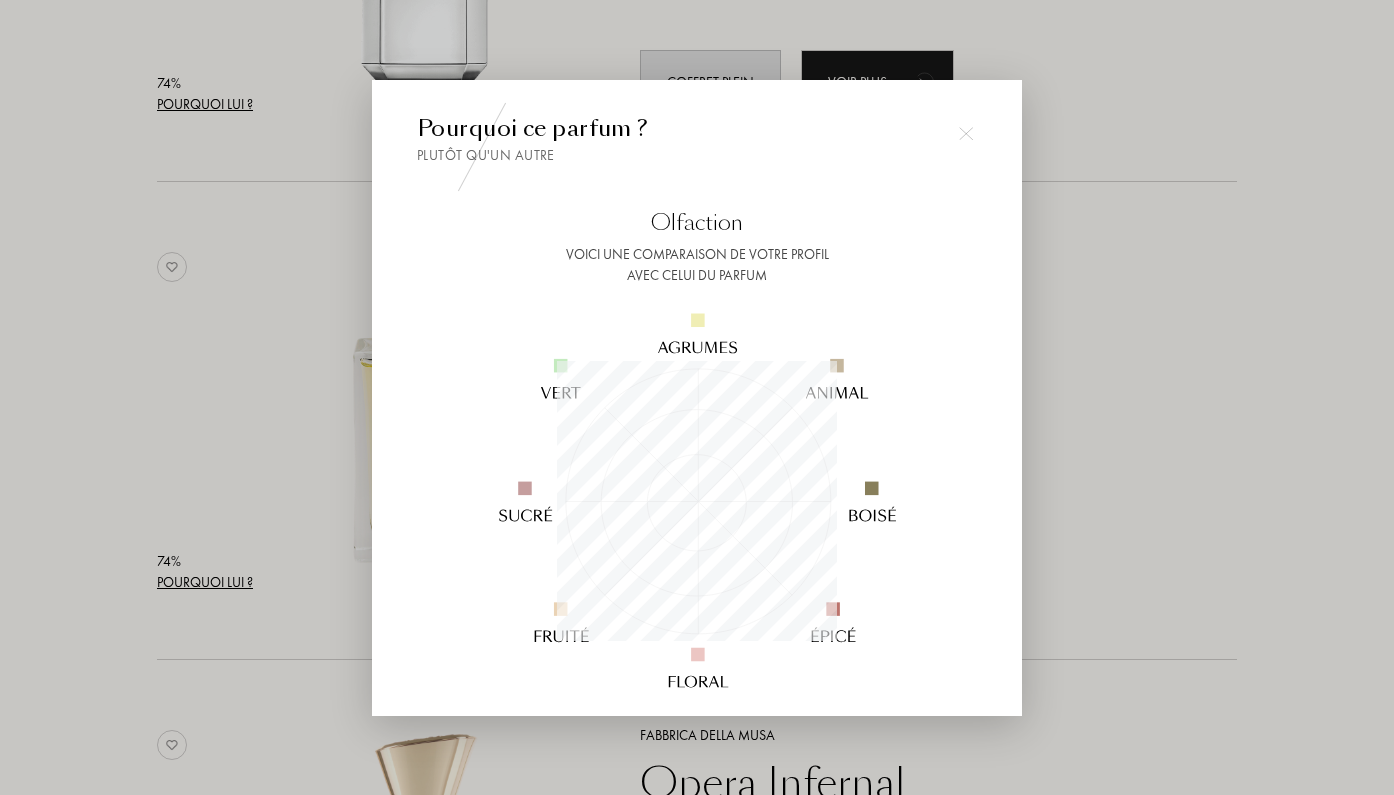 scroll, scrollTop: 999720, scrollLeft: 999720, axis: both 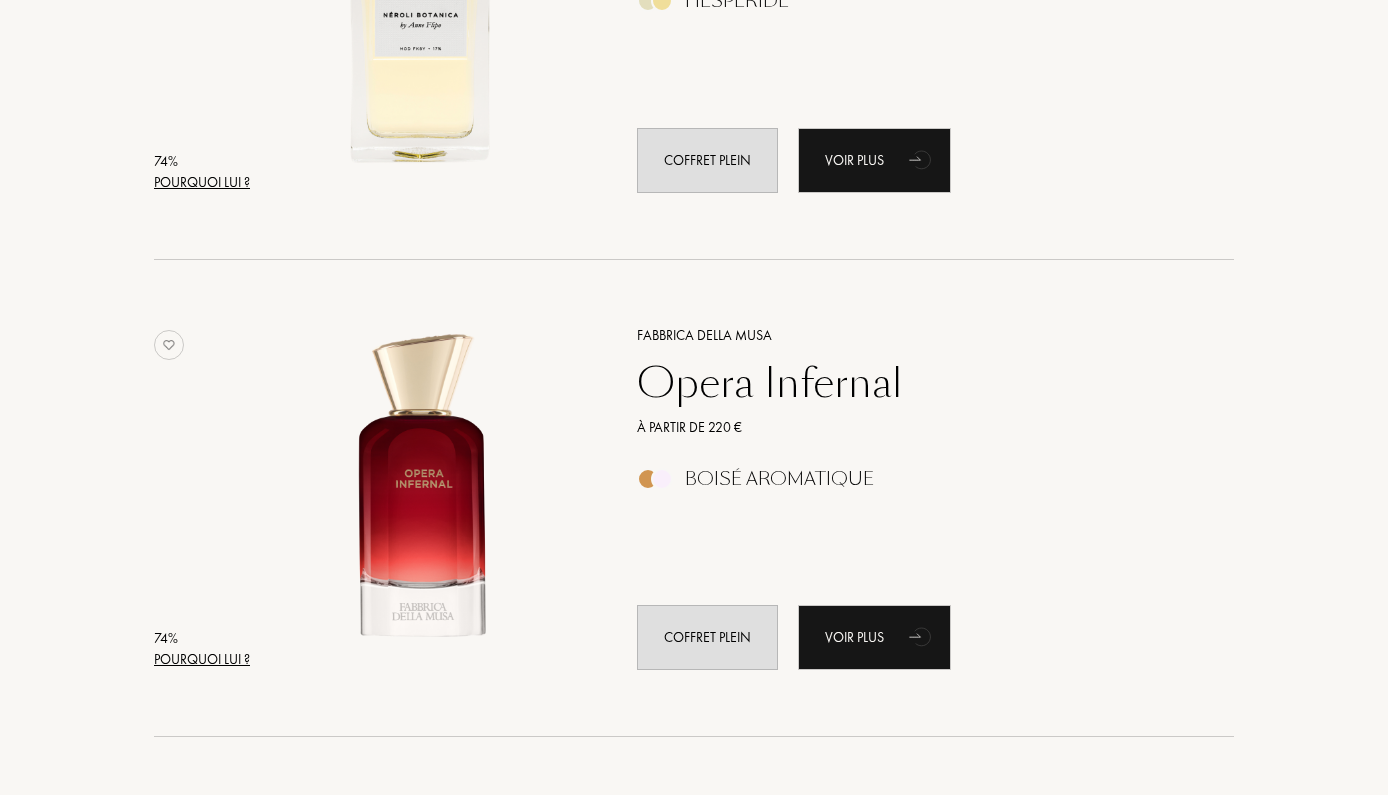 click on "Pourquoi lui ?" at bounding box center [202, 659] 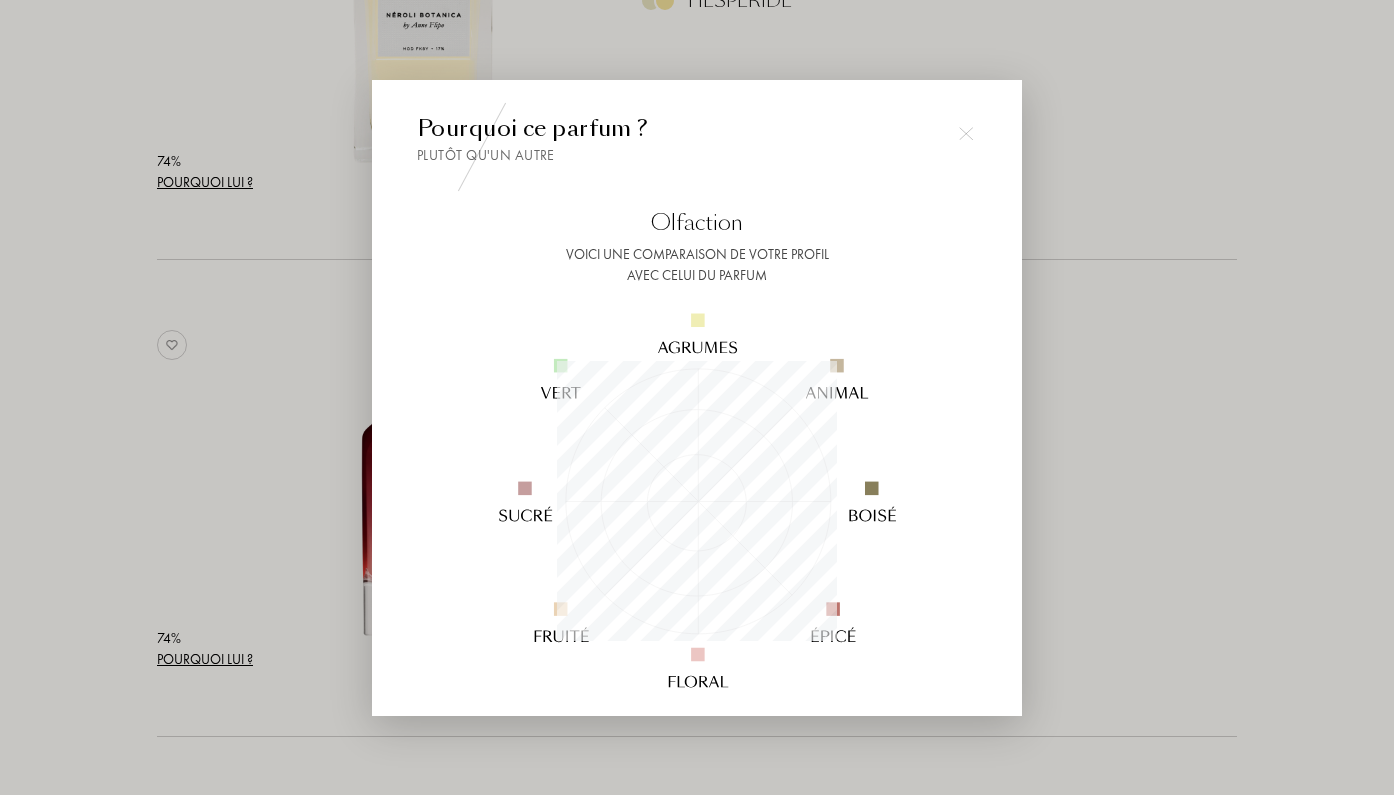 scroll, scrollTop: 999720, scrollLeft: 999720, axis: both 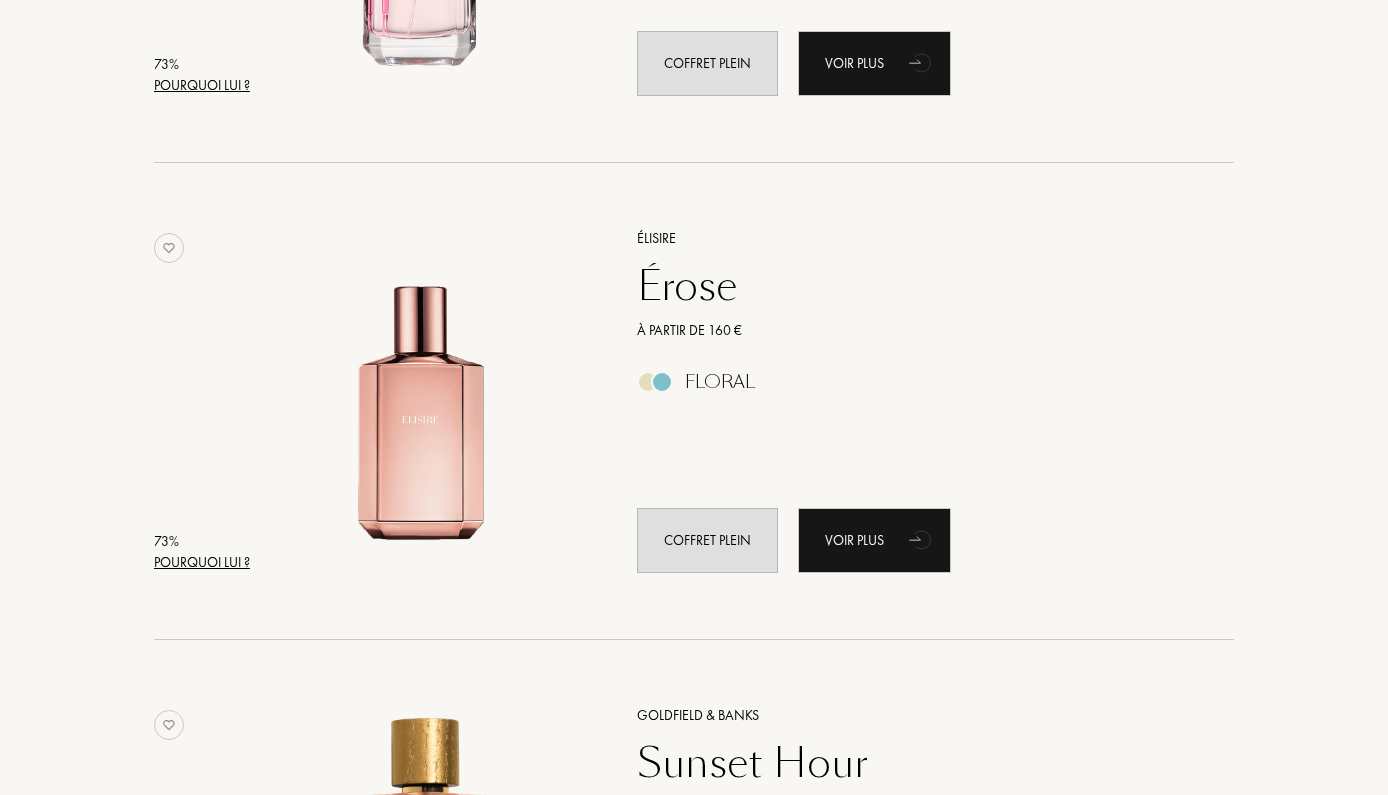 click on "Pourquoi lui ?" at bounding box center [202, 562] 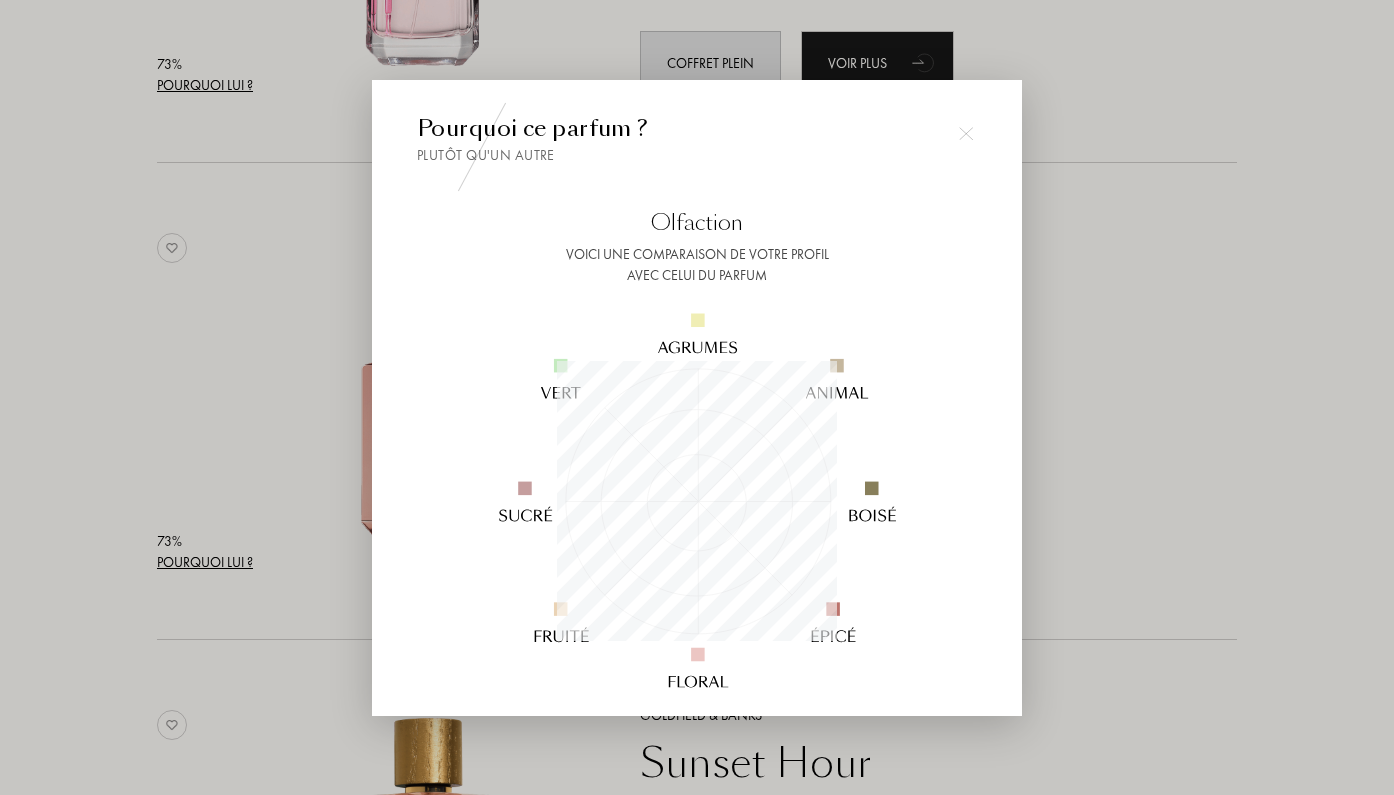 scroll, scrollTop: 999720, scrollLeft: 999720, axis: both 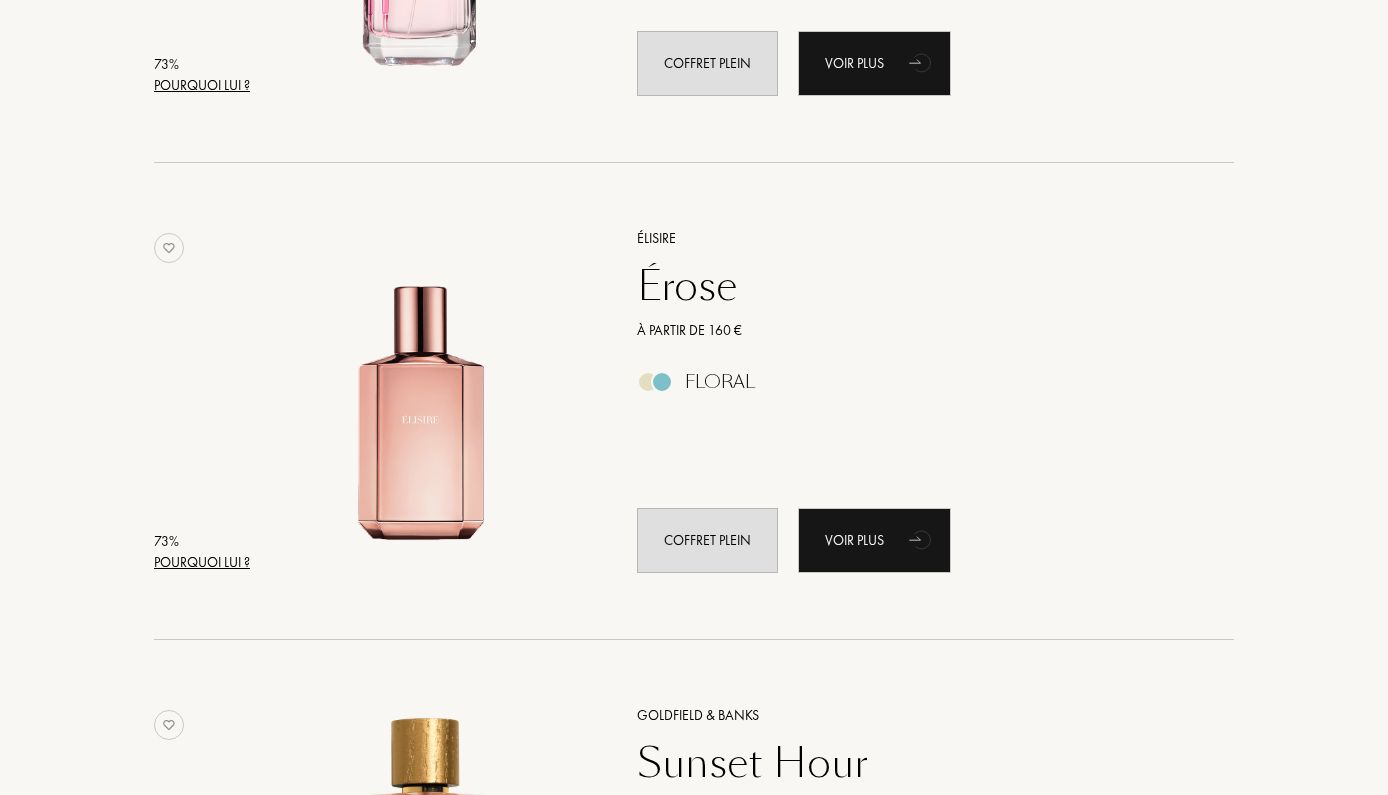 click on "Pourquoi lui ?" at bounding box center (202, 562) 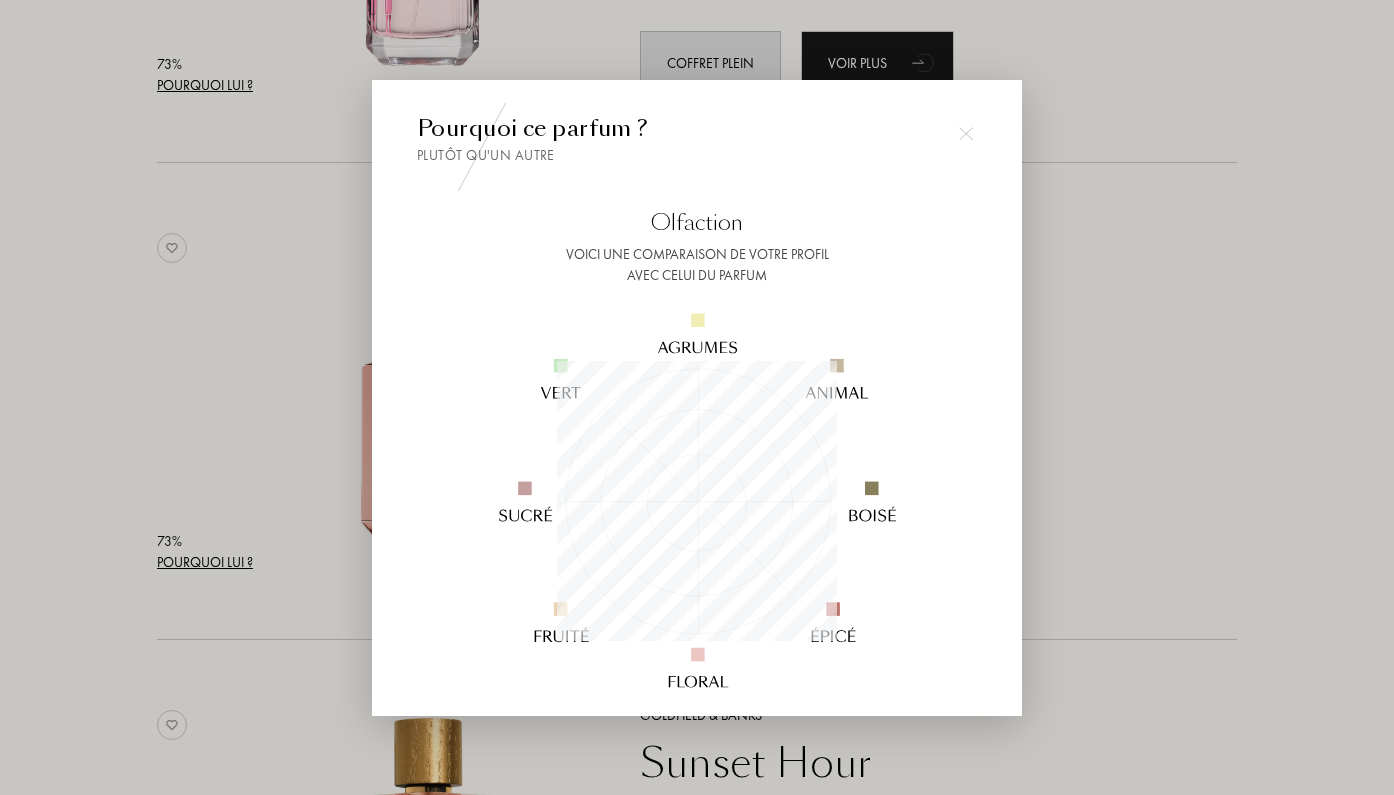 scroll, scrollTop: 999720, scrollLeft: 999720, axis: both 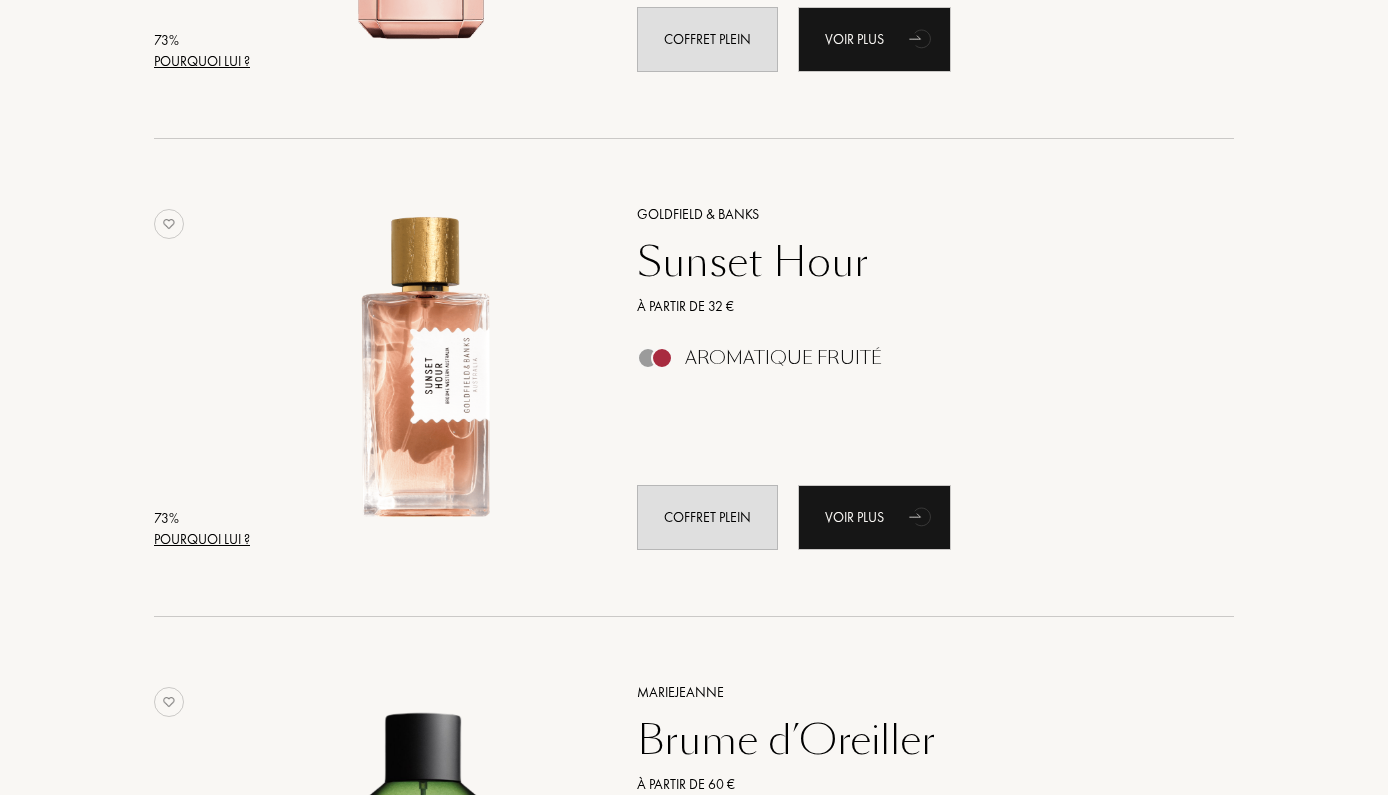 click on "Pourquoi lui ?" at bounding box center (202, 539) 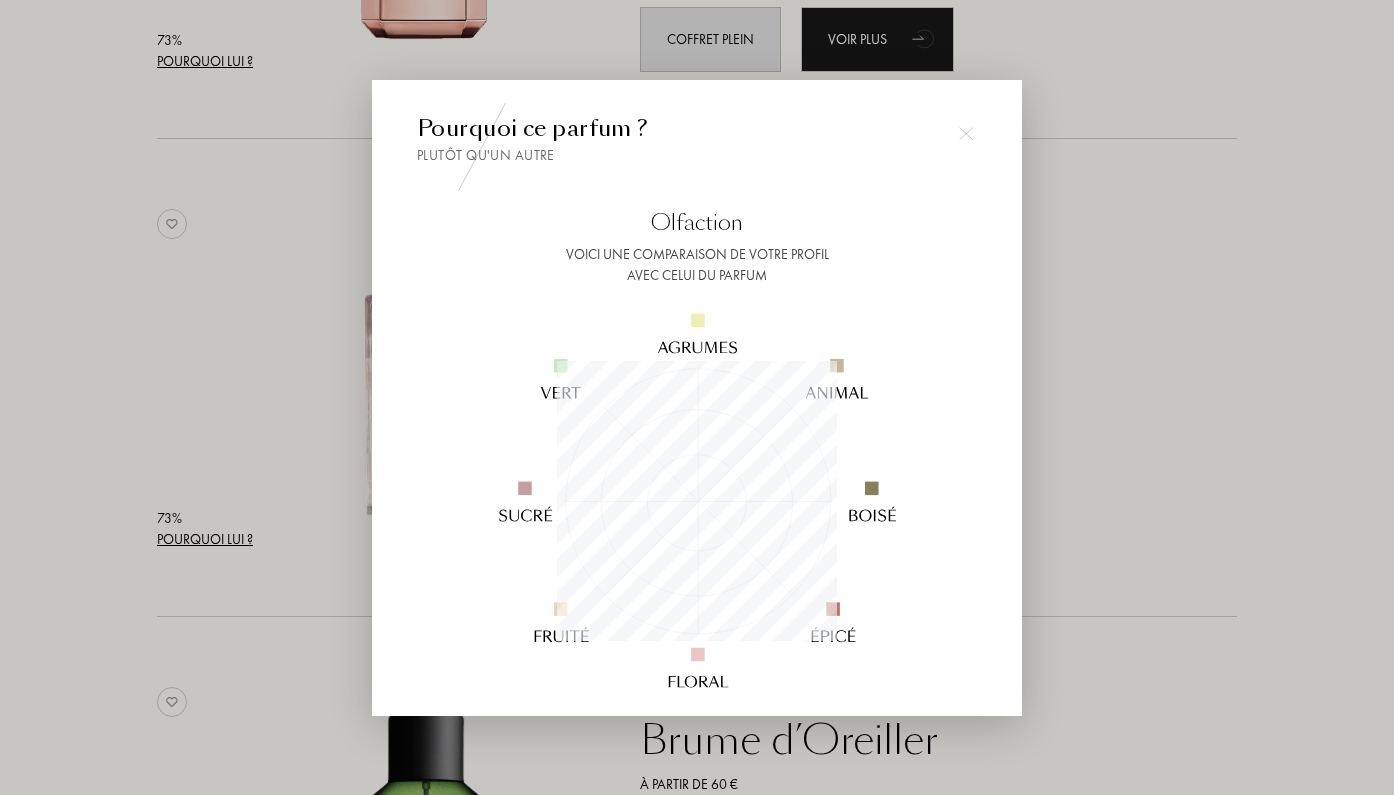 scroll, scrollTop: 999720, scrollLeft: 999720, axis: both 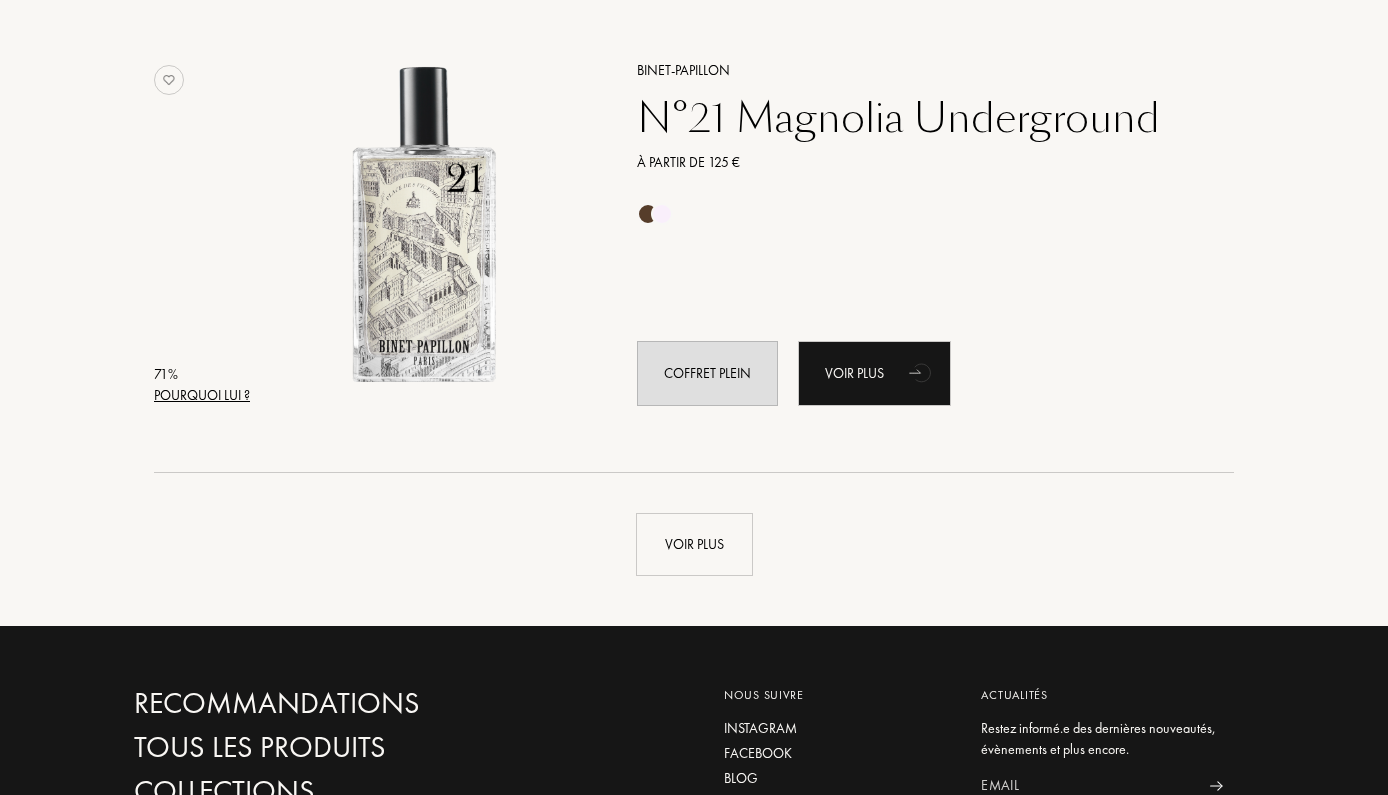 click on "Pourquoi lui ?" at bounding box center (202, 395) 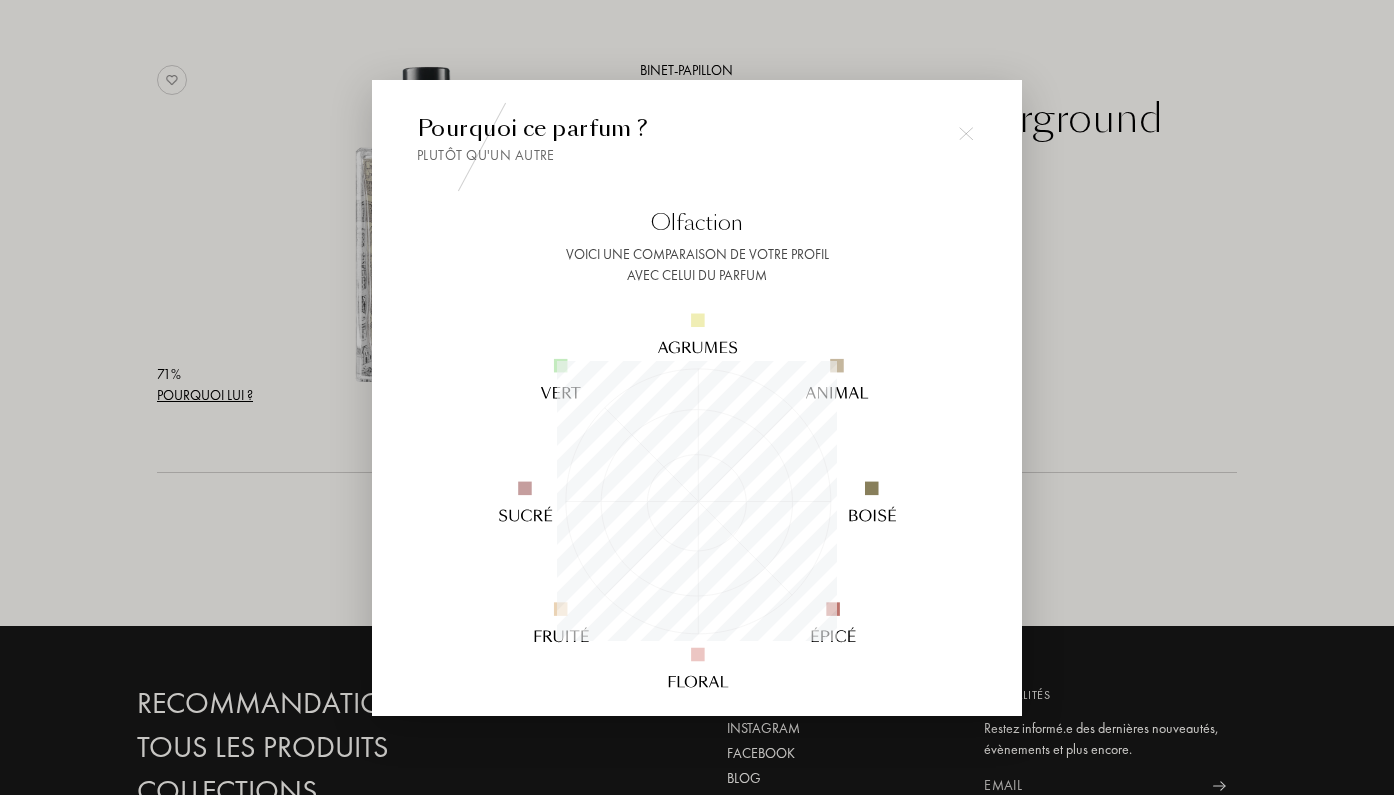 scroll, scrollTop: 999720, scrollLeft: 999720, axis: both 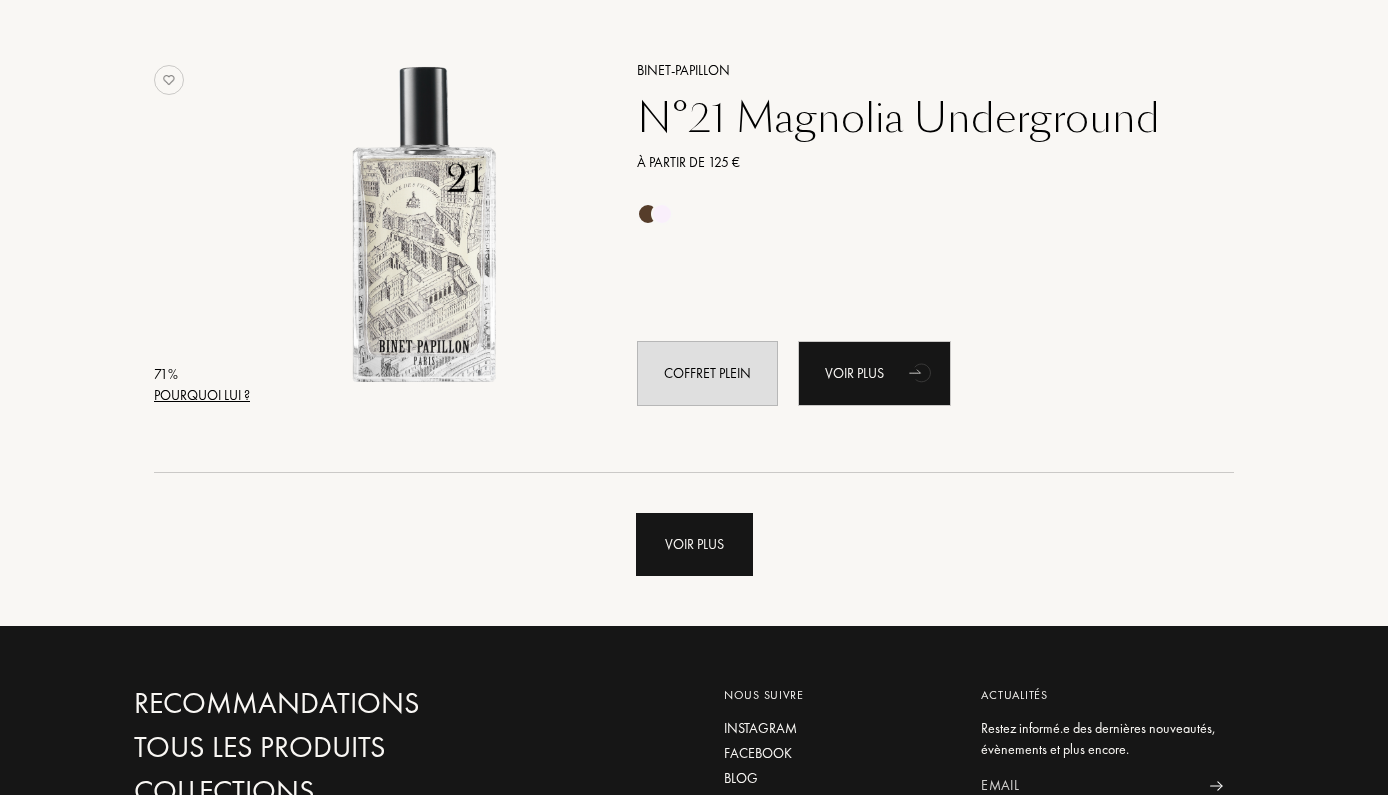click on "Voir plus" at bounding box center (694, 544) 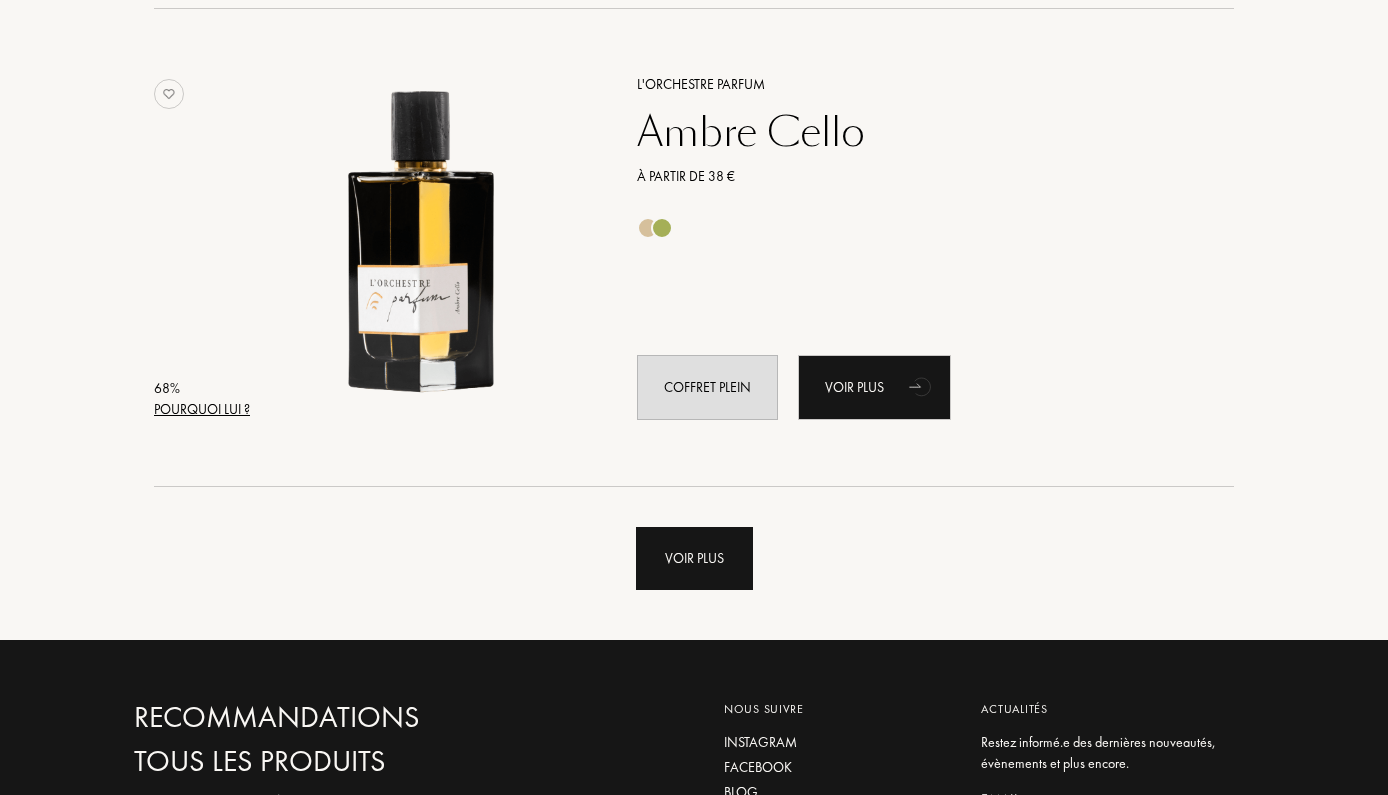 scroll, scrollTop: 18919, scrollLeft: 0, axis: vertical 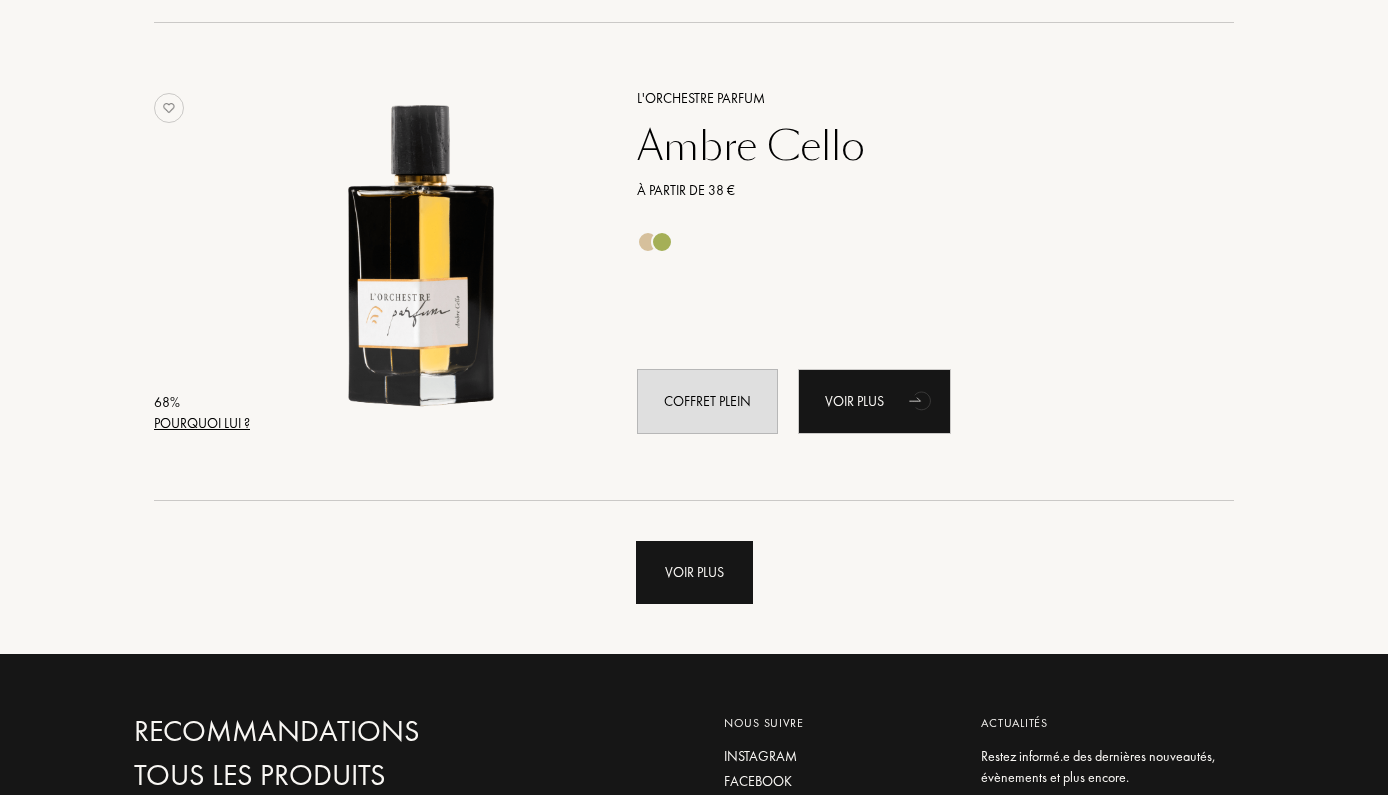 click on "Voir plus" at bounding box center [694, 572] 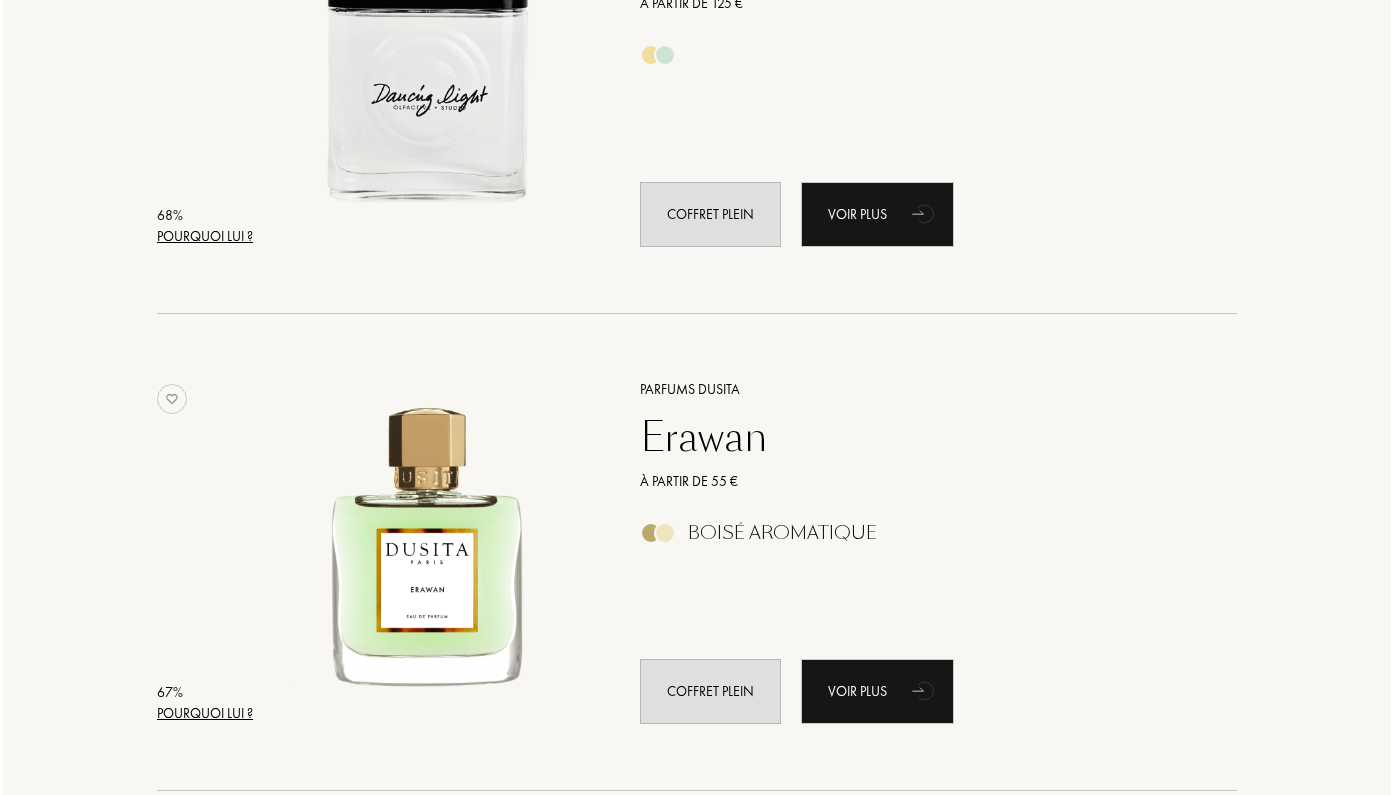 scroll, scrollTop: 20063, scrollLeft: 0, axis: vertical 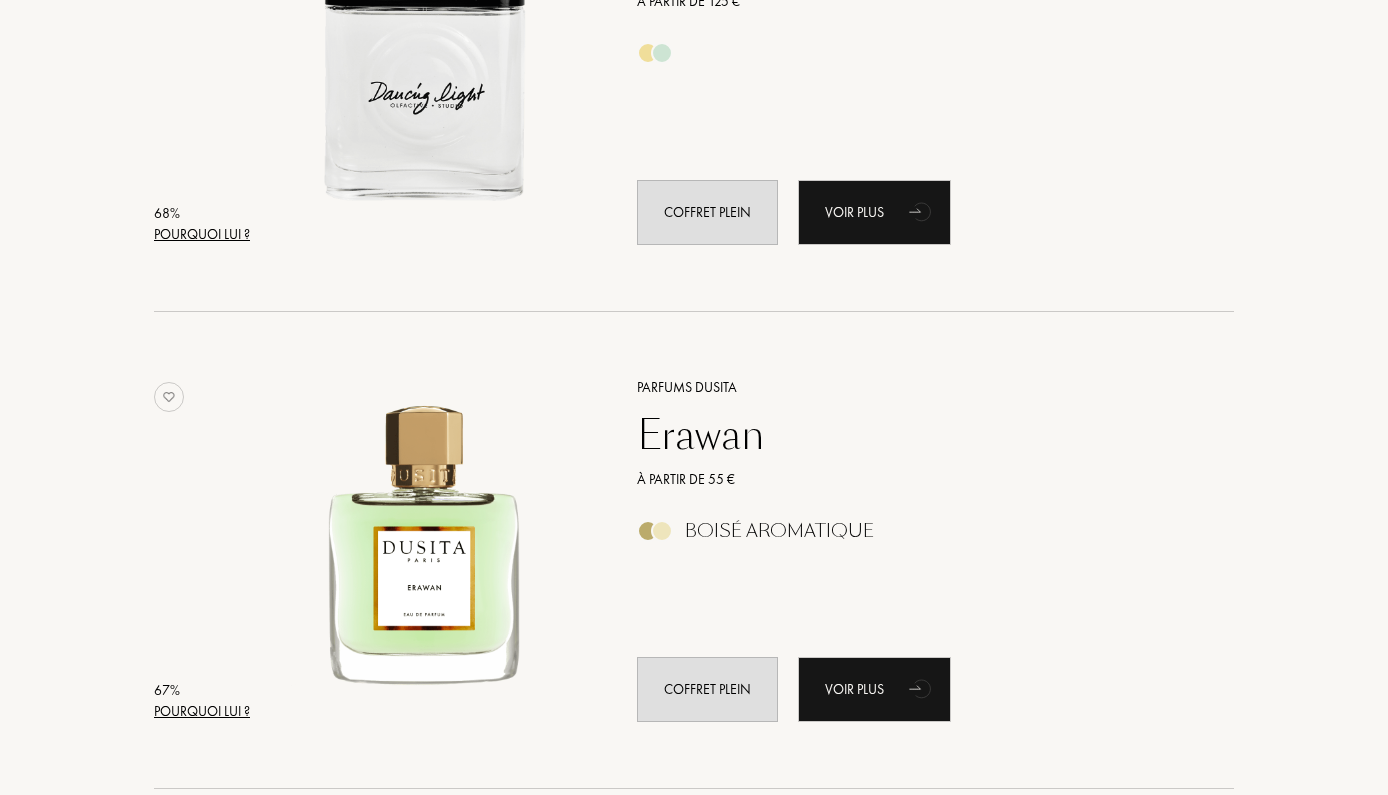 click on "Pourquoi lui ?" at bounding box center [202, 711] 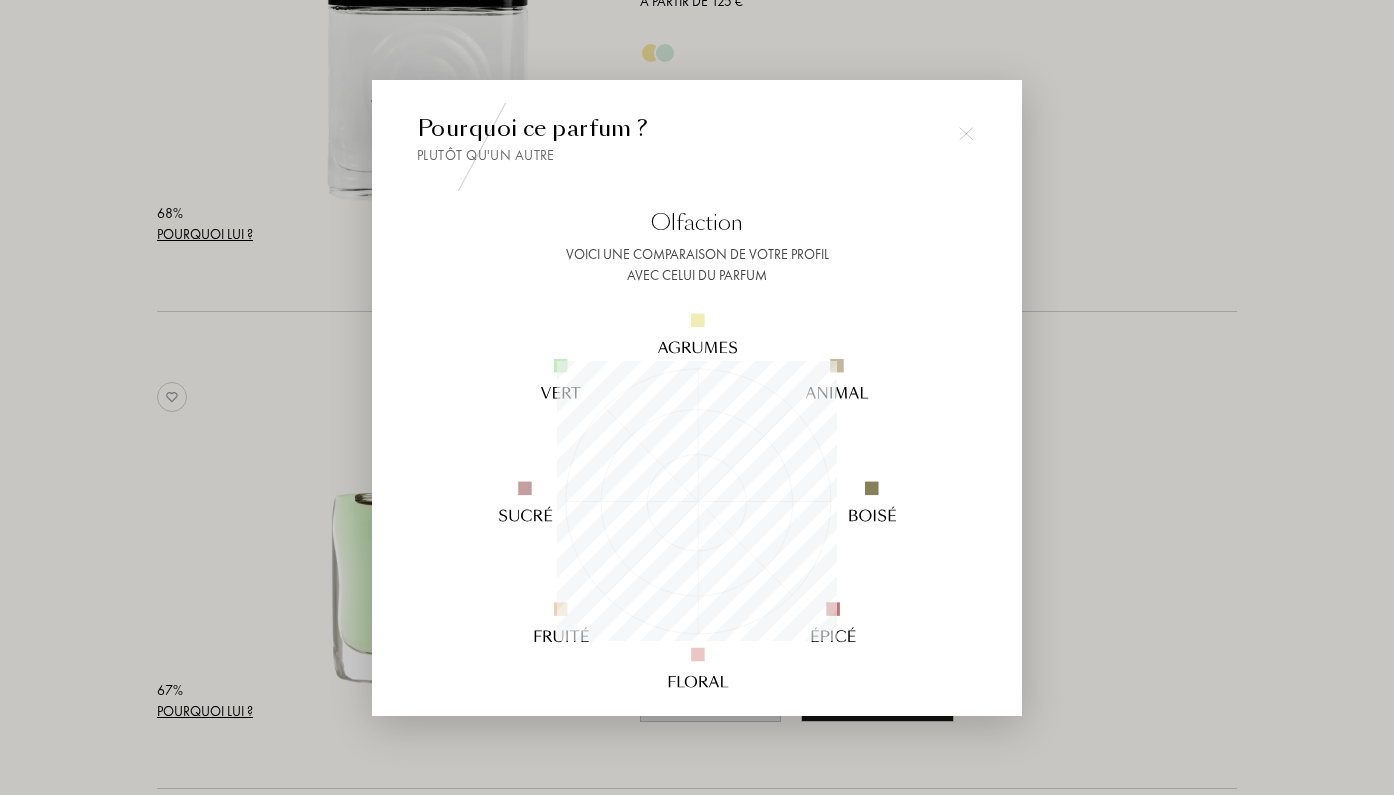 scroll, scrollTop: 999720, scrollLeft: 999720, axis: both 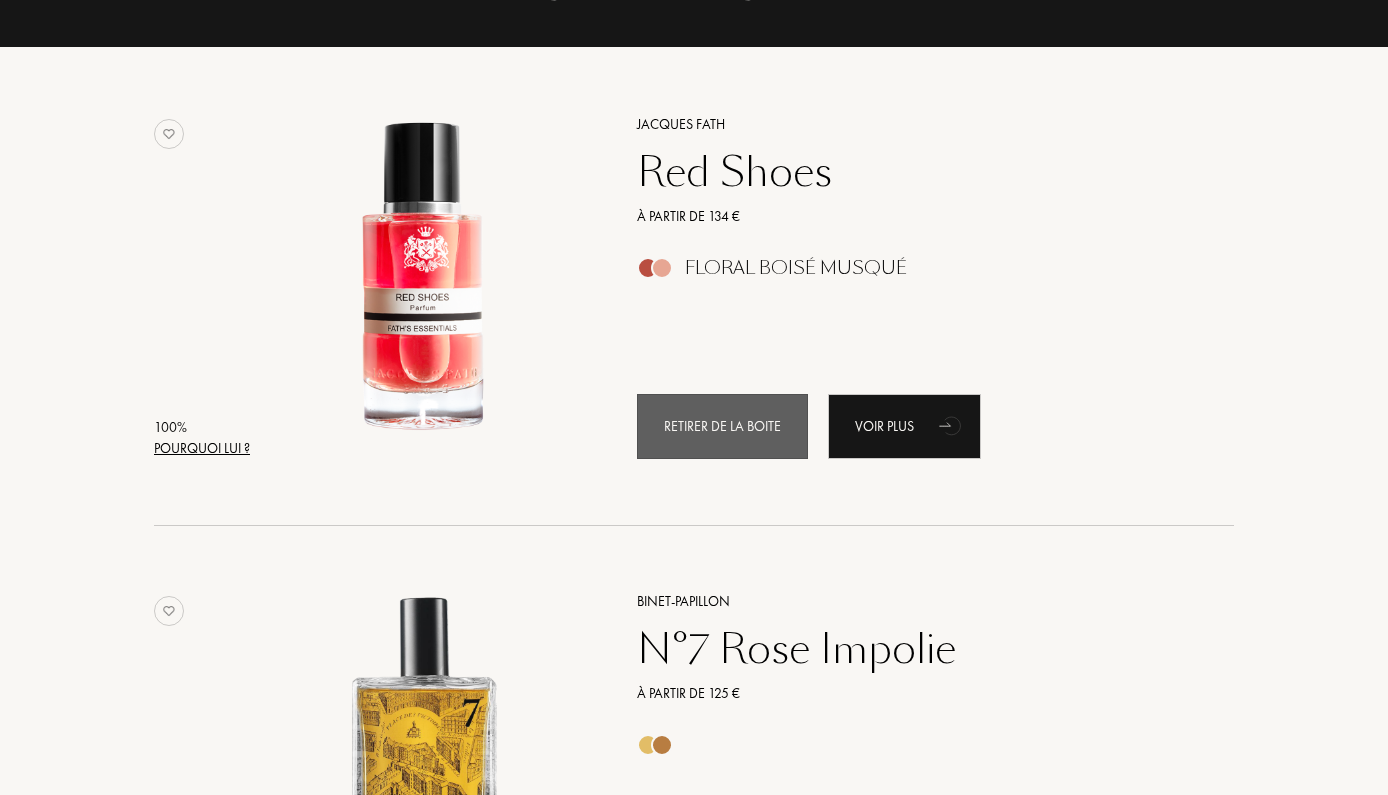 click on "Retirer de la boite" at bounding box center [722, 426] 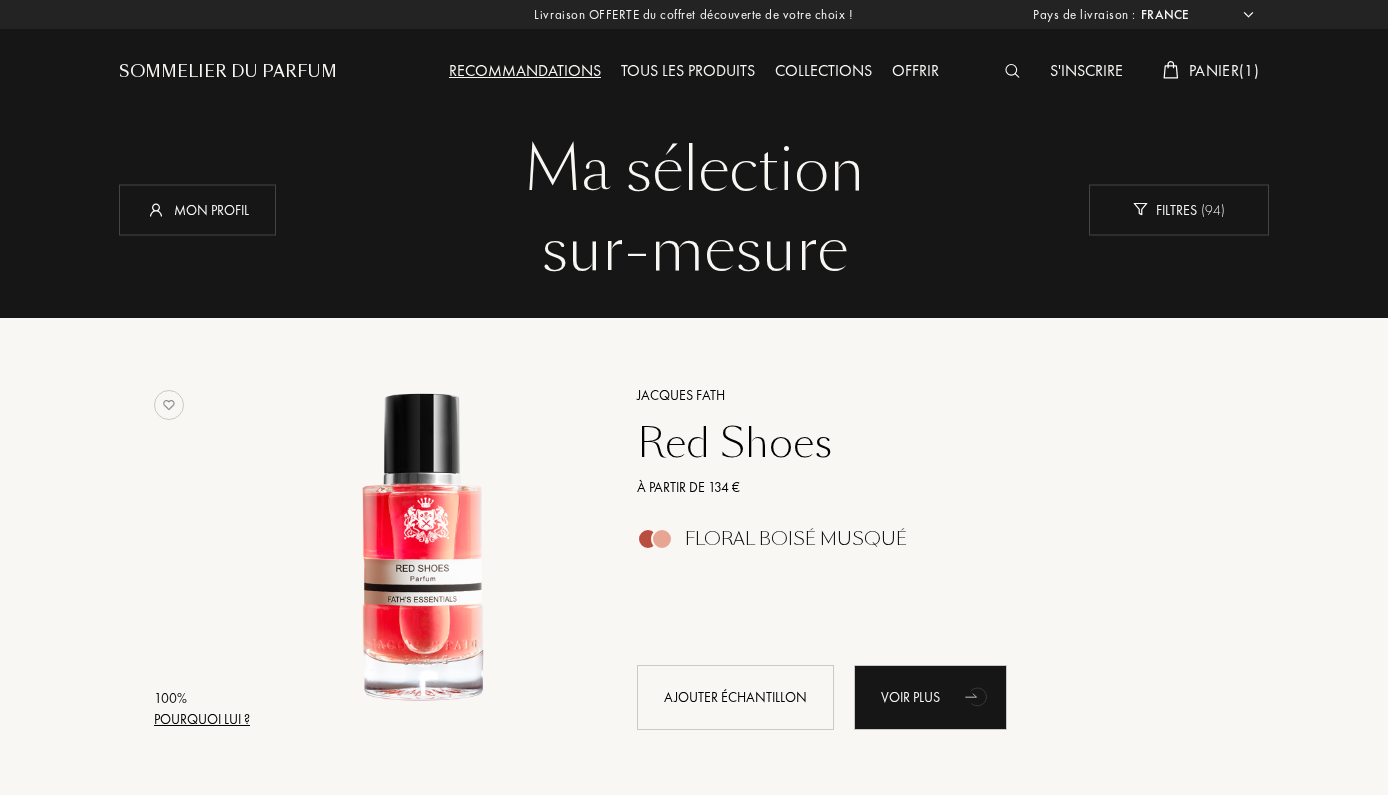 scroll, scrollTop: 0, scrollLeft: 0, axis: both 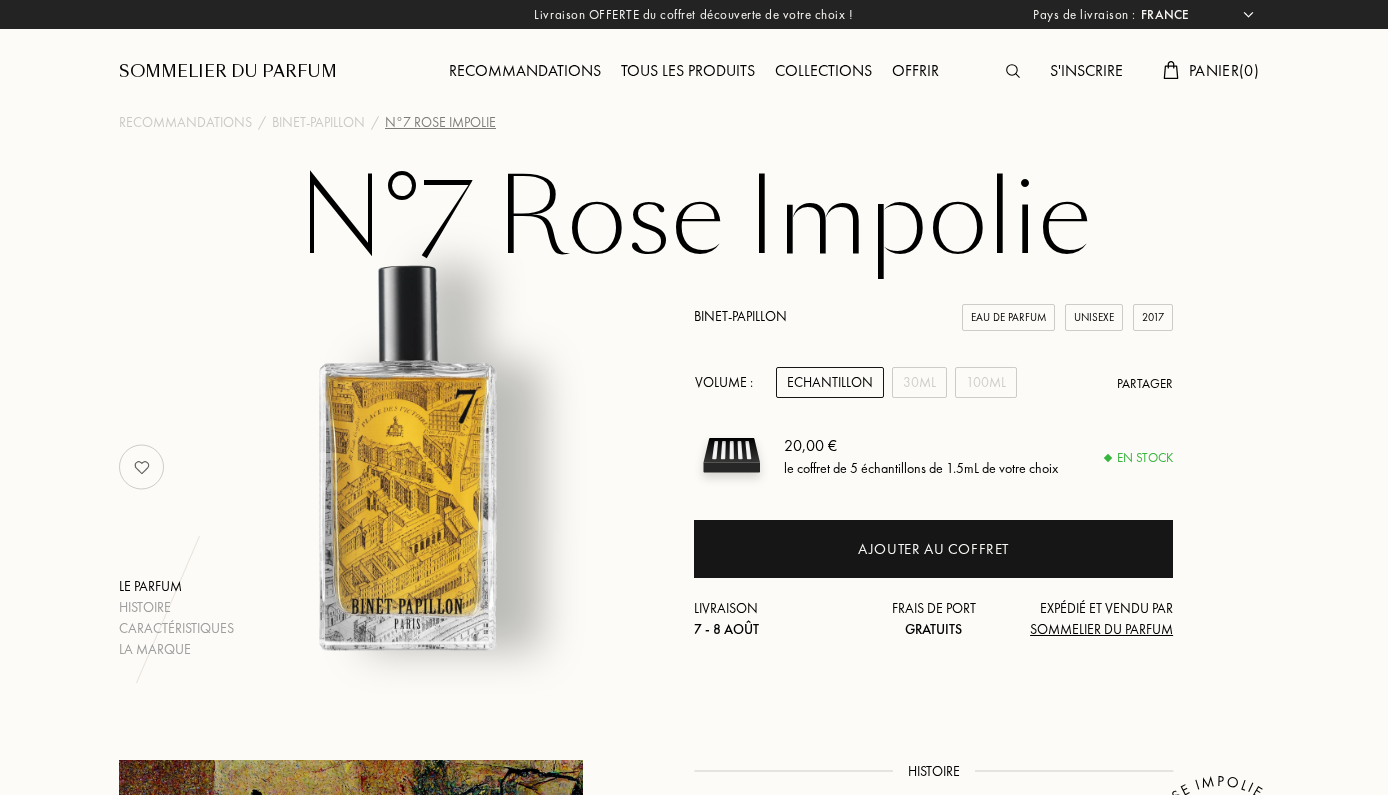 select on "FR" 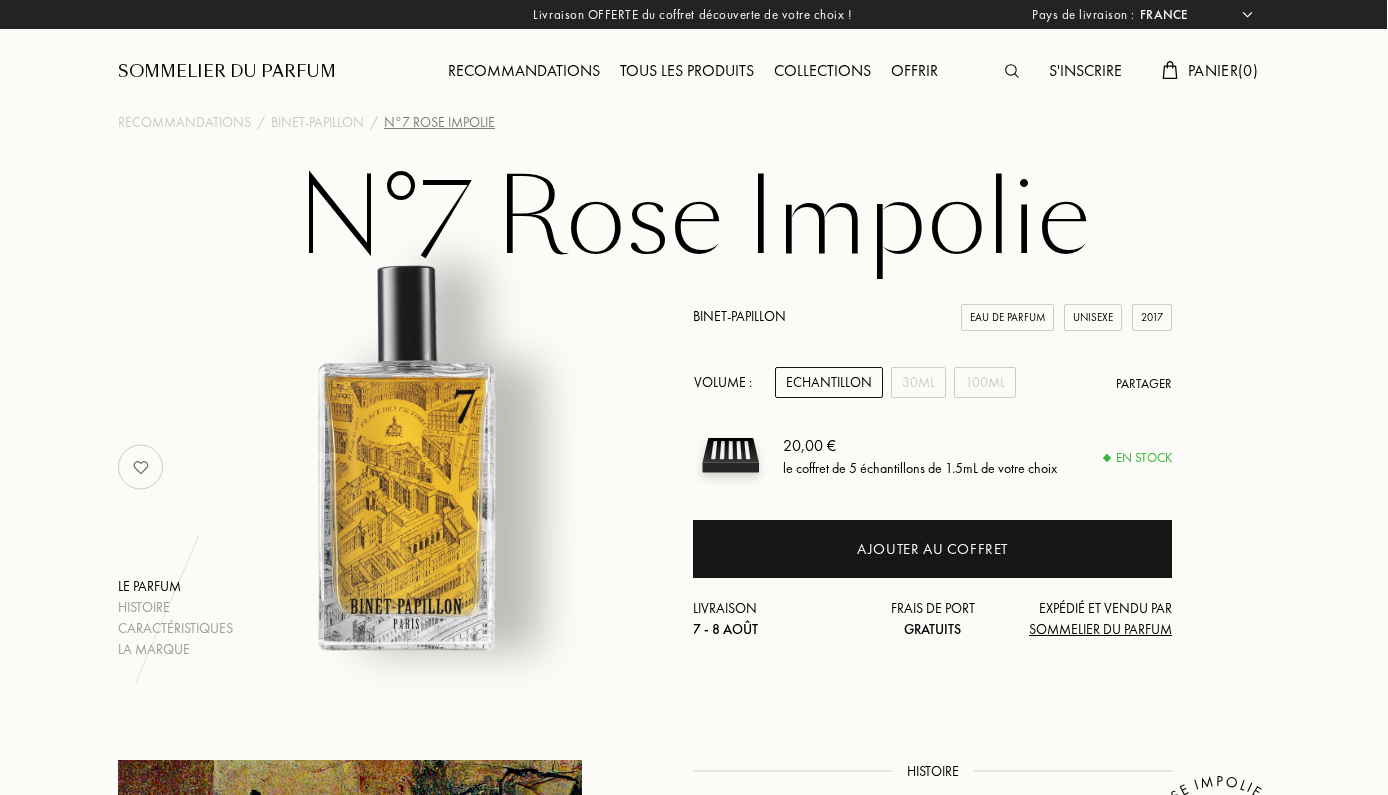 scroll, scrollTop: 0, scrollLeft: 1, axis: horizontal 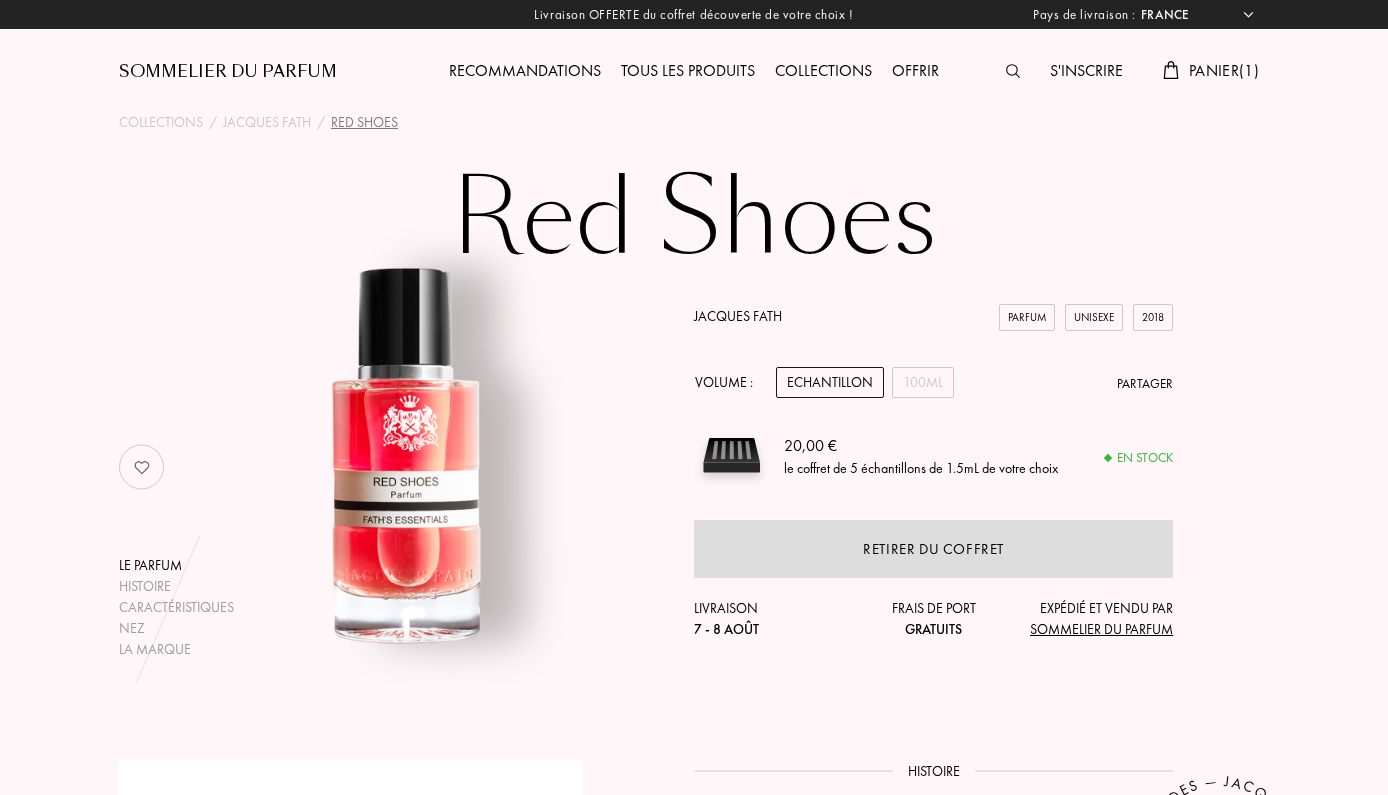select on "FR" 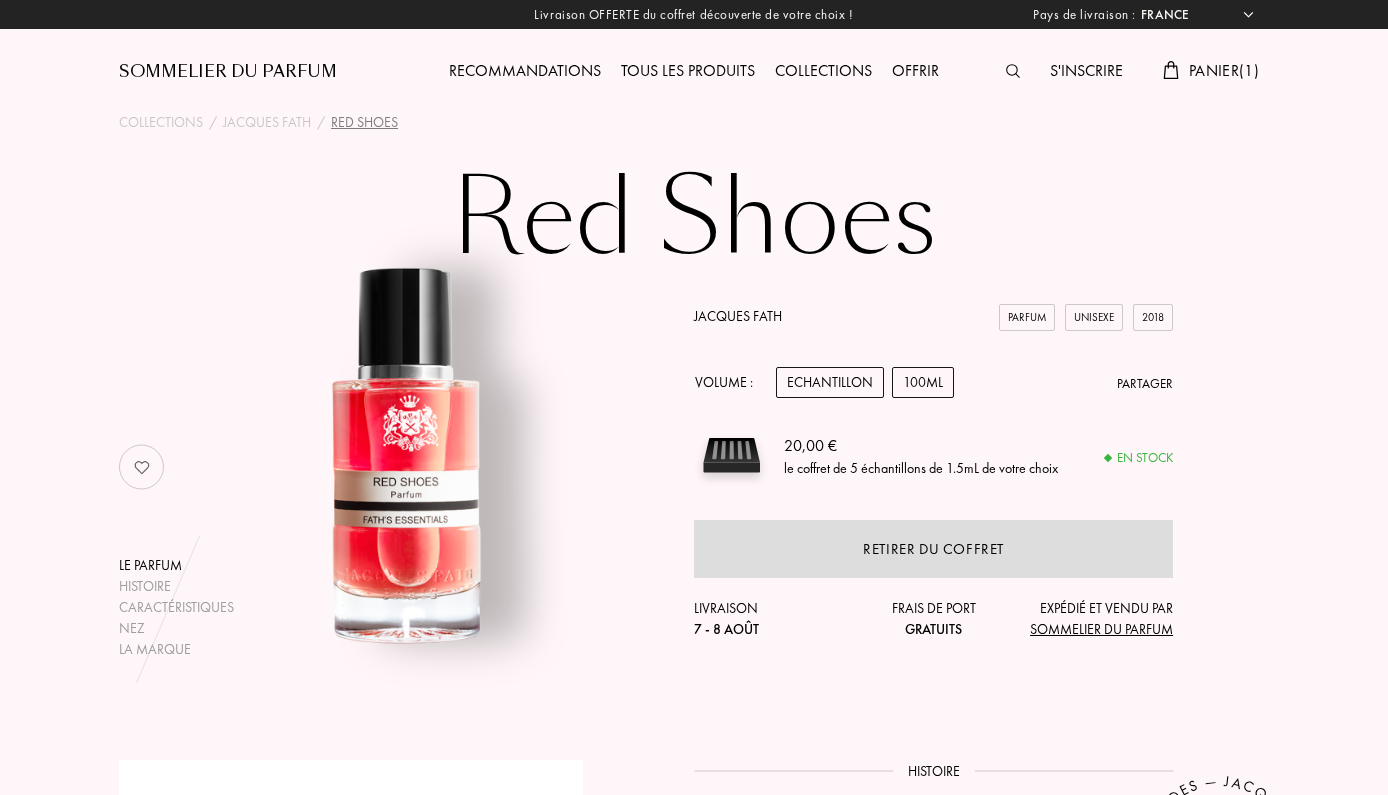 click on "100mL" at bounding box center (923, 382) 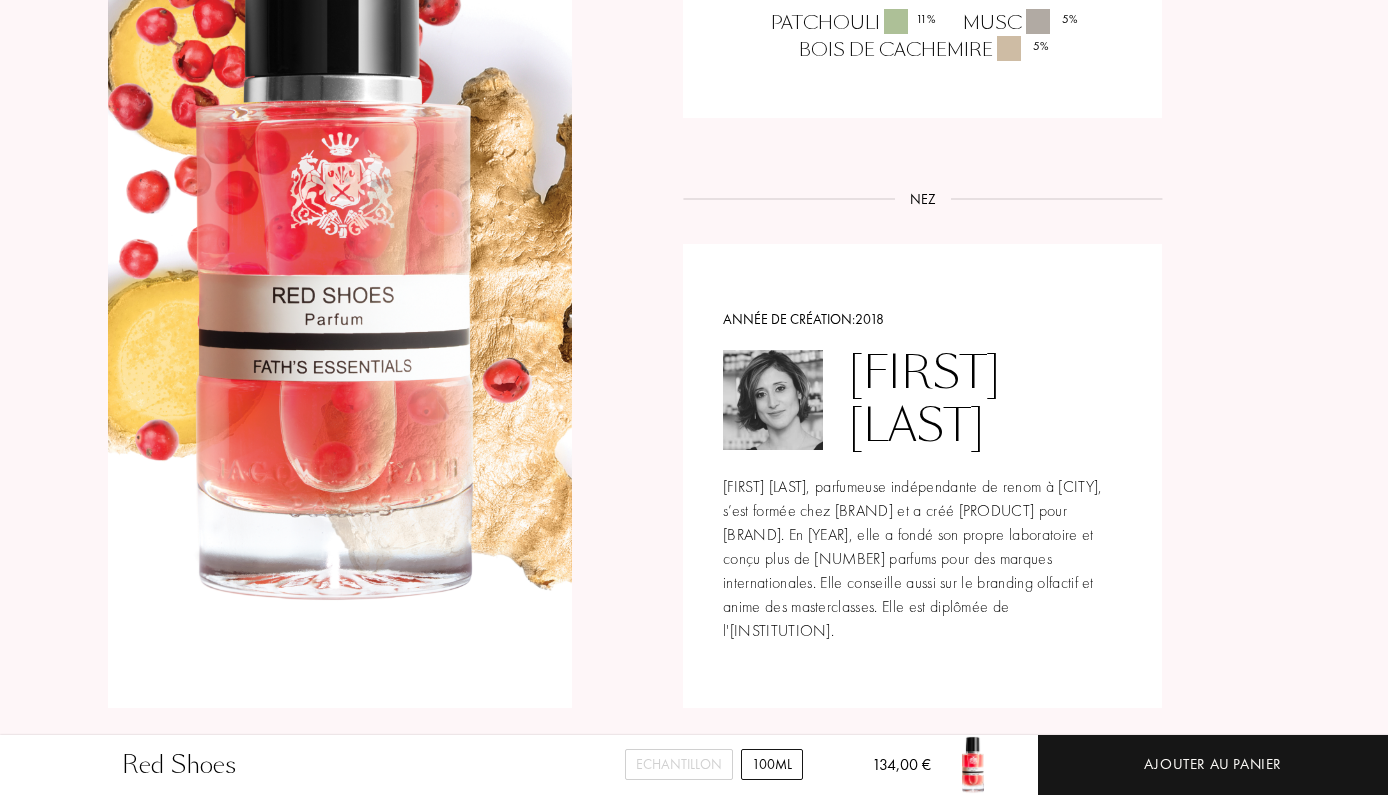 scroll, scrollTop: 2095, scrollLeft: 11, axis: both 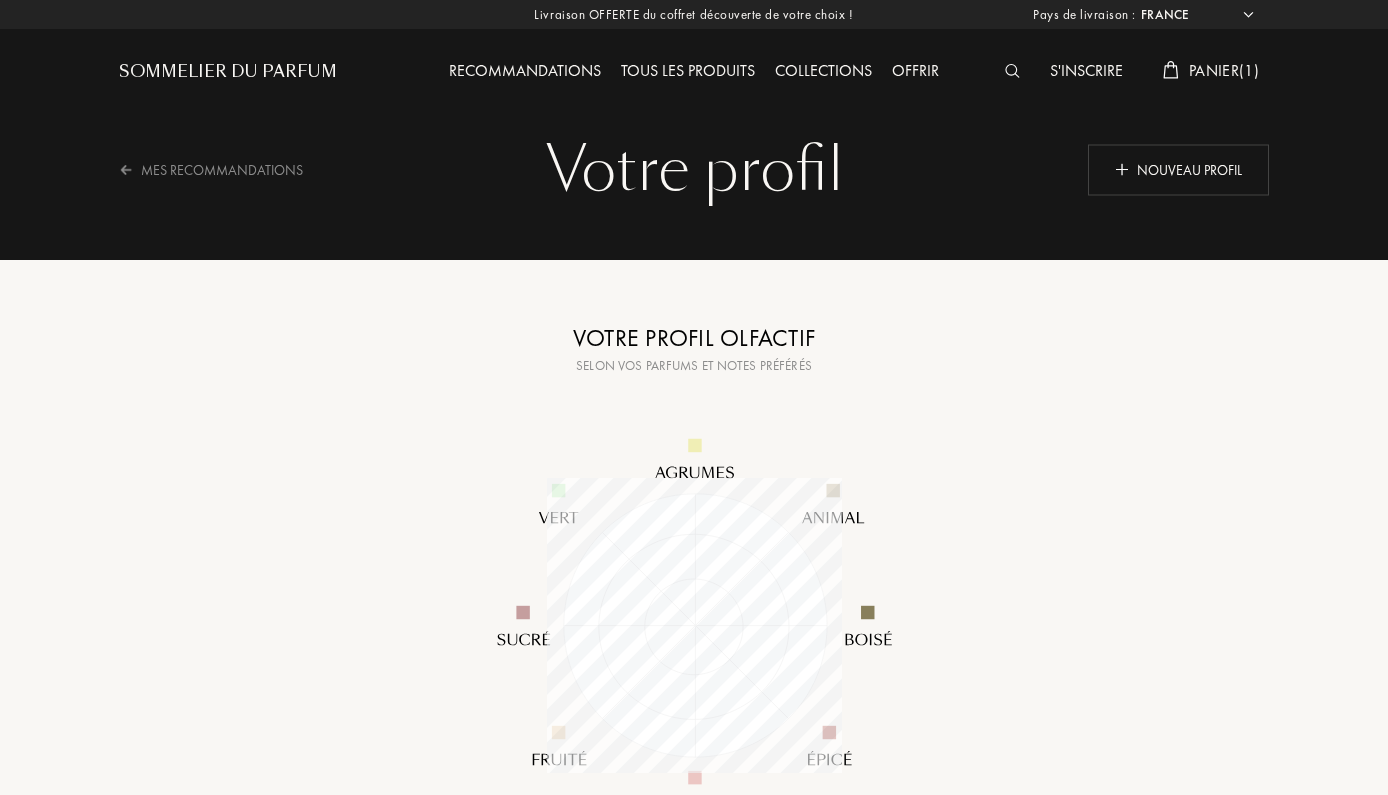 select on "FR" 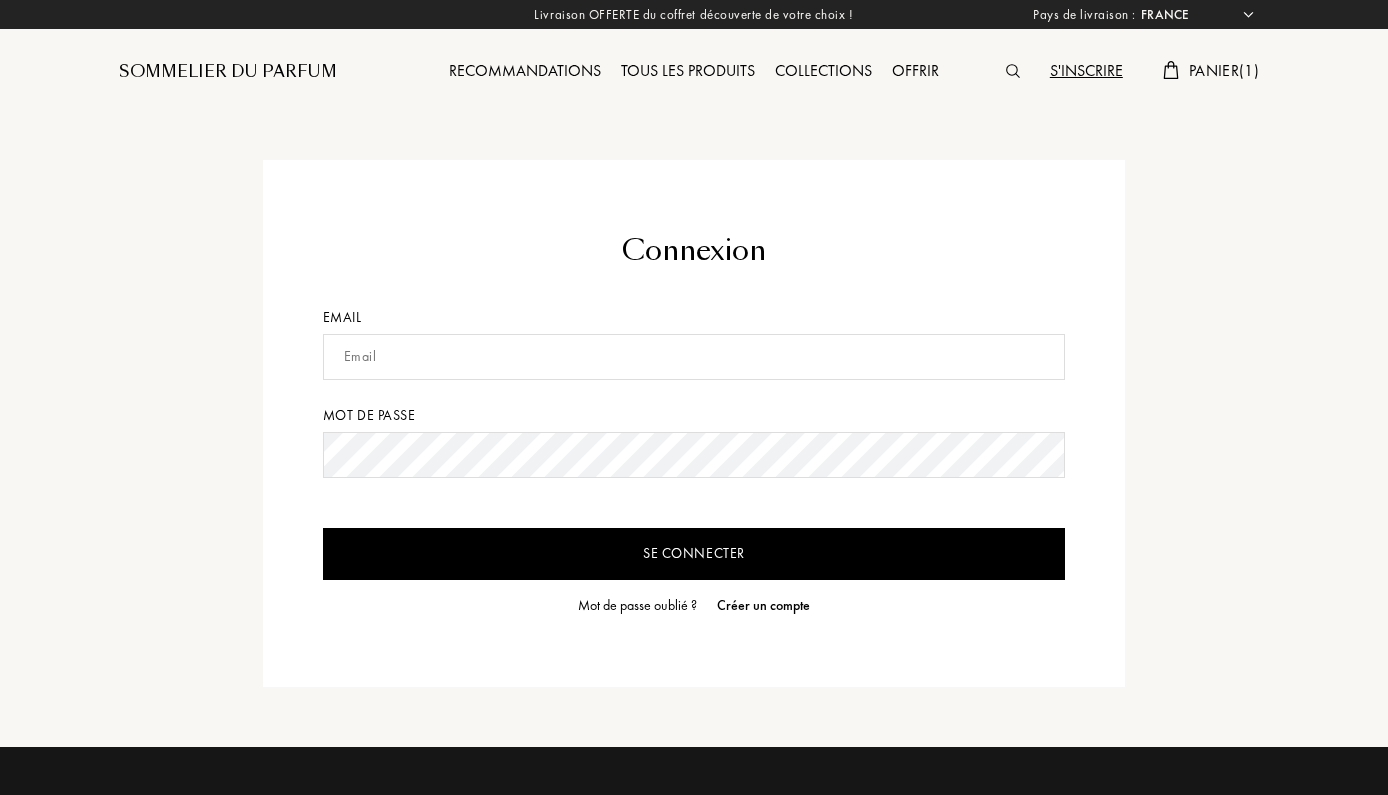 select on "FR" 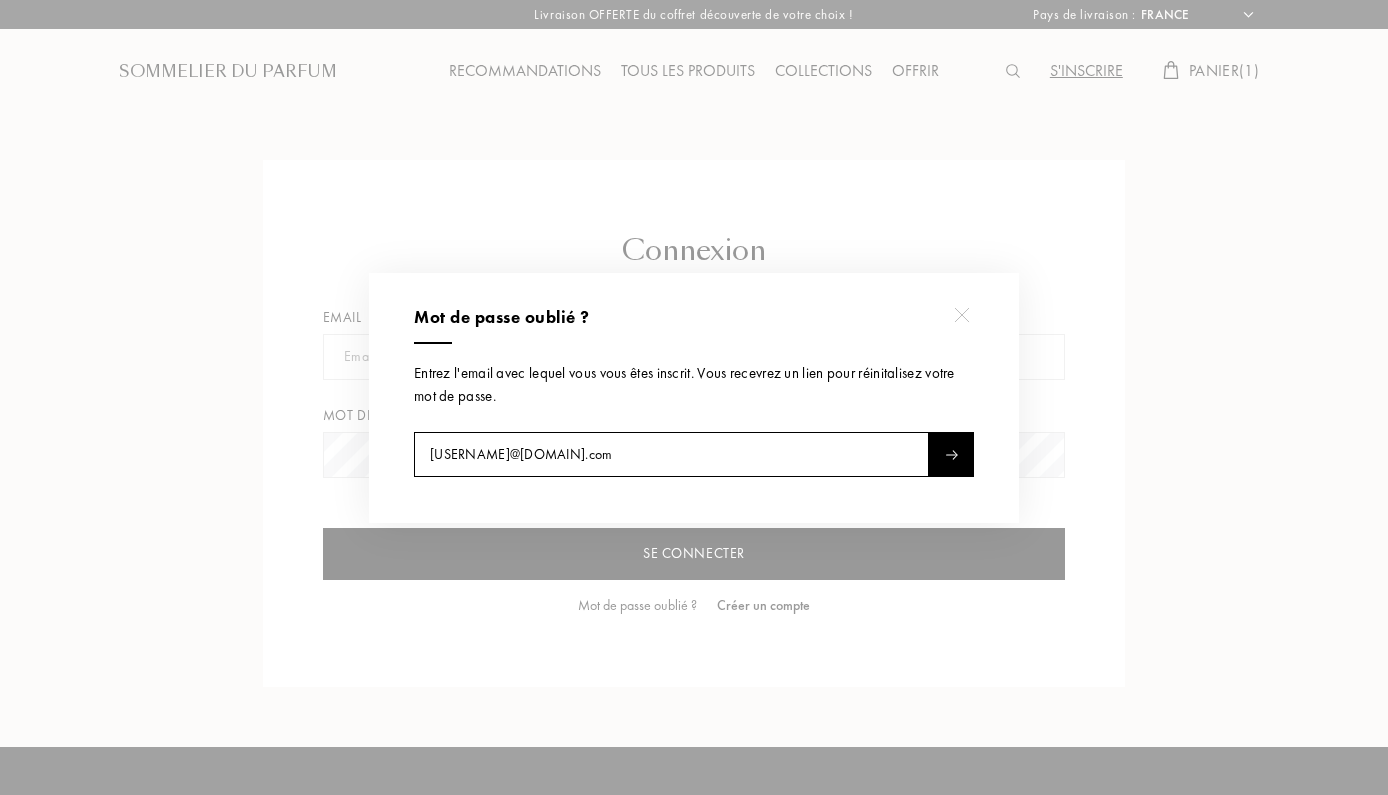 type on "[USERNAME]@[DOMAIN].com" 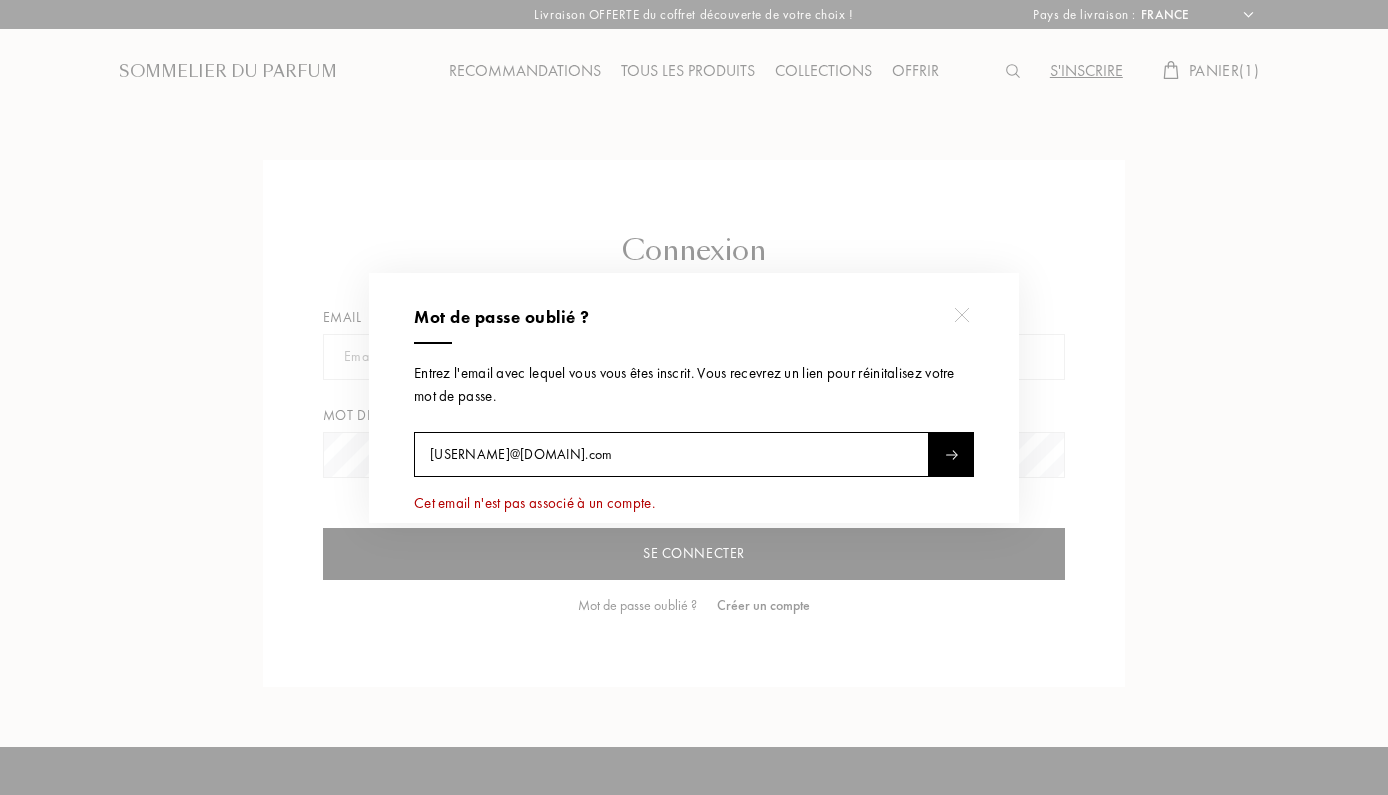 click at bounding box center (961, 315) 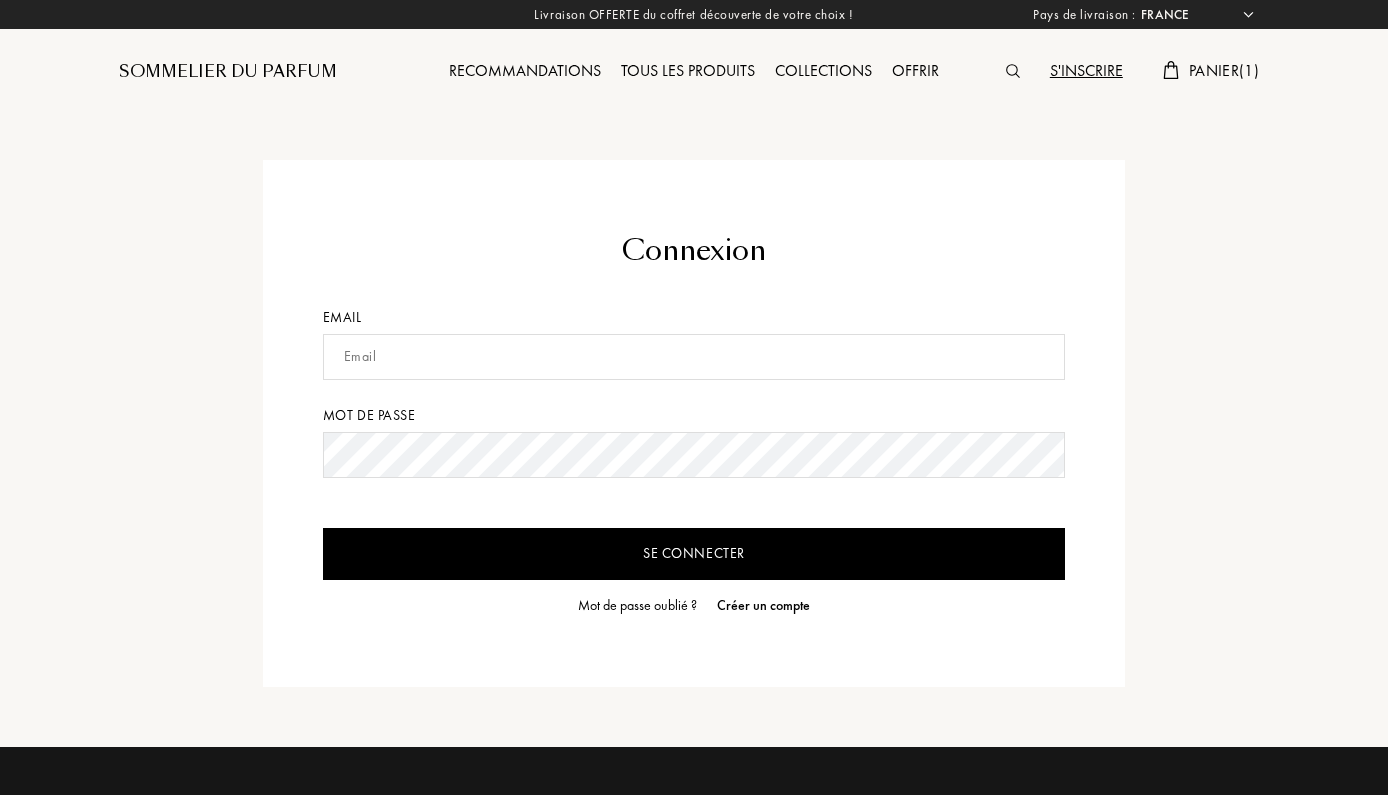 click on "S'inscrire" at bounding box center [1086, 72] 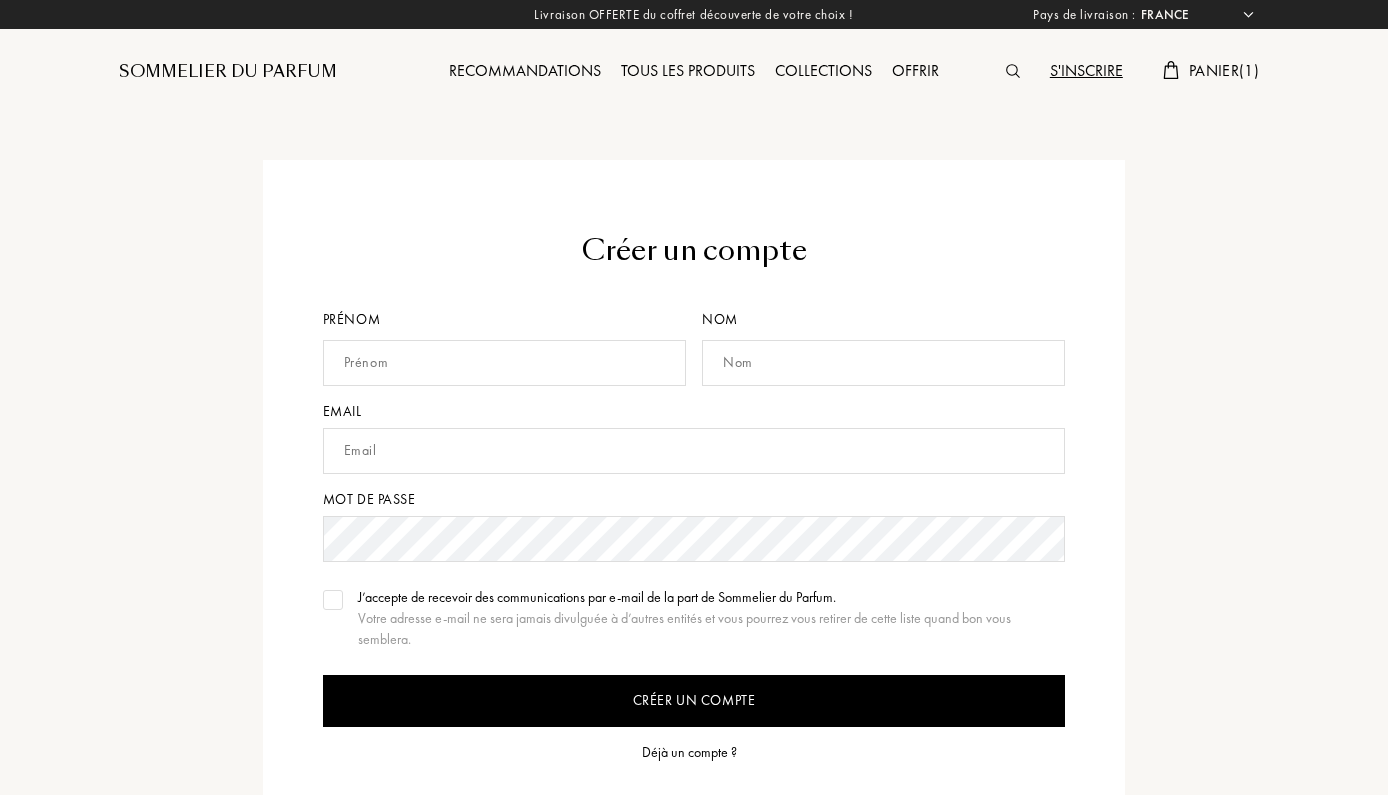 select on "FR" 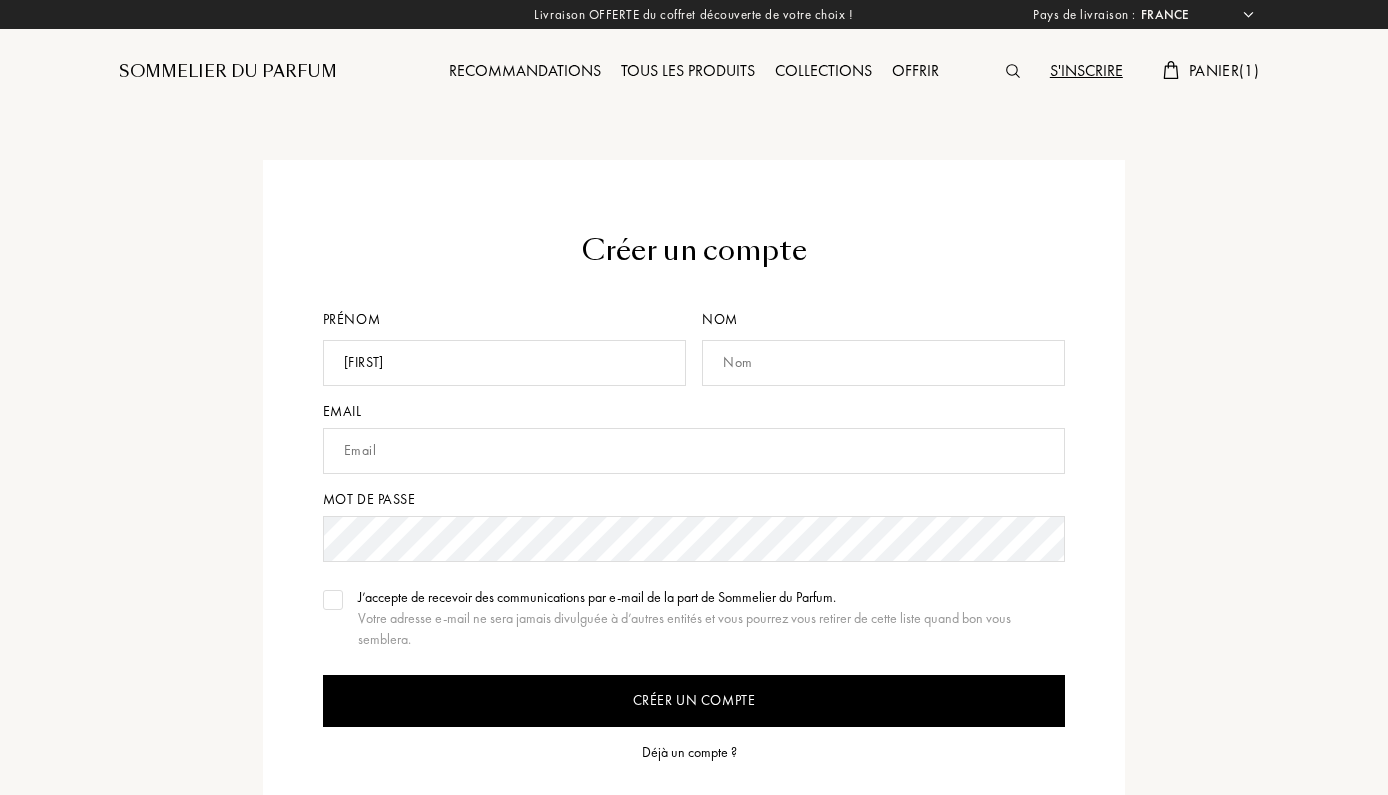type on "[FIRST]" 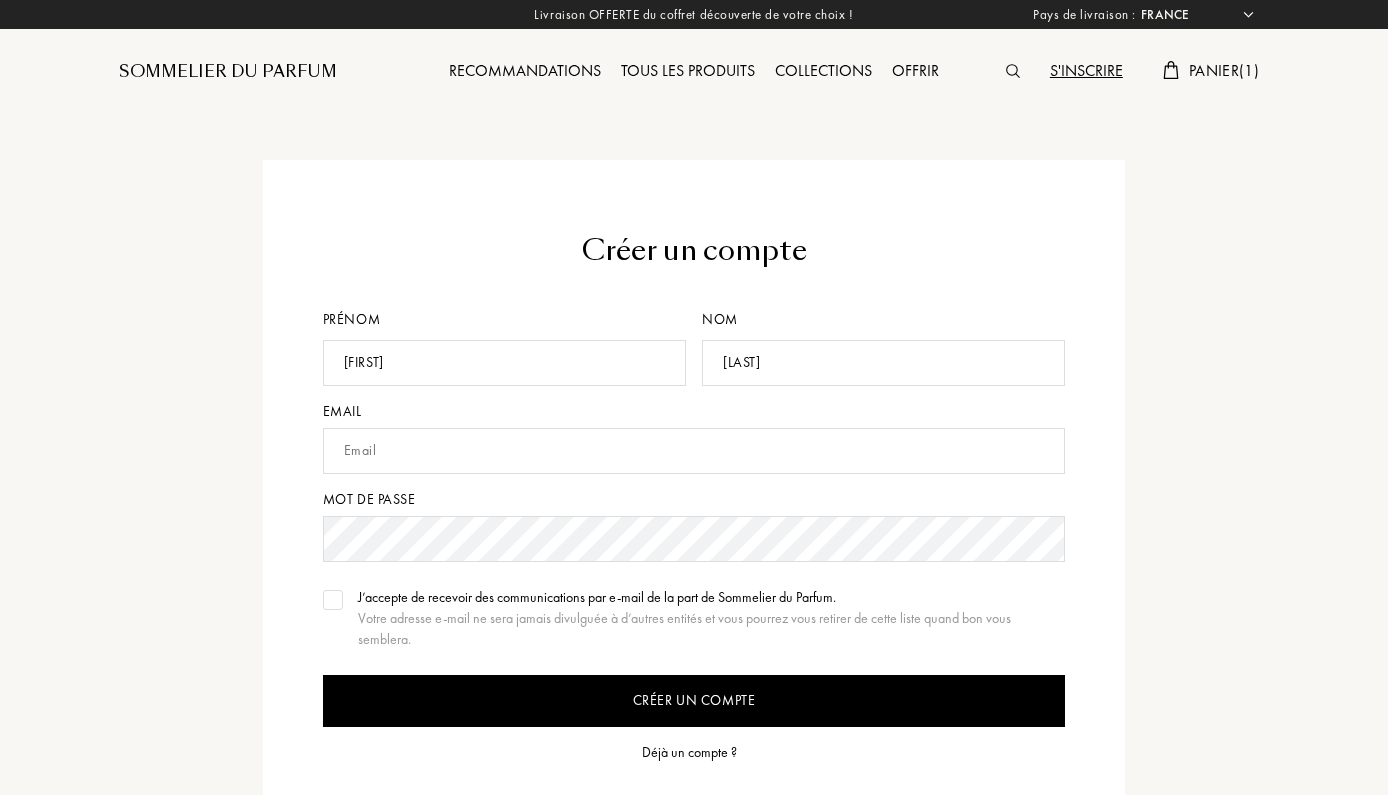 type on "[LAST]" 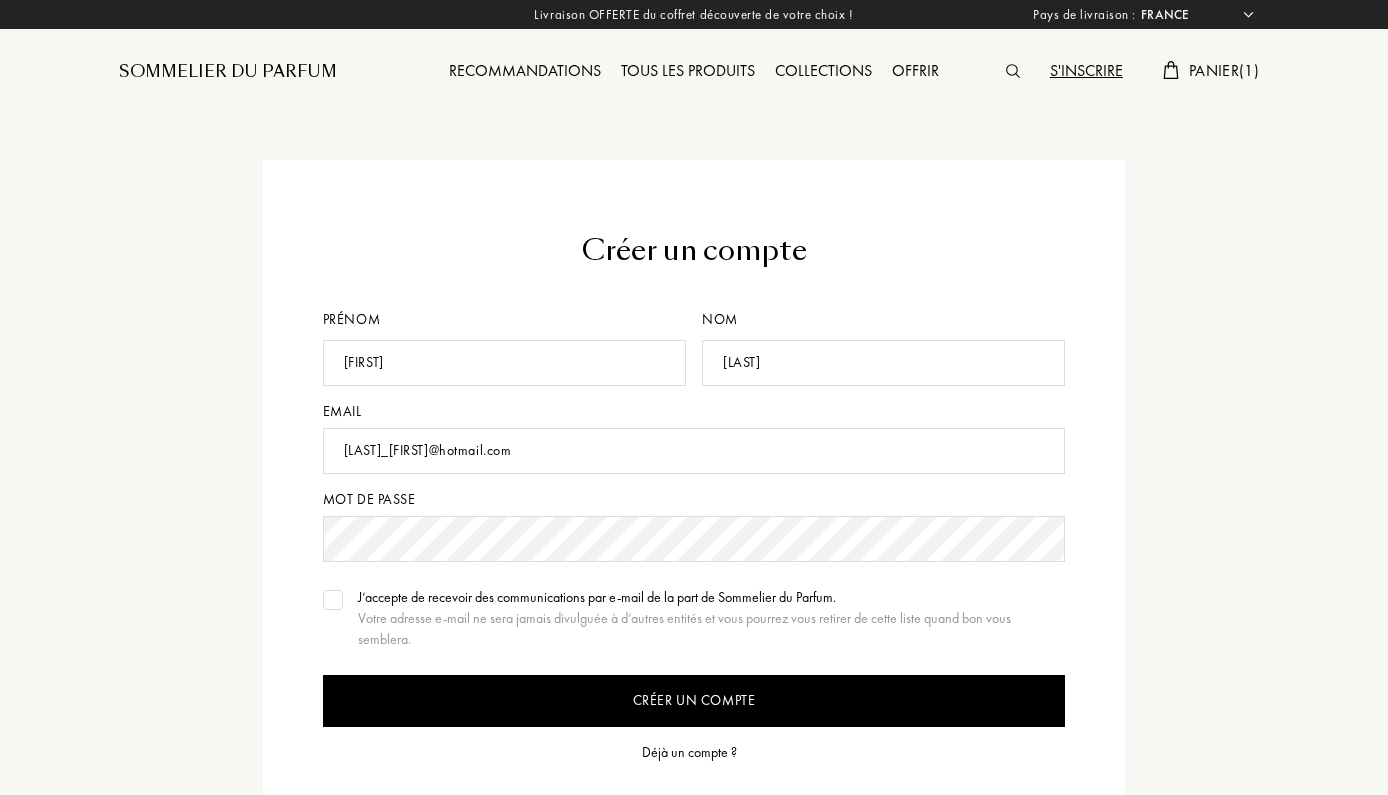 type on "[LAST]_[FIRST]@hotmail.com" 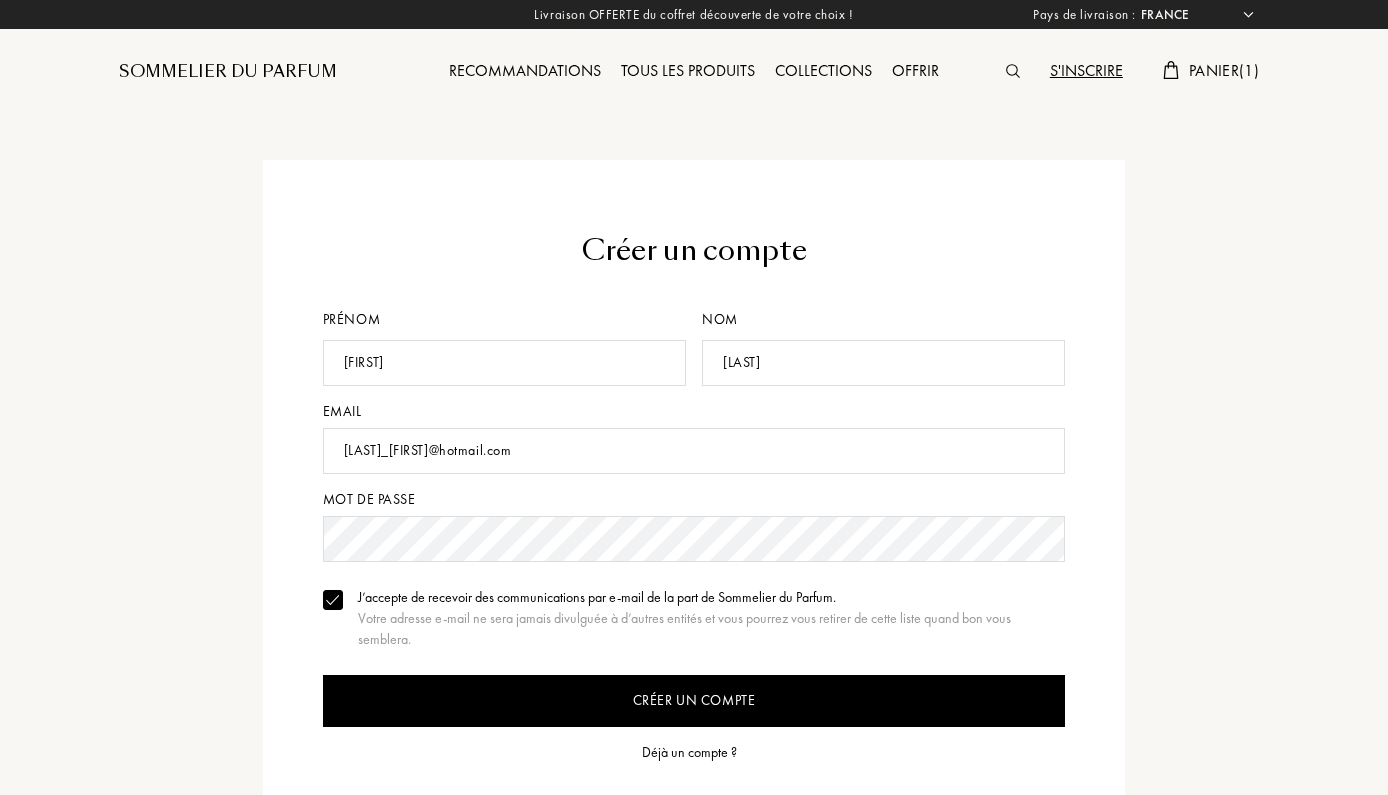 click on "Créer un compte" at bounding box center [694, 701] 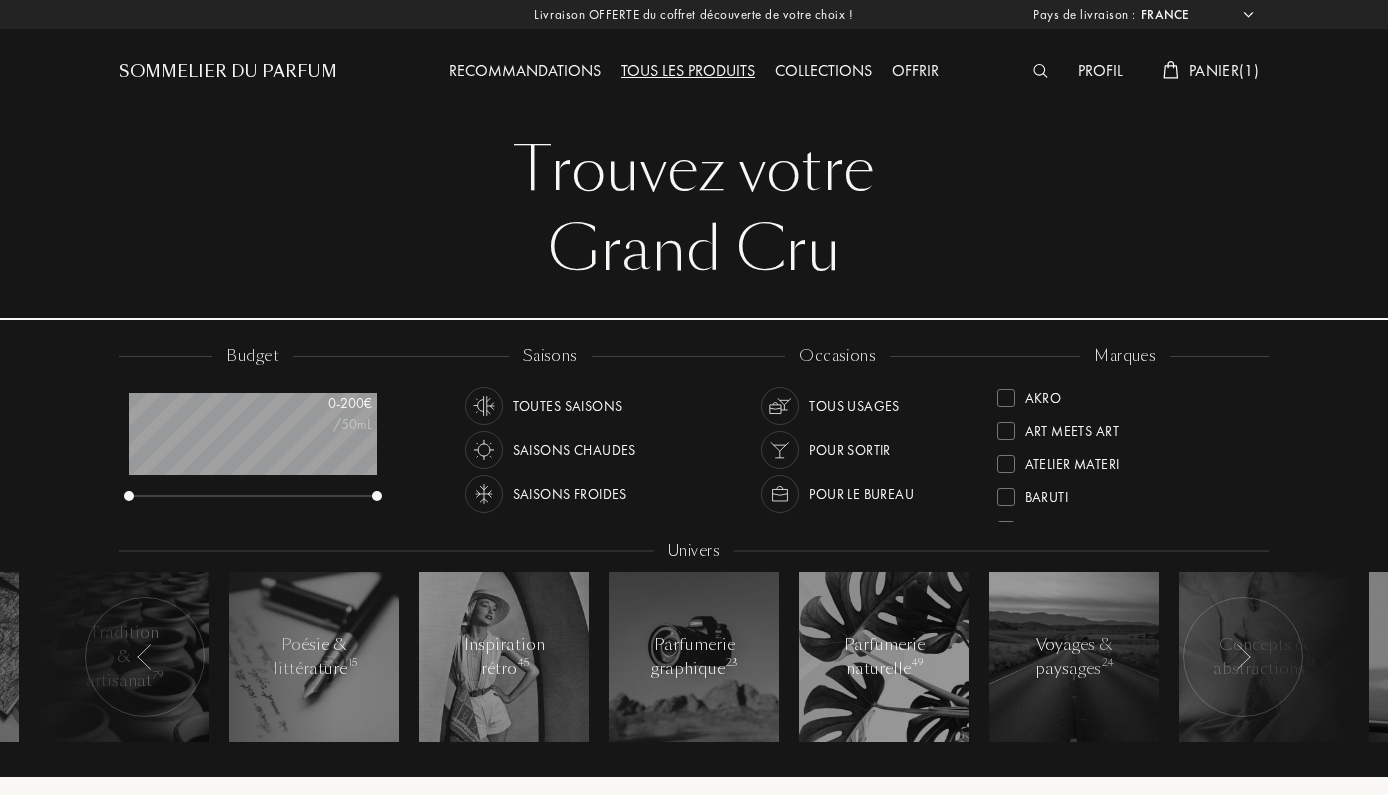select on "FR" 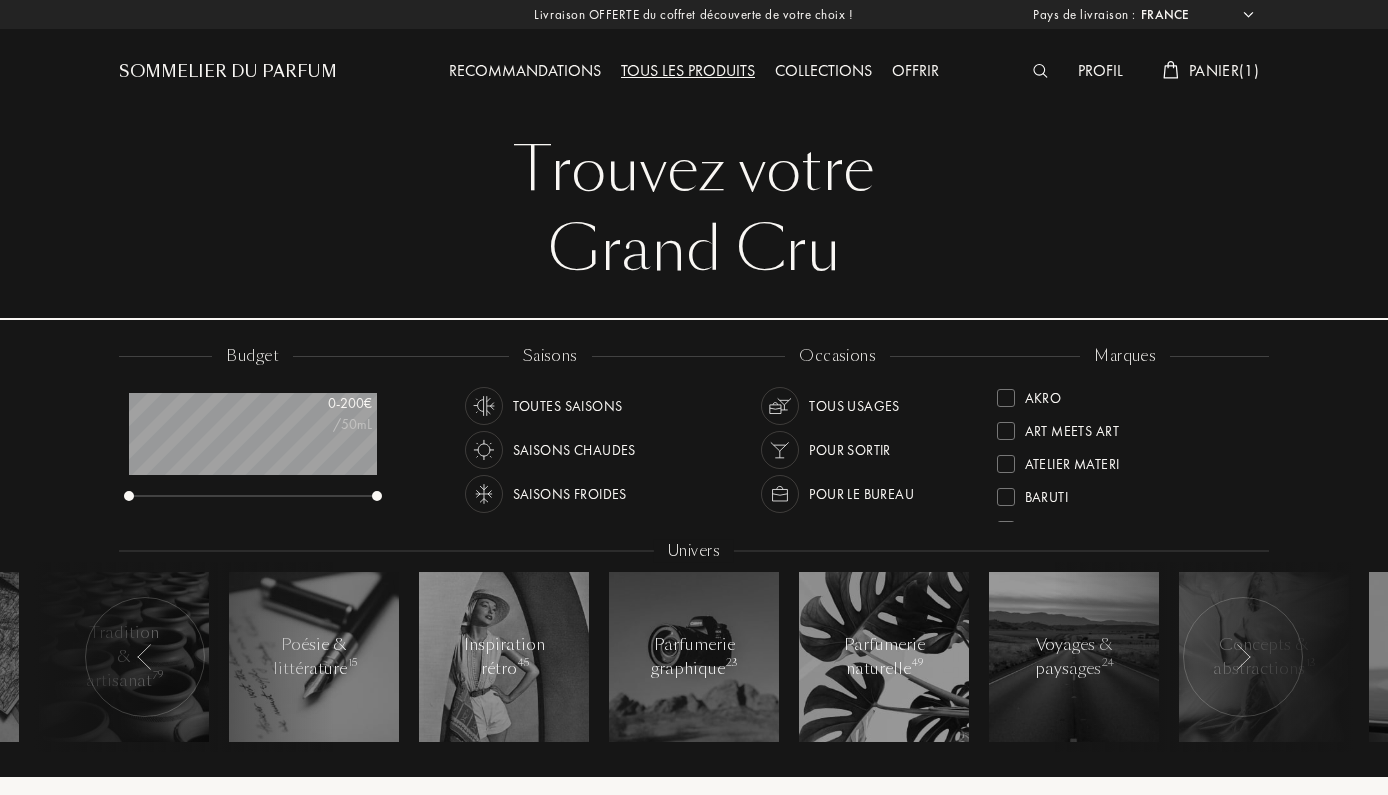 click on "Panier  ( 1 )" at bounding box center [1224, 70] 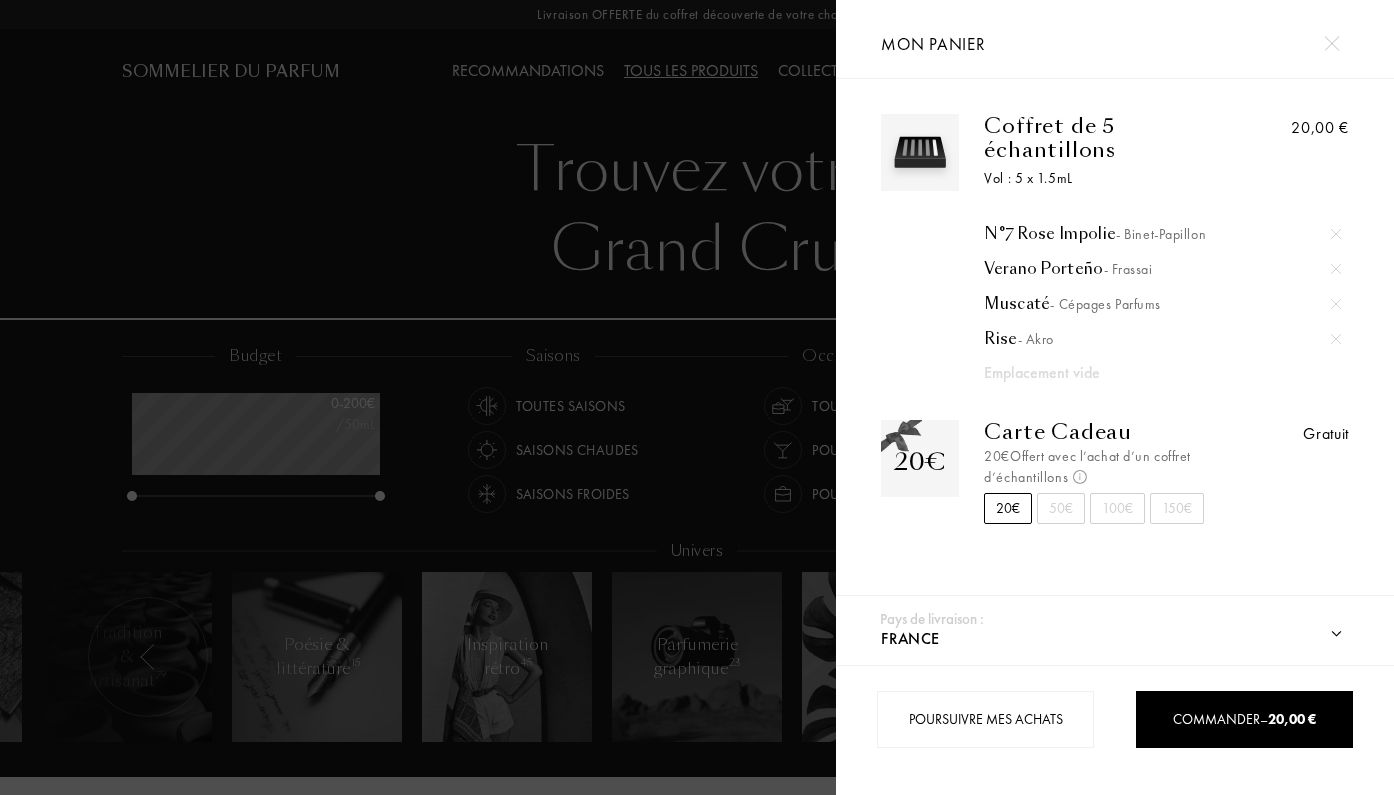 click at bounding box center [418, 397] 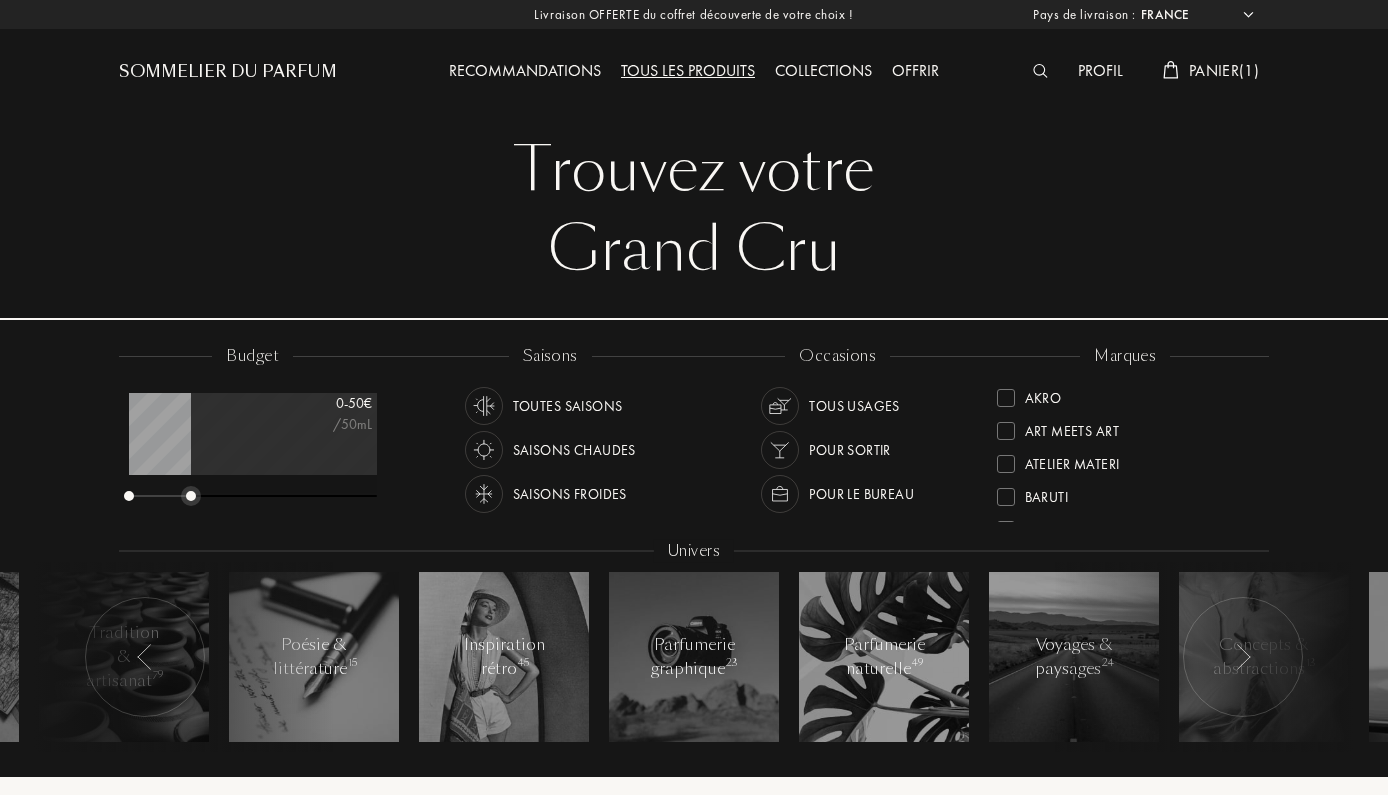 drag, startPoint x: 377, startPoint y: 495, endPoint x: 191, endPoint y: 490, distance: 186.0672 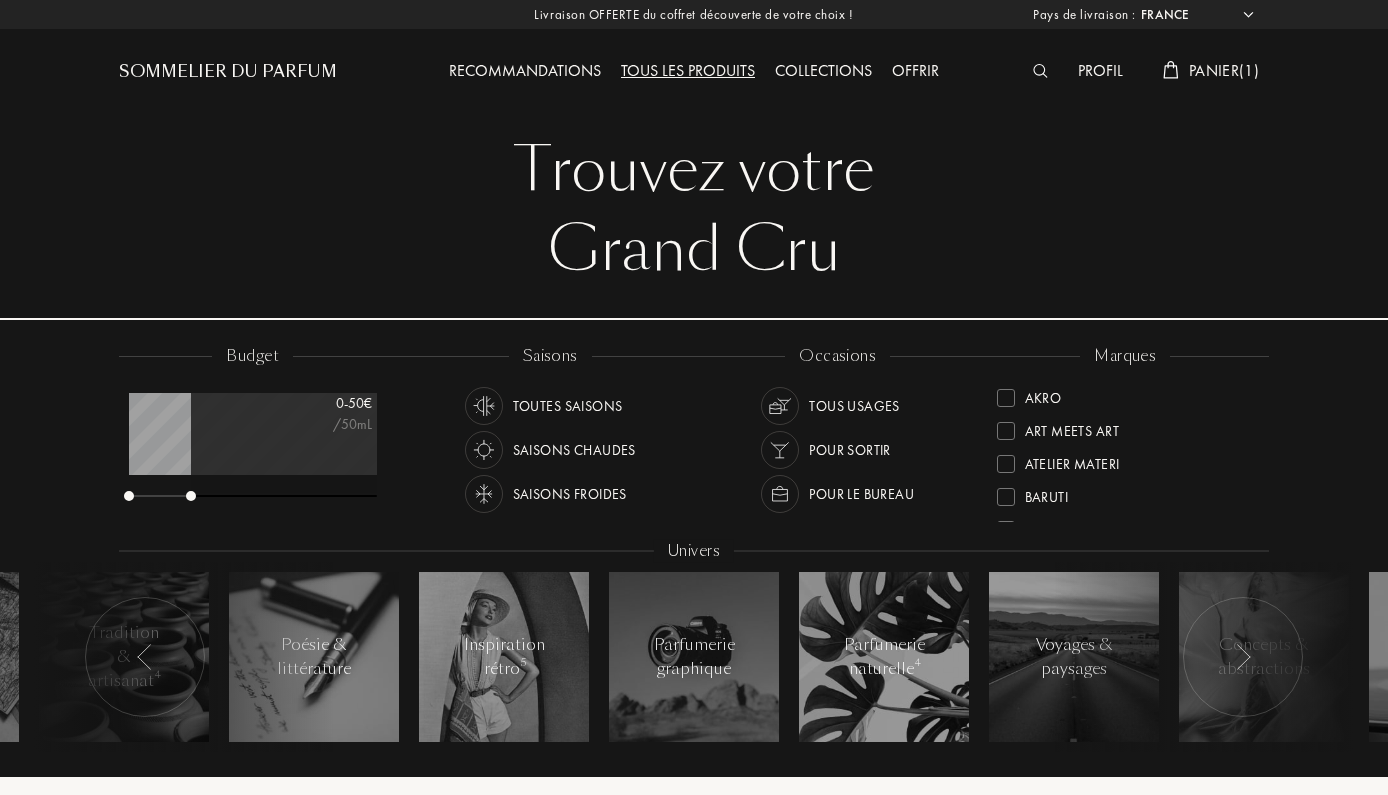 click on "Saisons chaudes" at bounding box center (574, 450) 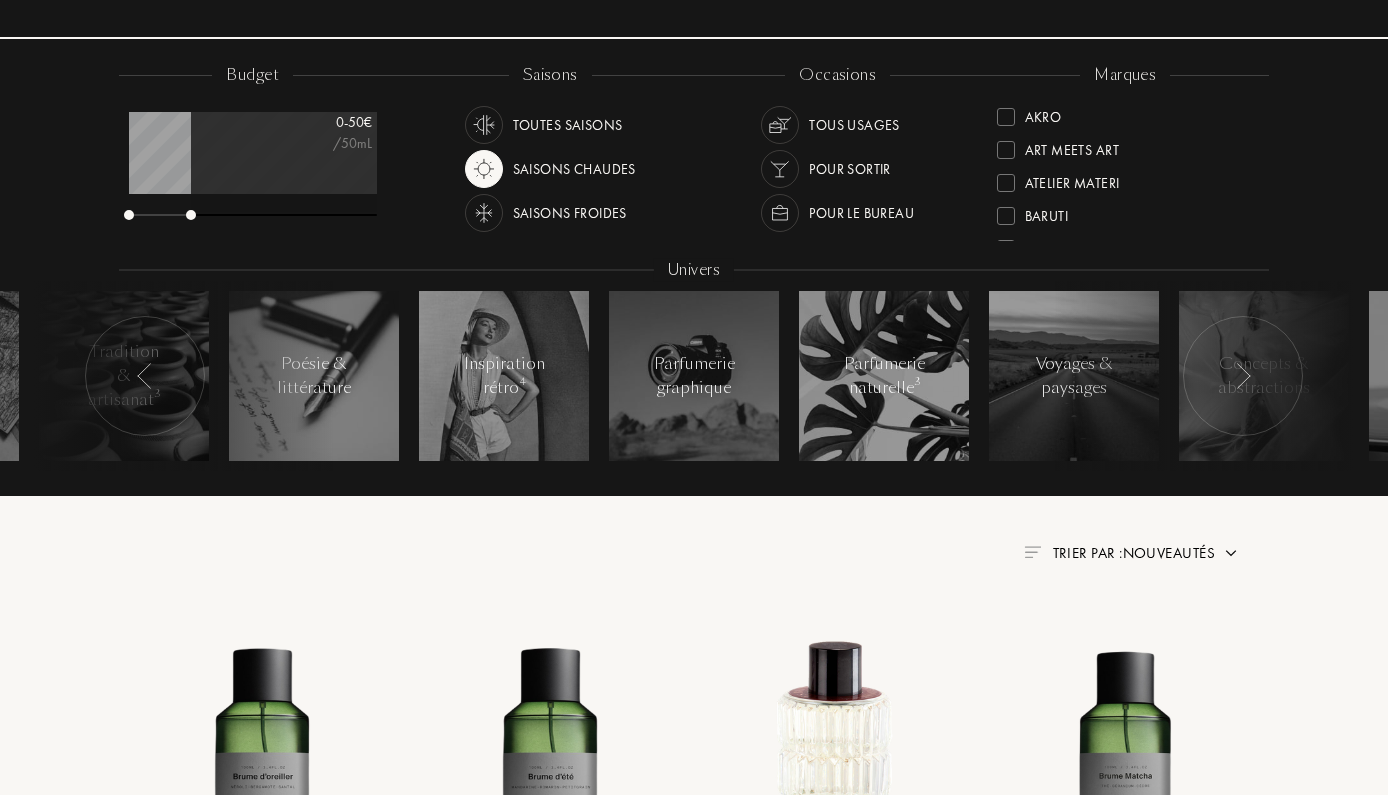 scroll, scrollTop: 280, scrollLeft: 0, axis: vertical 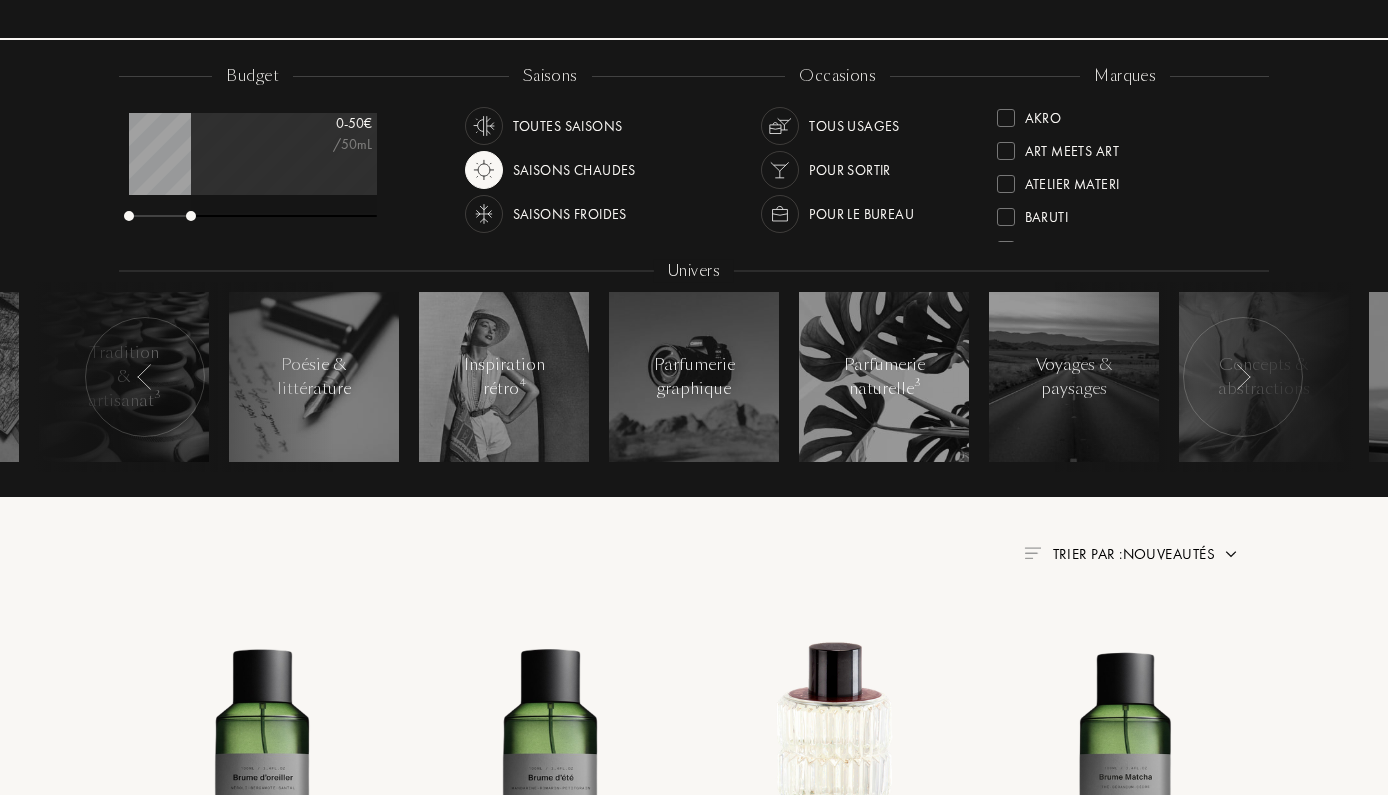click on "Tous usages" at bounding box center (854, 126) 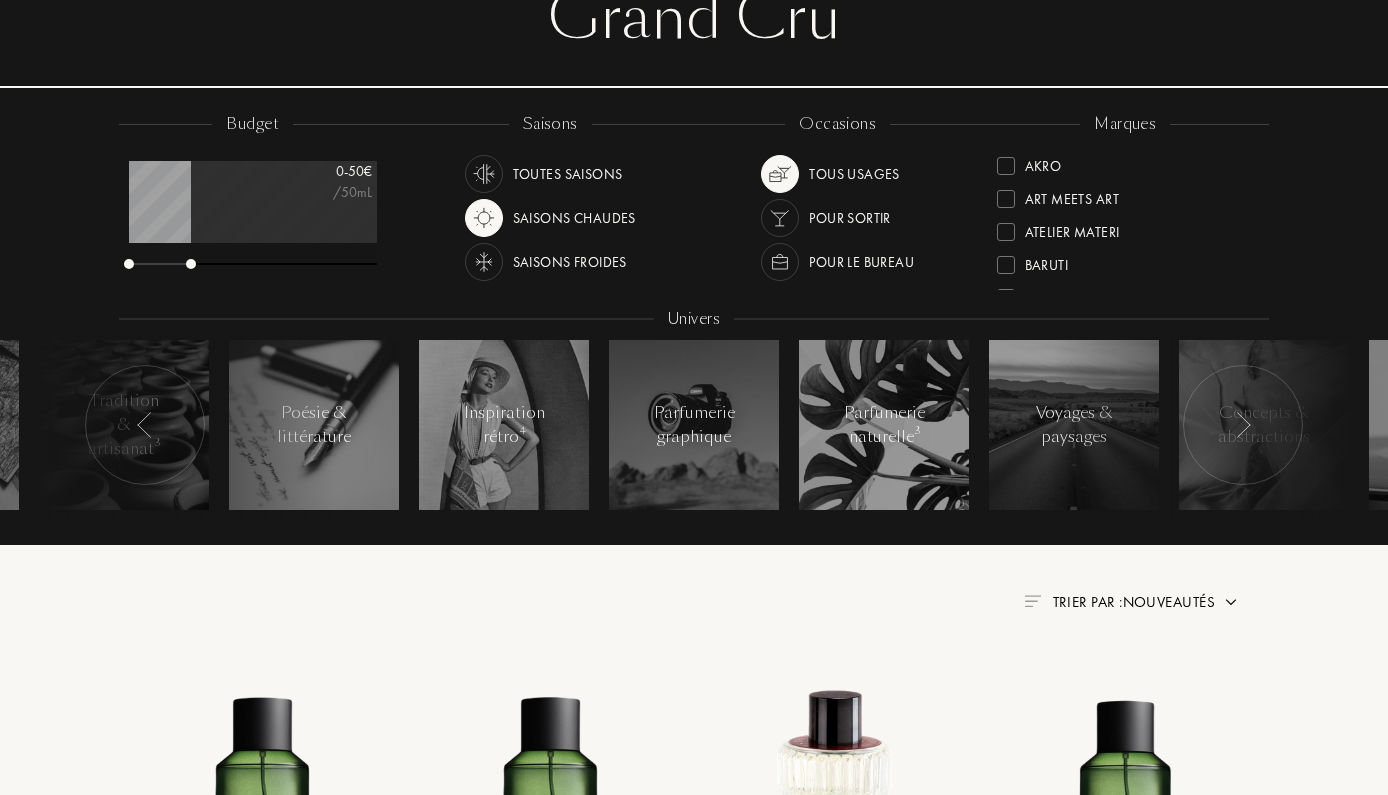 scroll, scrollTop: 226, scrollLeft: 0, axis: vertical 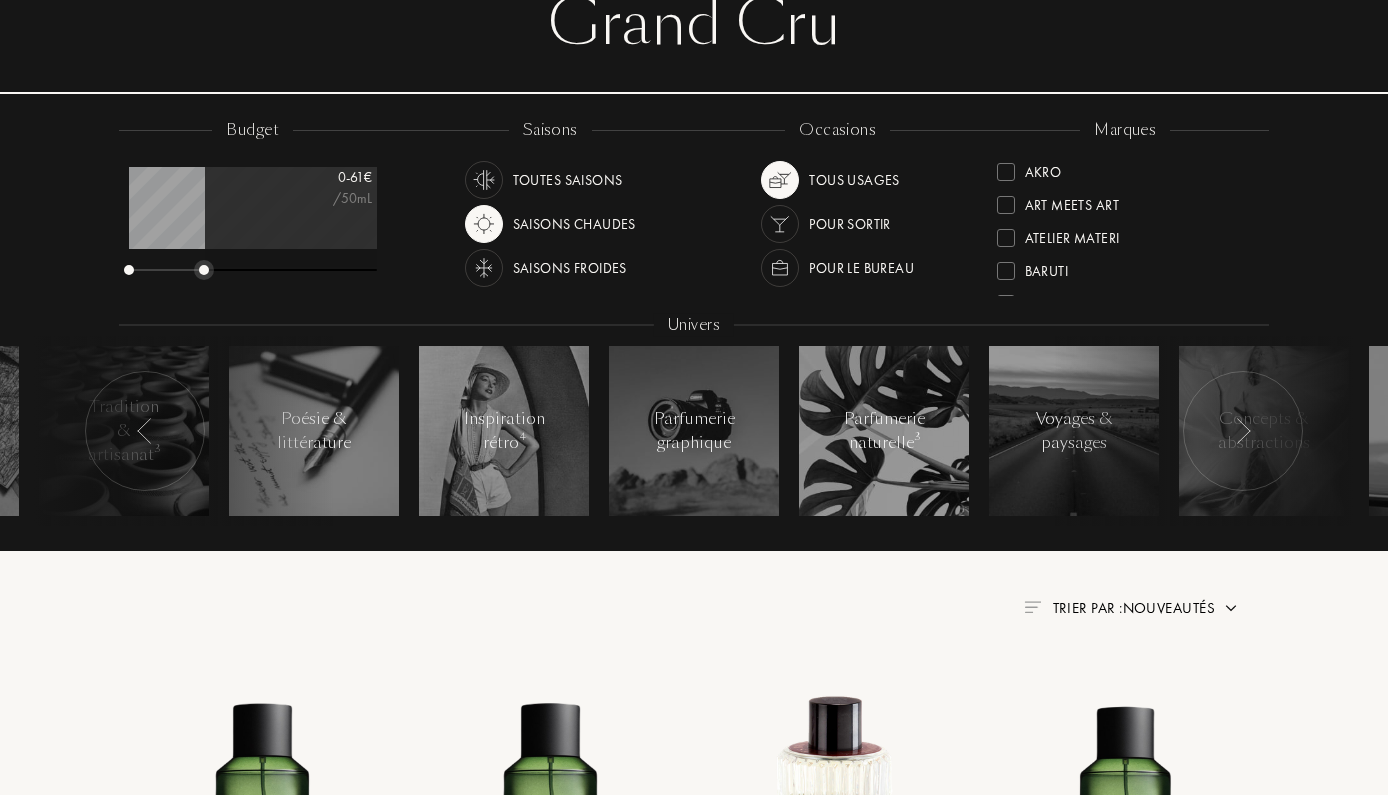 drag, startPoint x: 193, startPoint y: 269, endPoint x: 207, endPoint y: 273, distance: 14.56022 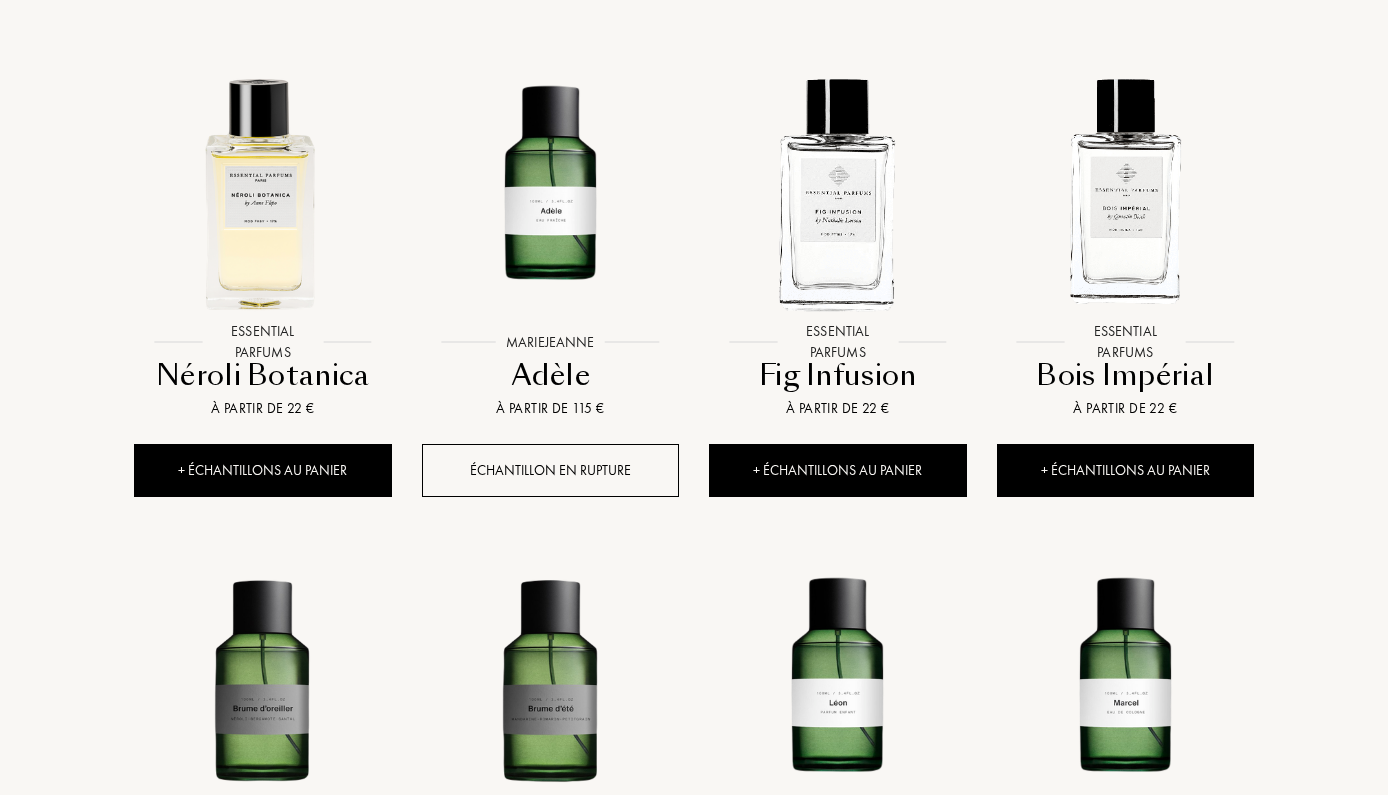scroll, scrollTop: 843, scrollLeft: 0, axis: vertical 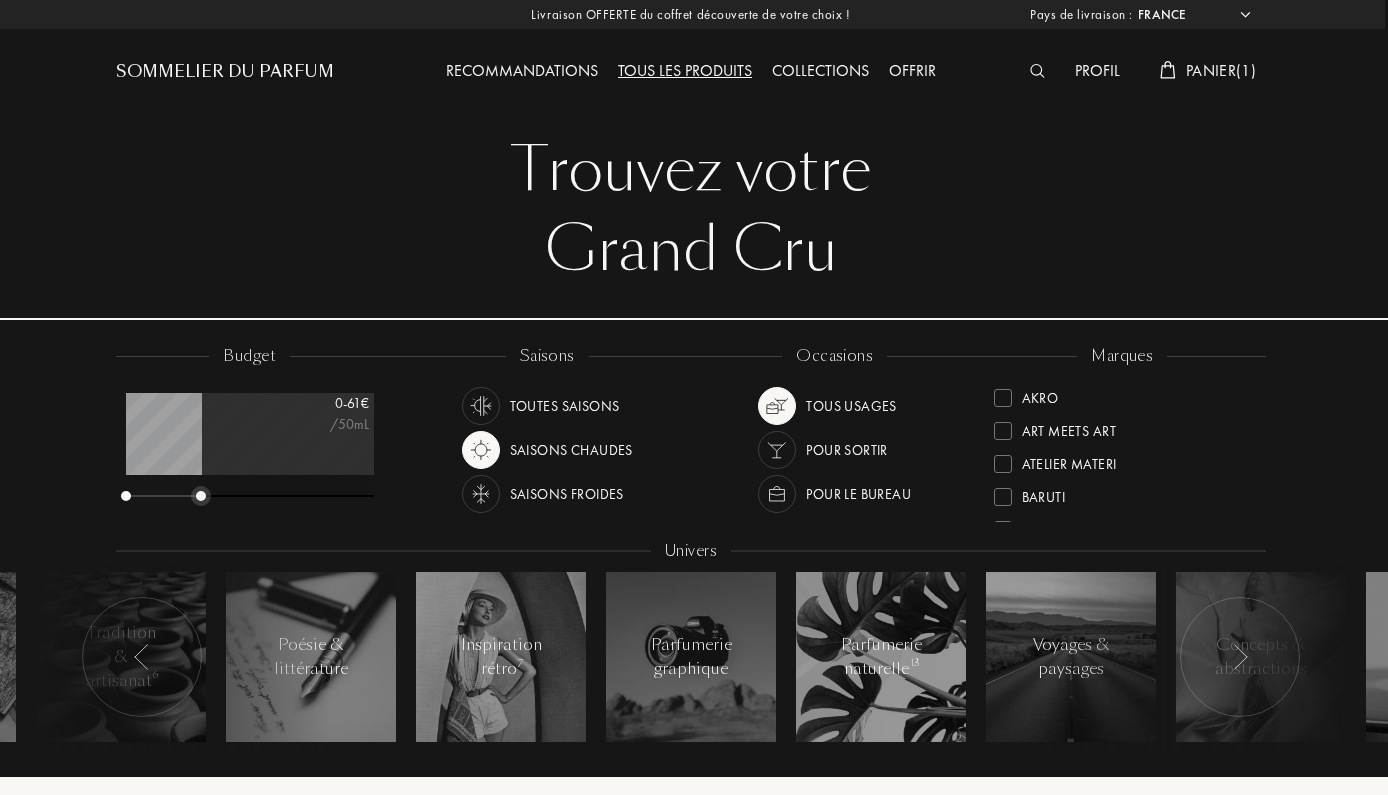 click on "Recommandations" at bounding box center (522, 72) 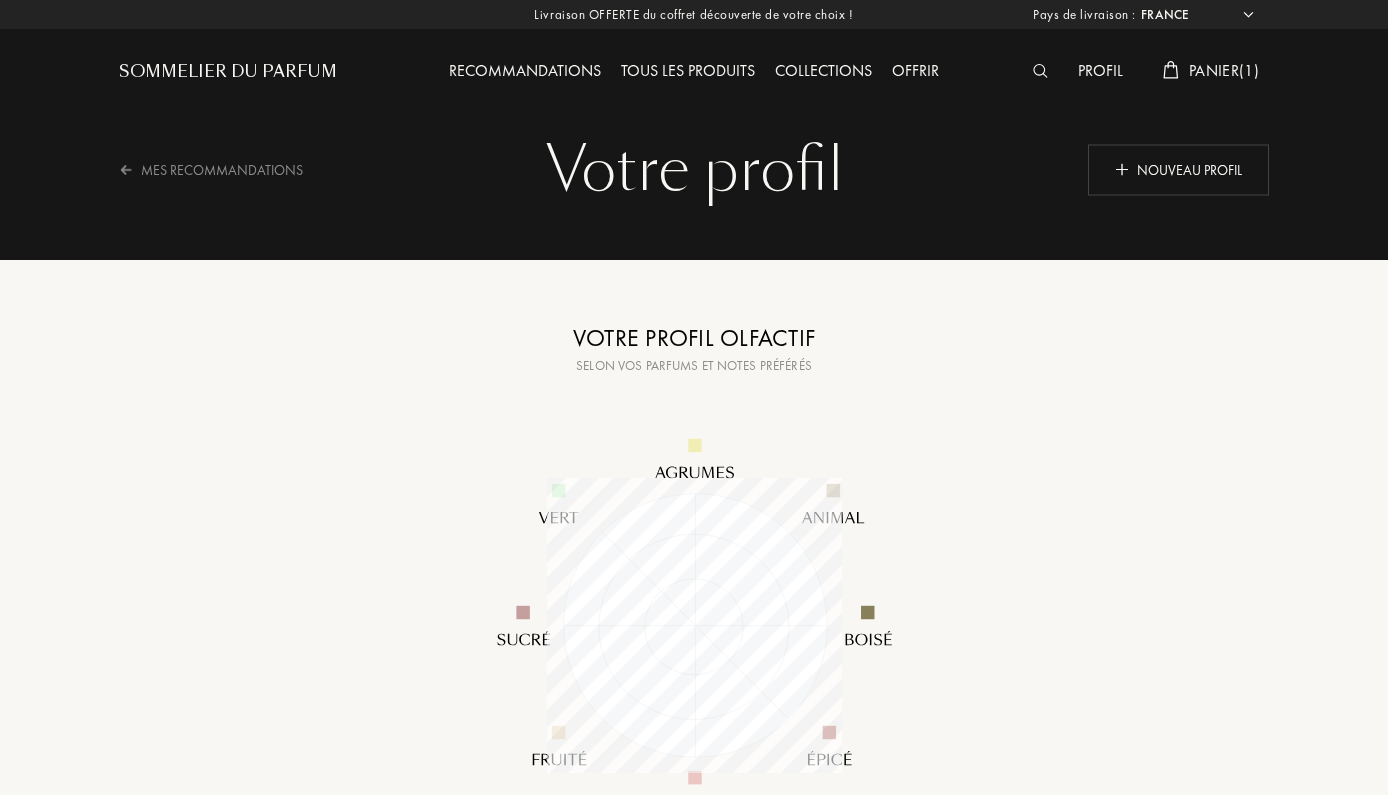 select on "FR" 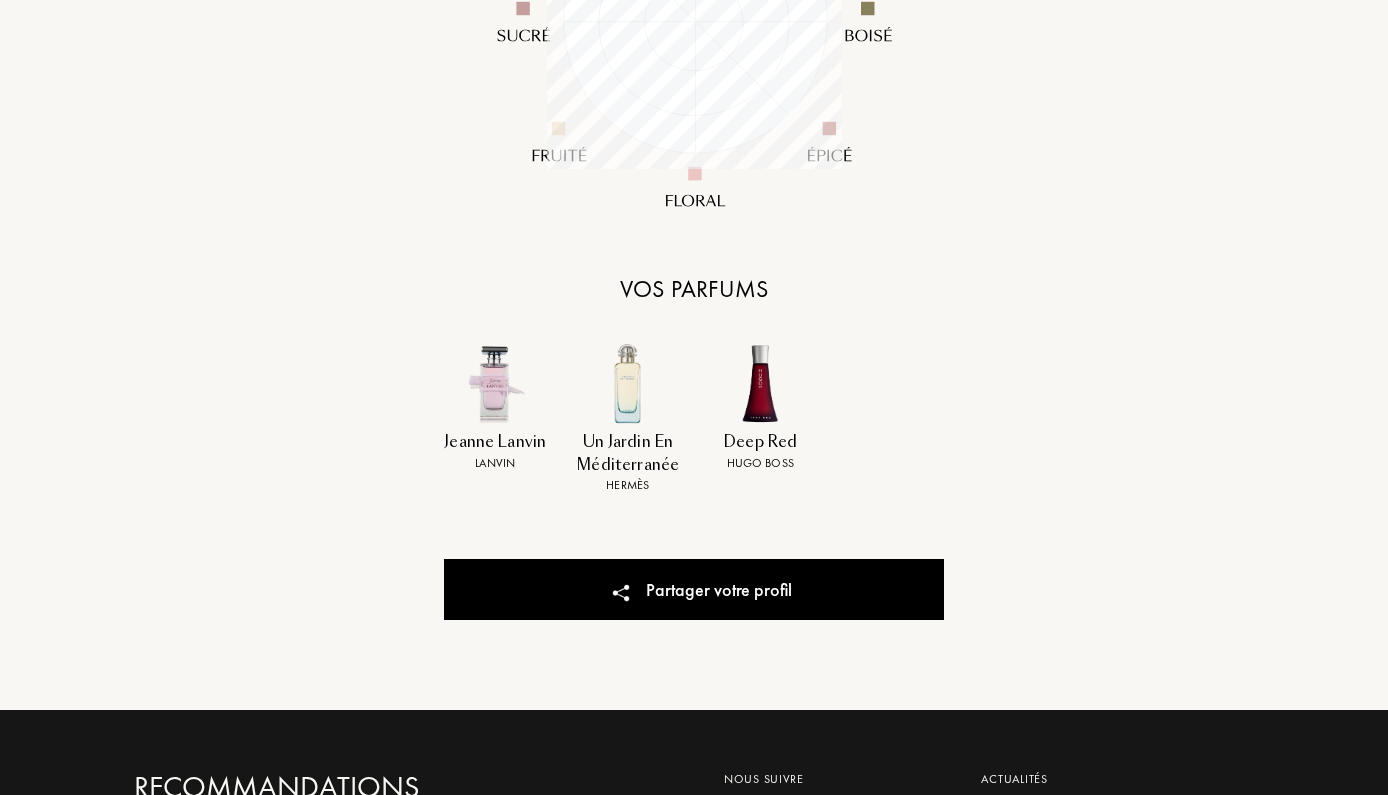 scroll, scrollTop: 606, scrollLeft: 0, axis: vertical 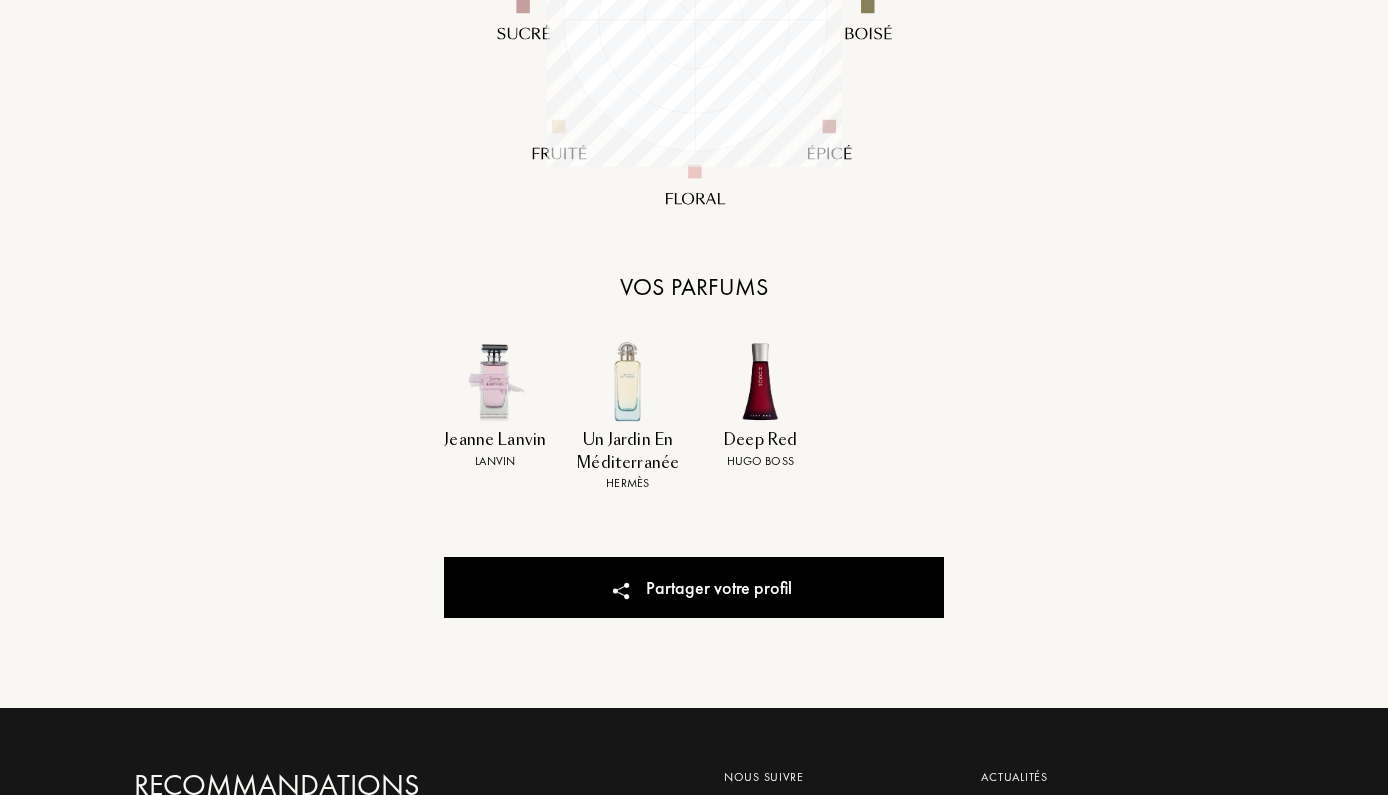 click at bounding box center (760, 381) 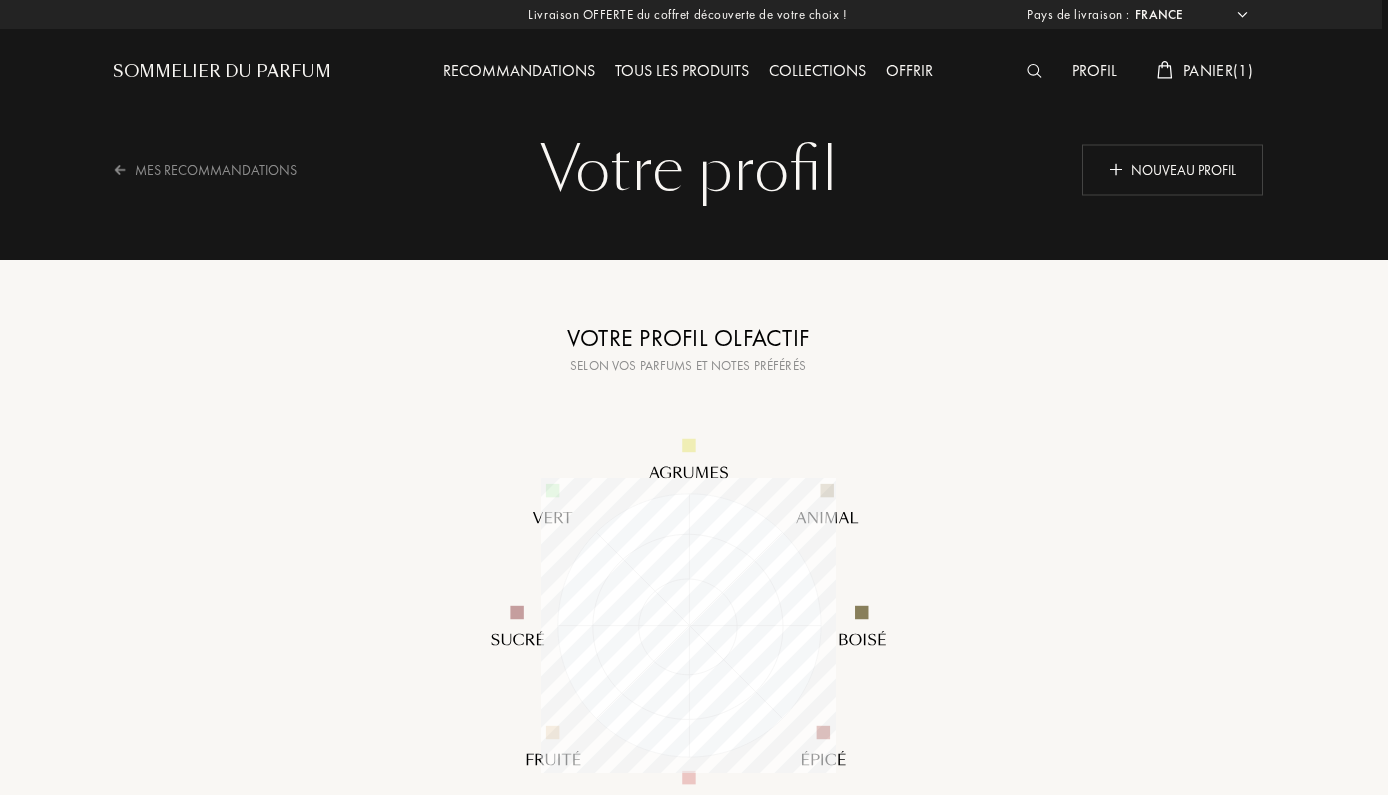 scroll, scrollTop: 0, scrollLeft: 6, axis: horizontal 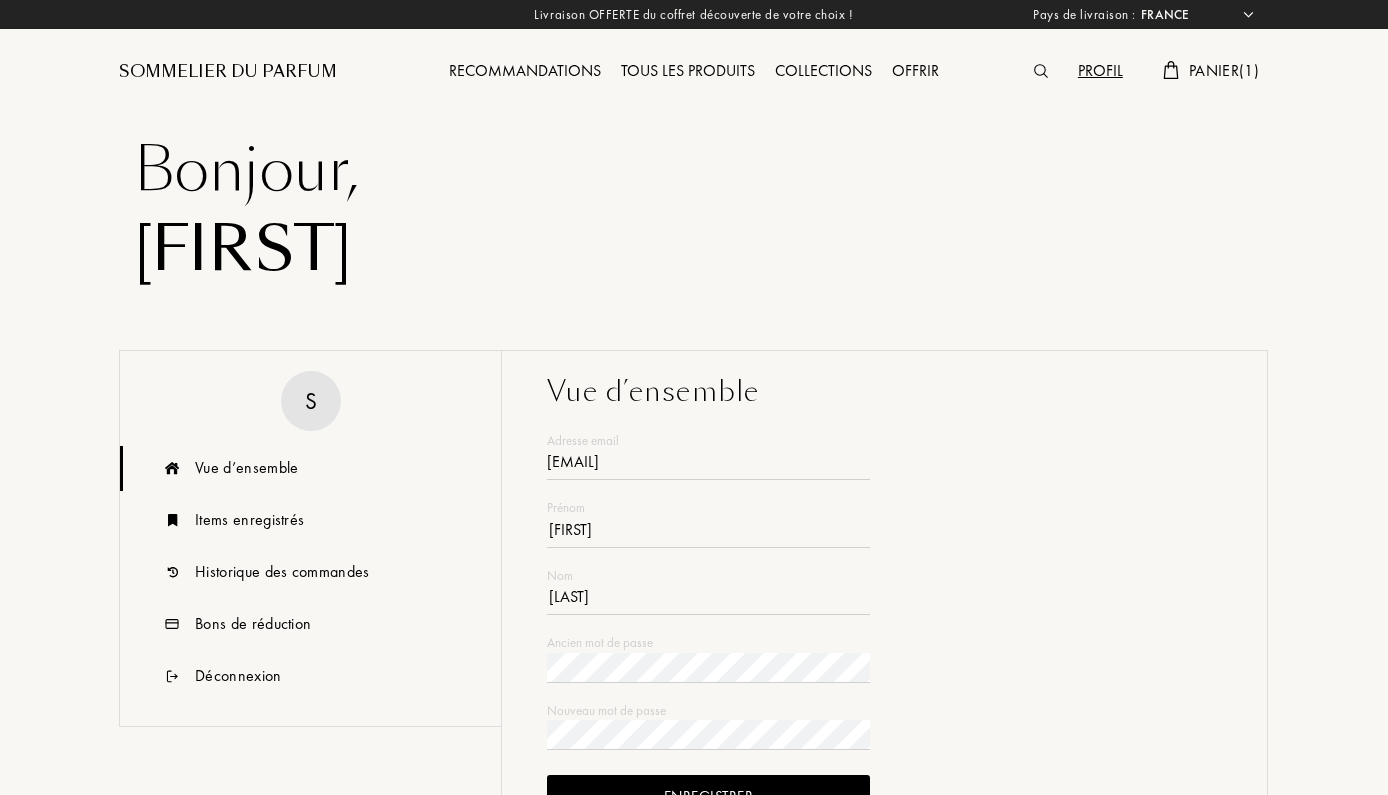 select on "FR" 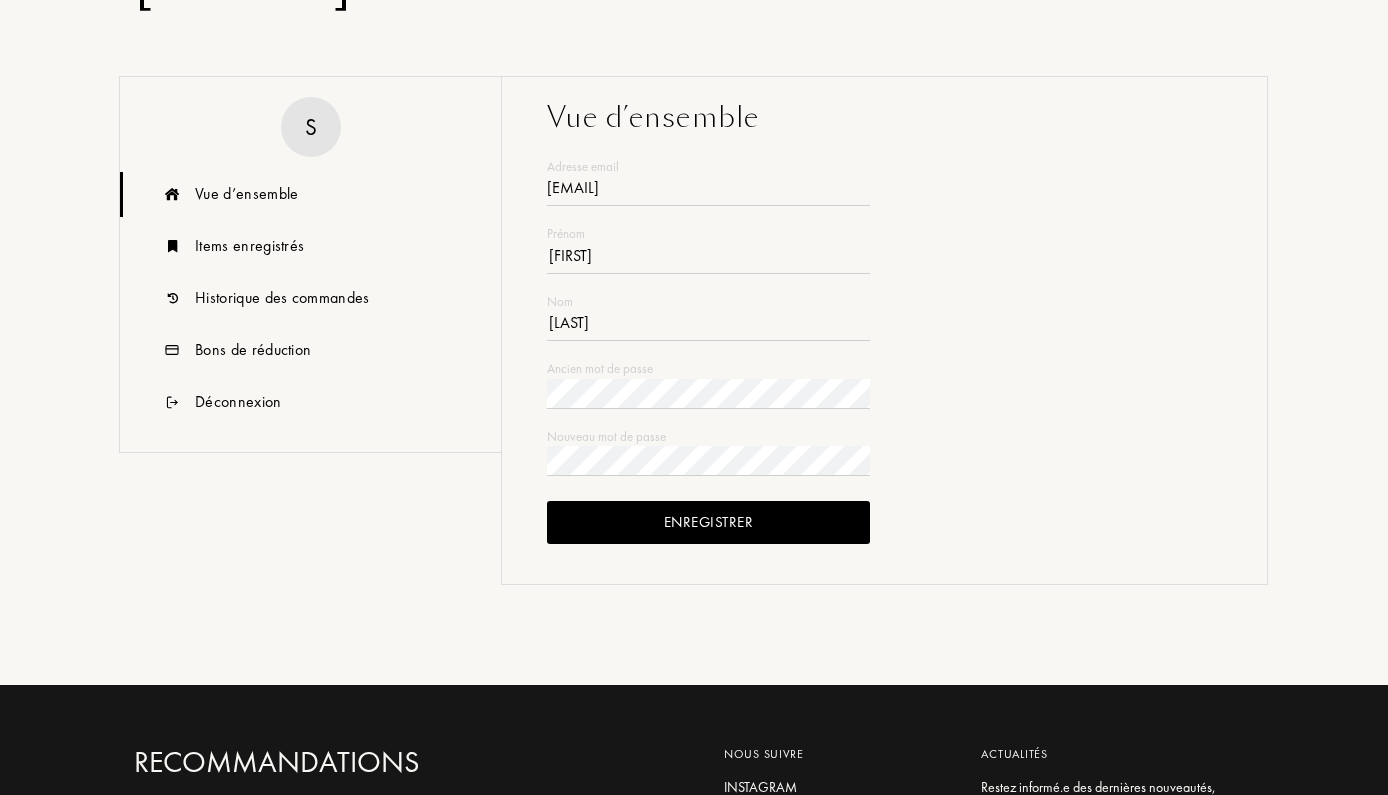 scroll, scrollTop: 278, scrollLeft: 0, axis: vertical 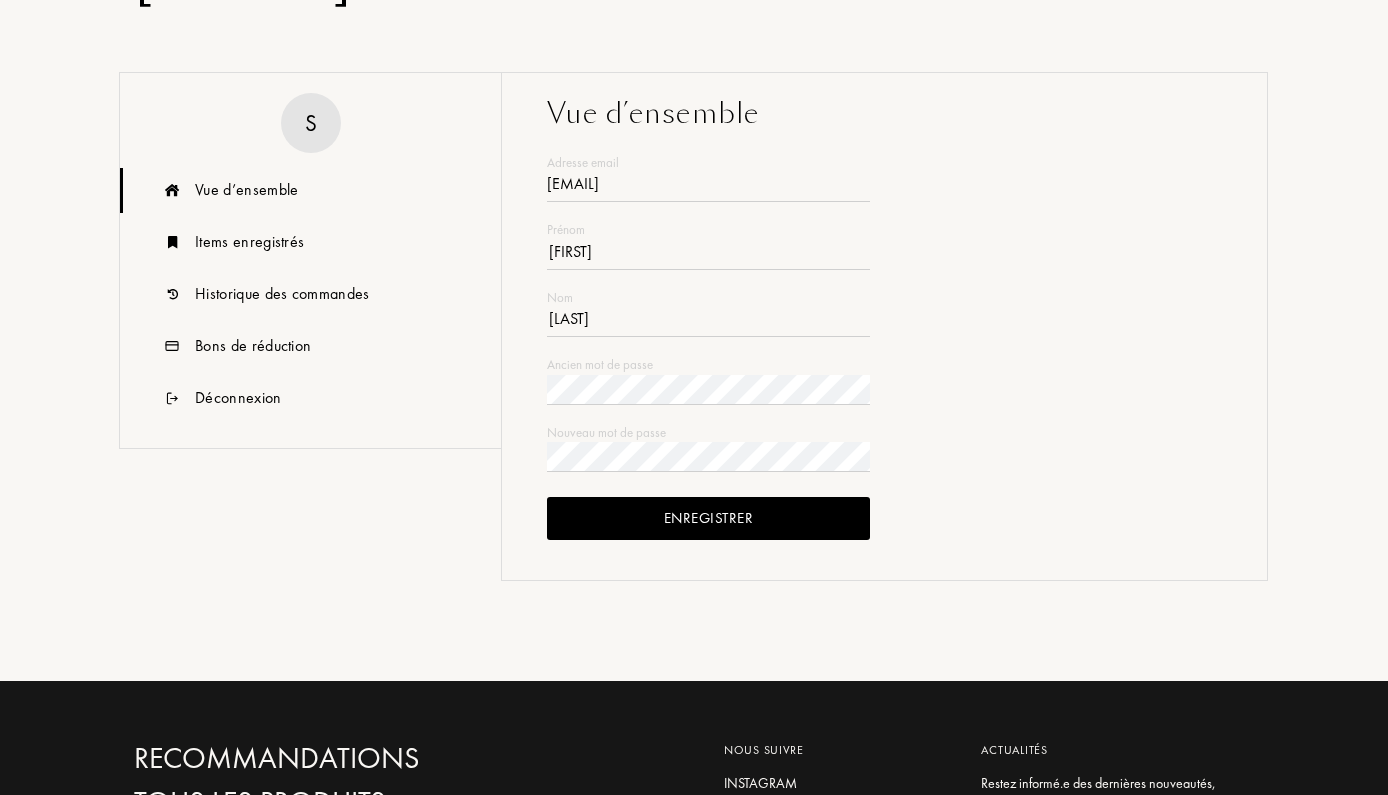 click on "Vue d’ensemble" at bounding box center [246, 190] 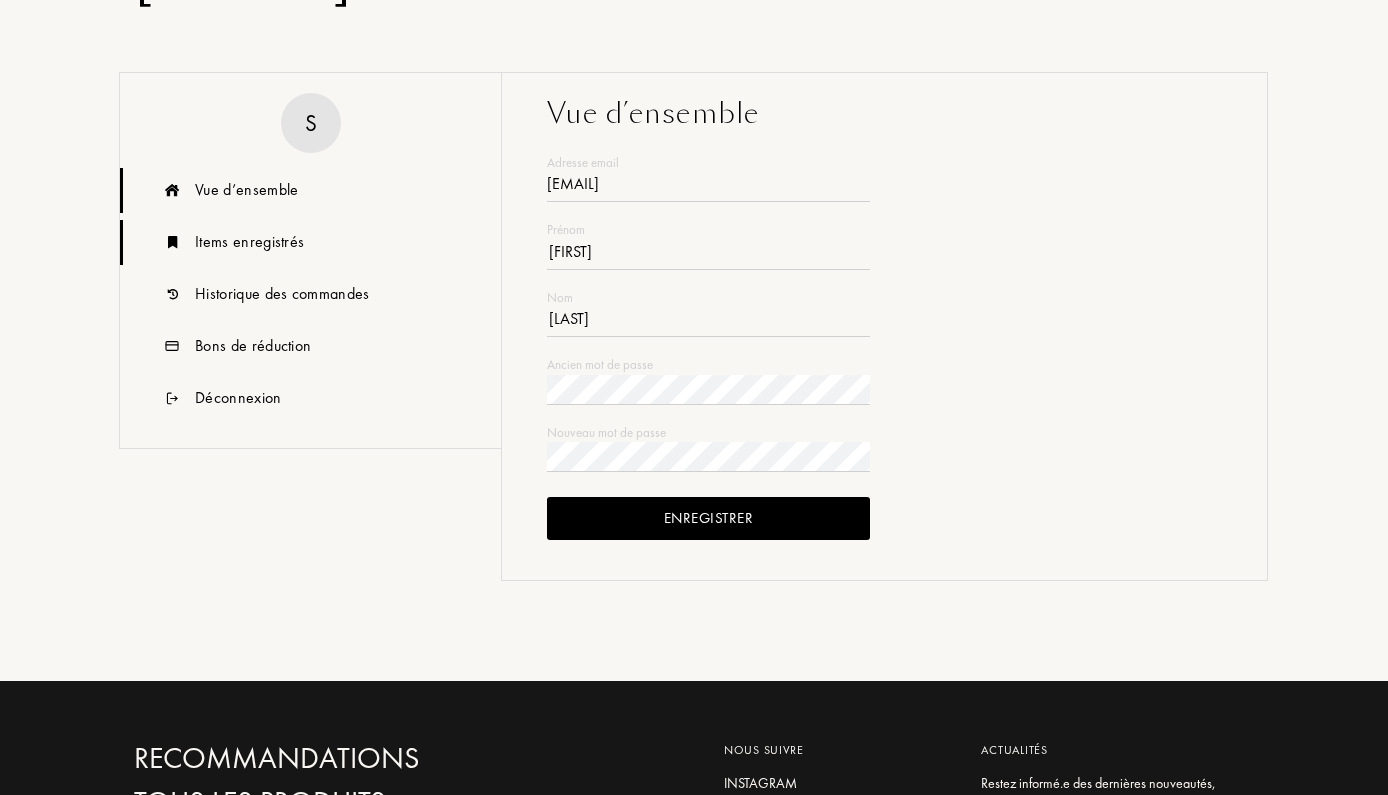 click on "Items enregistrés" at bounding box center [249, 242] 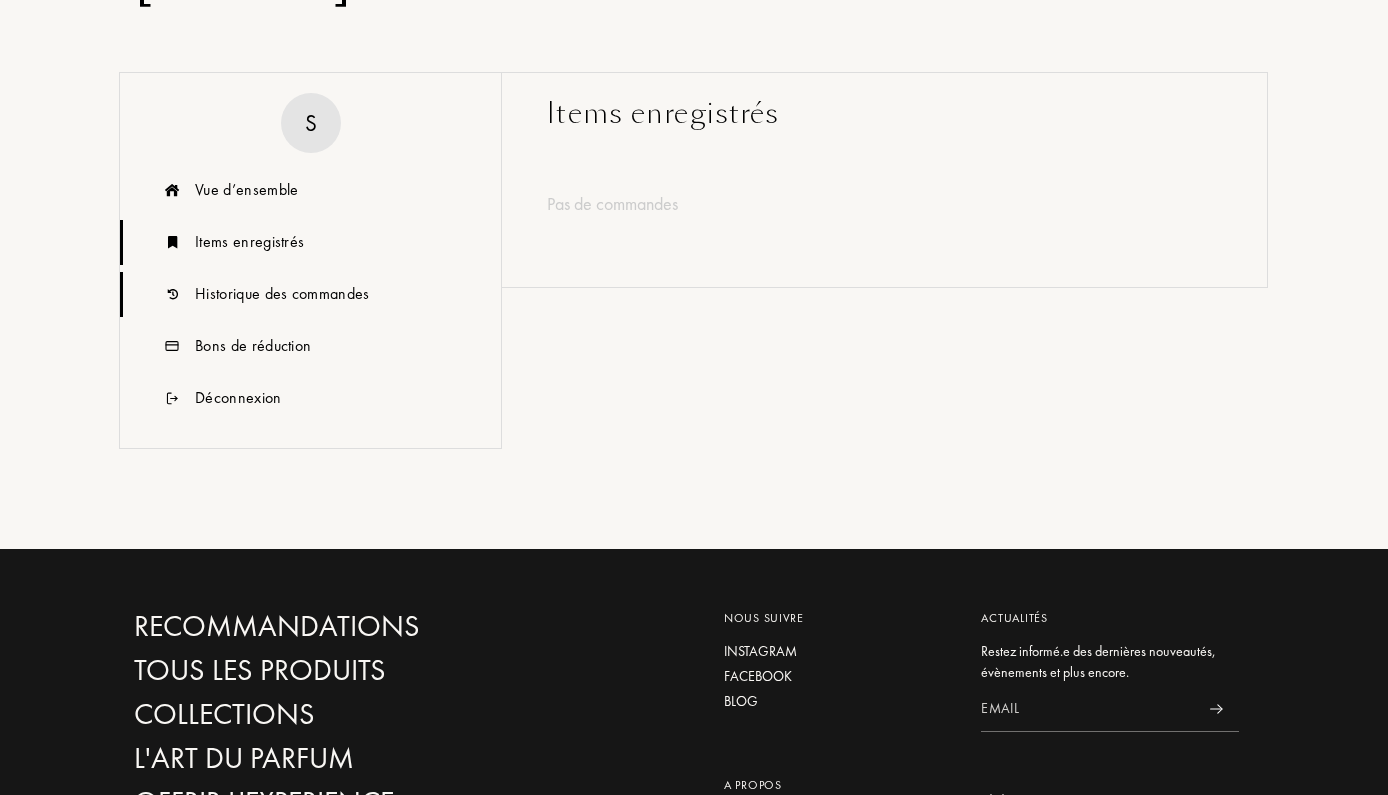 click on "Historique des commandes" at bounding box center [282, 294] 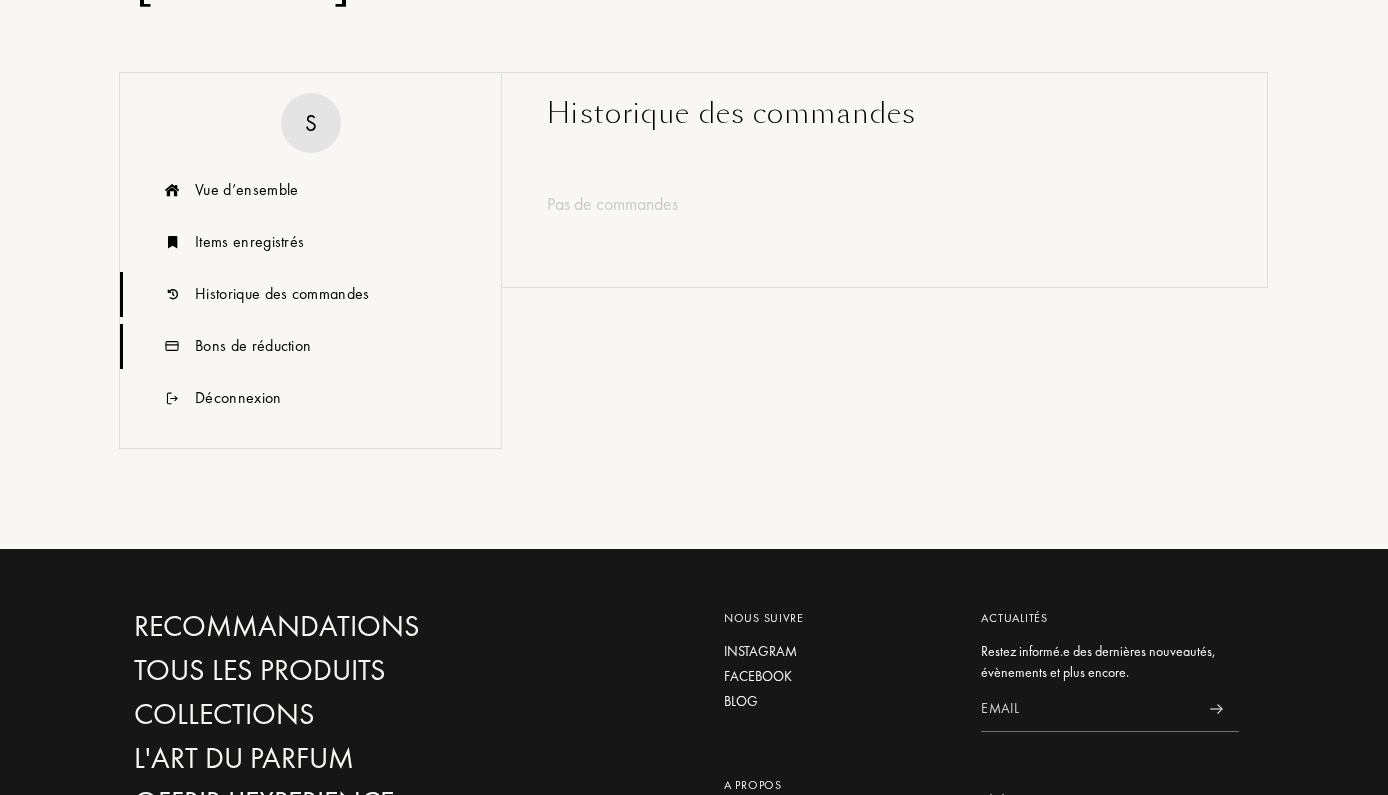 click on "Bons de réduction" at bounding box center (253, 346) 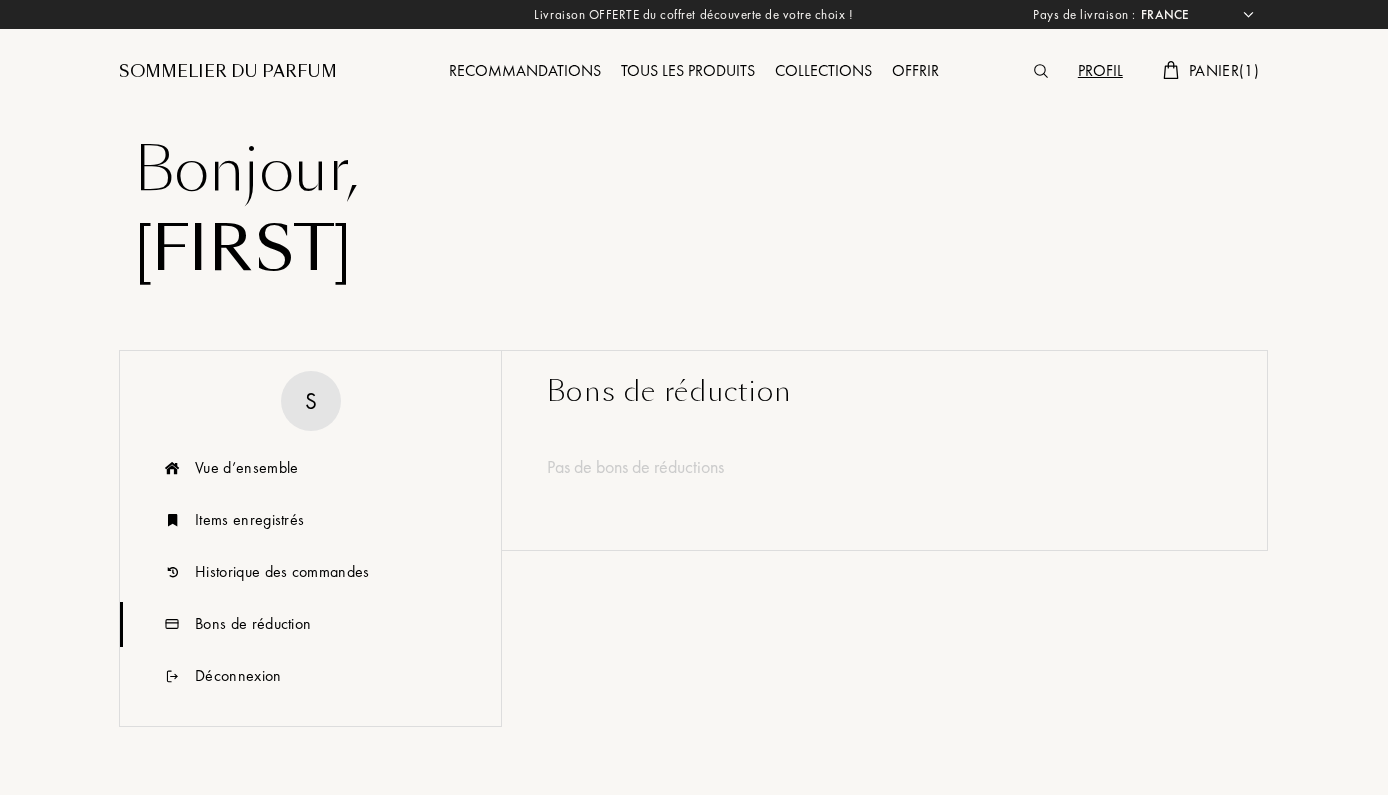 scroll, scrollTop: 0, scrollLeft: 0, axis: both 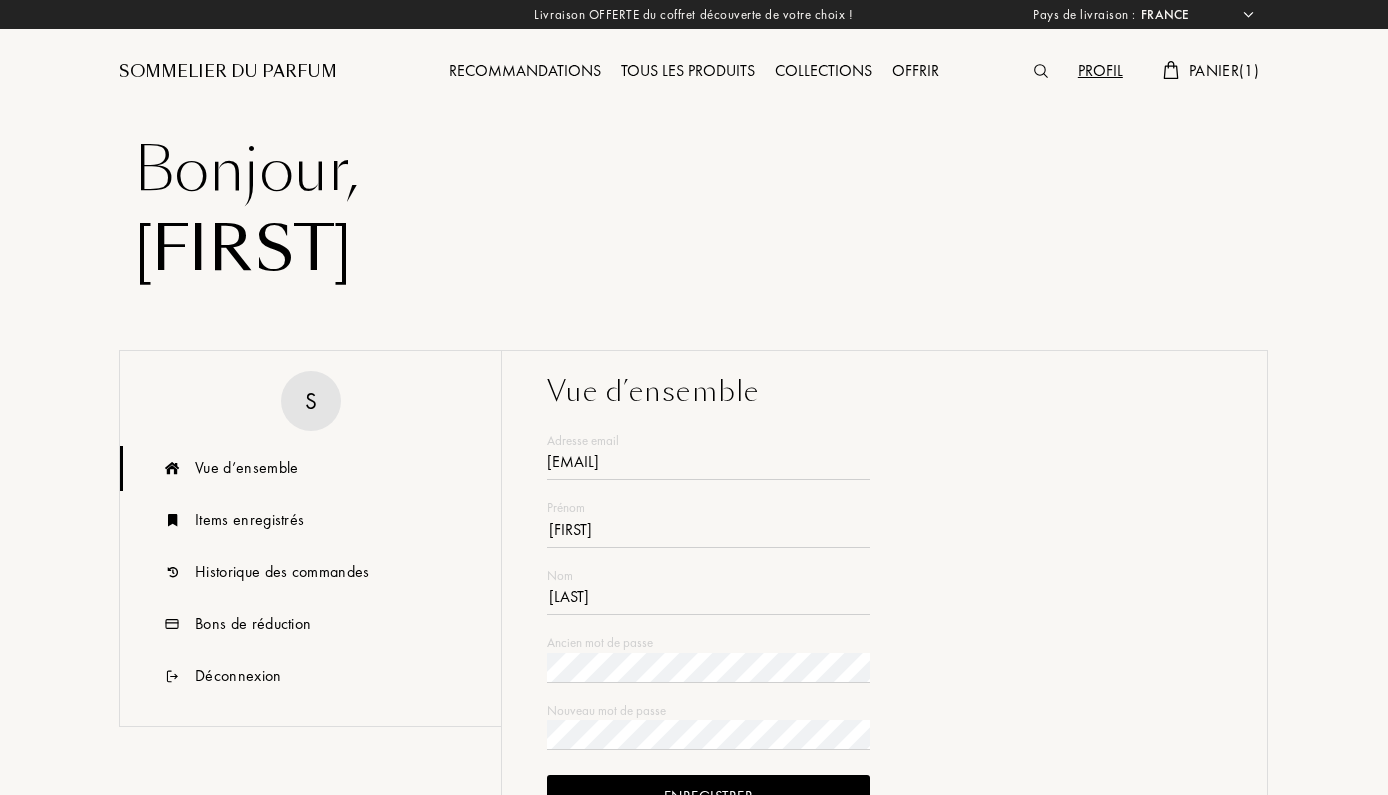select on "FR" 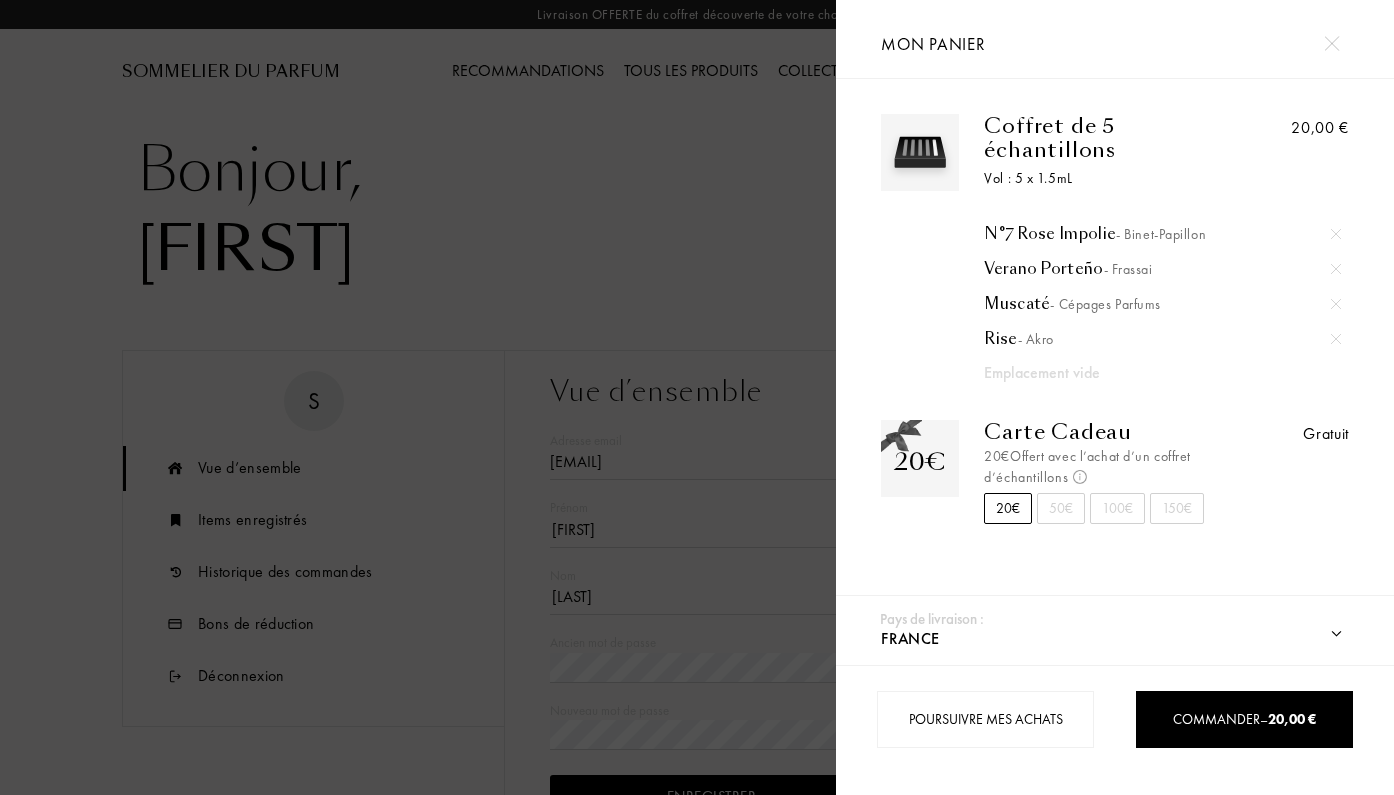 click on "Coffret de 5 échantillons" at bounding box center (1108, 138) 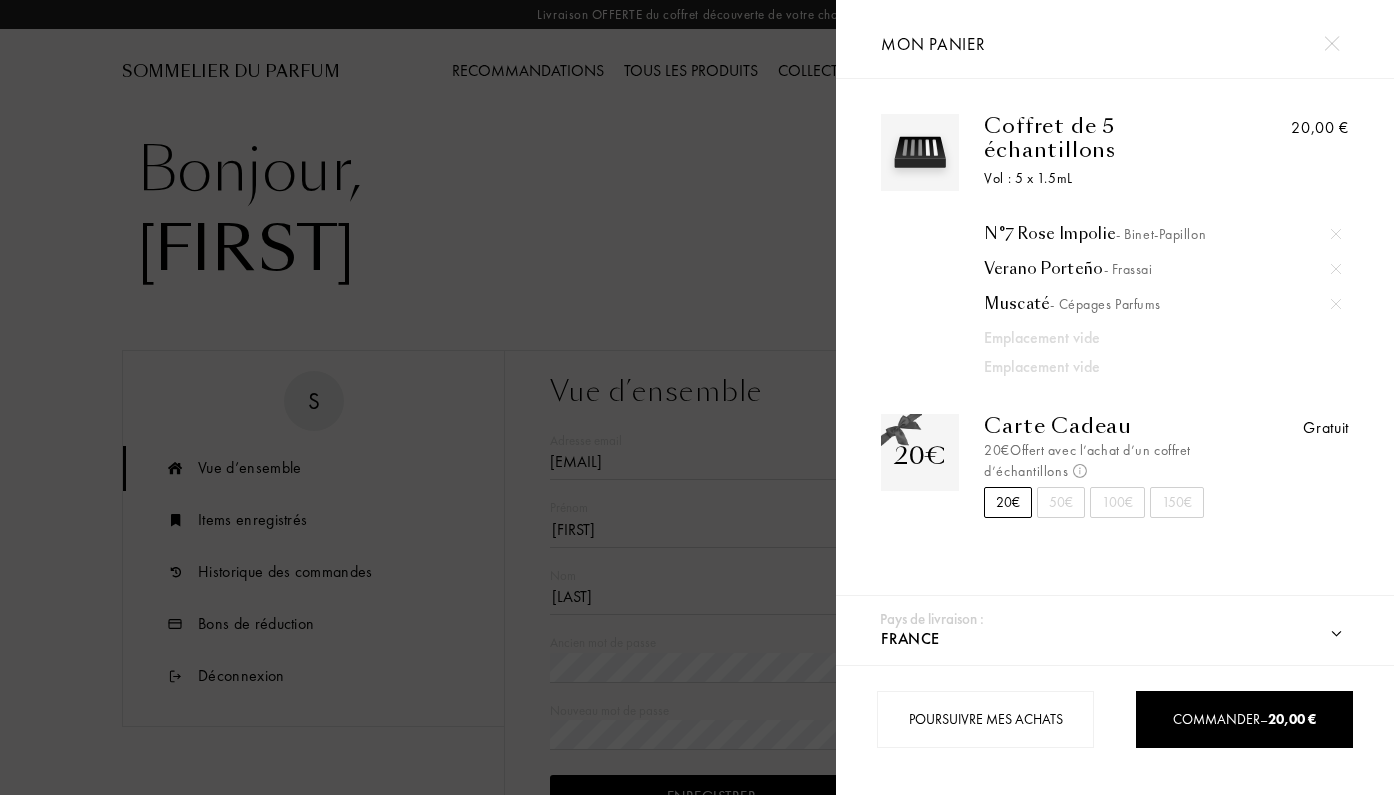 click at bounding box center (1336, 304) 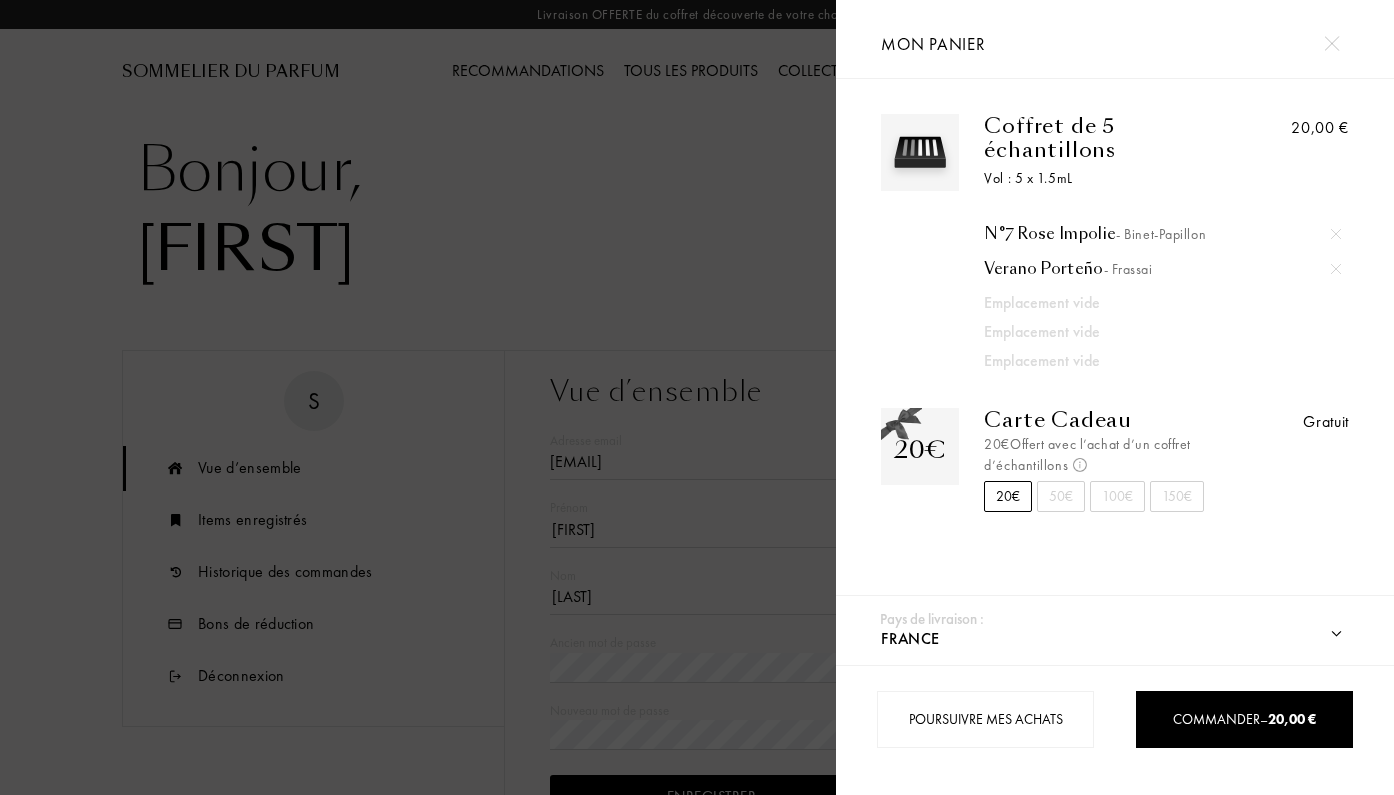 click at bounding box center (1336, 269) 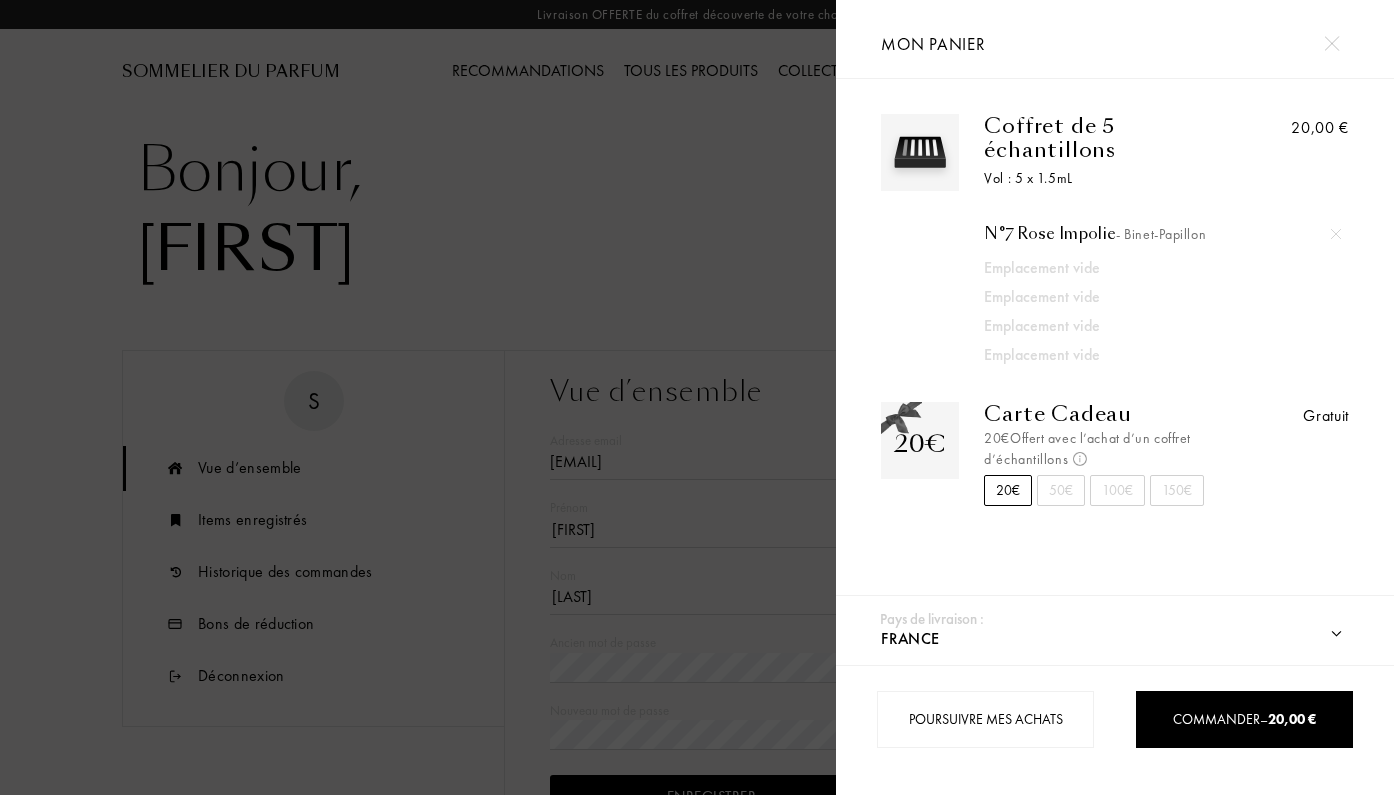 click at bounding box center (1336, 234) 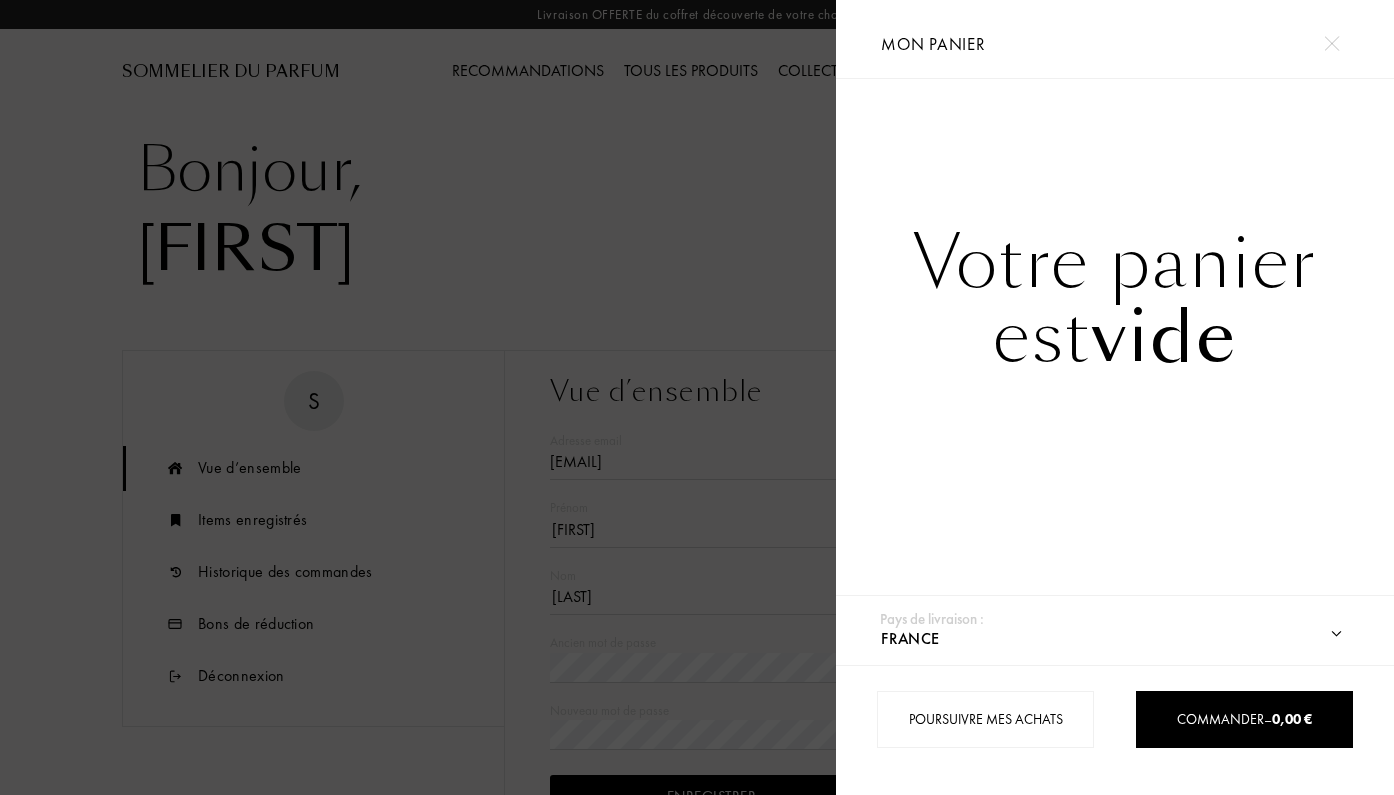 click at bounding box center (418, 397) 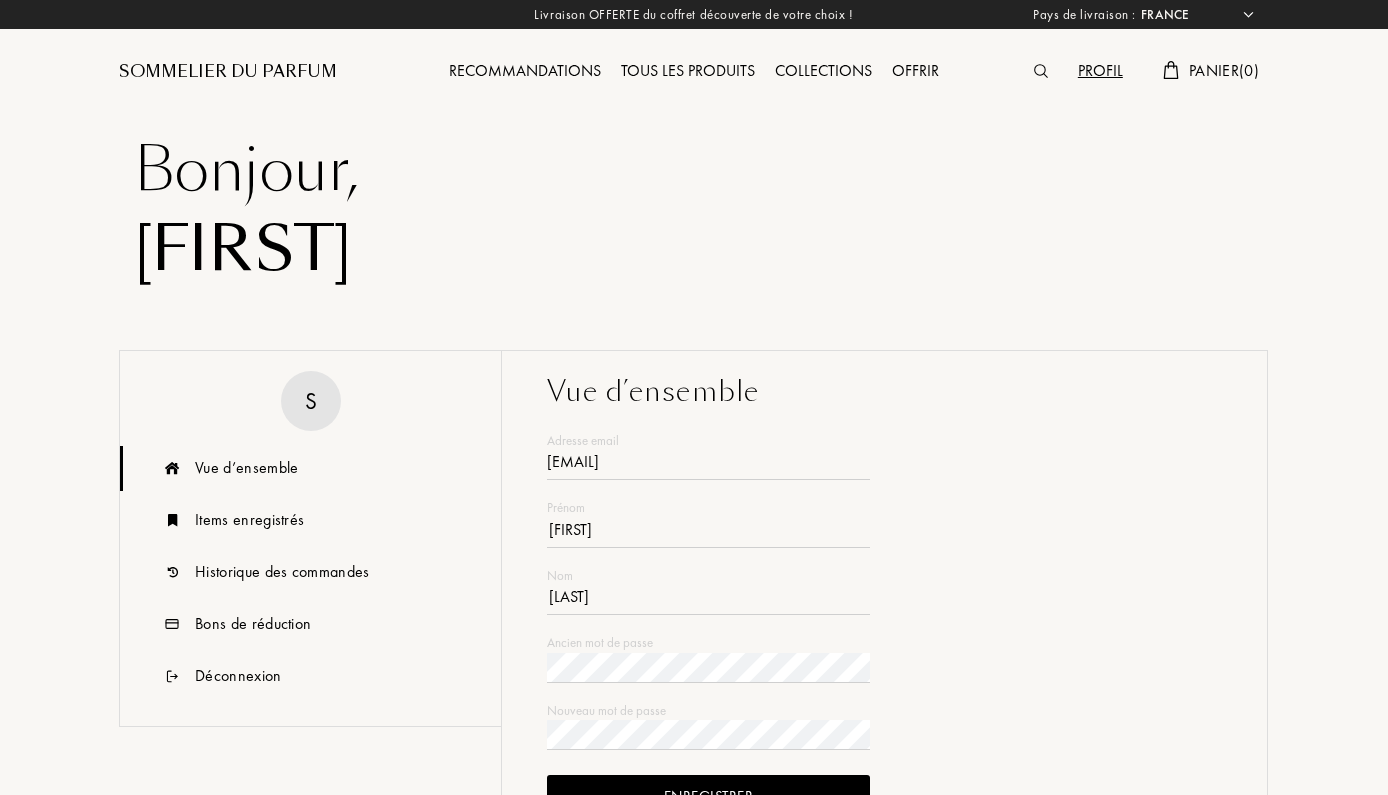 click on "Sommelier du Parfum" at bounding box center [228, 72] 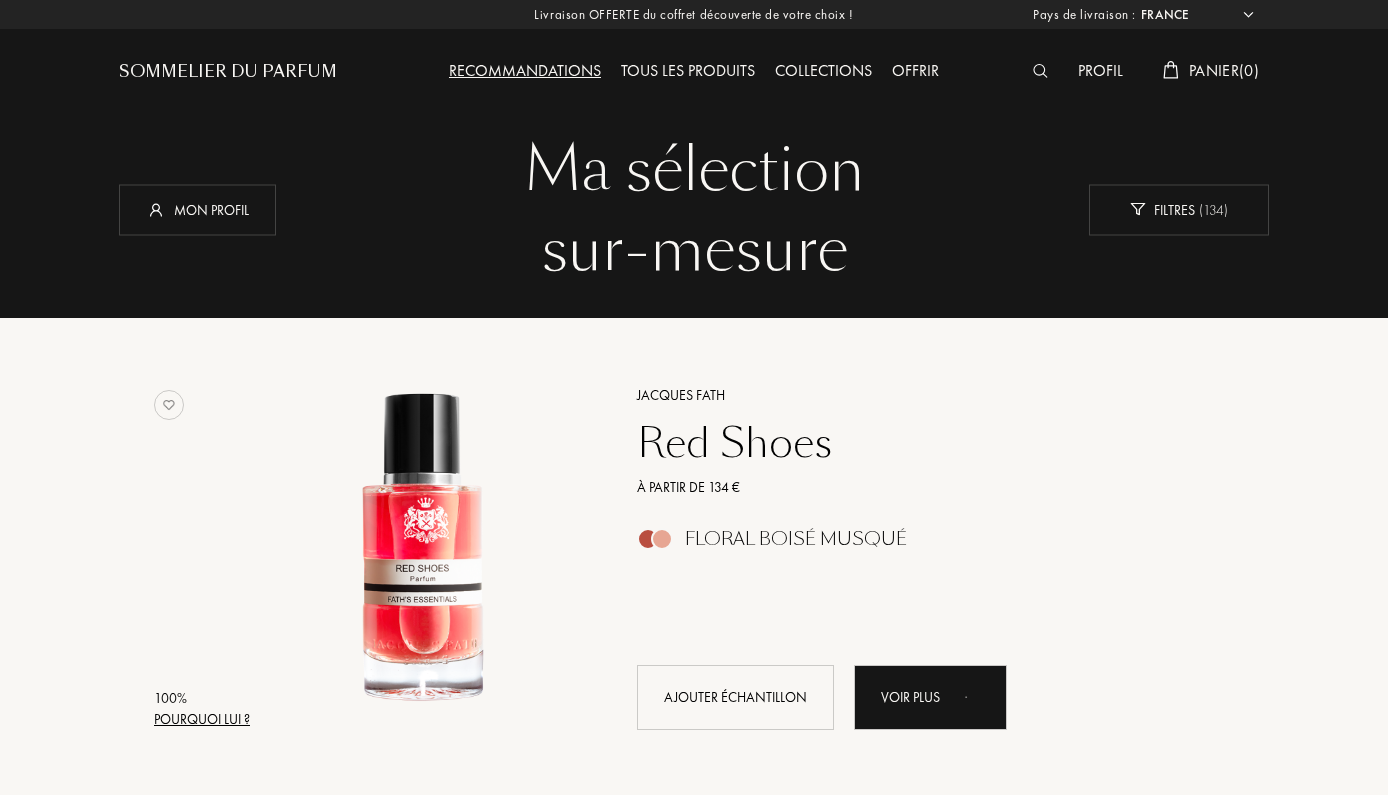 select on "FR" 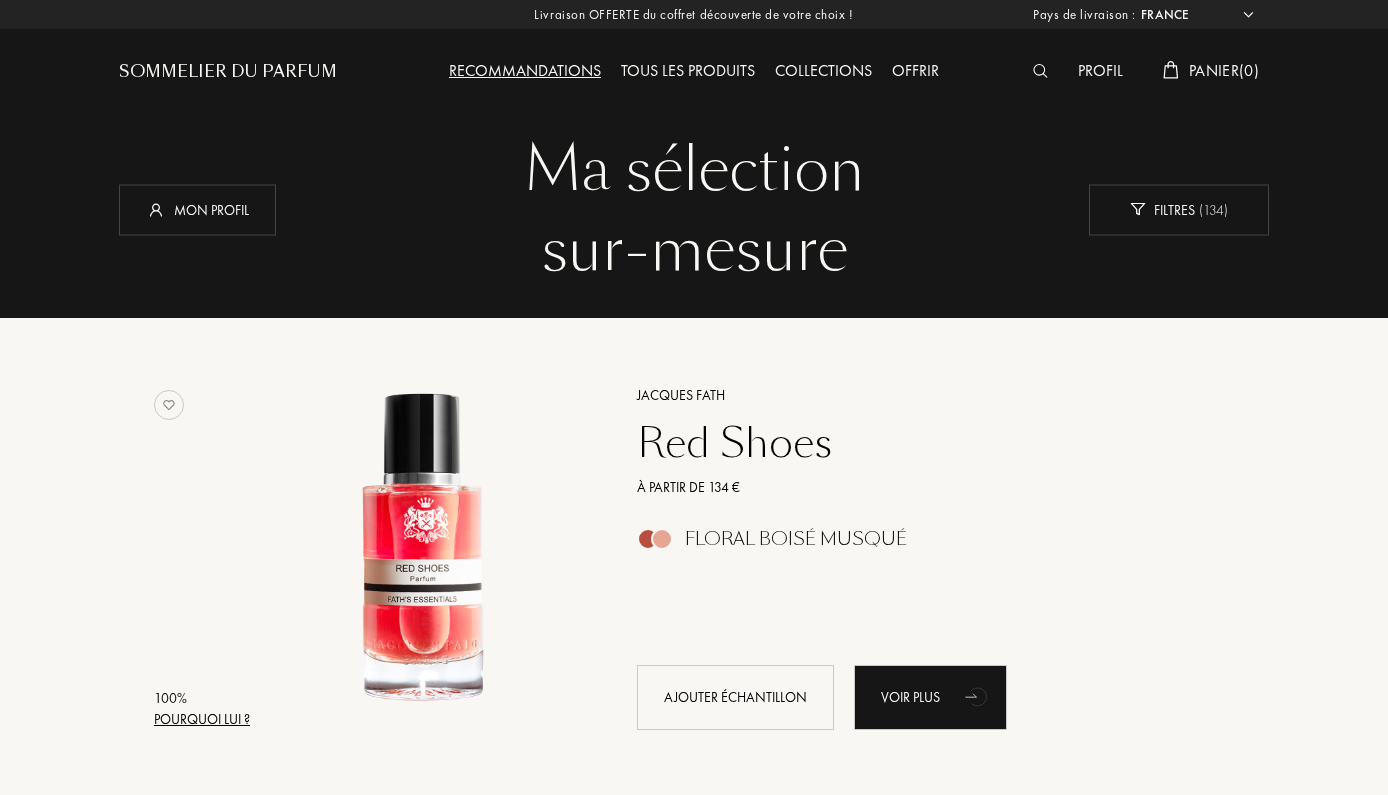 scroll, scrollTop: 0, scrollLeft: 0, axis: both 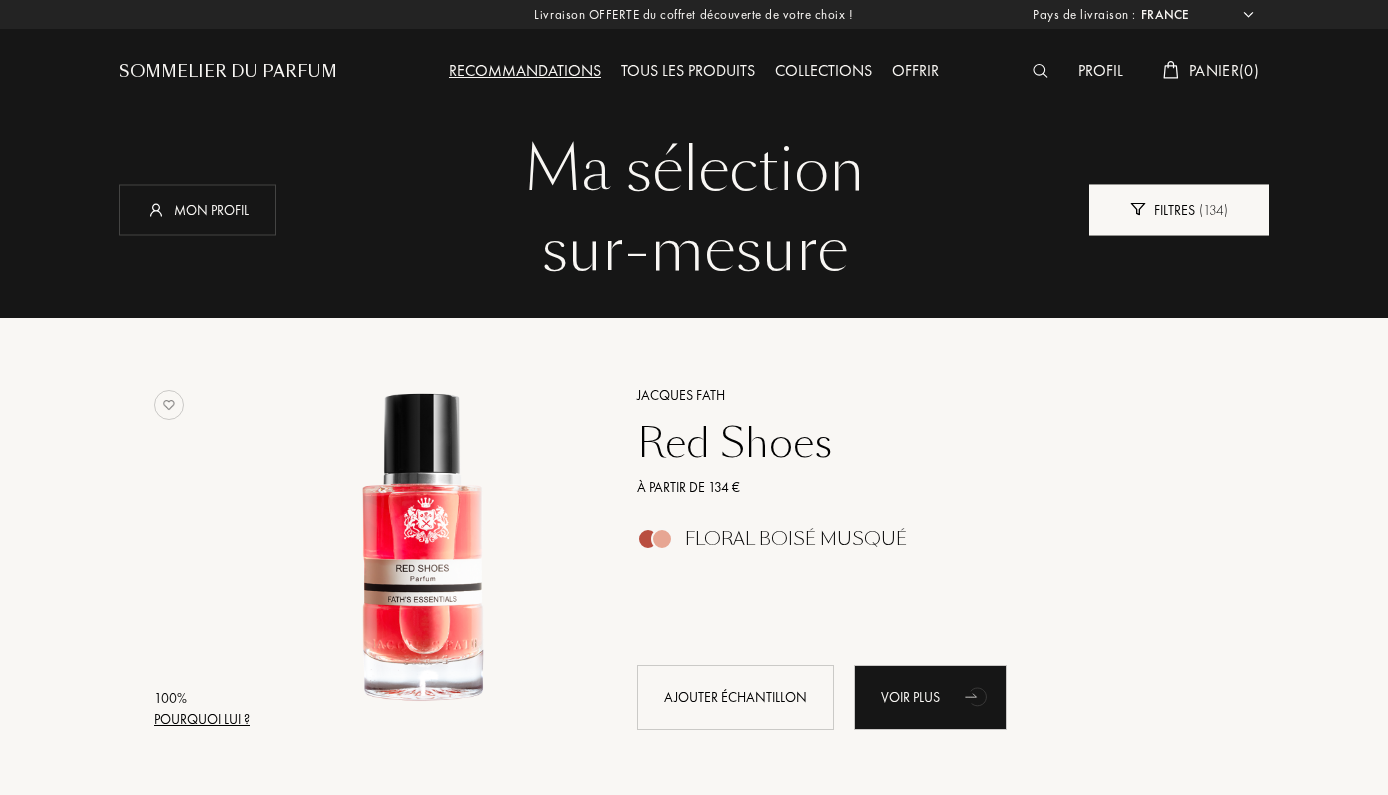 click on "Filtres ( 134 )" at bounding box center (1179, 209) 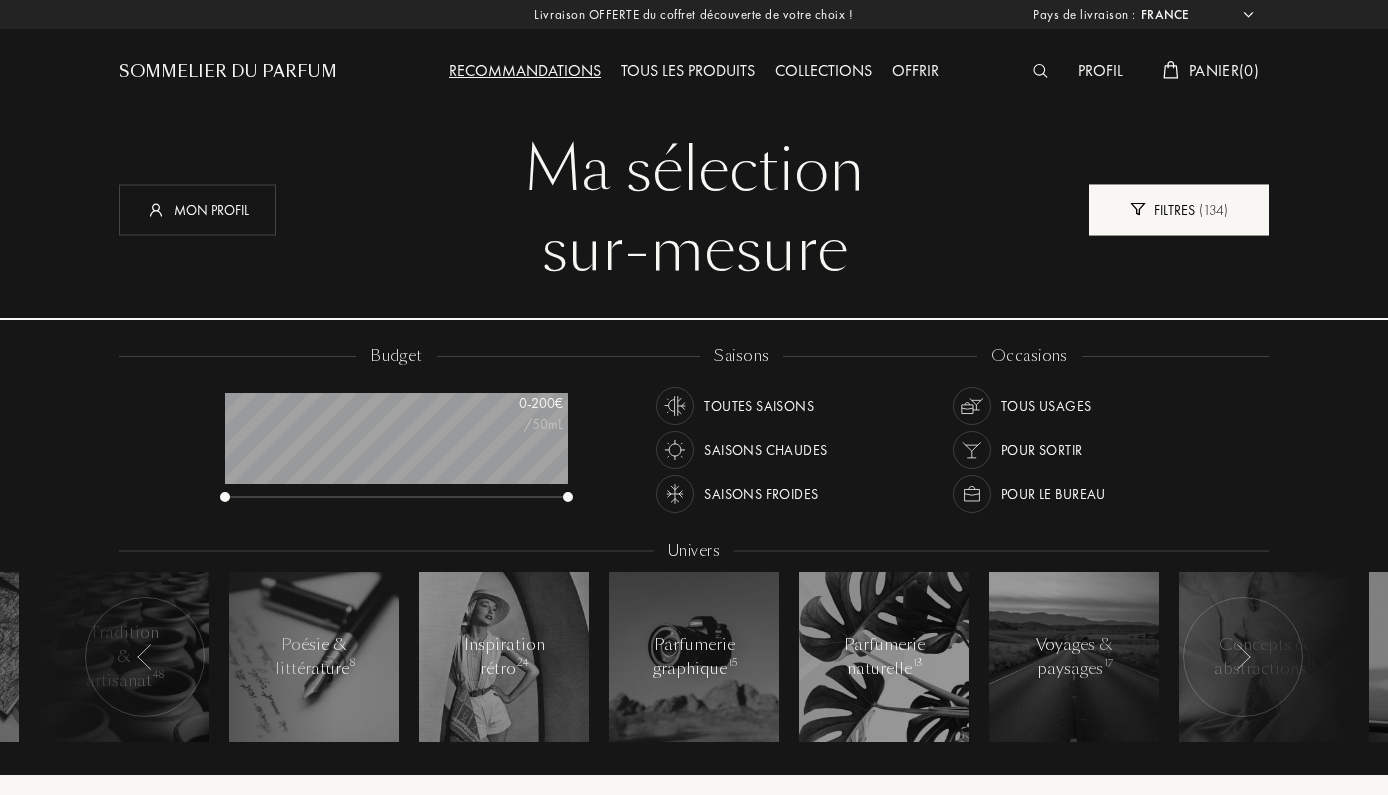 scroll, scrollTop: 999900, scrollLeft: 999657, axis: both 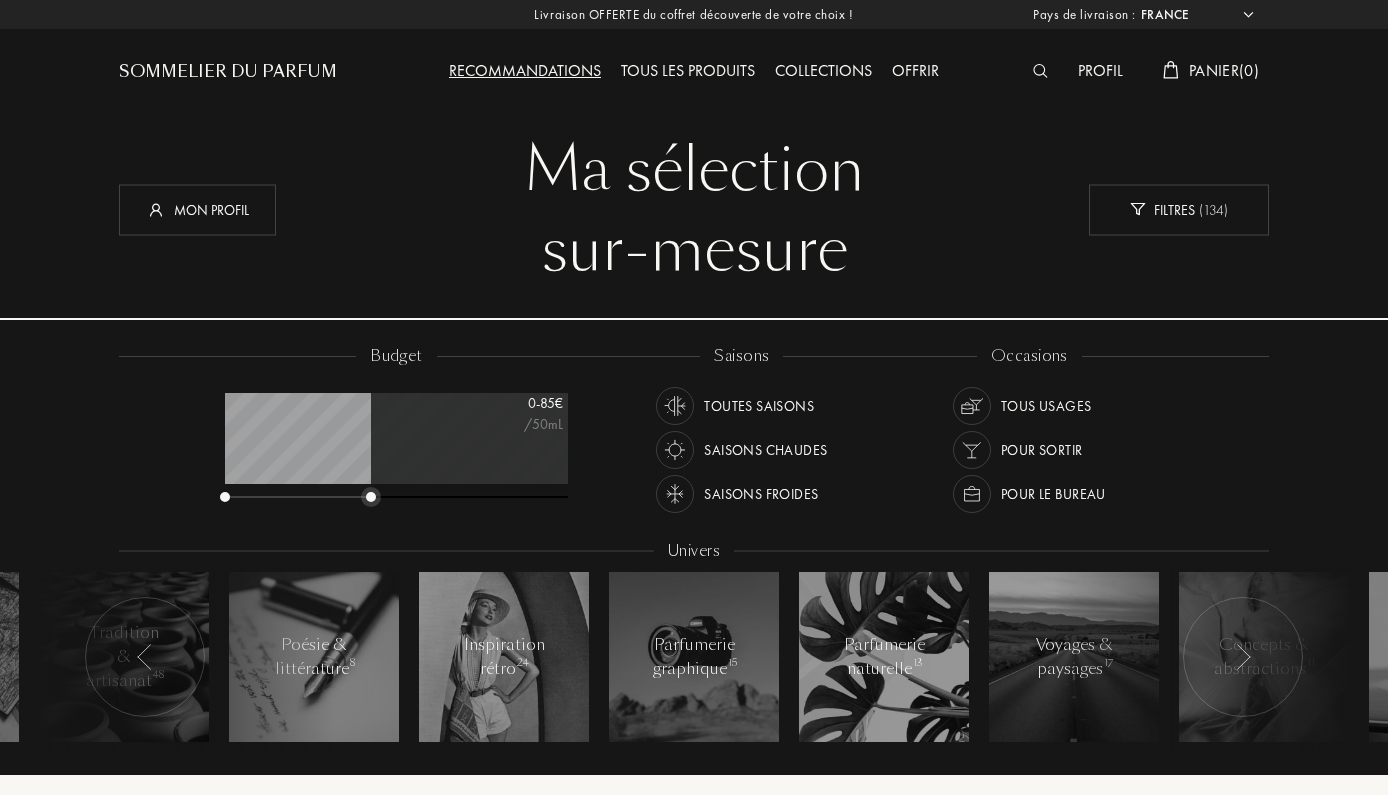 click on "0  -  85 € /50mL" at bounding box center (396, 449) 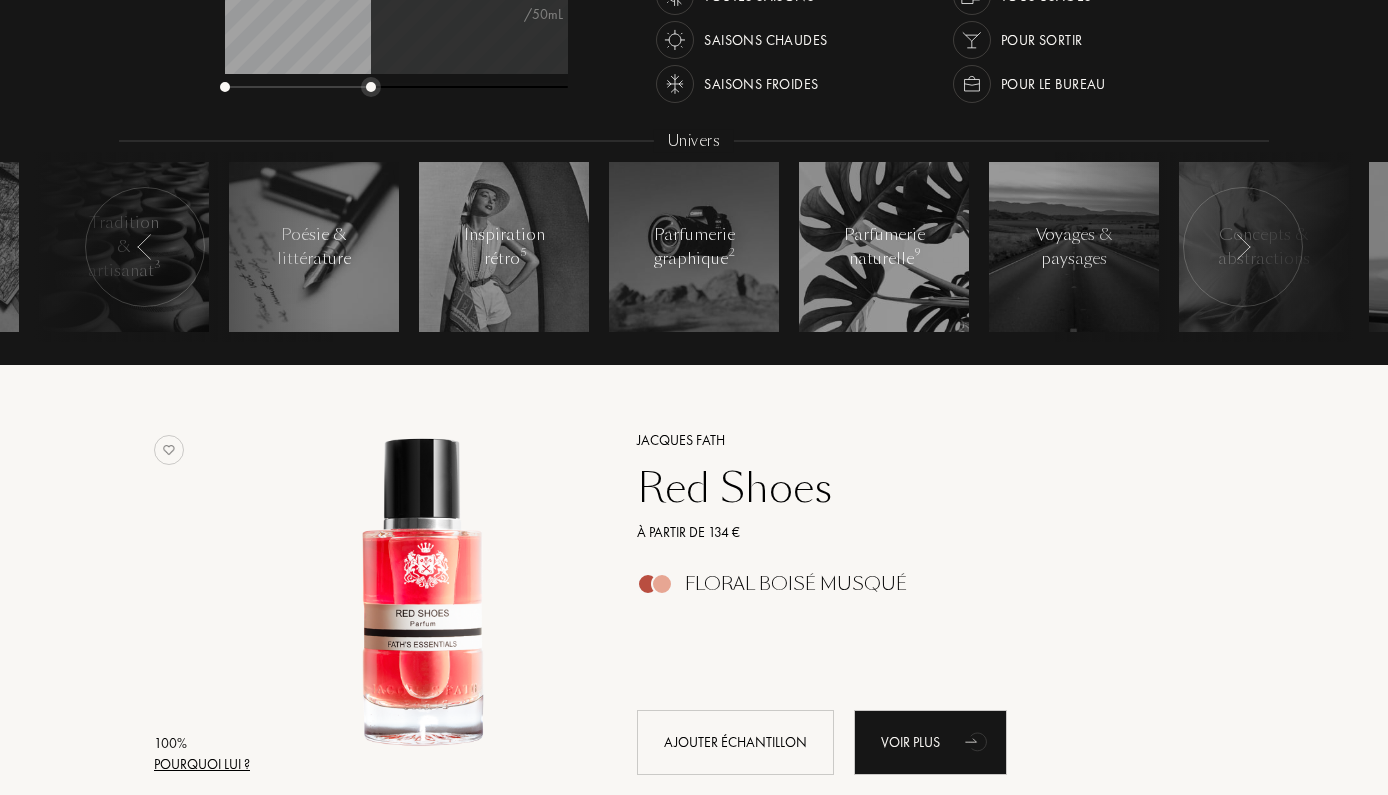 scroll, scrollTop: 462, scrollLeft: 0, axis: vertical 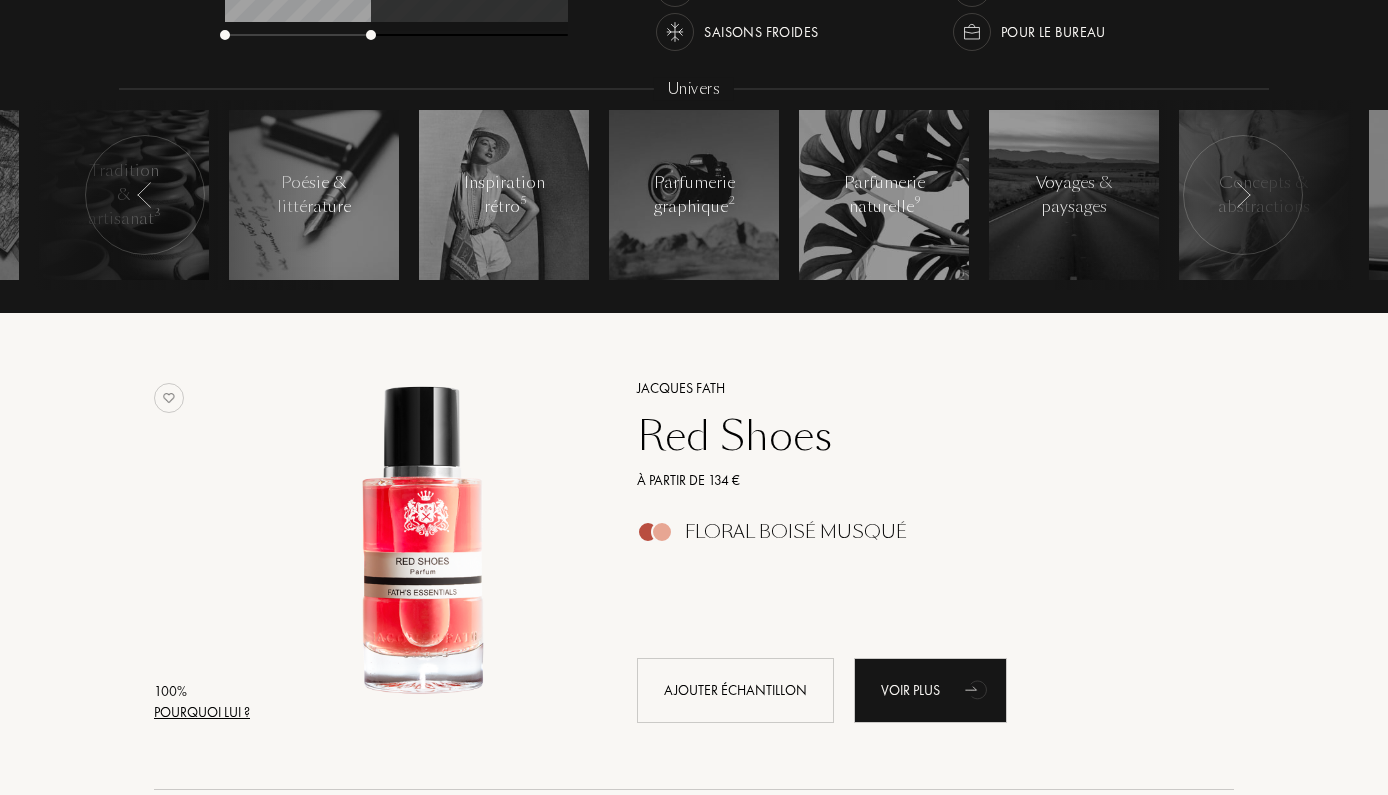 click on "Red Shoes" at bounding box center (913, 436) 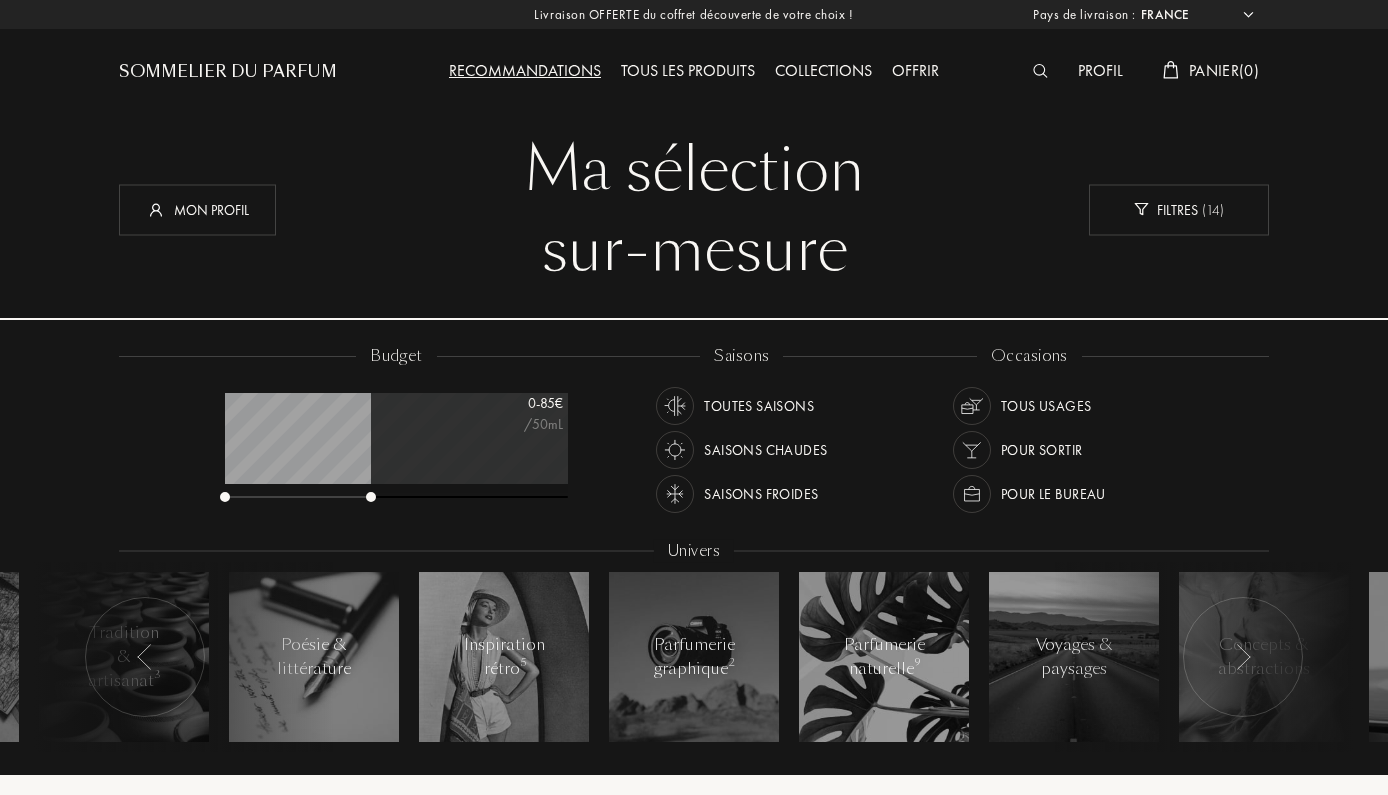 scroll, scrollTop: 0, scrollLeft: 0, axis: both 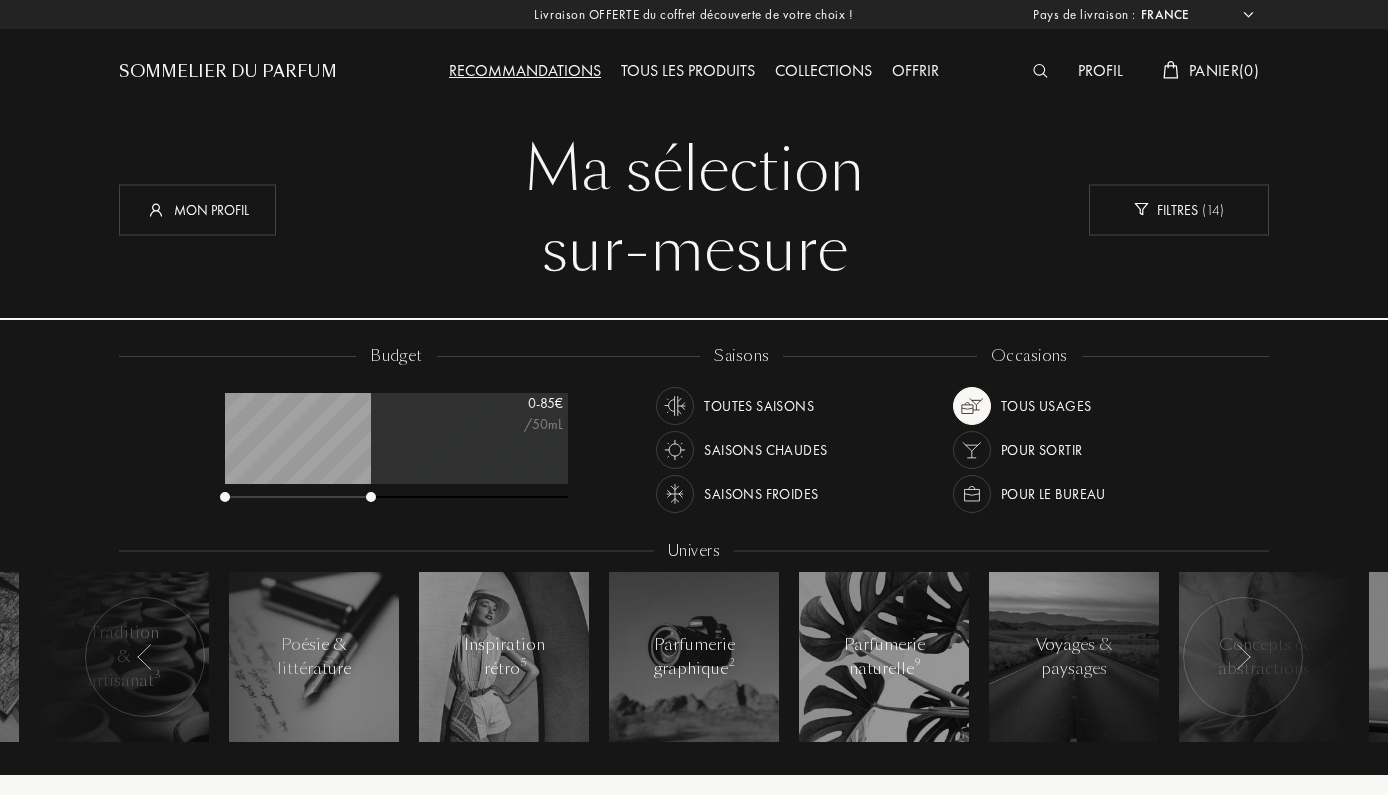 click on "sur-mesure" at bounding box center (694, 250) 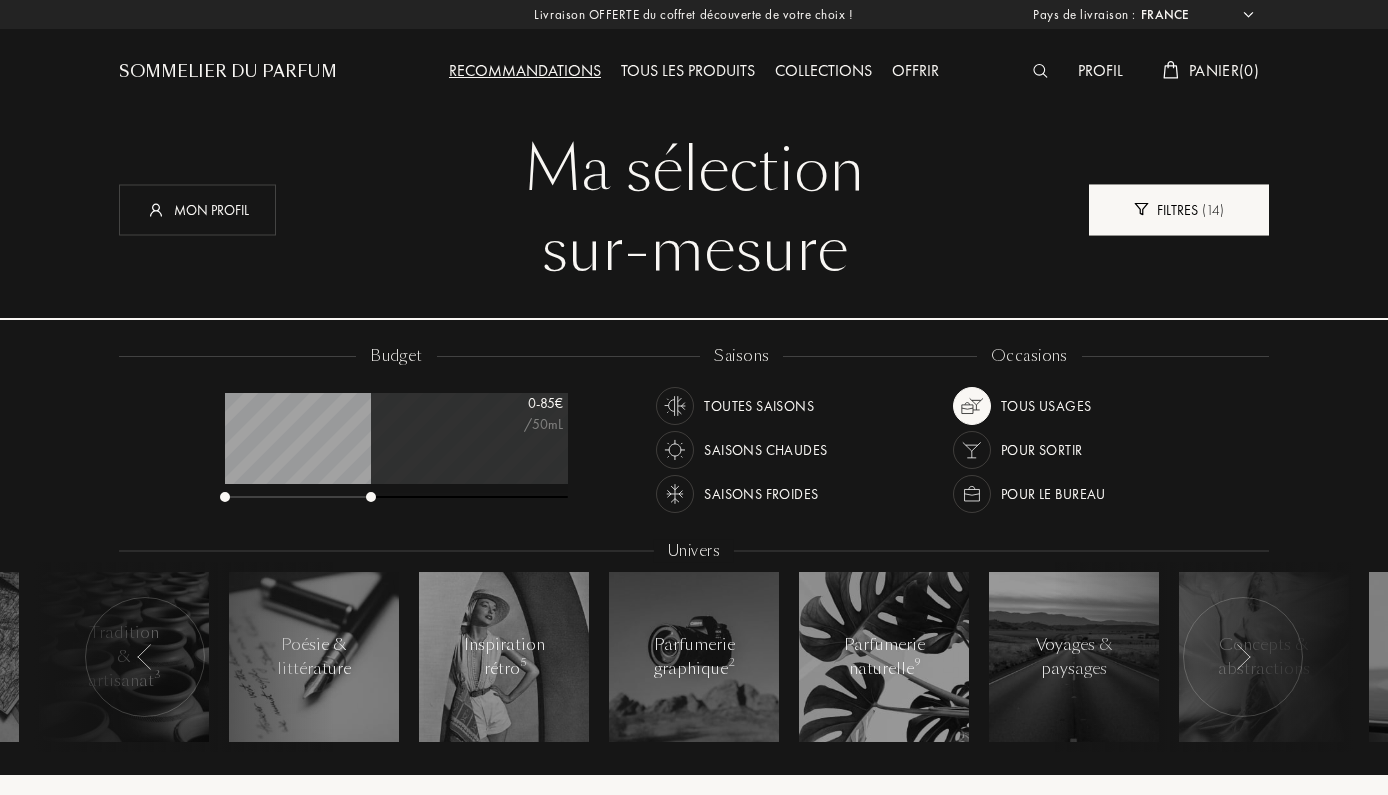 click on "Filtres ( 14 )" at bounding box center [1179, 209] 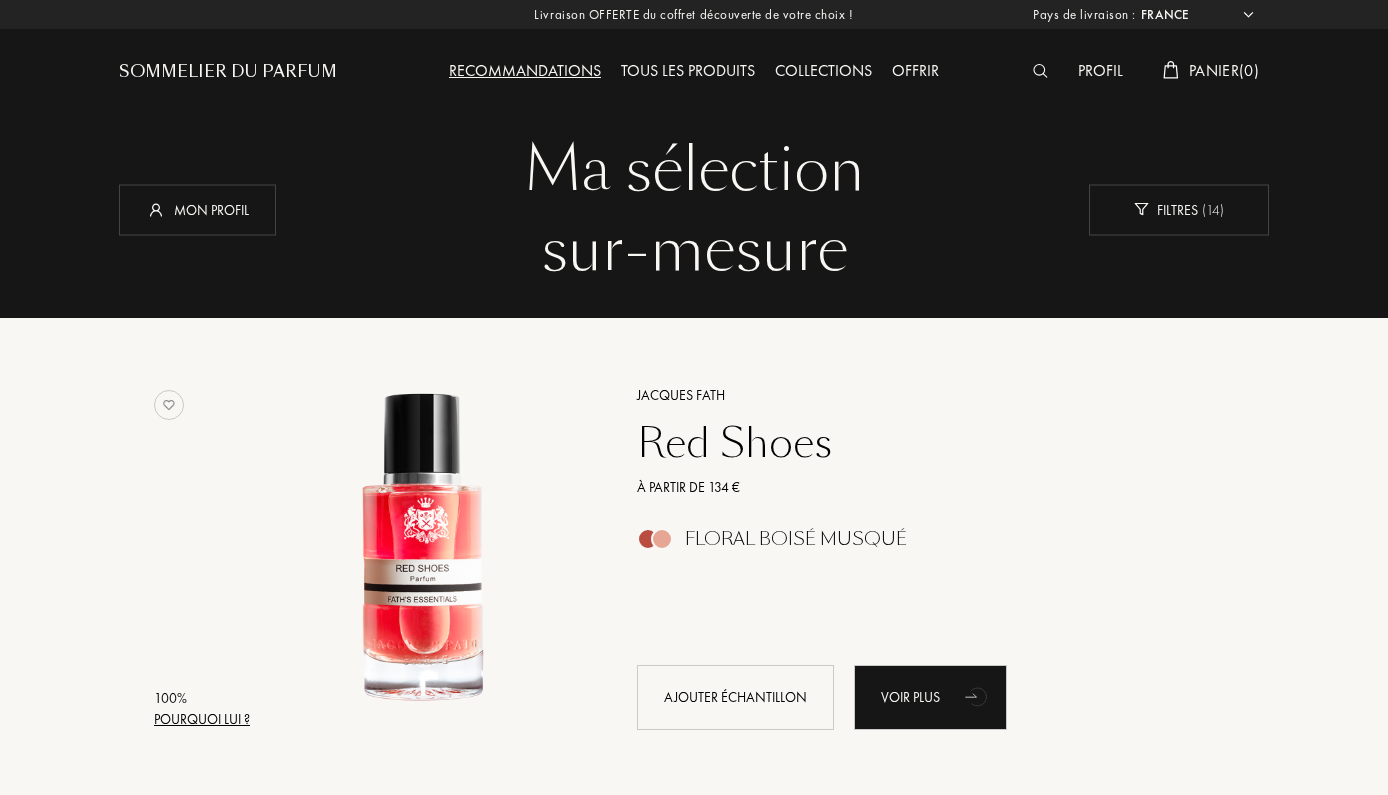 click on "Red Shoes" at bounding box center (913, 443) 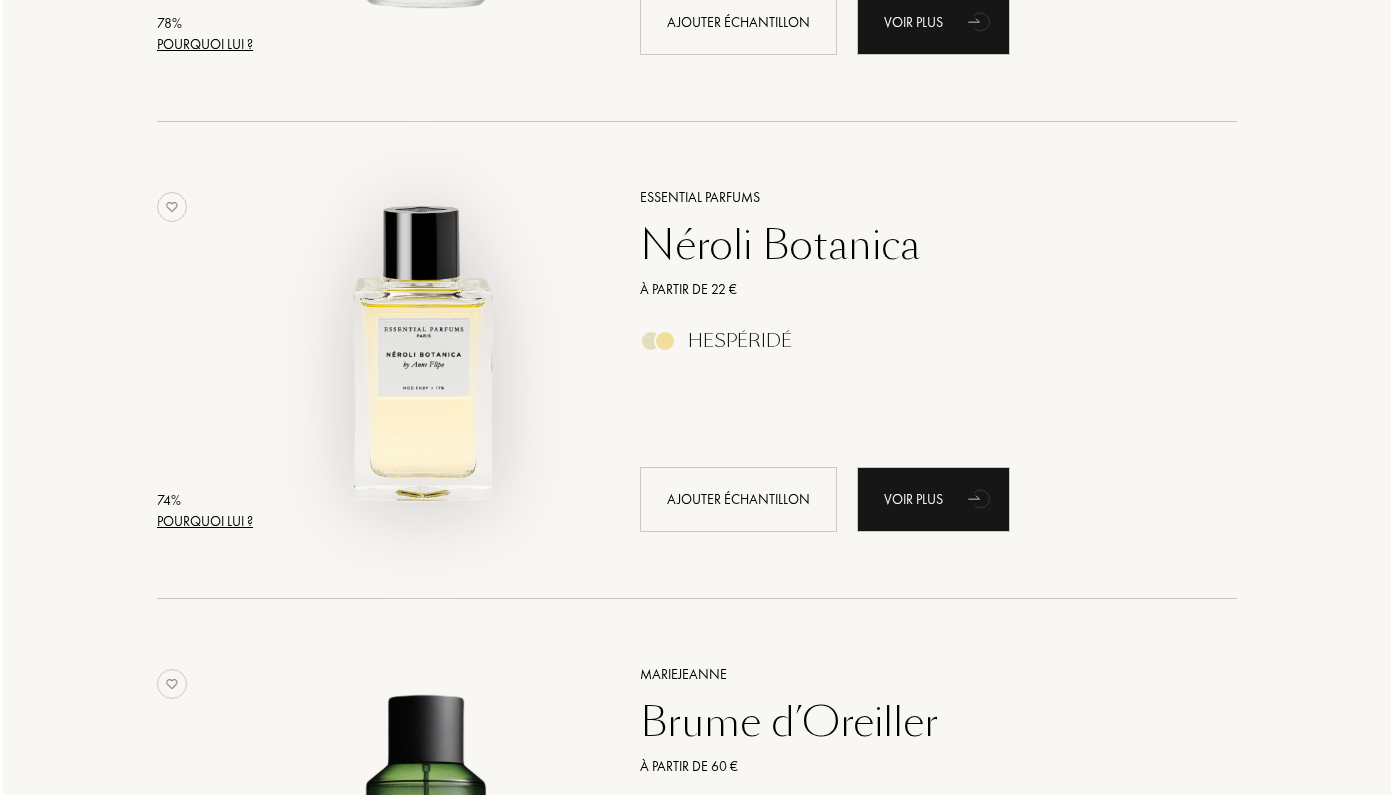 scroll, scrollTop: 1162, scrollLeft: 0, axis: vertical 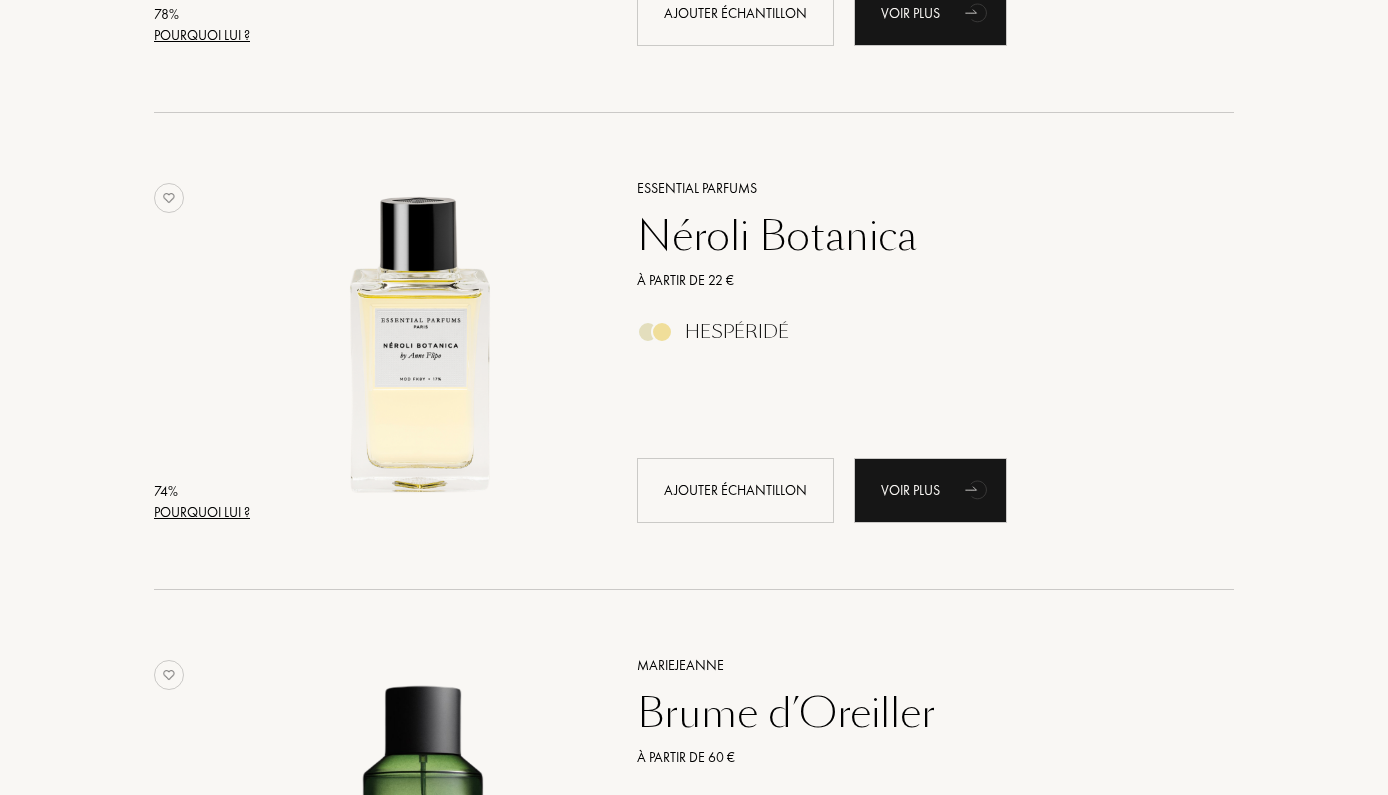 click on "Pourquoi lui ?" at bounding box center [202, 512] 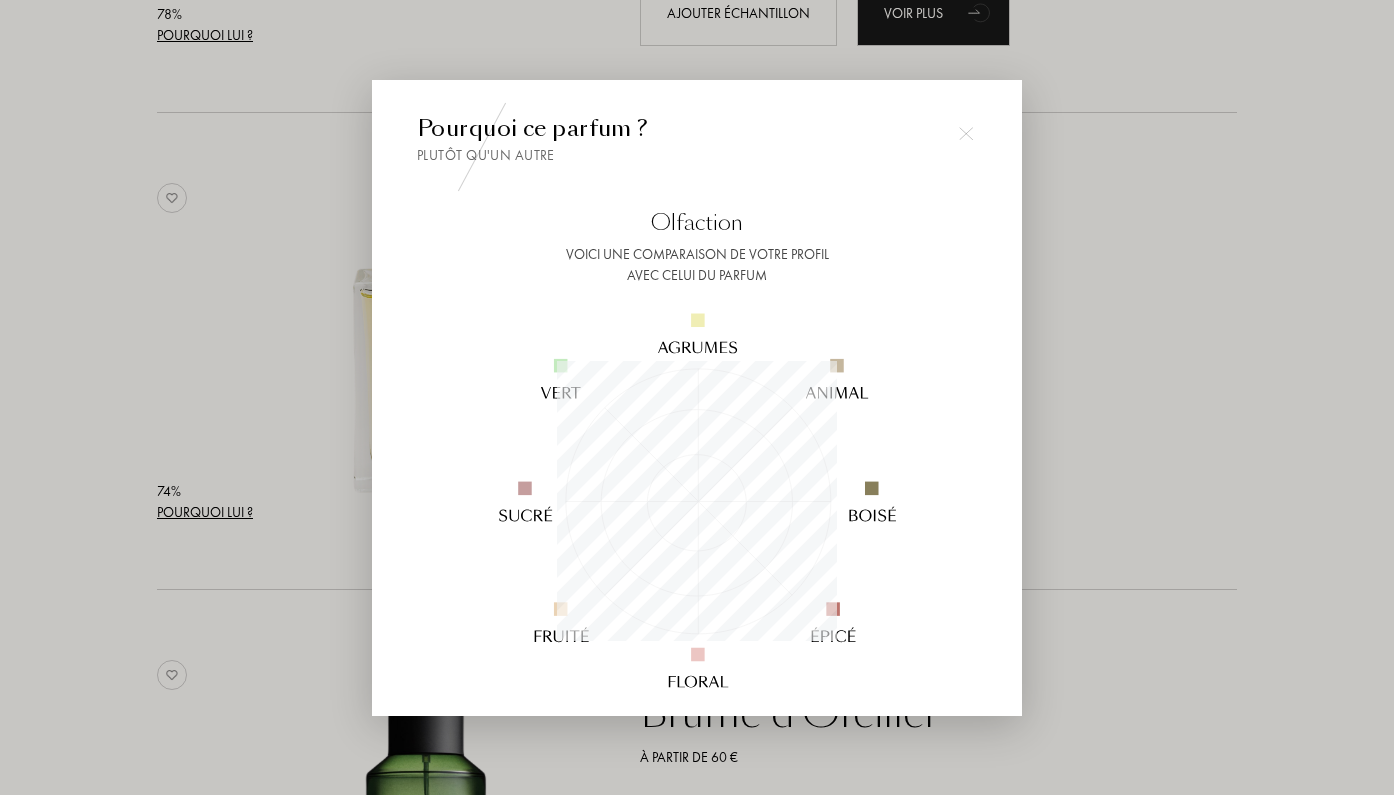 scroll, scrollTop: 999720, scrollLeft: 999720, axis: both 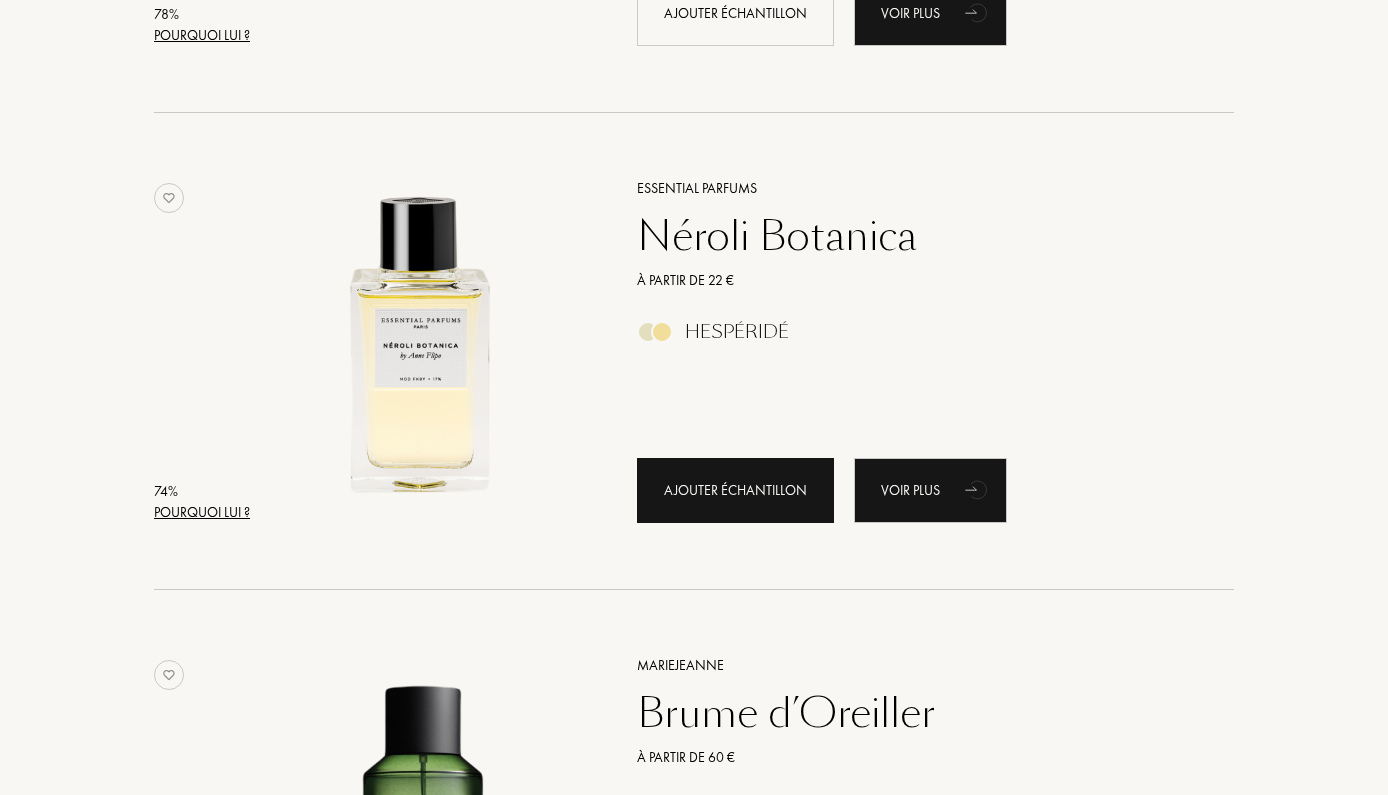 click on "Ajouter échantillon" at bounding box center (735, 490) 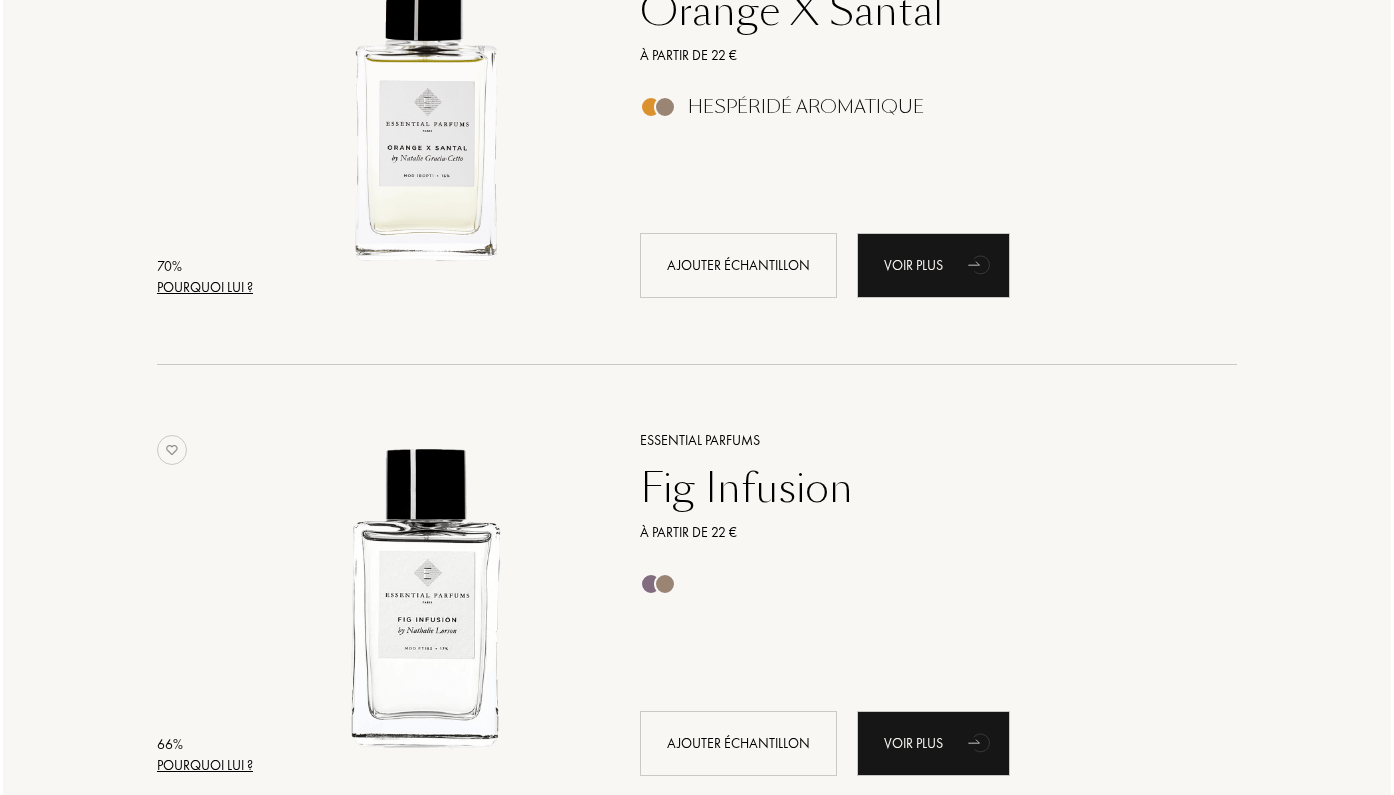 scroll, scrollTop: 2343, scrollLeft: 0, axis: vertical 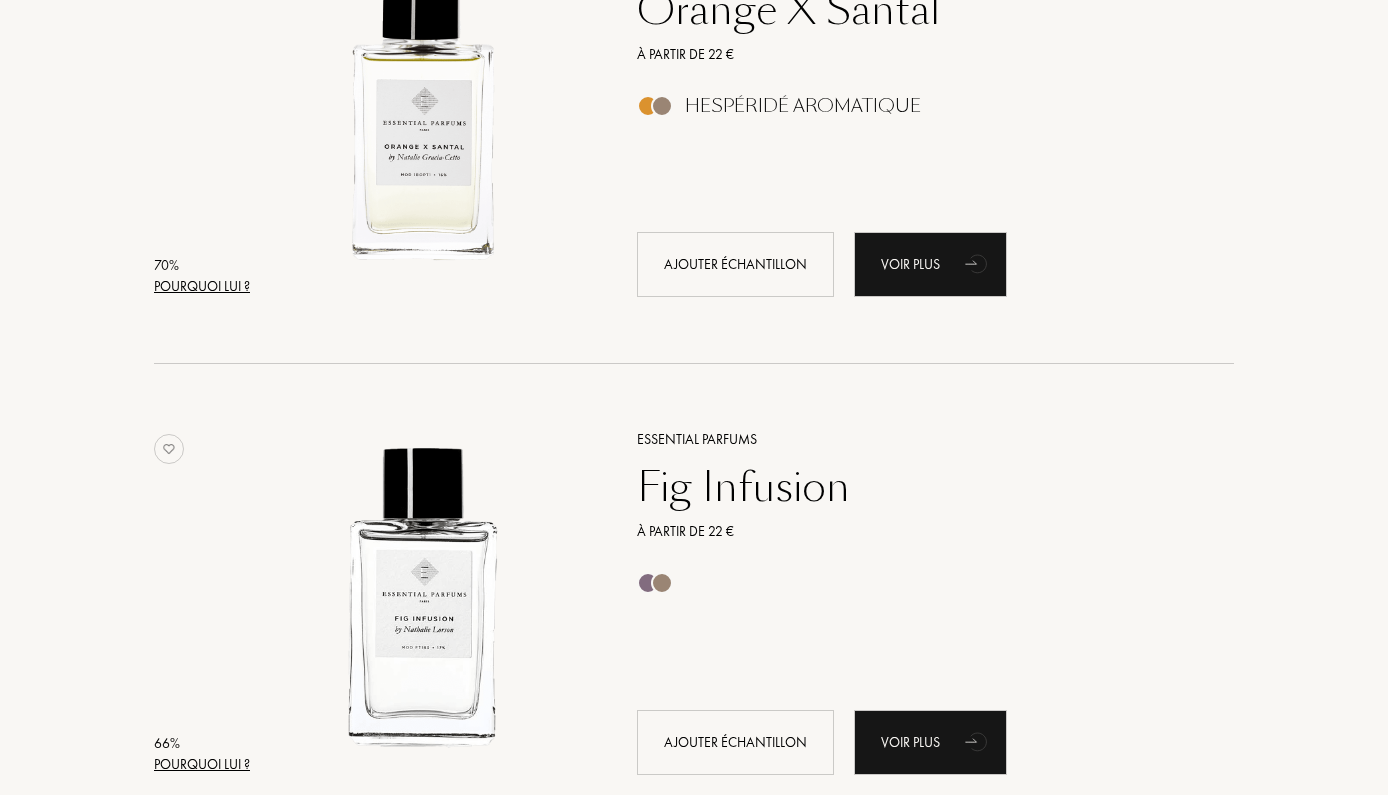 click on "Pourquoi lui ?" at bounding box center (202, 286) 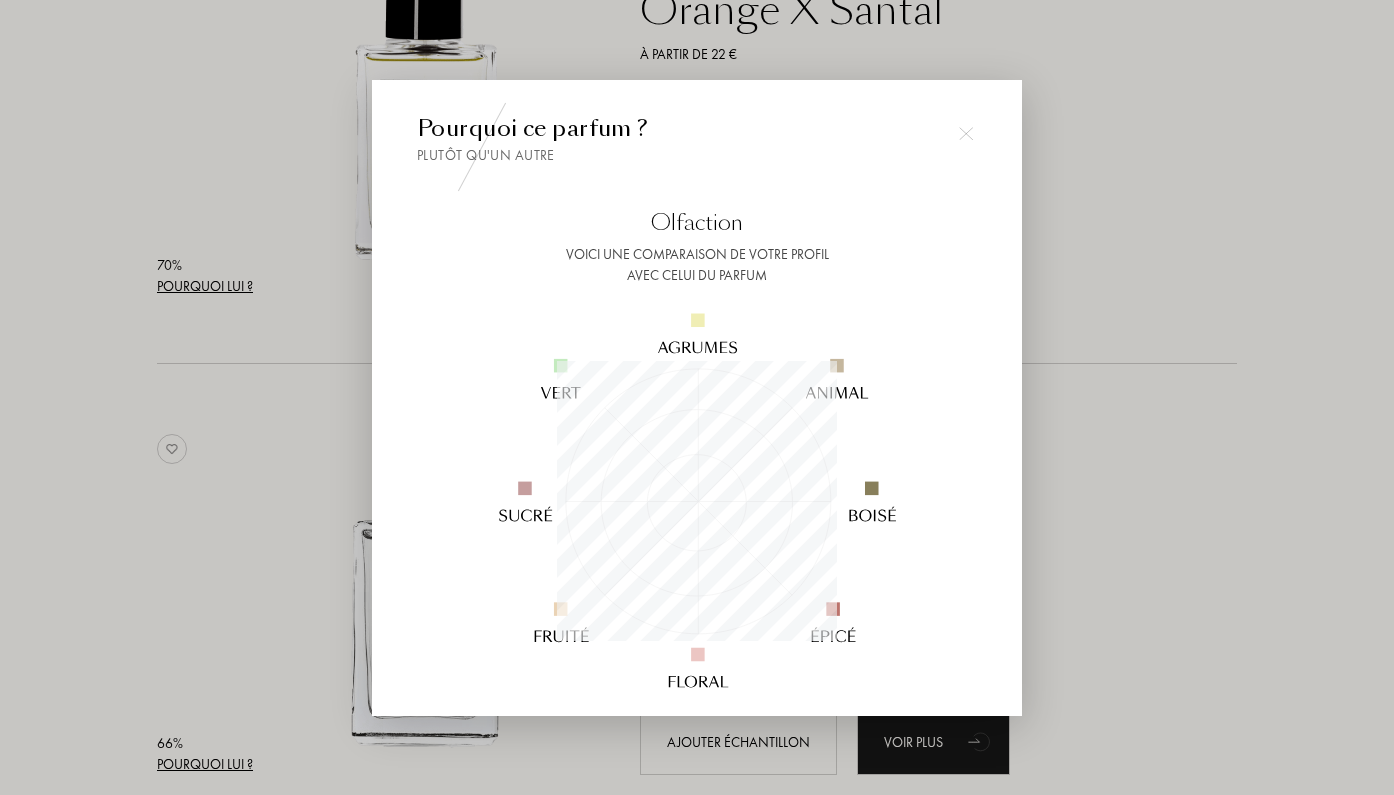 scroll, scrollTop: 999720, scrollLeft: 999720, axis: both 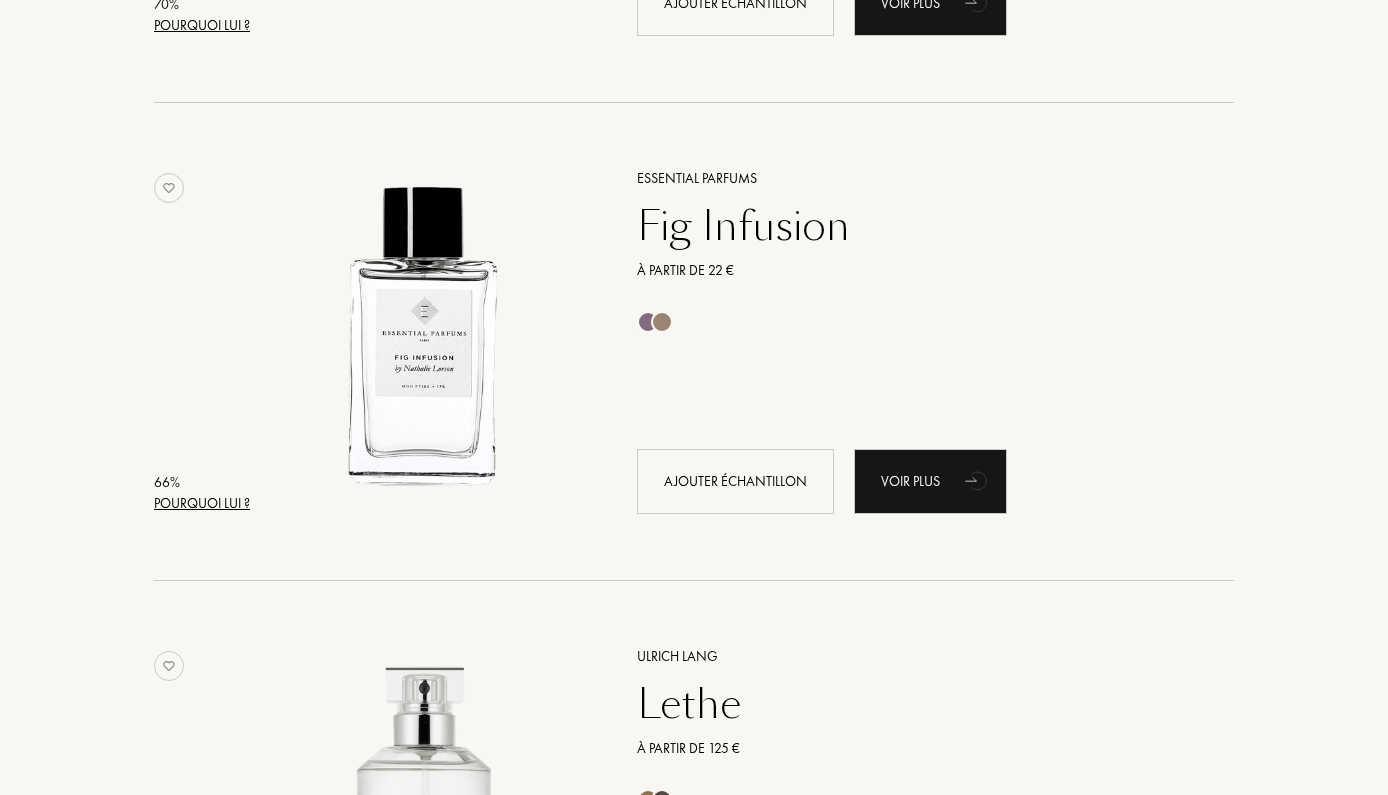 click on "66 %" at bounding box center (202, 482) 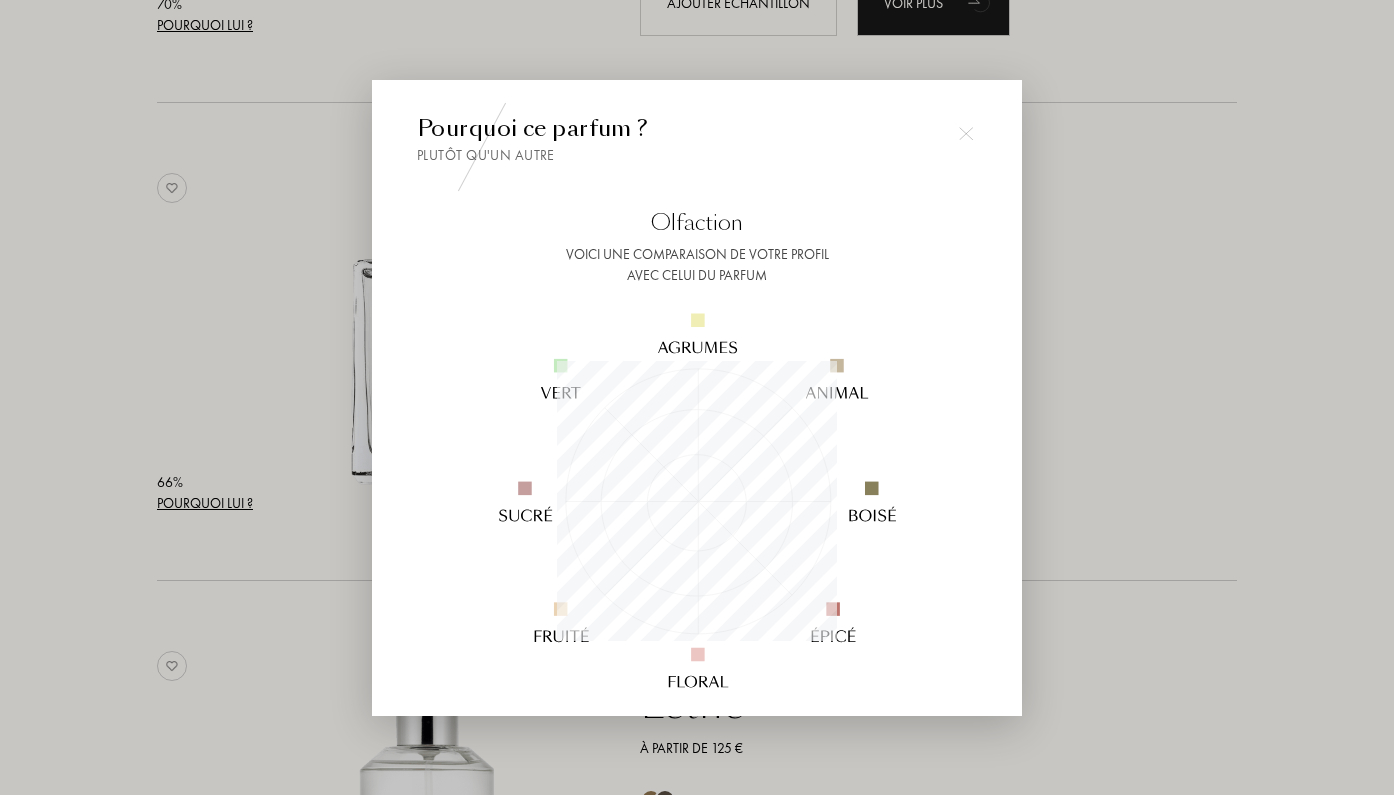 scroll, scrollTop: 999720, scrollLeft: 999720, axis: both 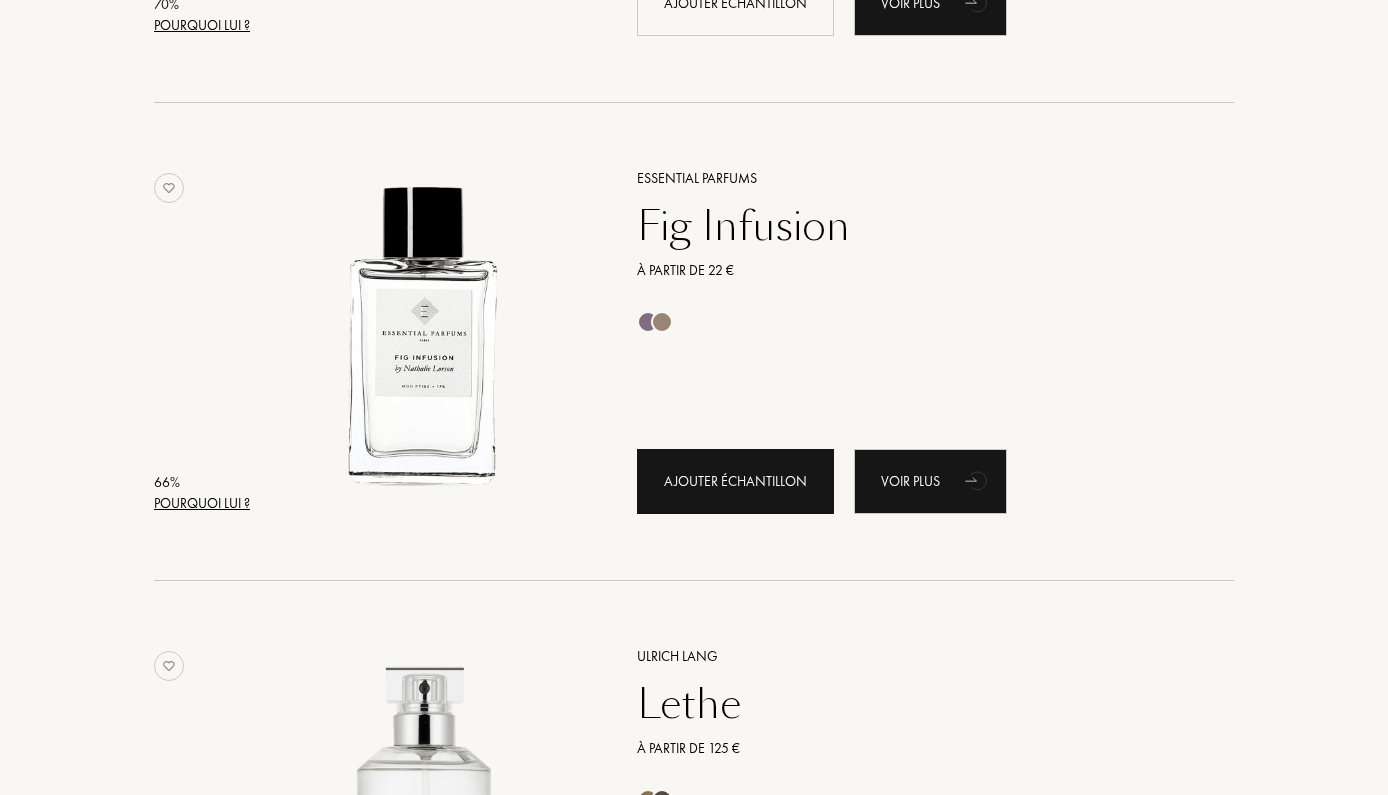 click on "Ajouter échantillon" at bounding box center (735, 481) 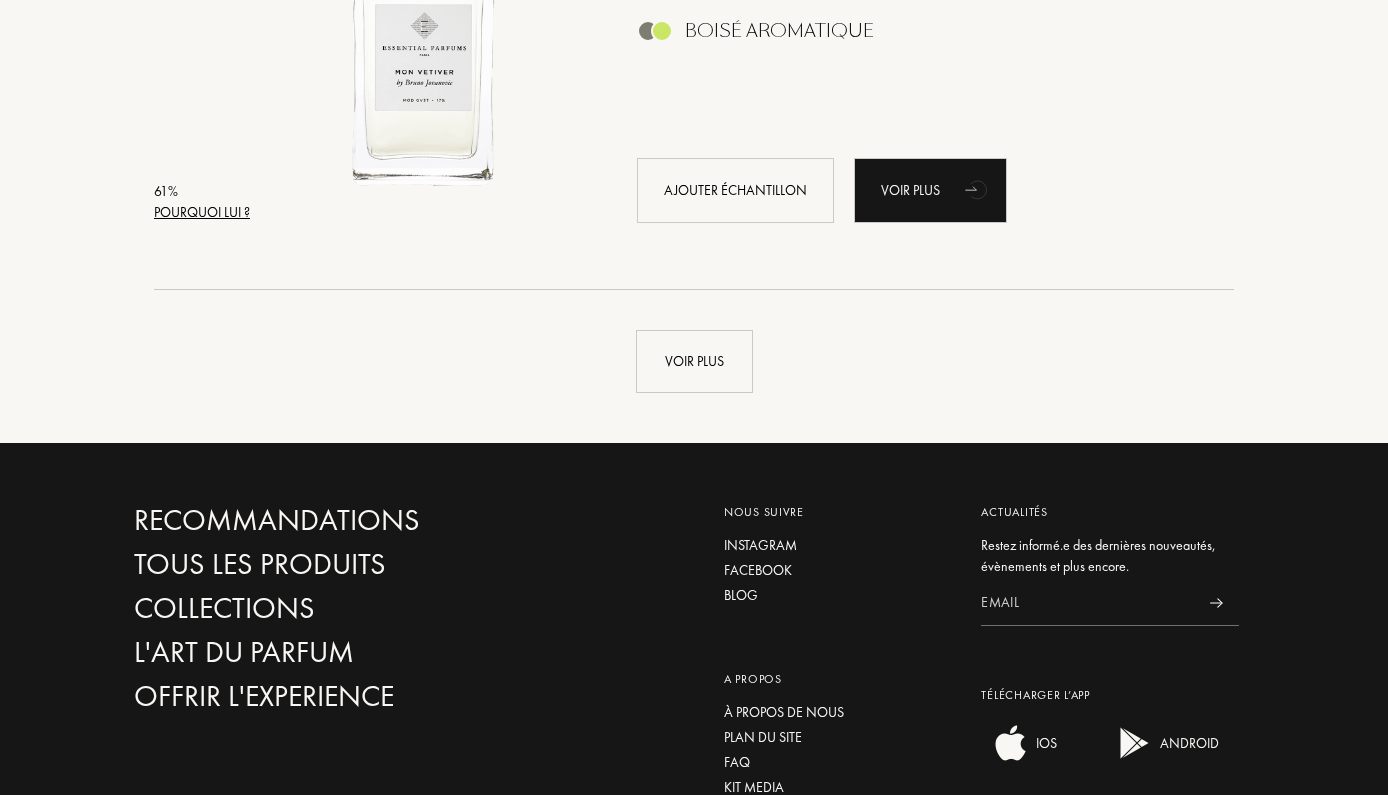 scroll, scrollTop: 4775, scrollLeft: 0, axis: vertical 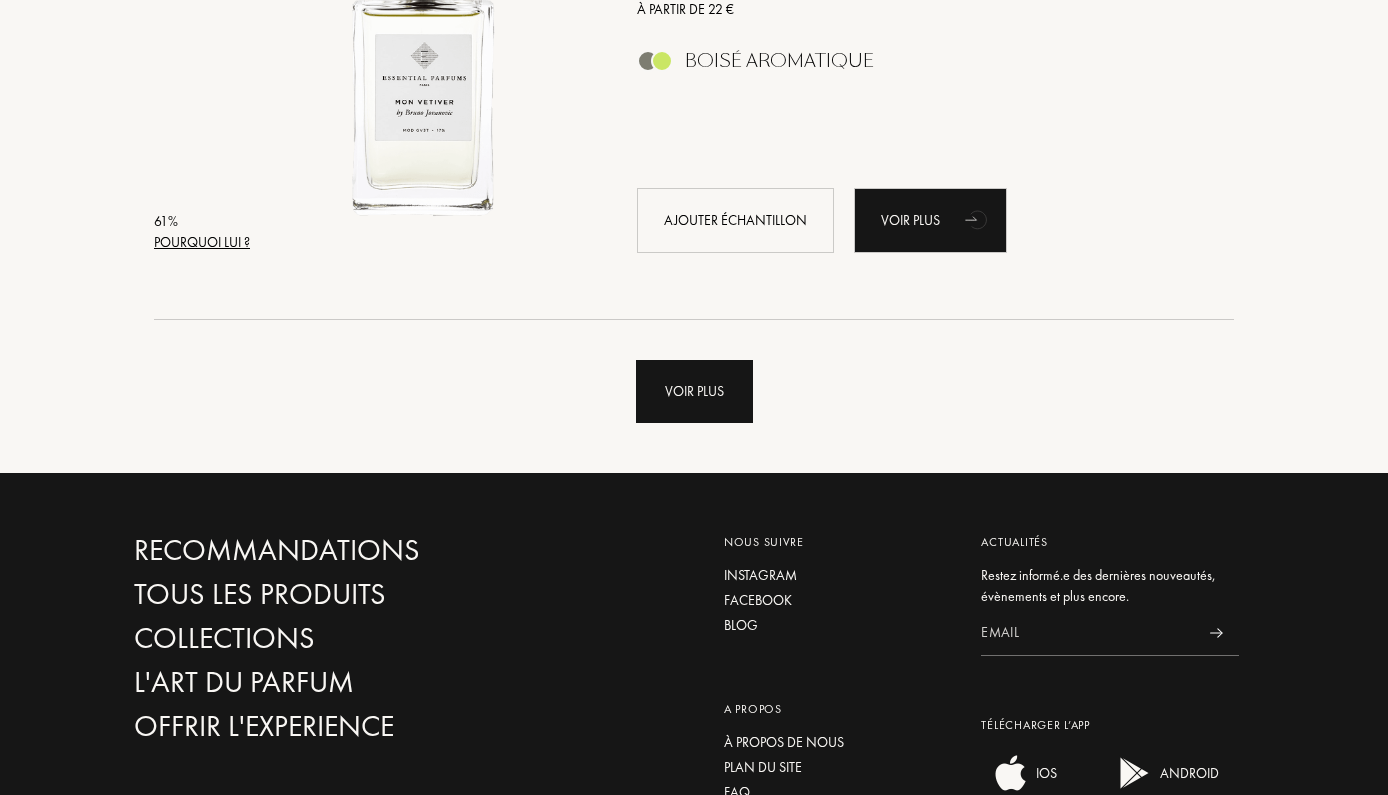 click on "Voir plus" at bounding box center (694, 391) 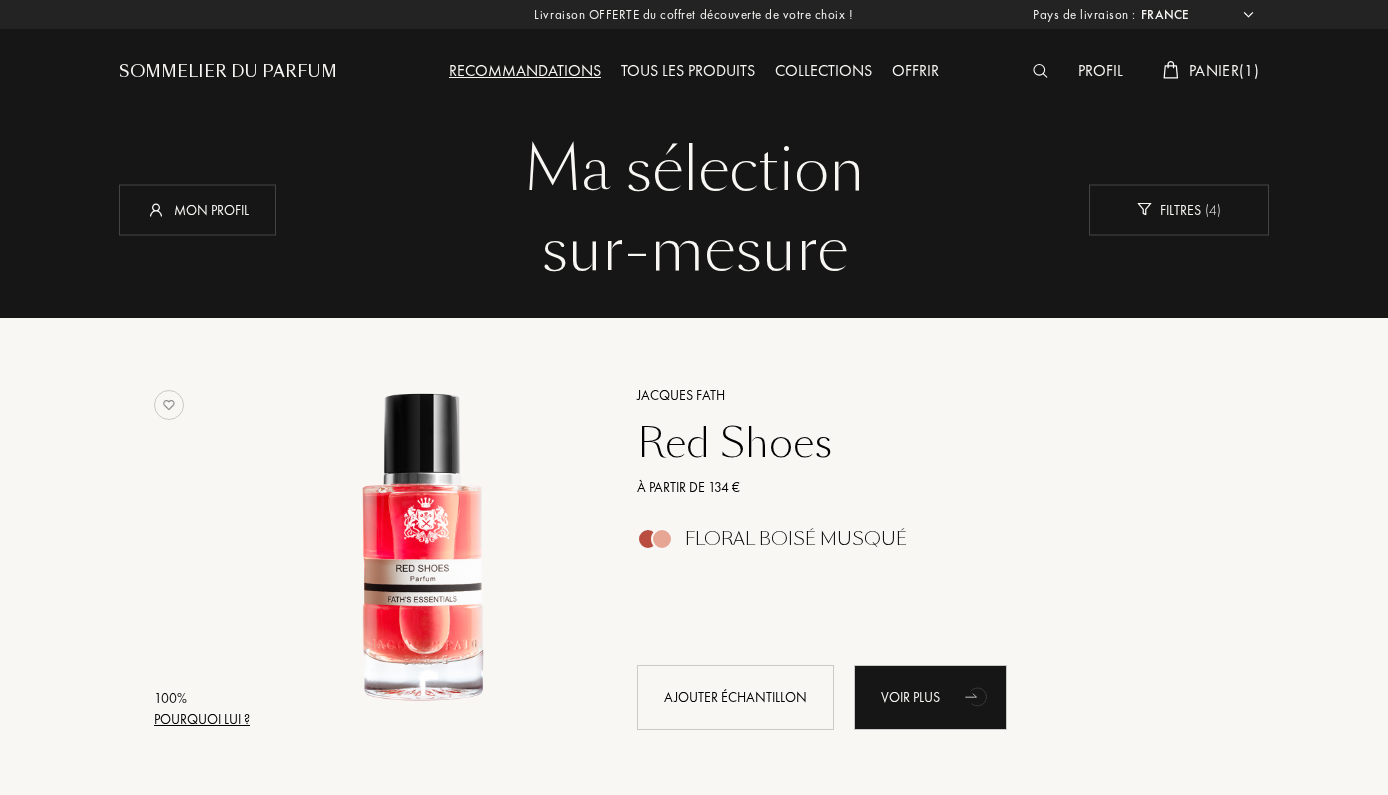 scroll, scrollTop: 0, scrollLeft: 0, axis: both 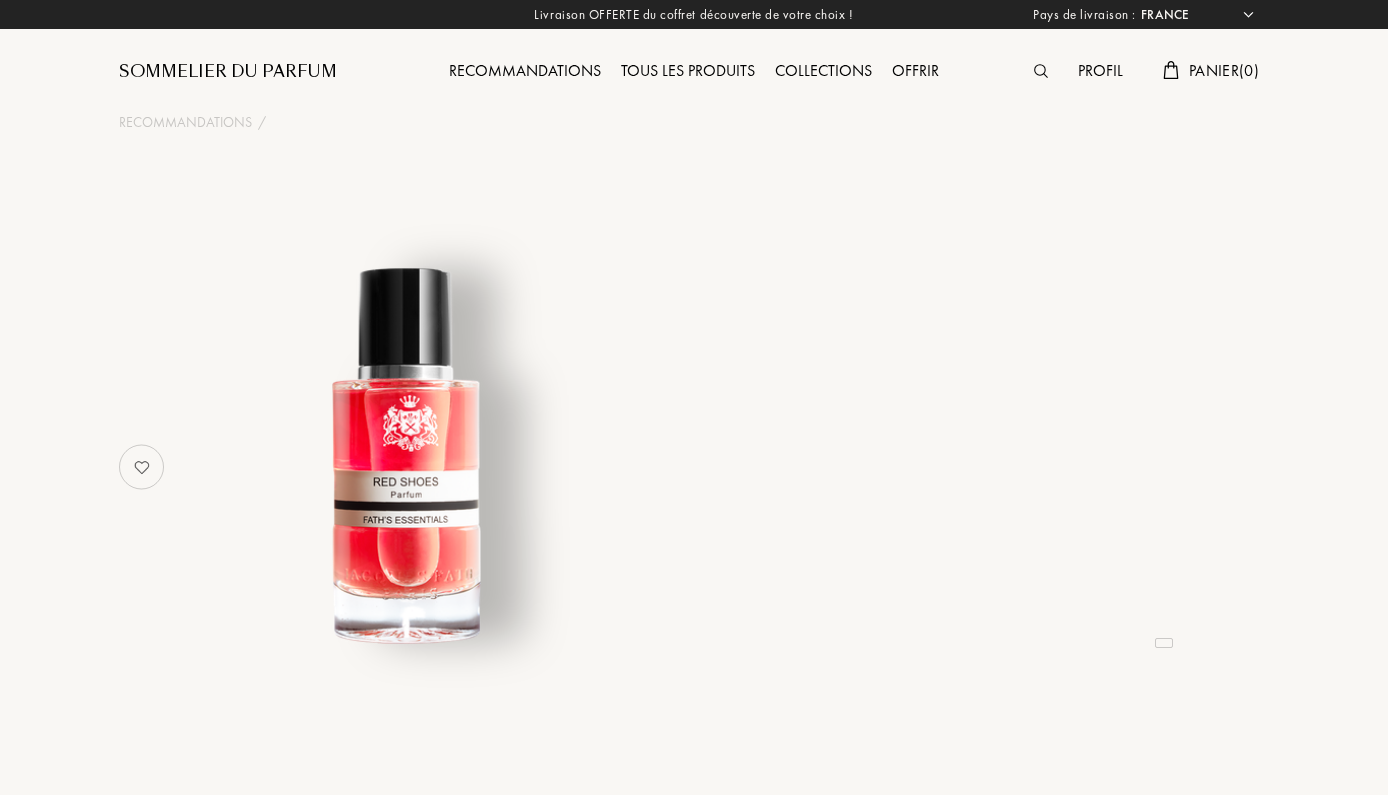 select on "FR" 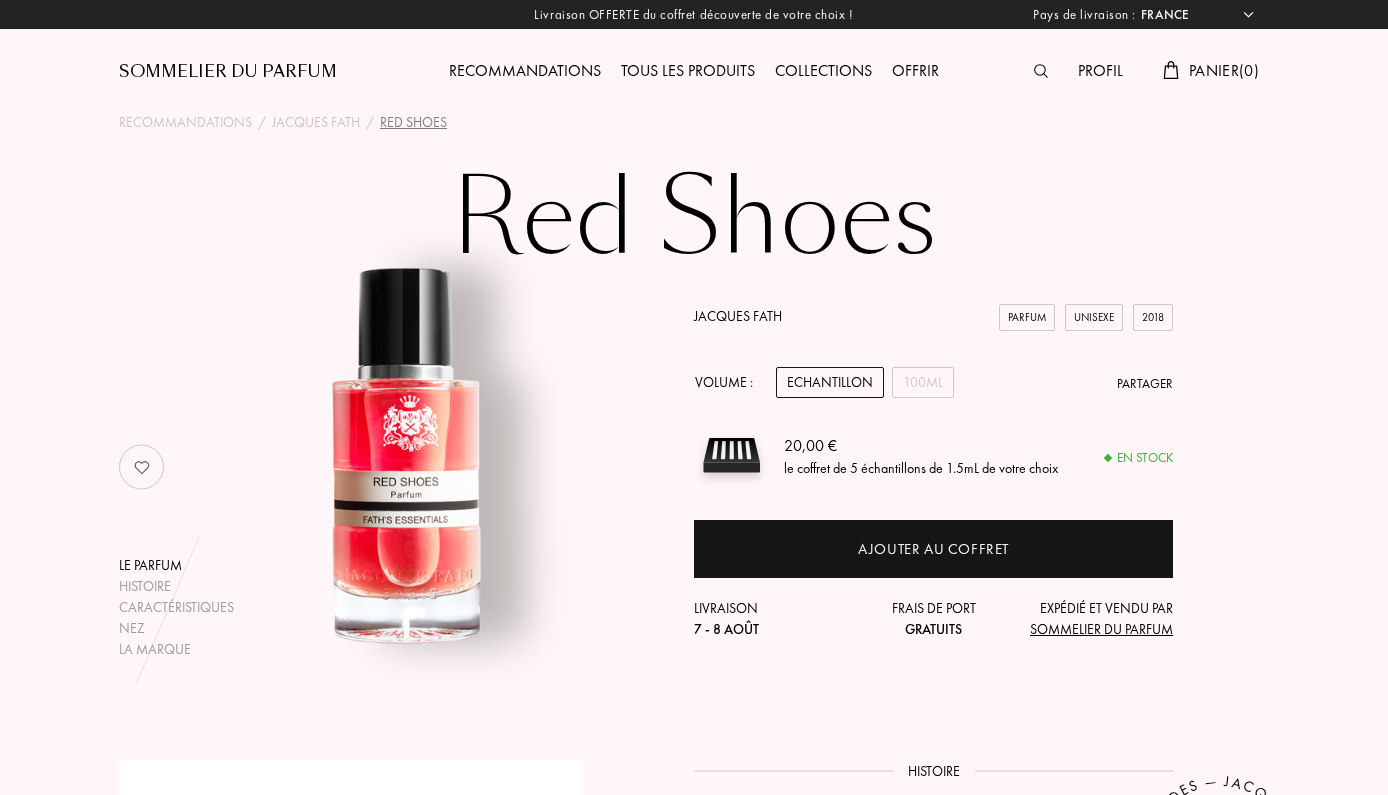 scroll, scrollTop: 0, scrollLeft: 0, axis: both 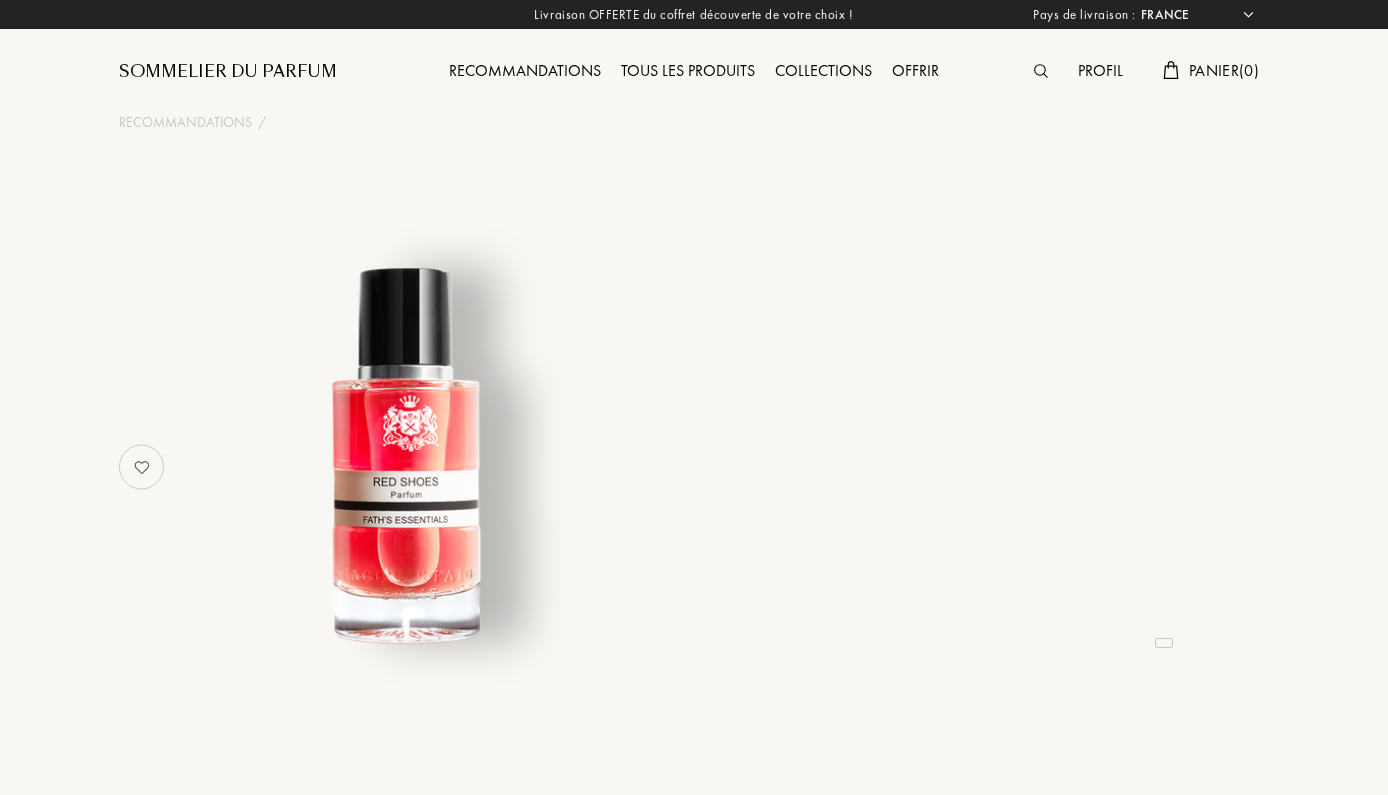 select on "FR" 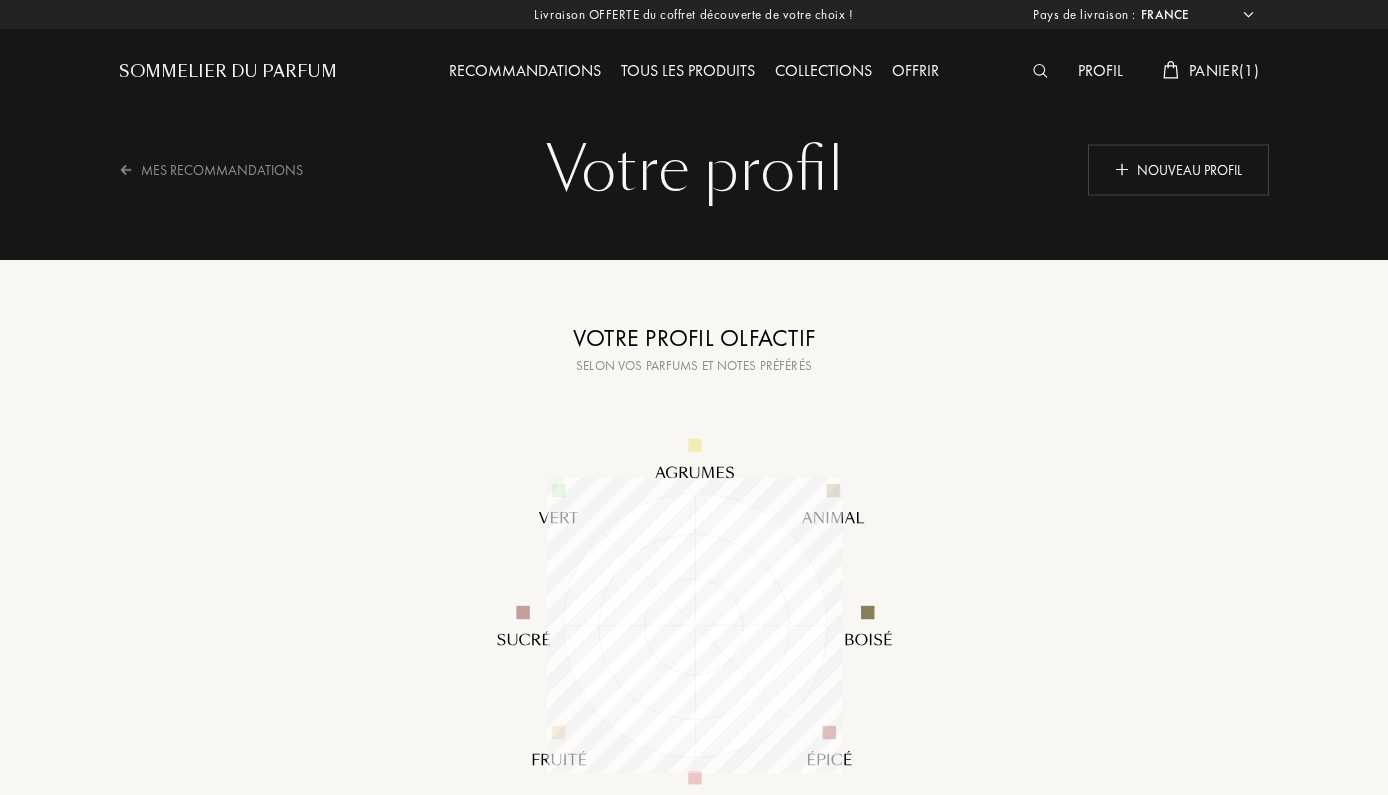 select on "FR" 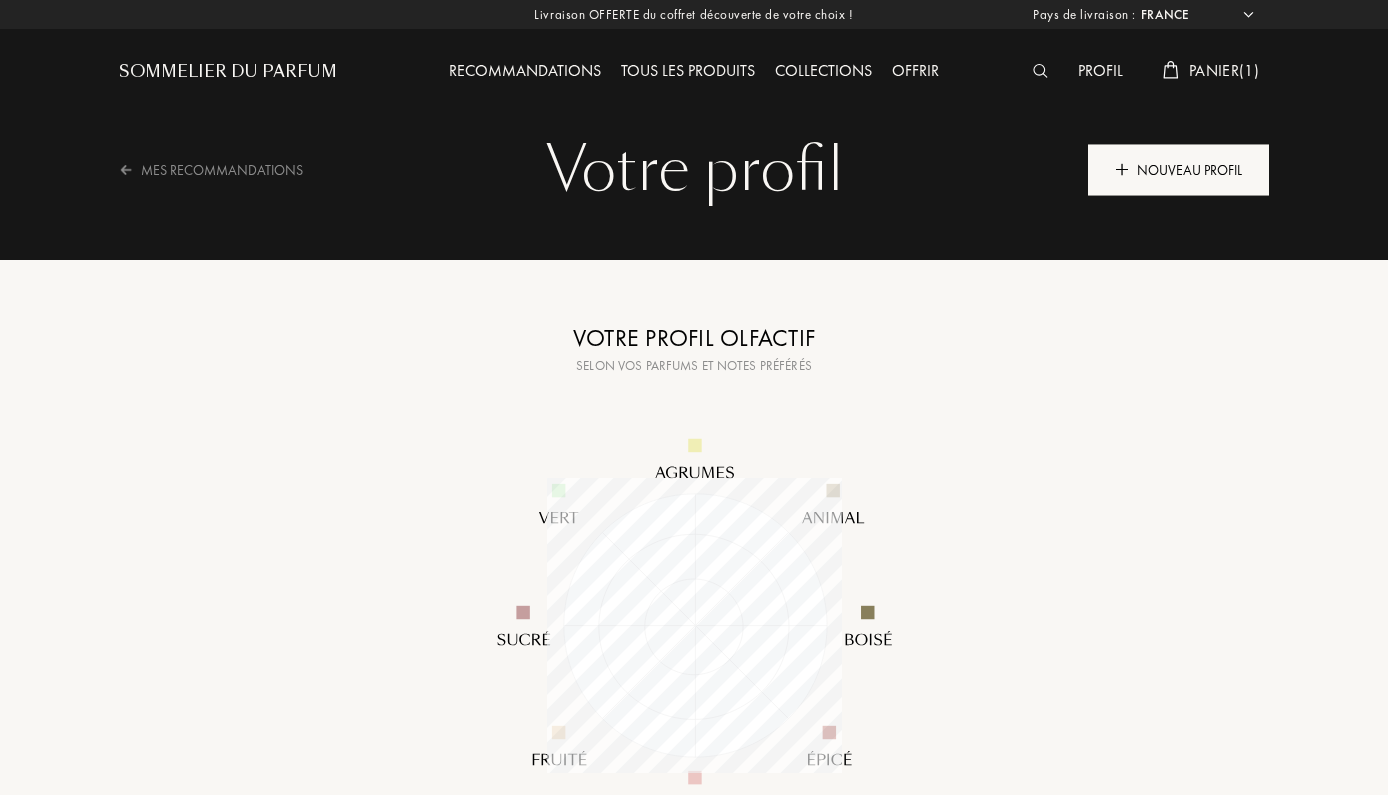 click on "Nouveau profil" at bounding box center (1178, 169) 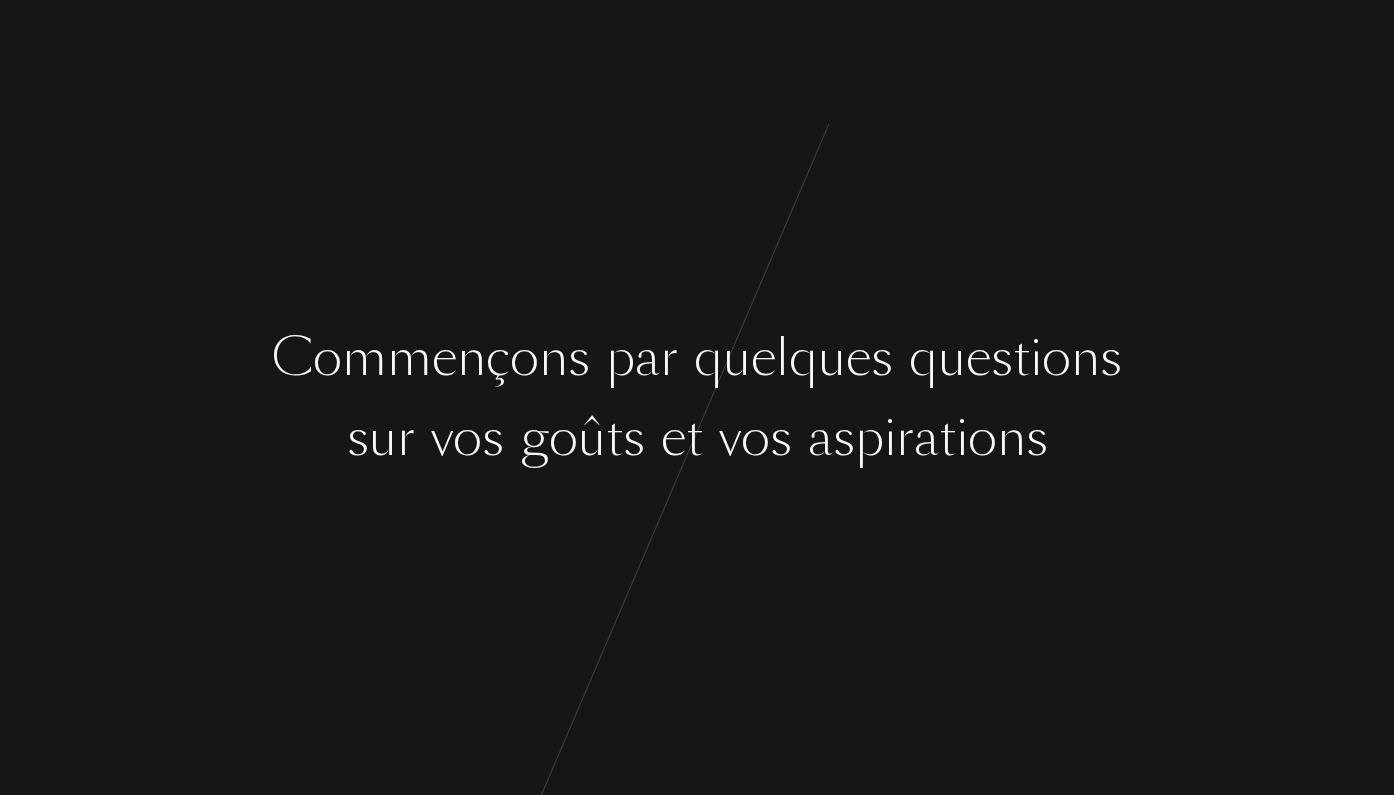 scroll, scrollTop: 0, scrollLeft: 0, axis: both 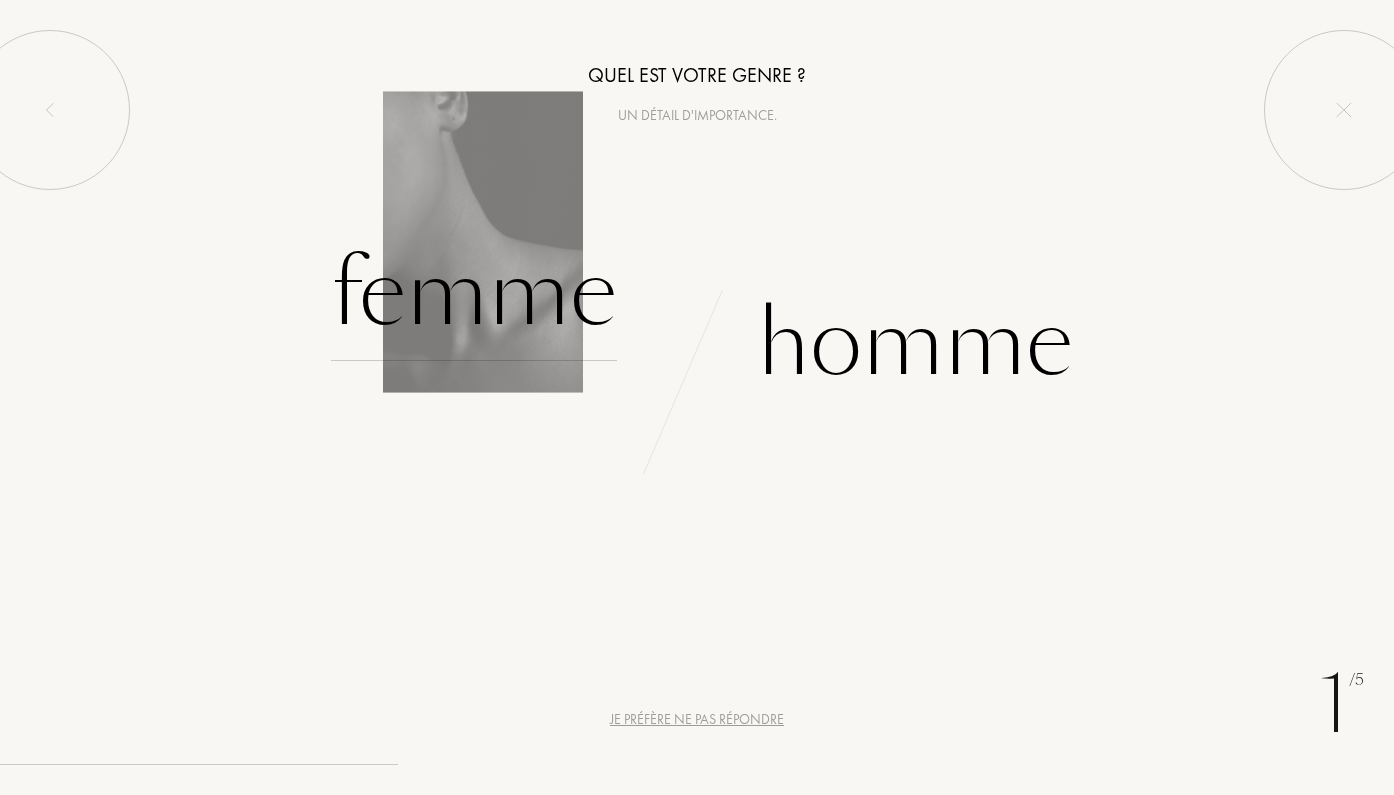 click on "Femme" at bounding box center [474, 293] 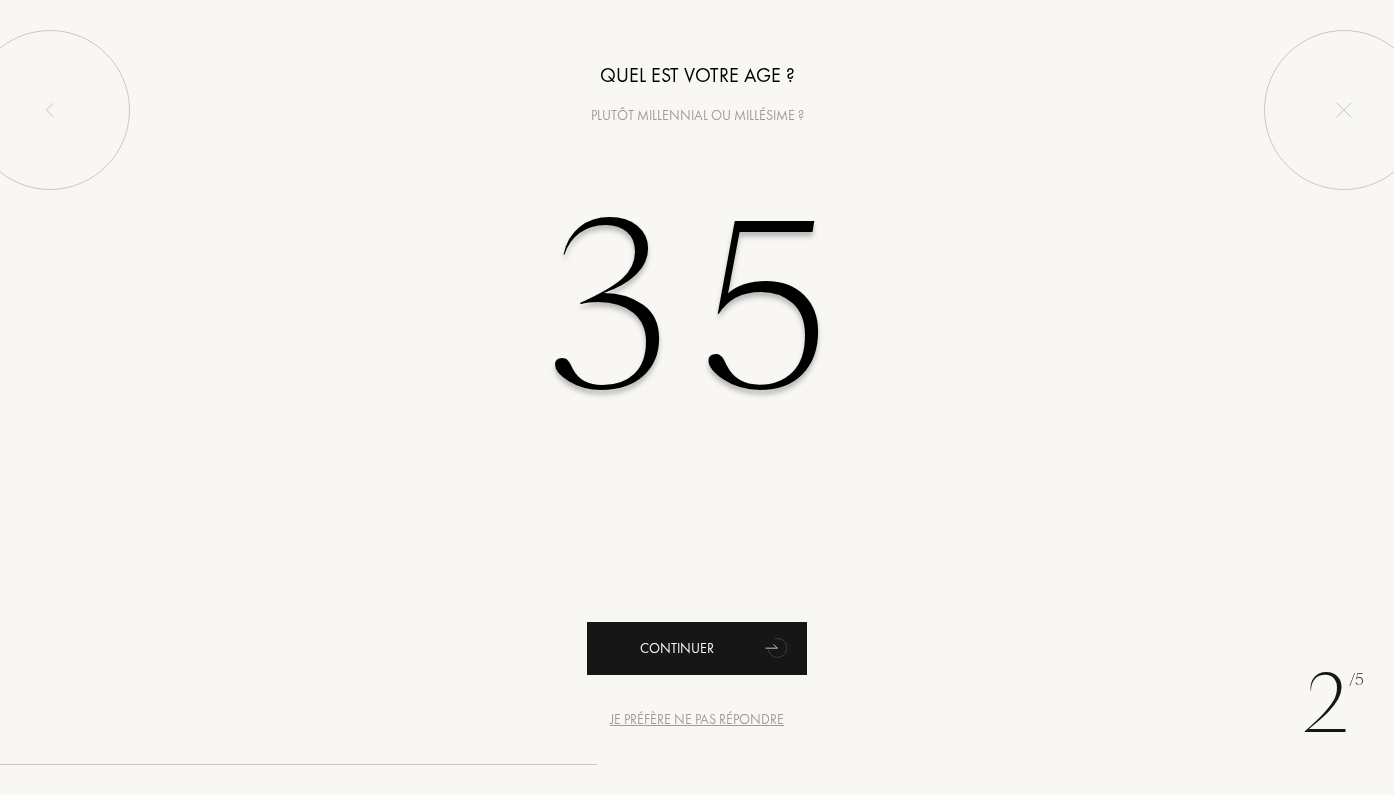 type on "35" 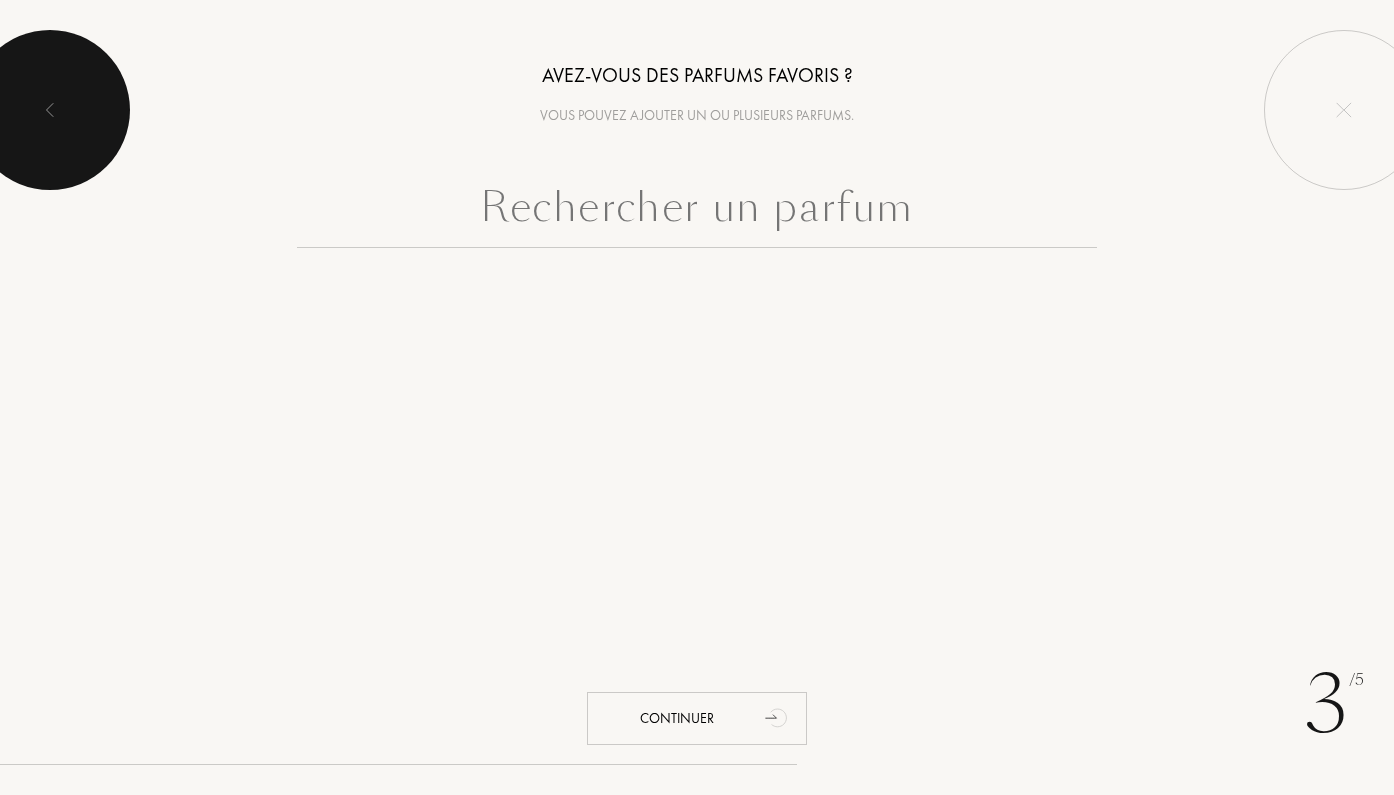 click at bounding box center (50, 110) 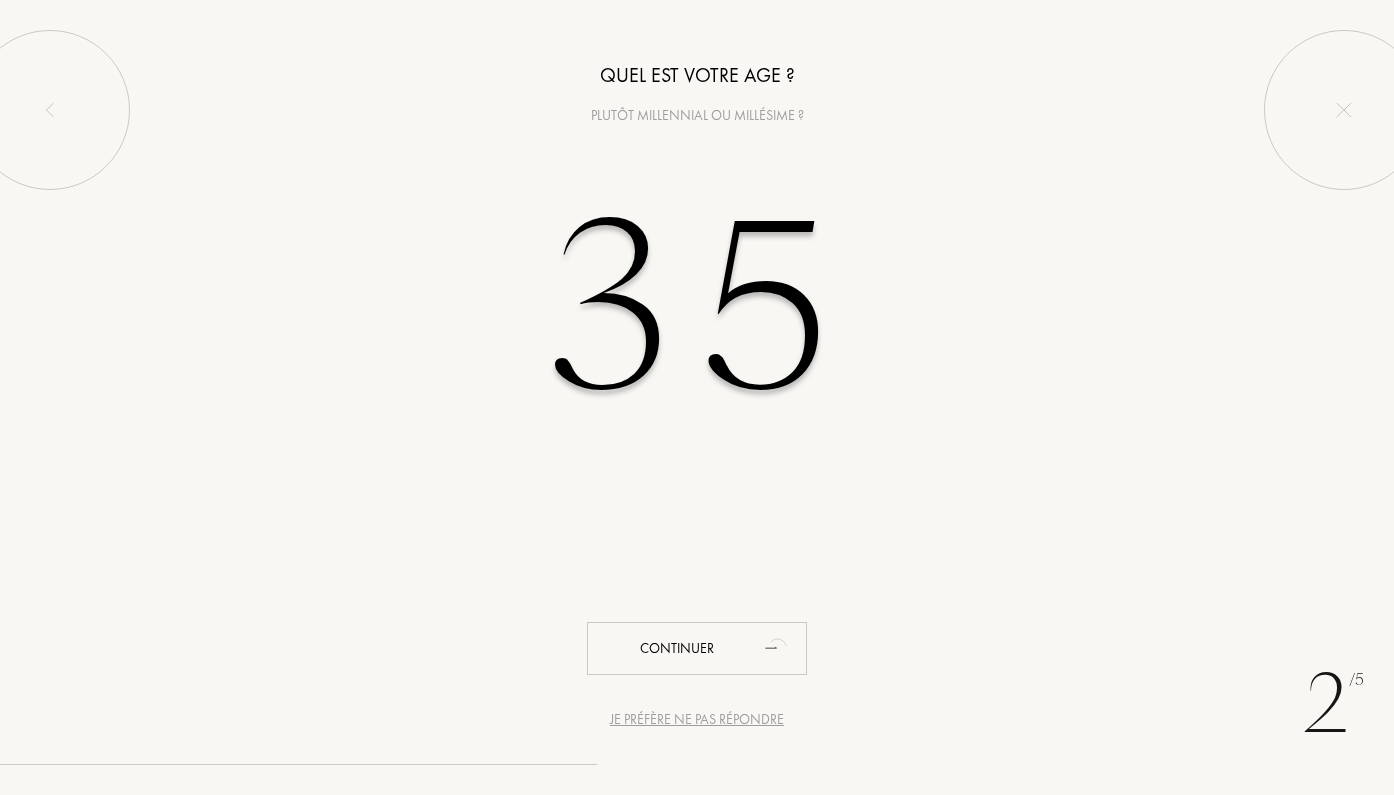 click on "Je préfère ne pas répondre" at bounding box center [697, 719] 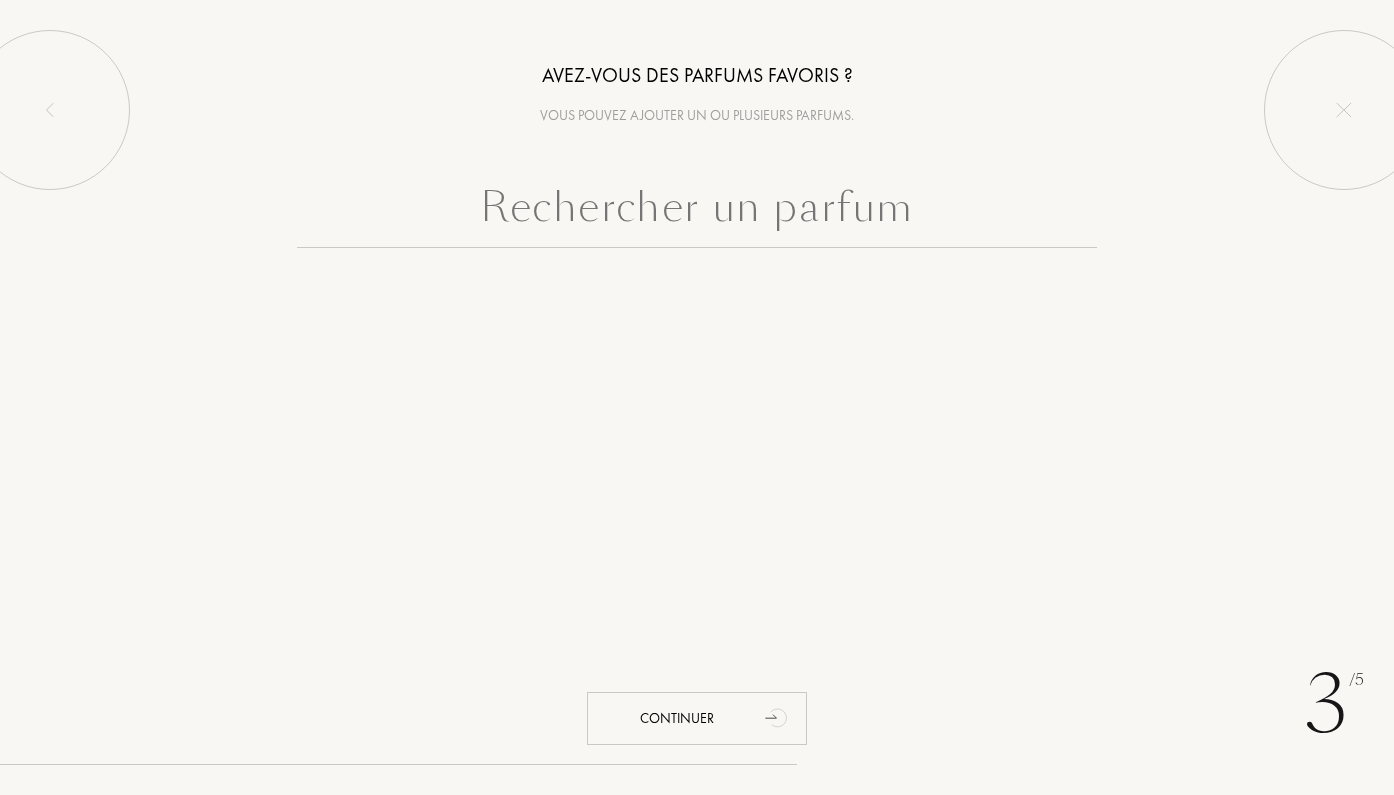 click at bounding box center (697, 212) 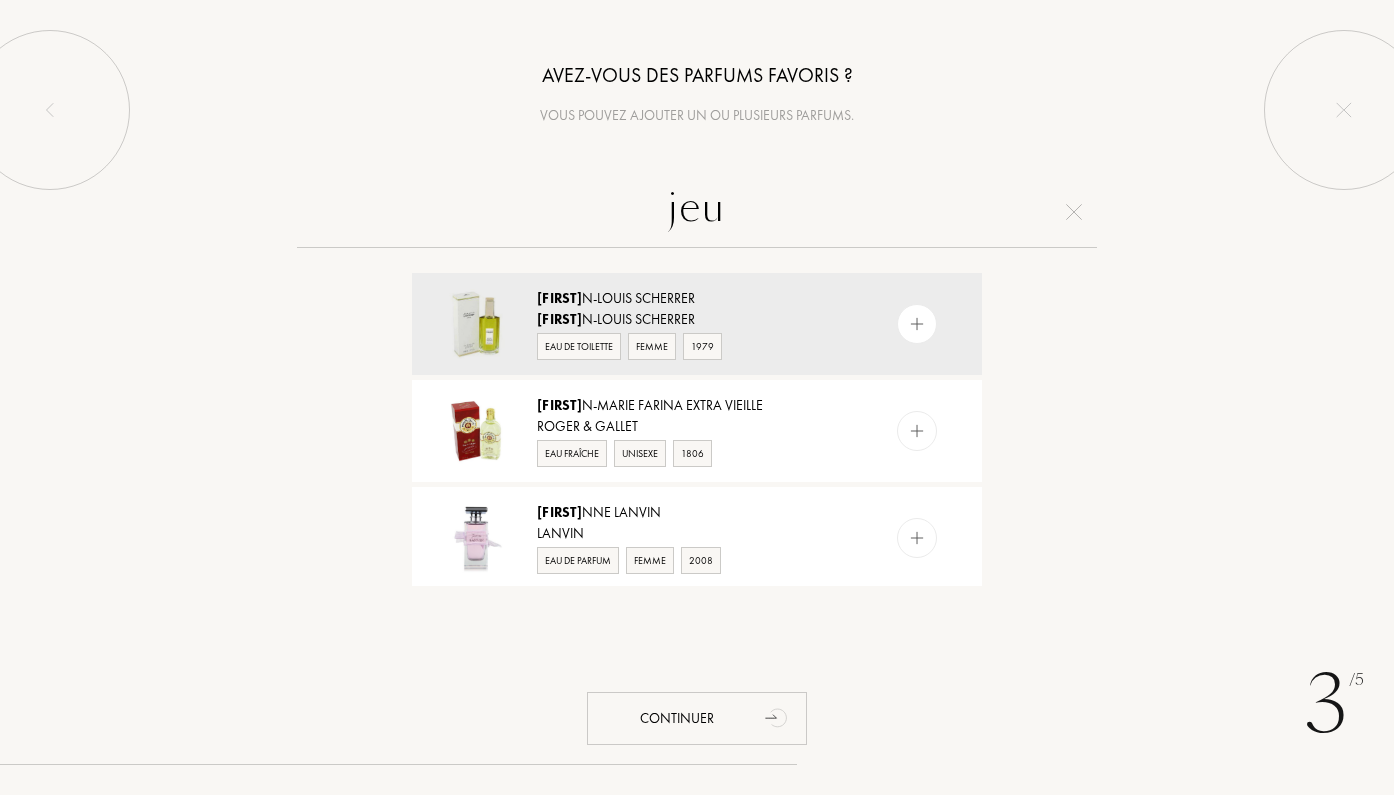 type on "jeu" 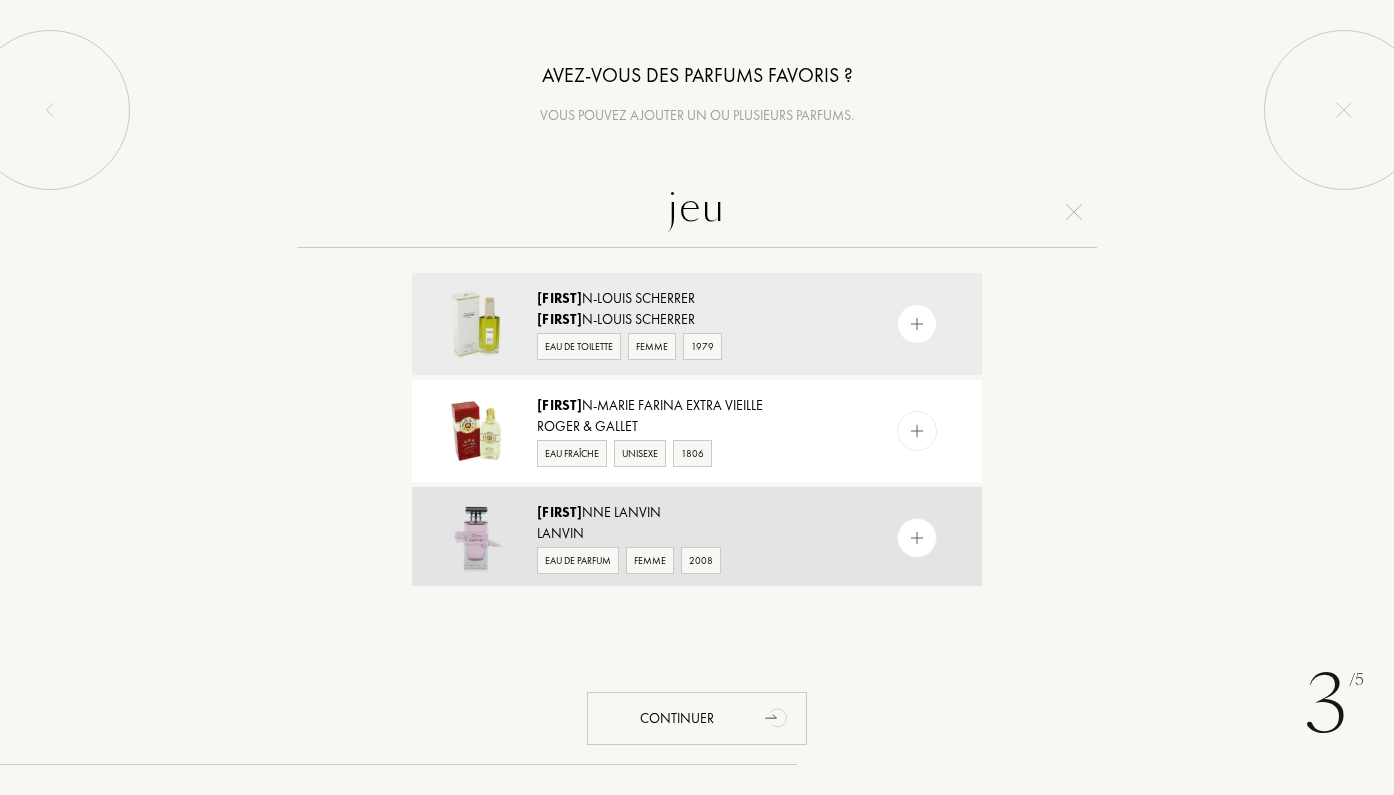 drag, startPoint x: 716, startPoint y: 187, endPoint x: 922, endPoint y: 532, distance: 401.8221 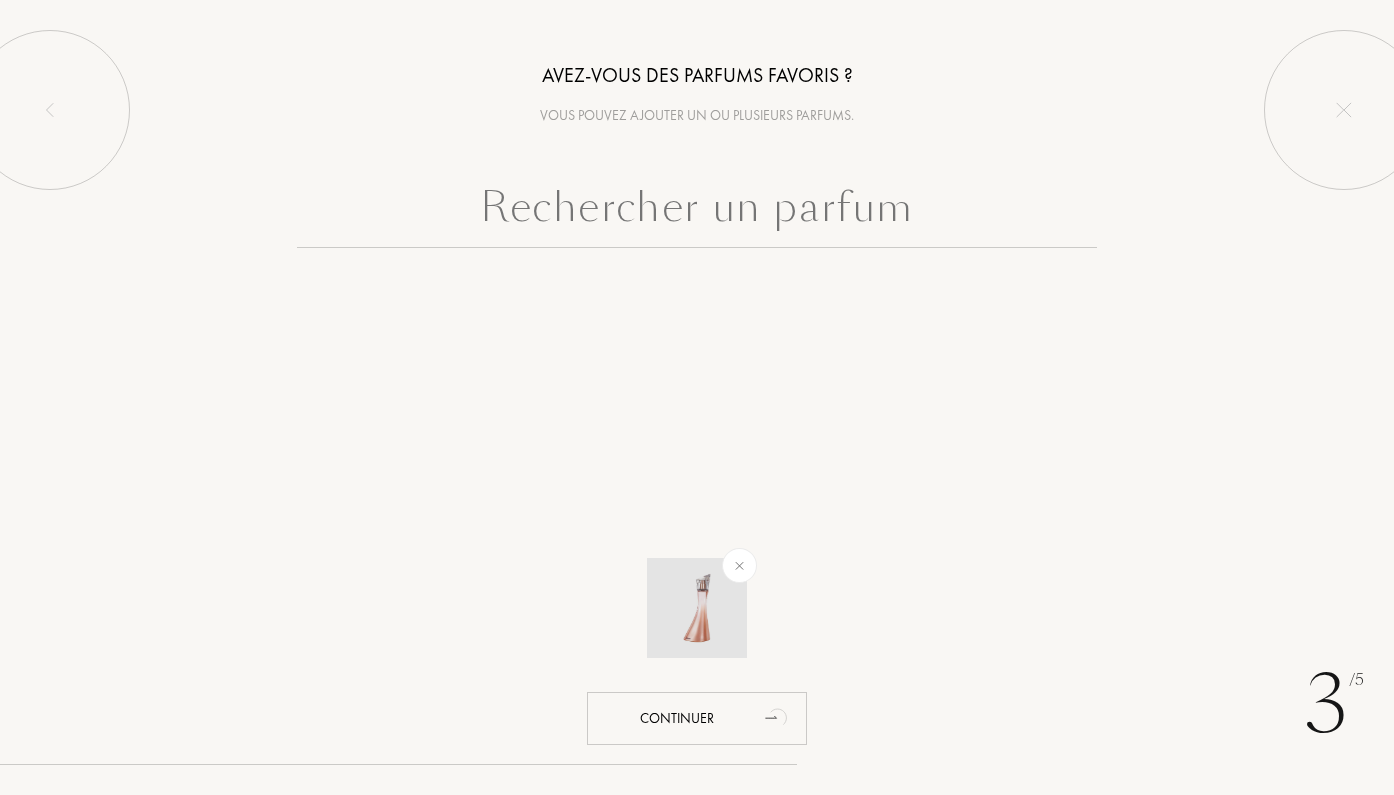 click at bounding box center (739, 565) 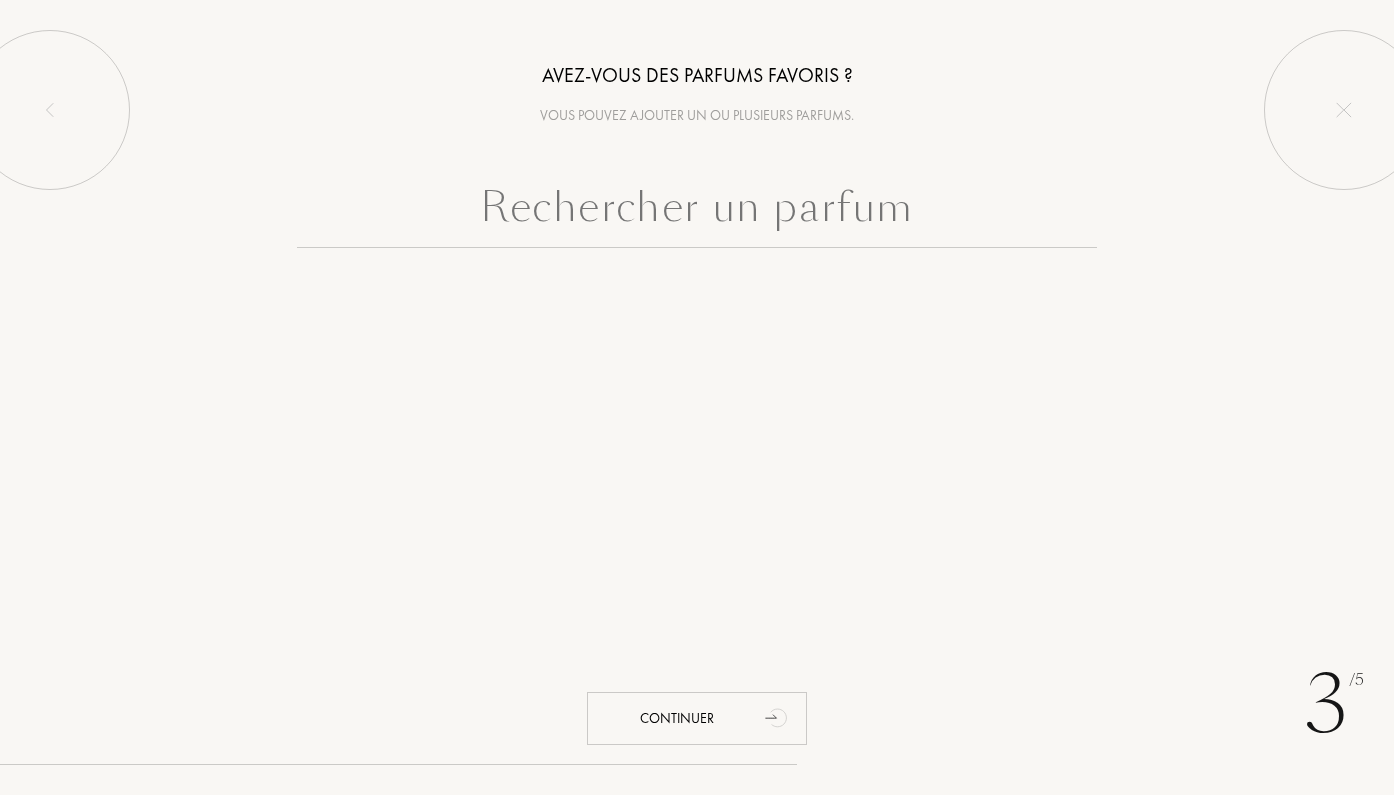 click at bounding box center (697, 212) 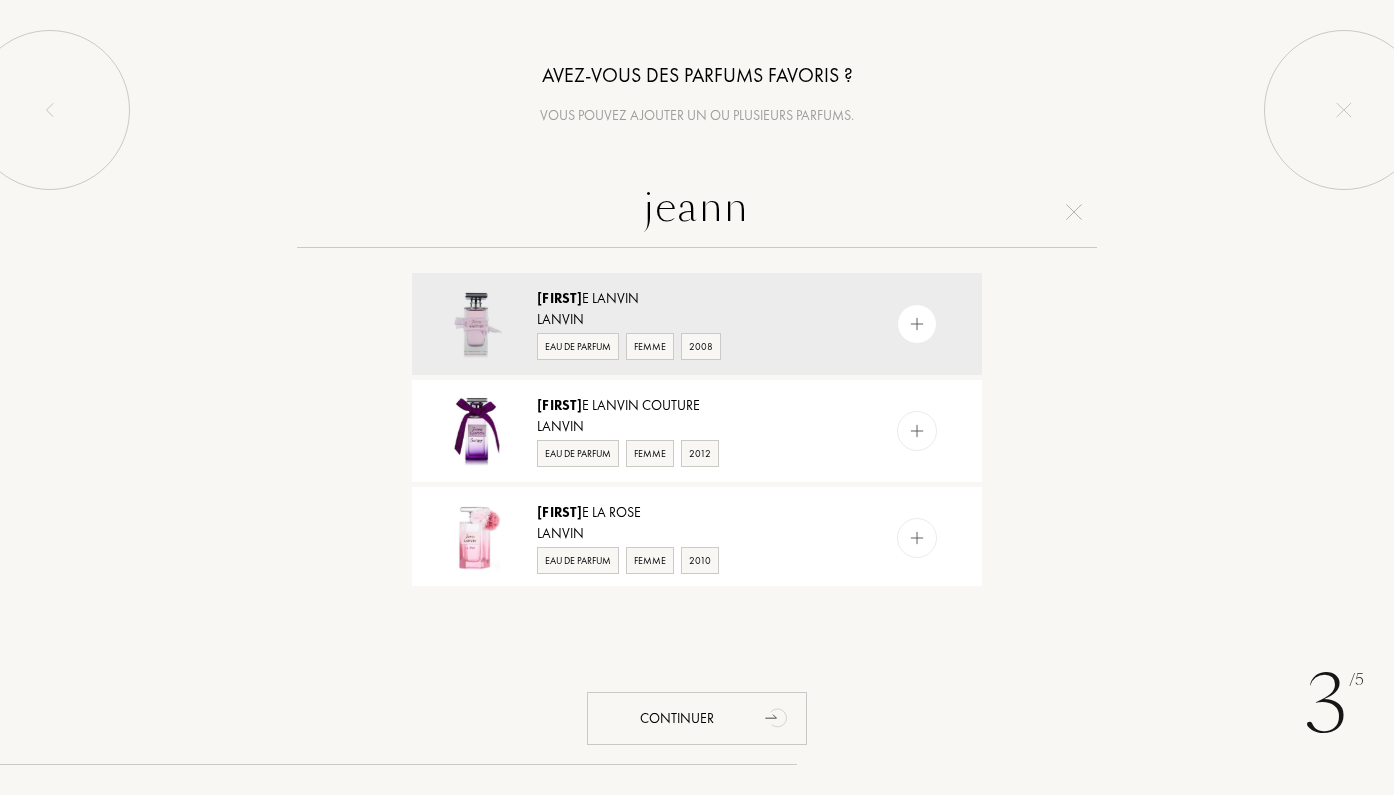 type on "Leann" 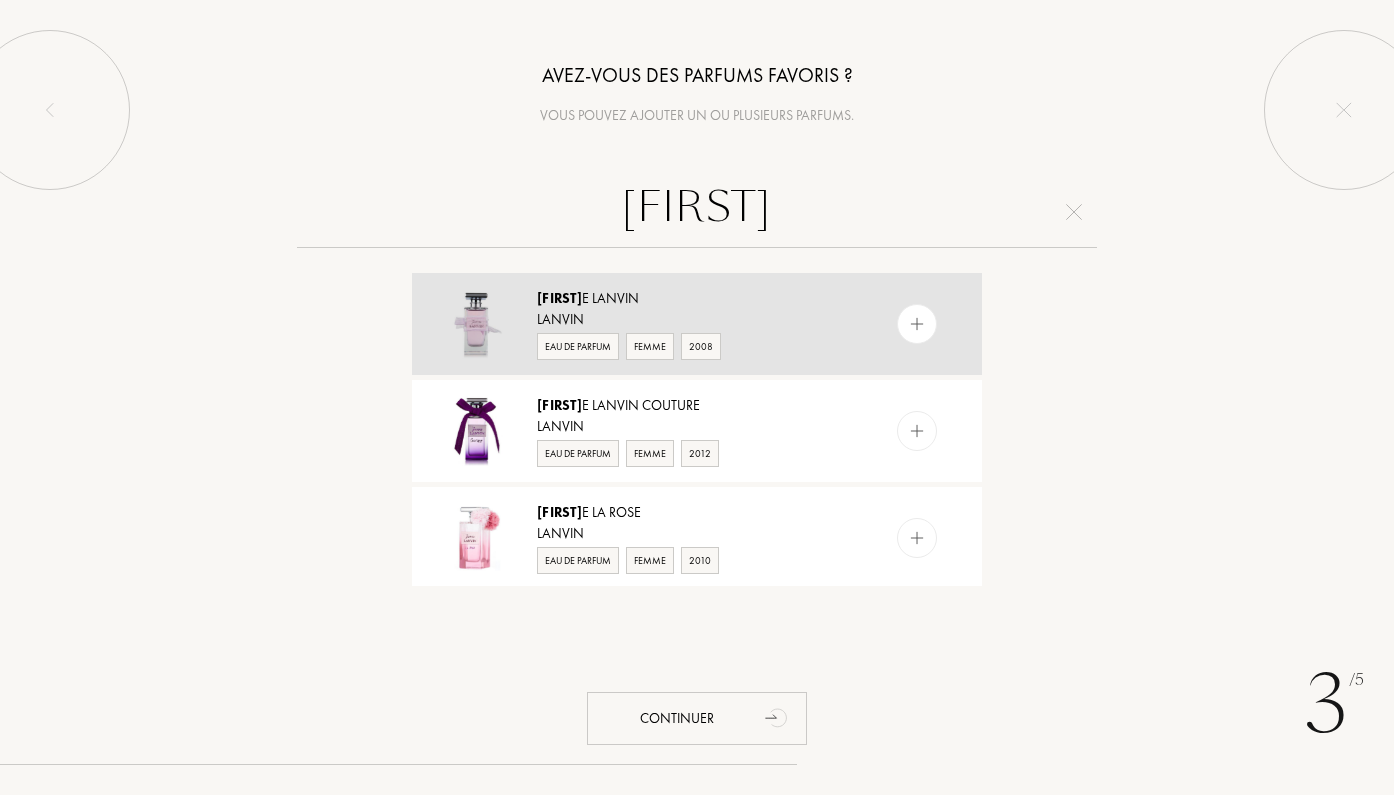 drag, startPoint x: 714, startPoint y: 227, endPoint x: 915, endPoint y: 322, distance: 222.3196 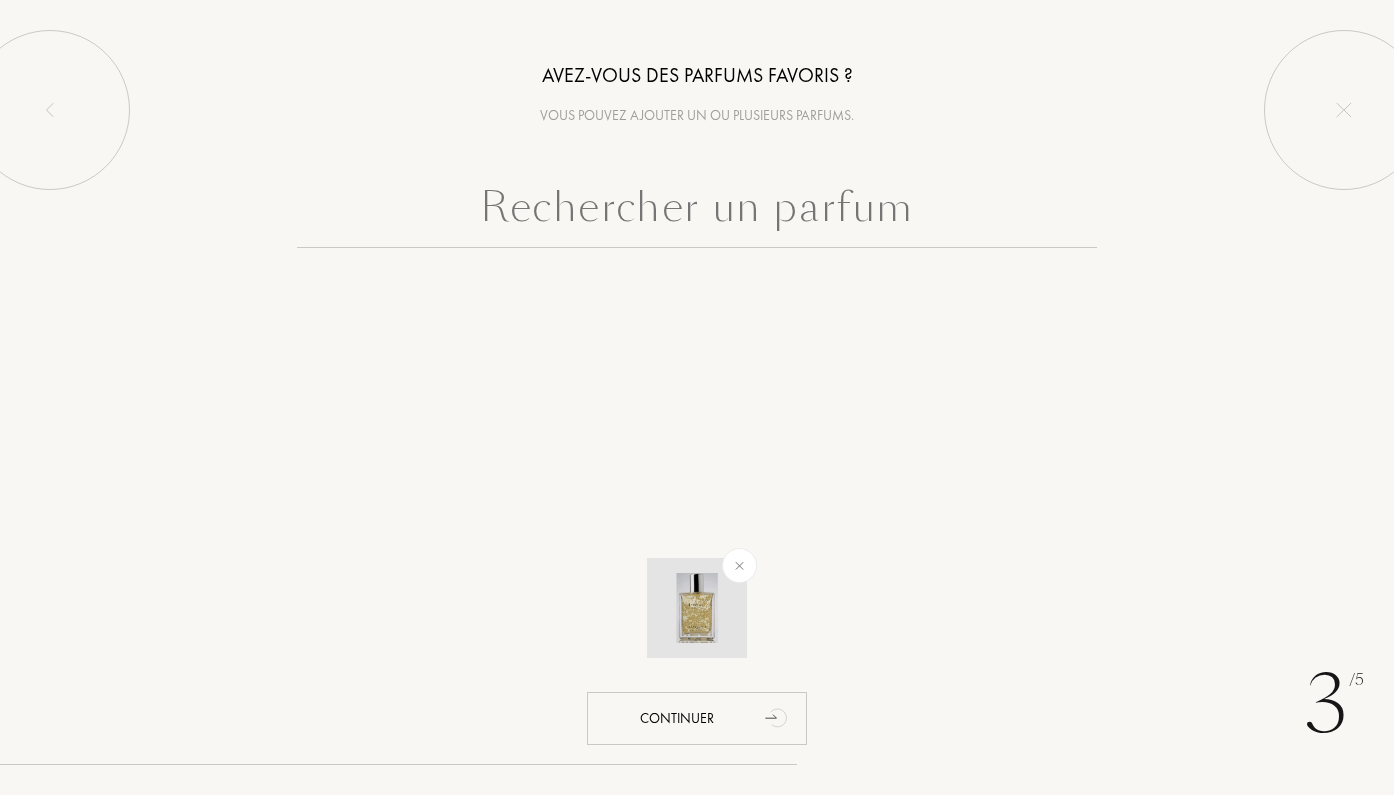 click at bounding box center (739, 565) 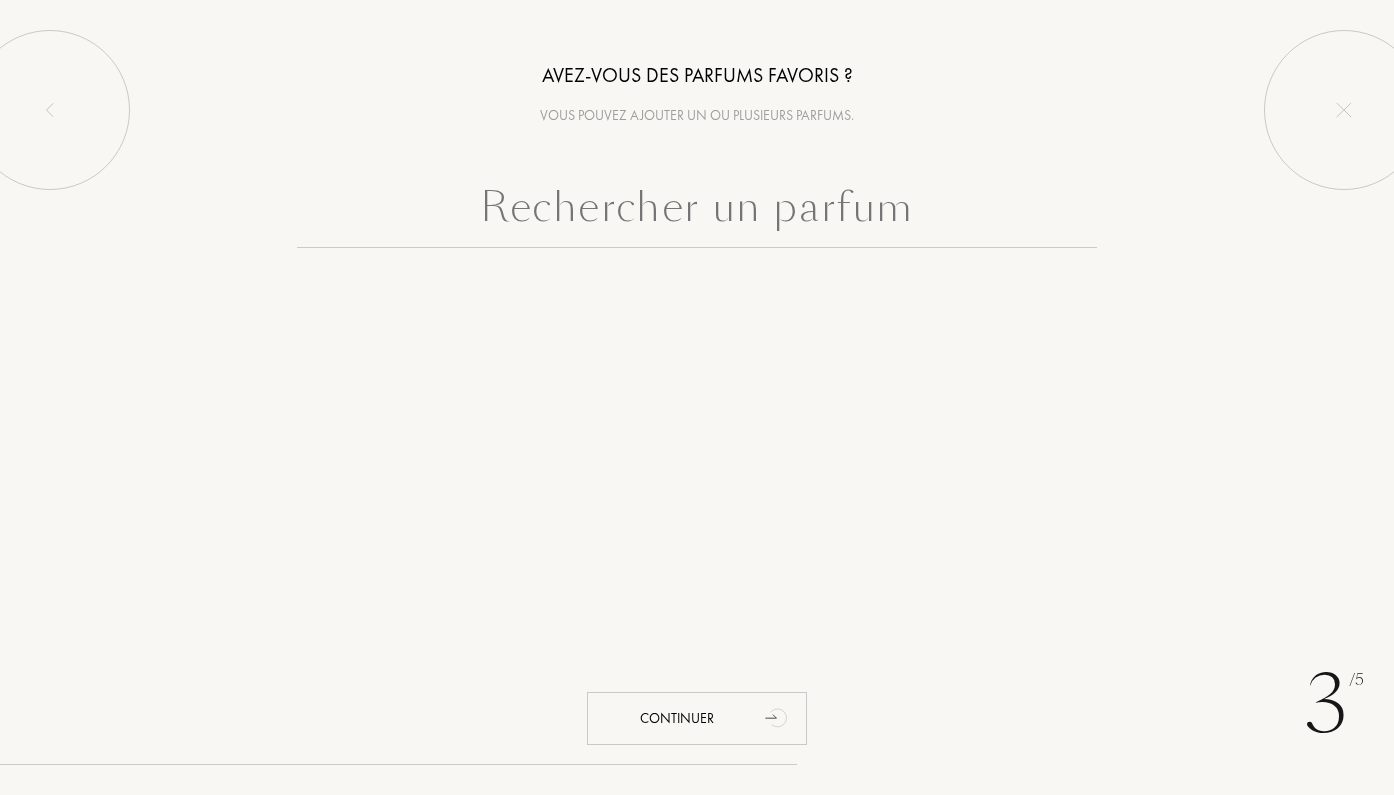 click at bounding box center [697, 212] 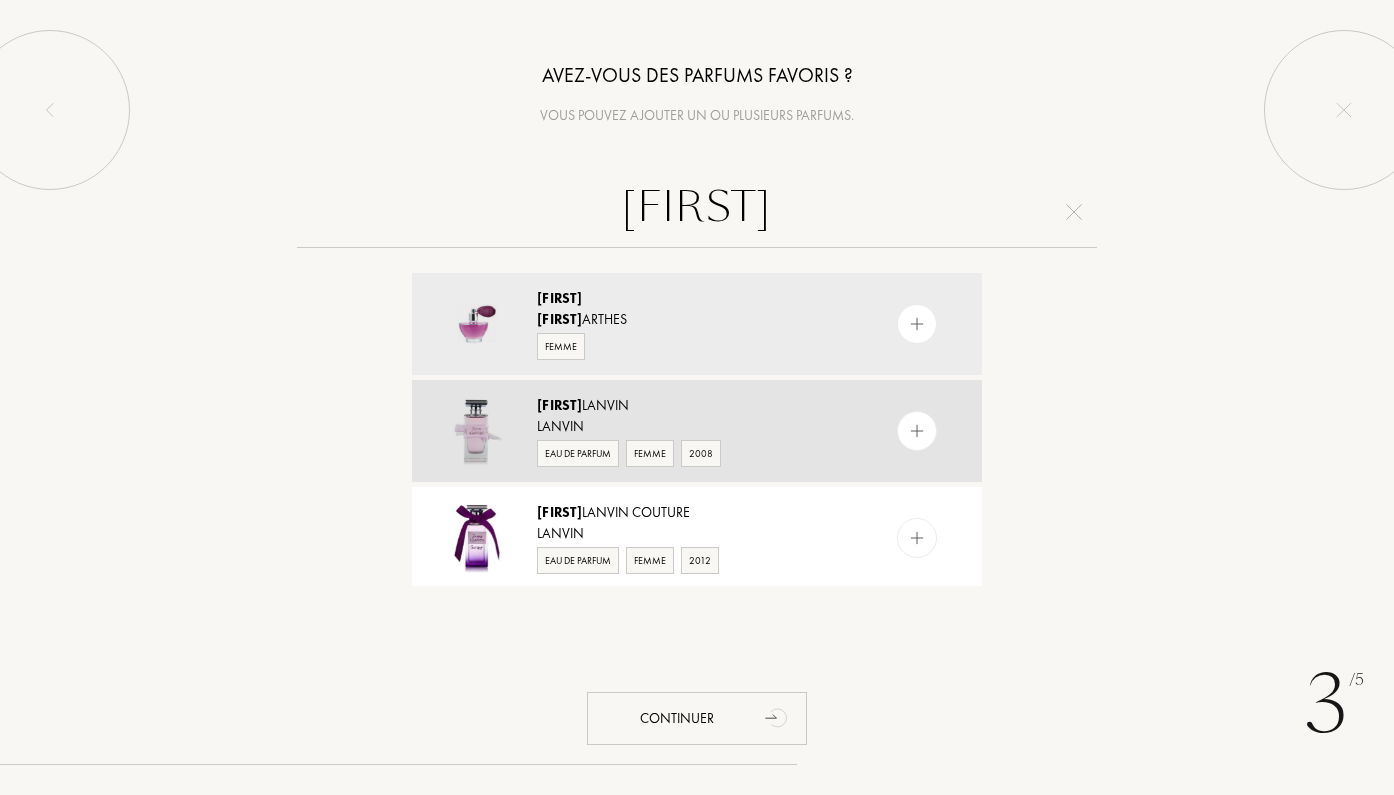 type on "jeanne" 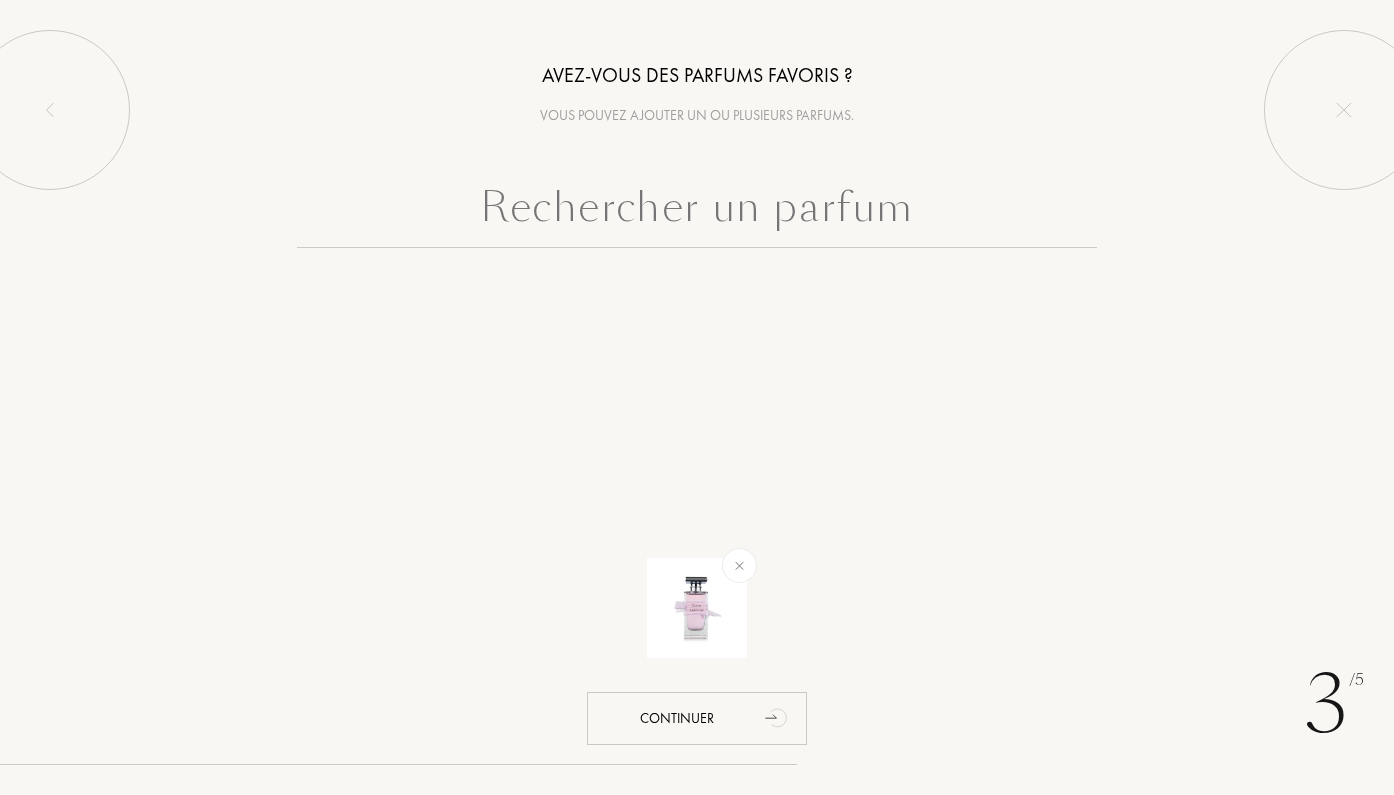 click at bounding box center [697, 212] 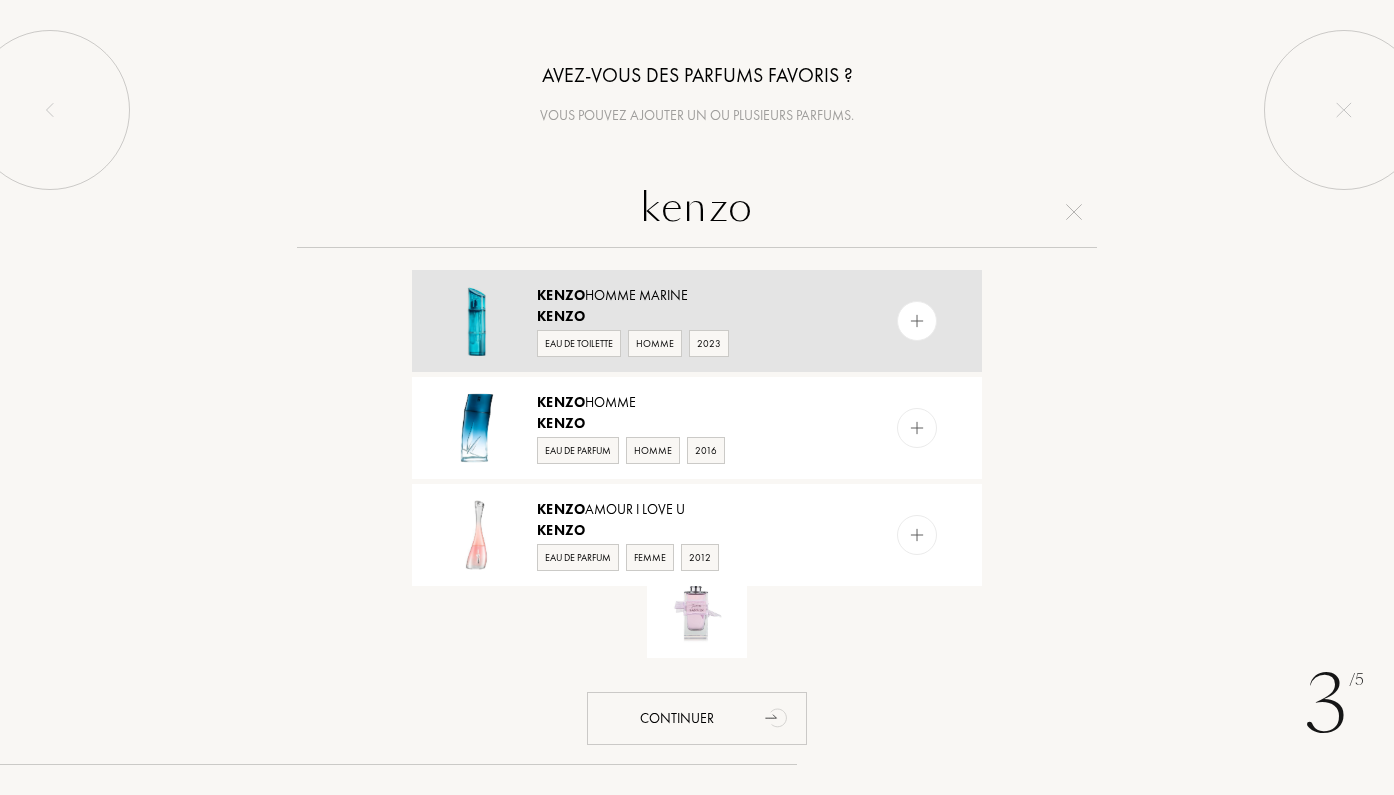 scroll, scrollTop: 1822, scrollLeft: 0, axis: vertical 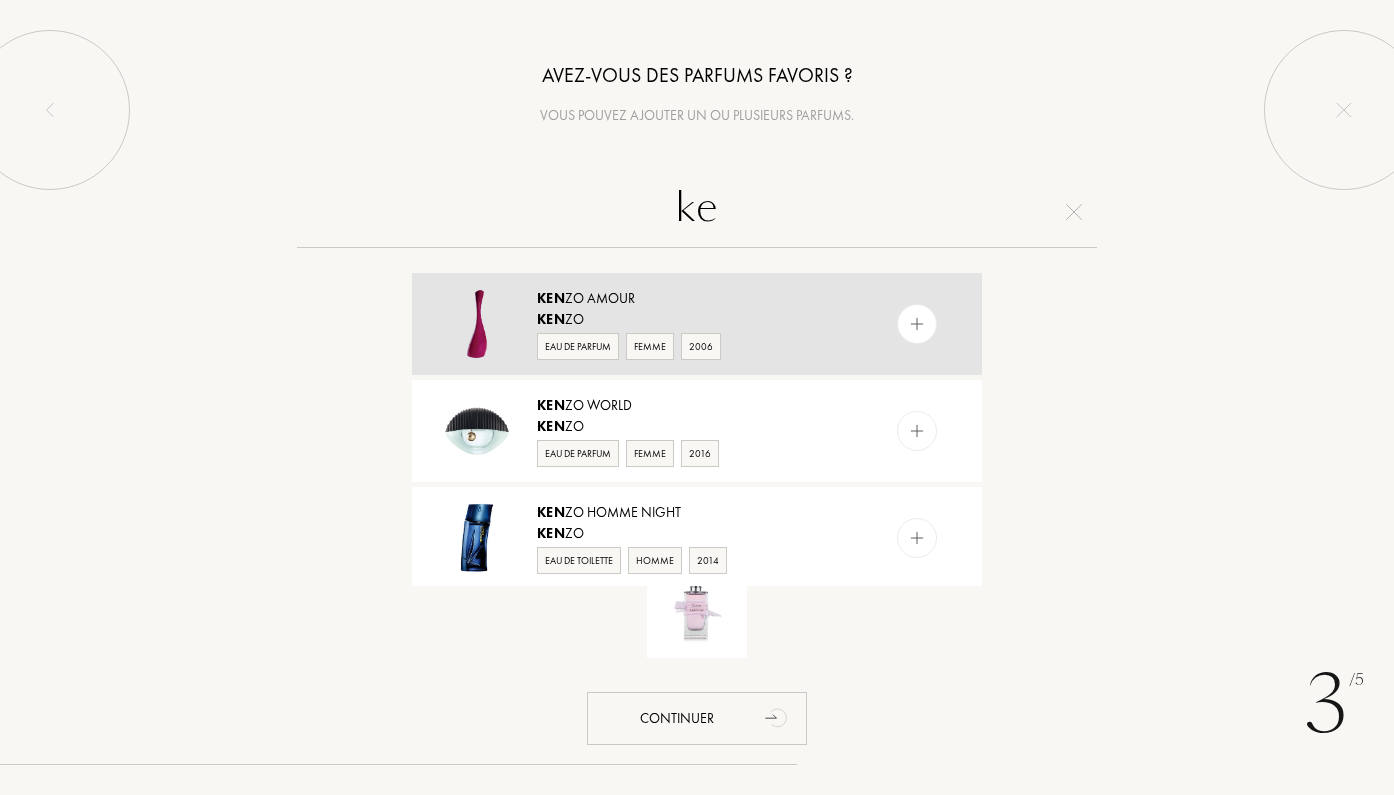 type on "k" 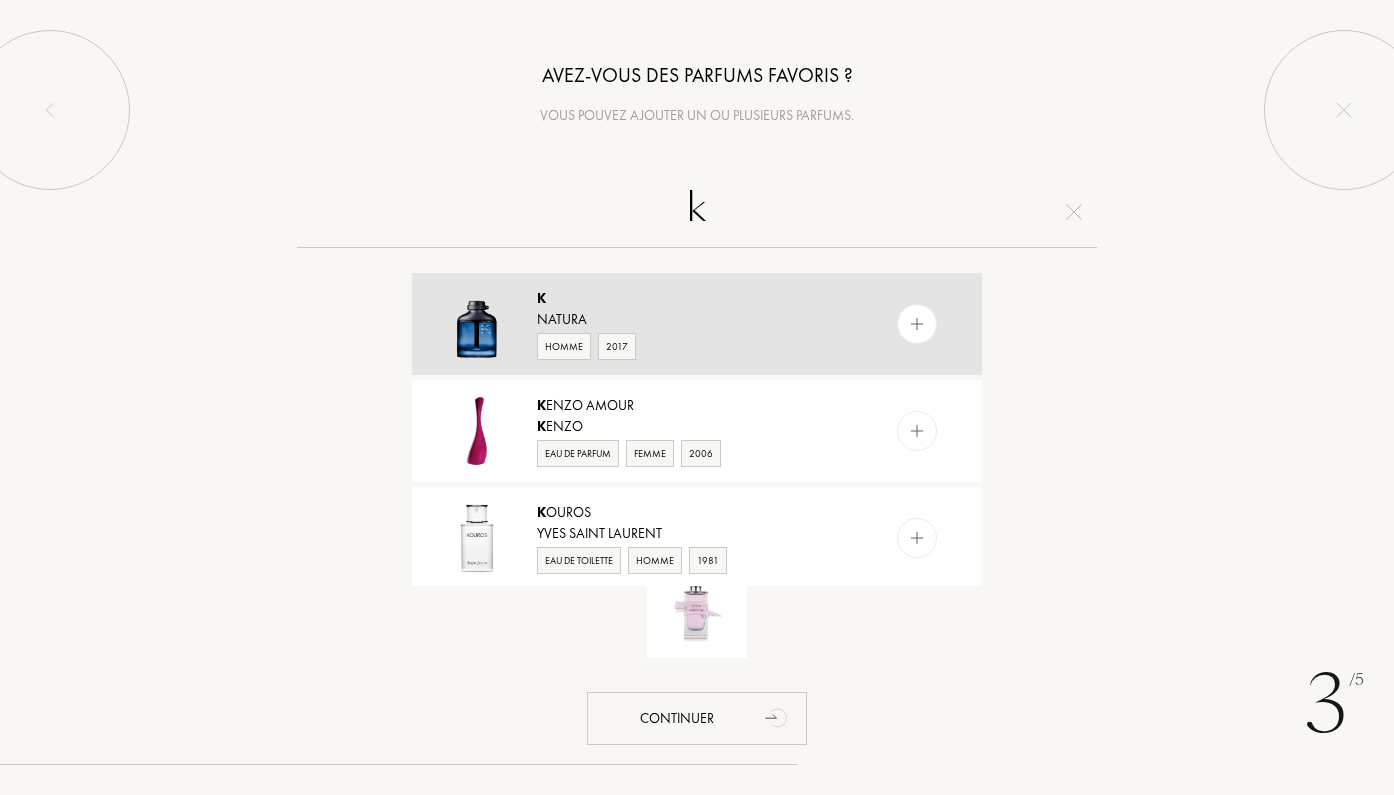 type 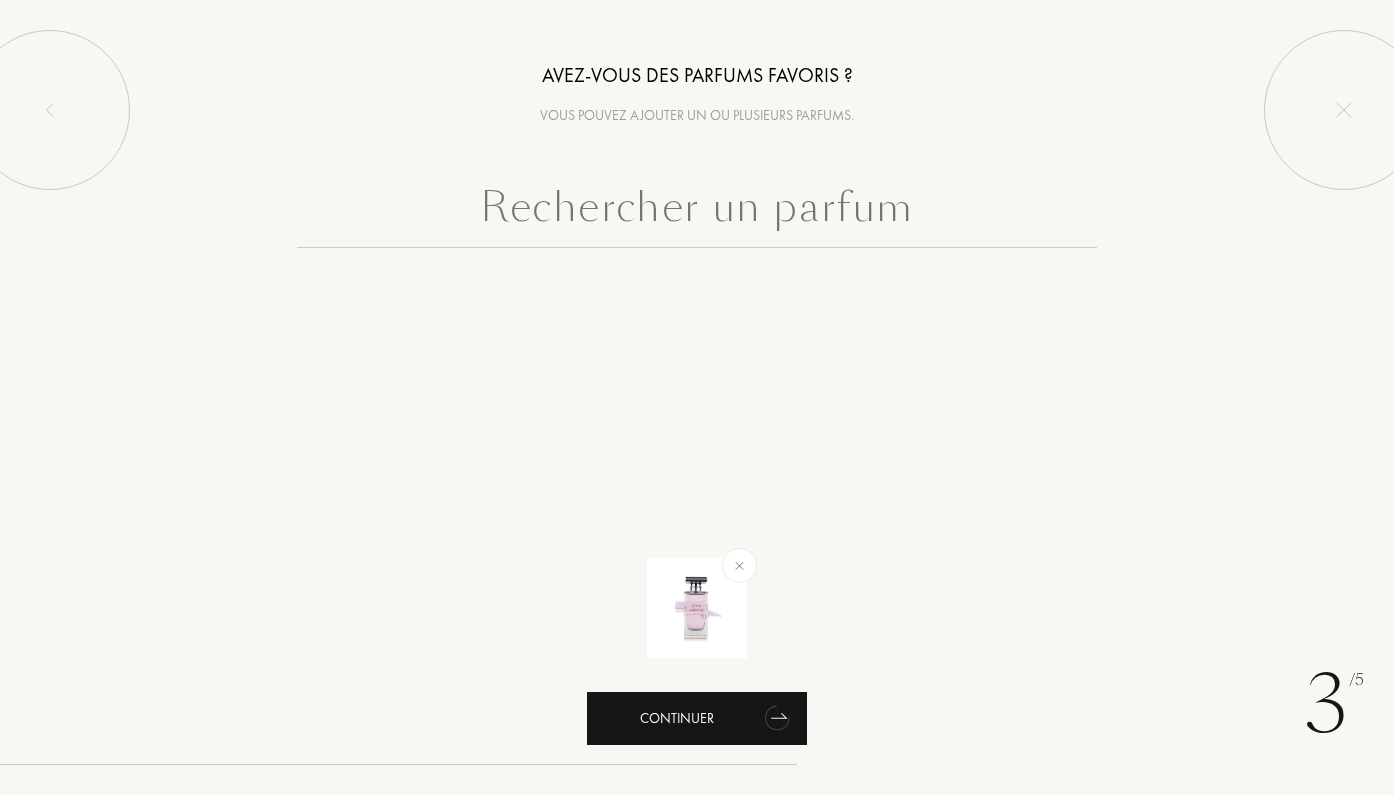 click on "Continuer" at bounding box center (697, 718) 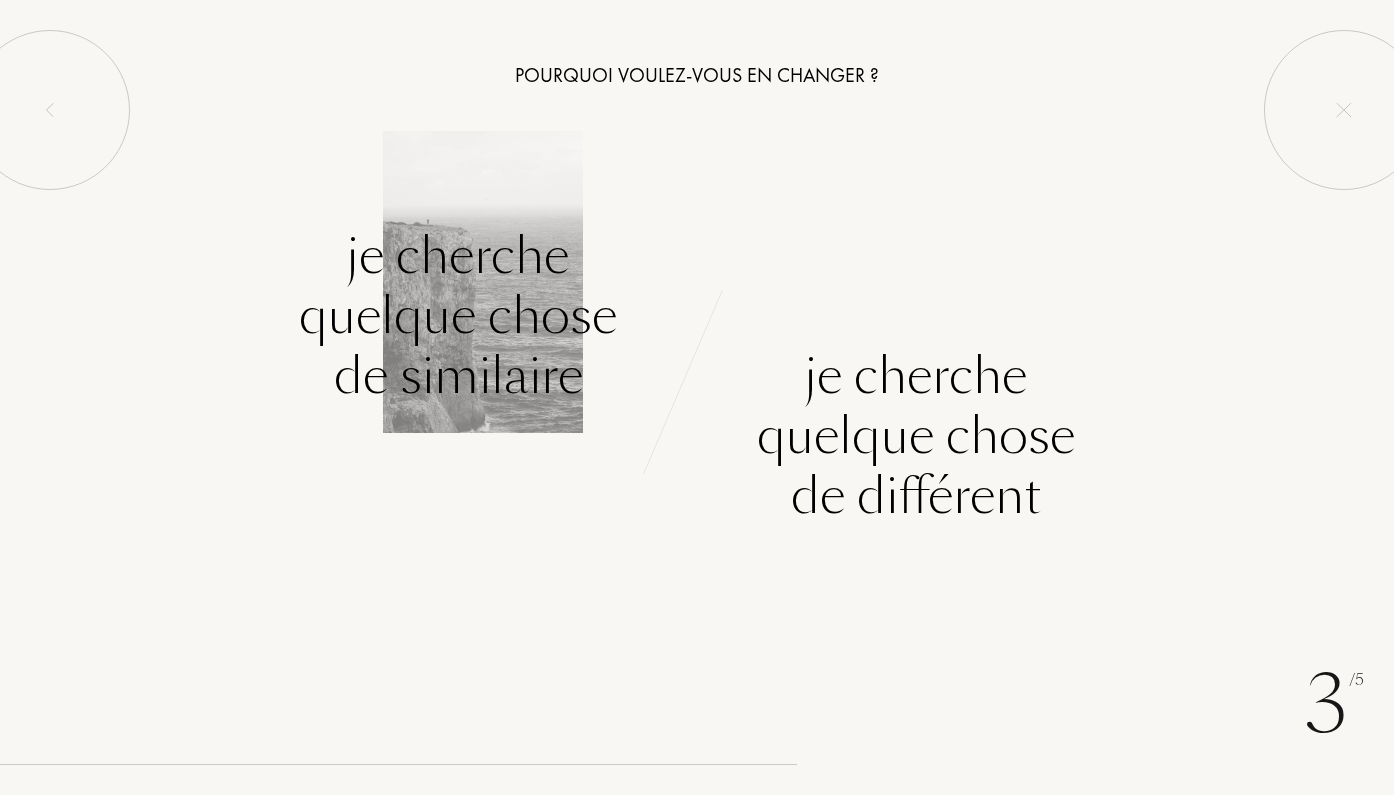 click on "Je cherche
quelque chose
de similaire" at bounding box center [458, 316] 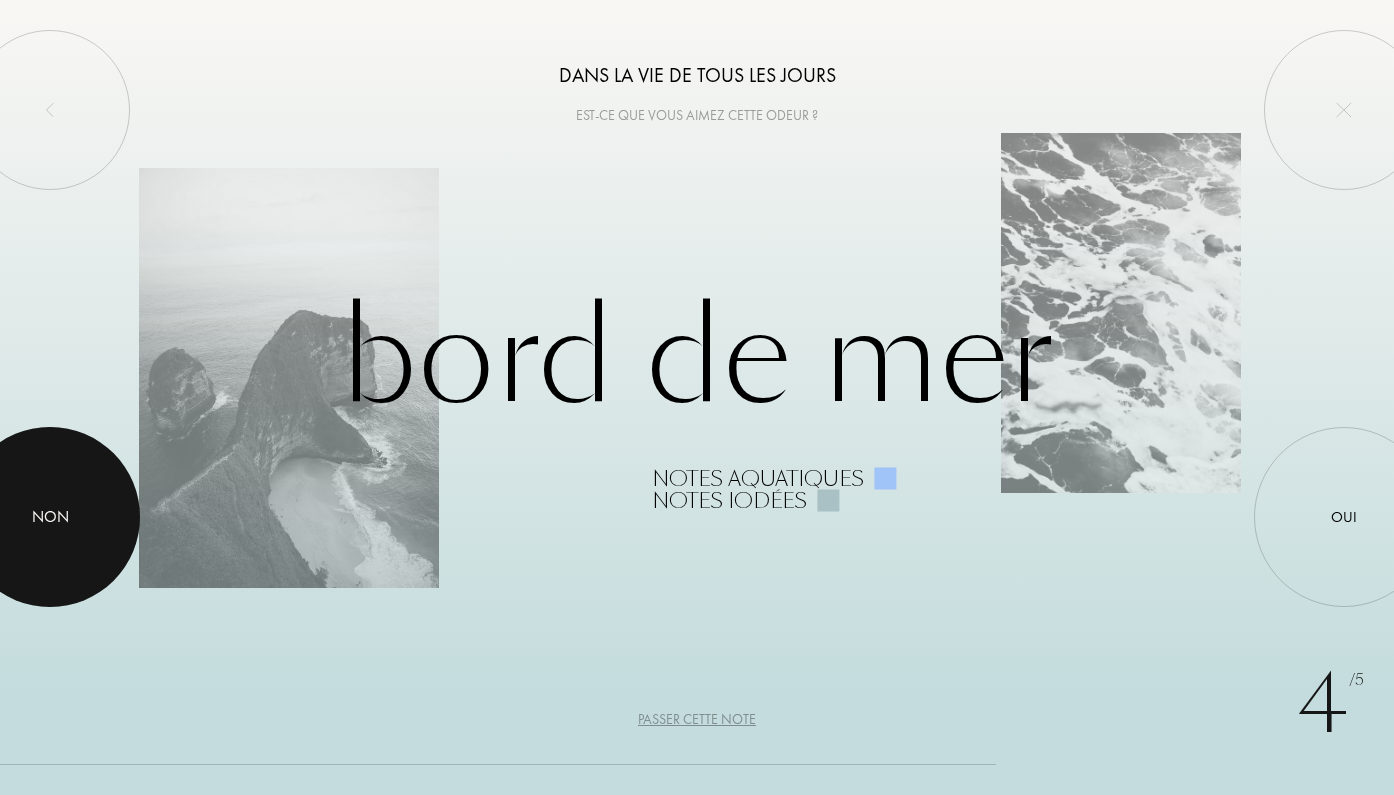 click at bounding box center (50, 517) 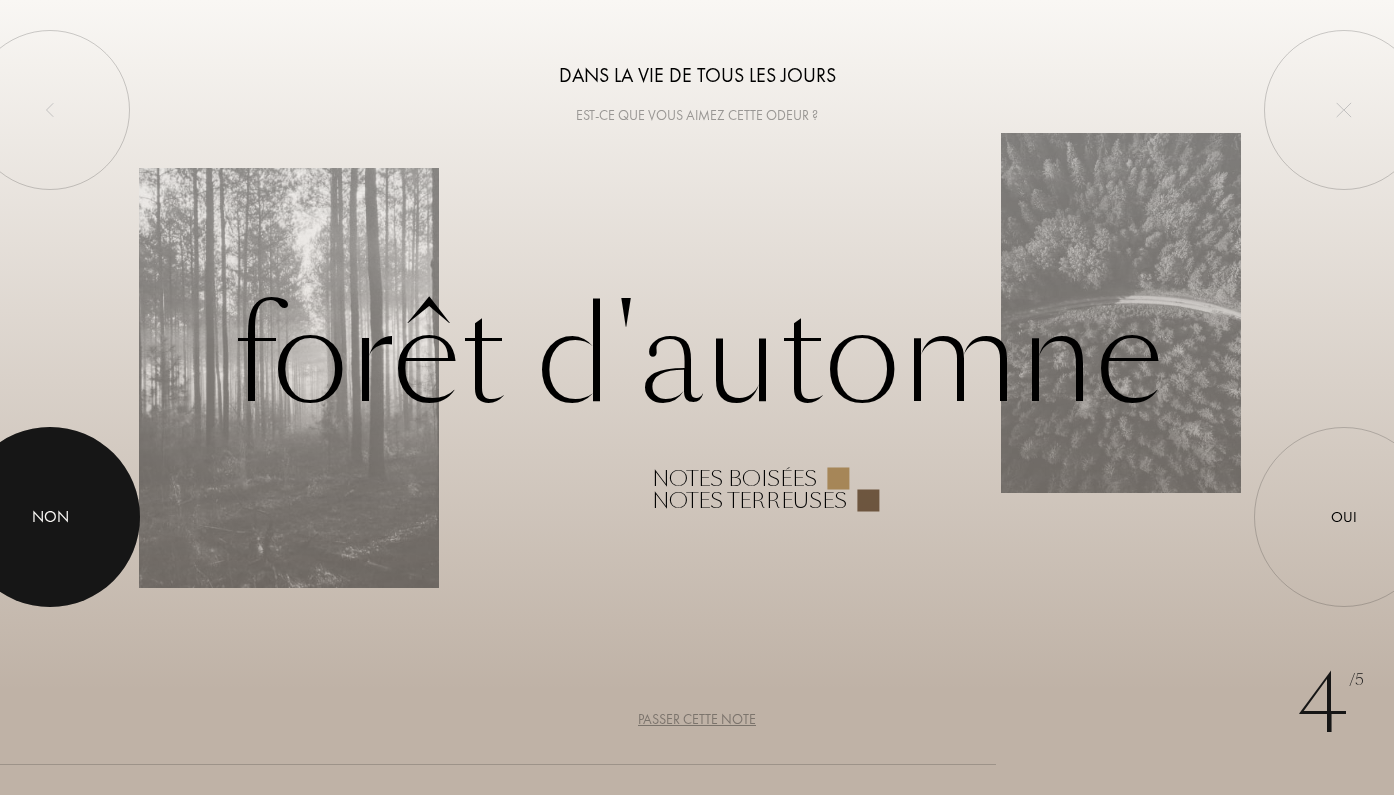 click at bounding box center [50, 517] 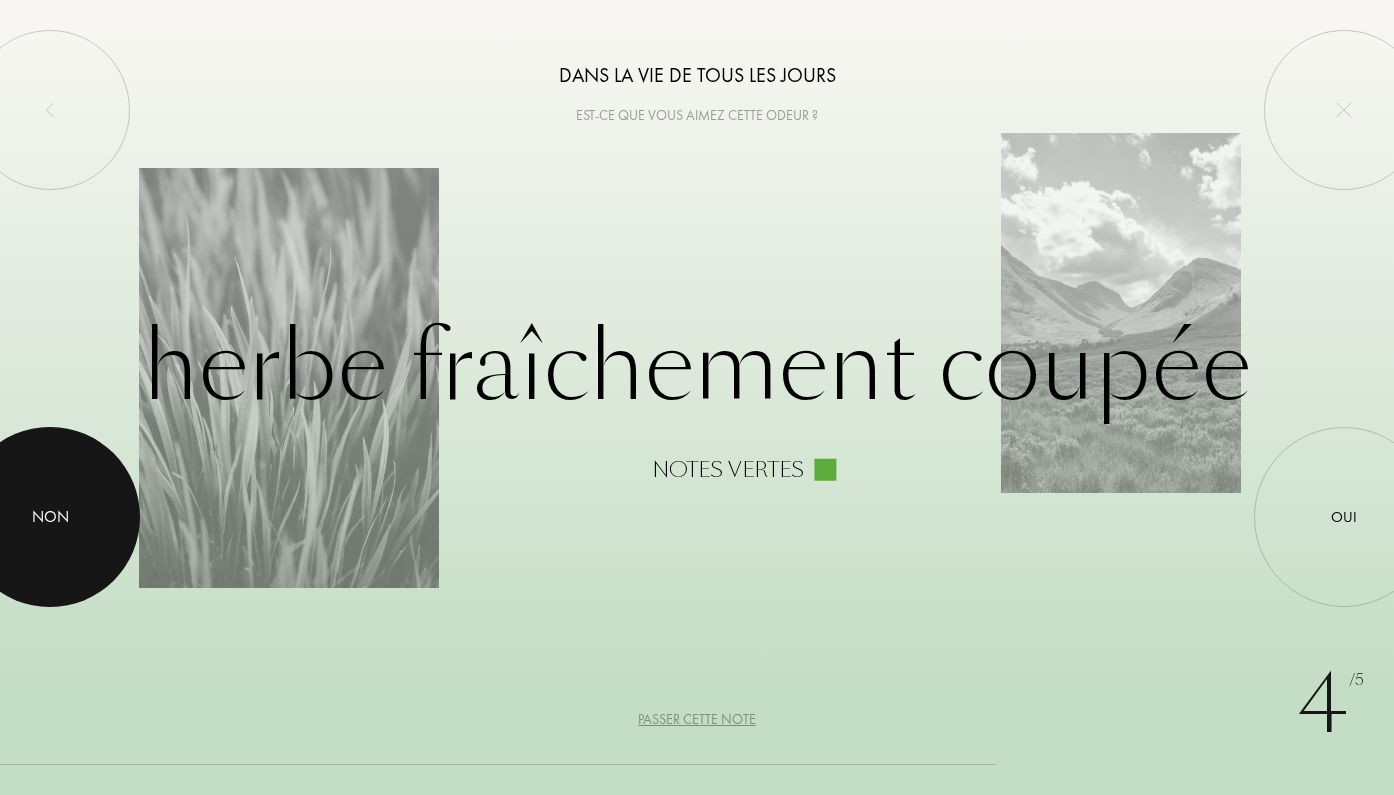 click at bounding box center [50, 517] 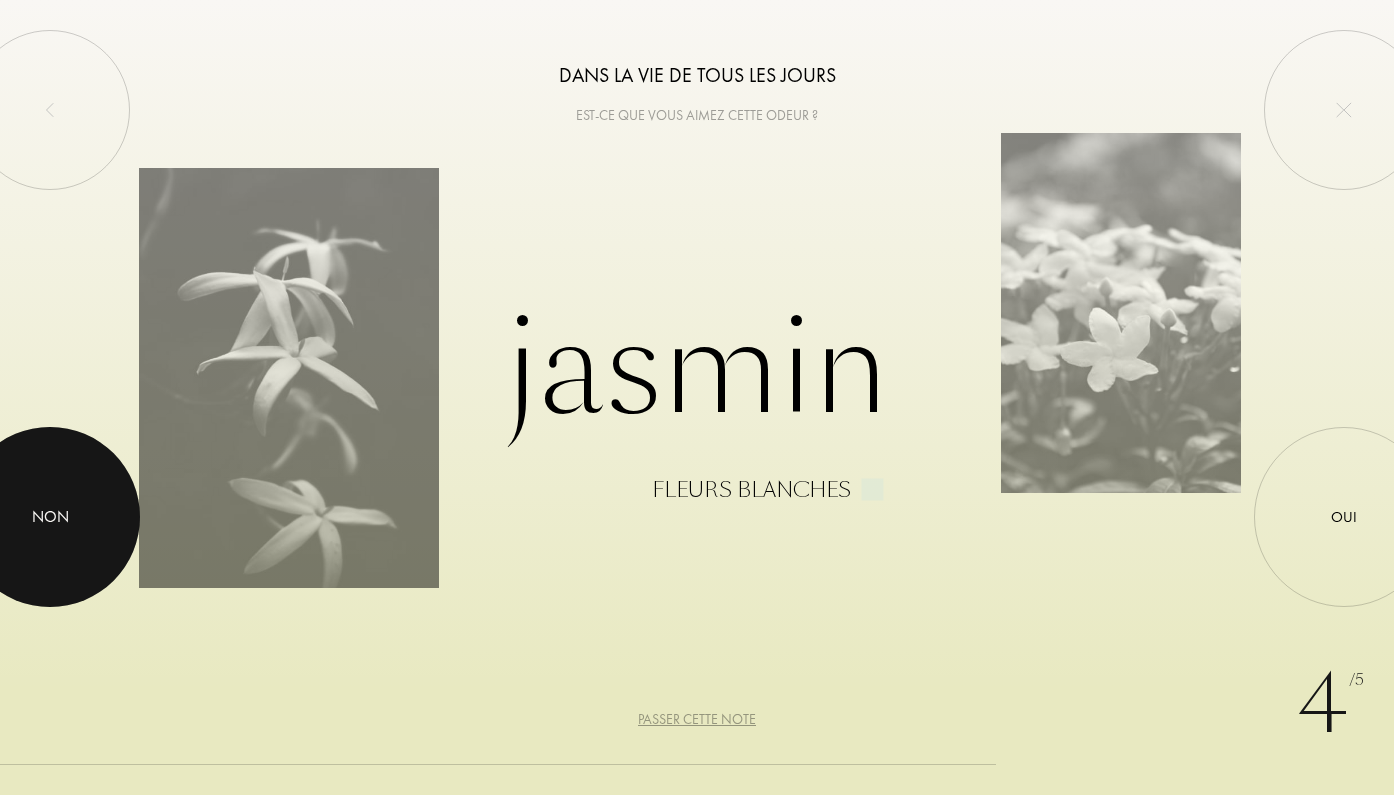 click at bounding box center [50, 517] 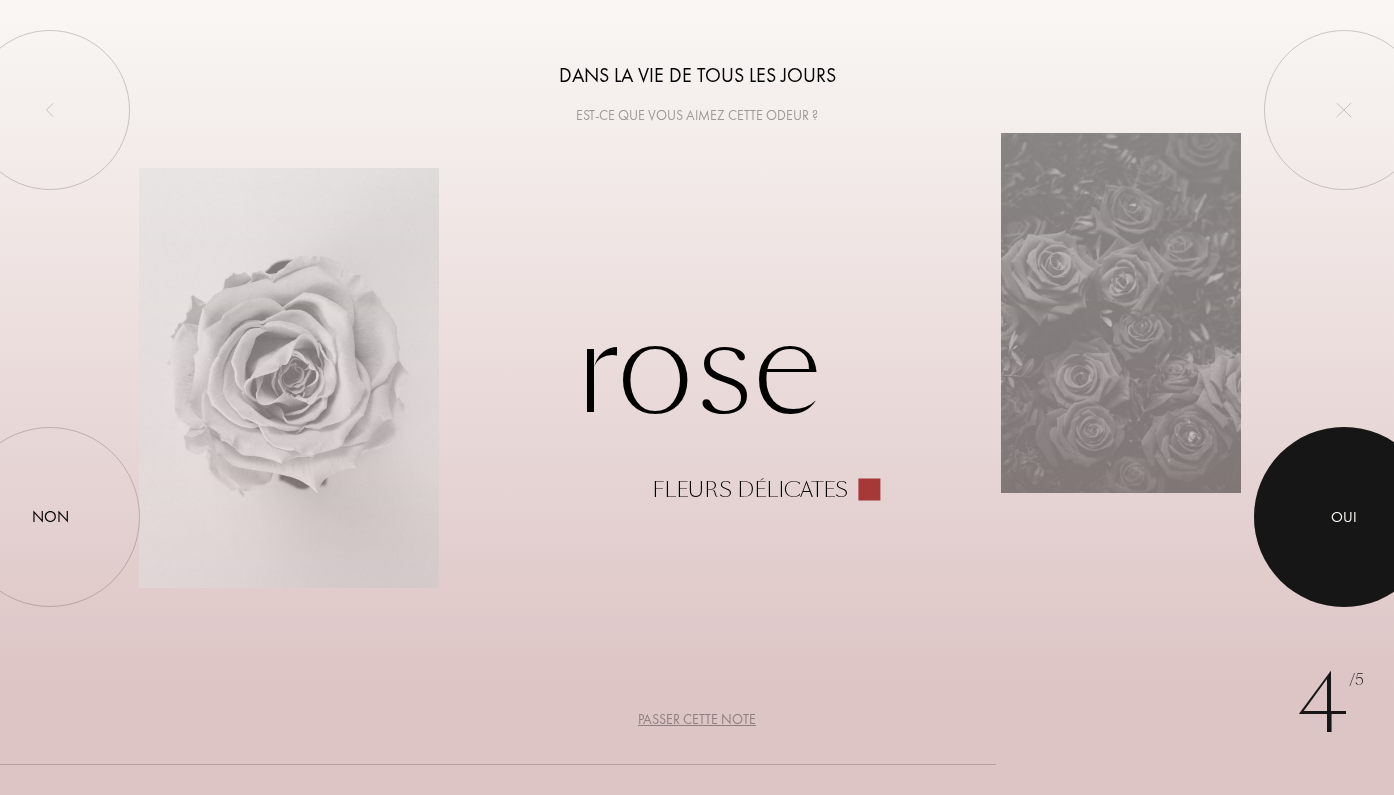 click at bounding box center (1344, 517) 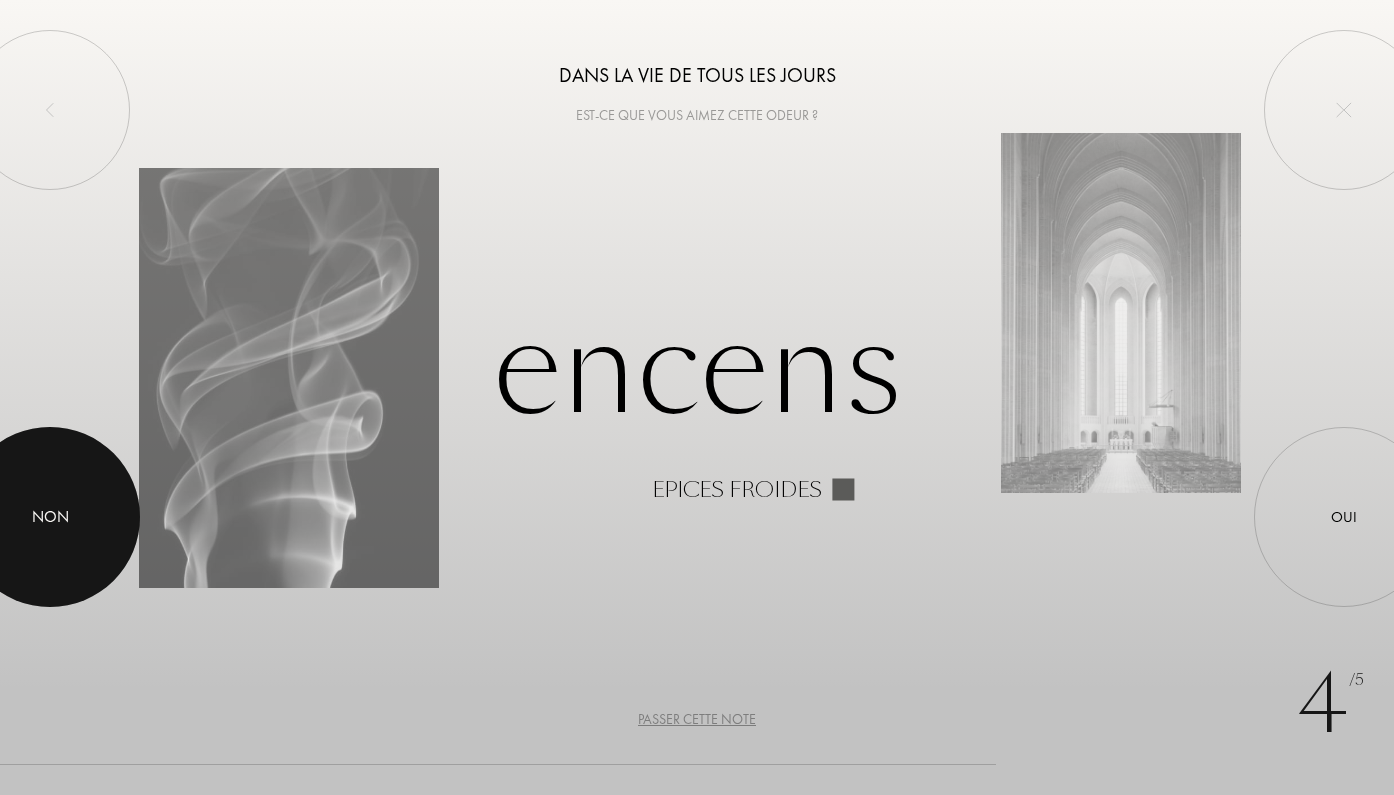 click at bounding box center (50, 517) 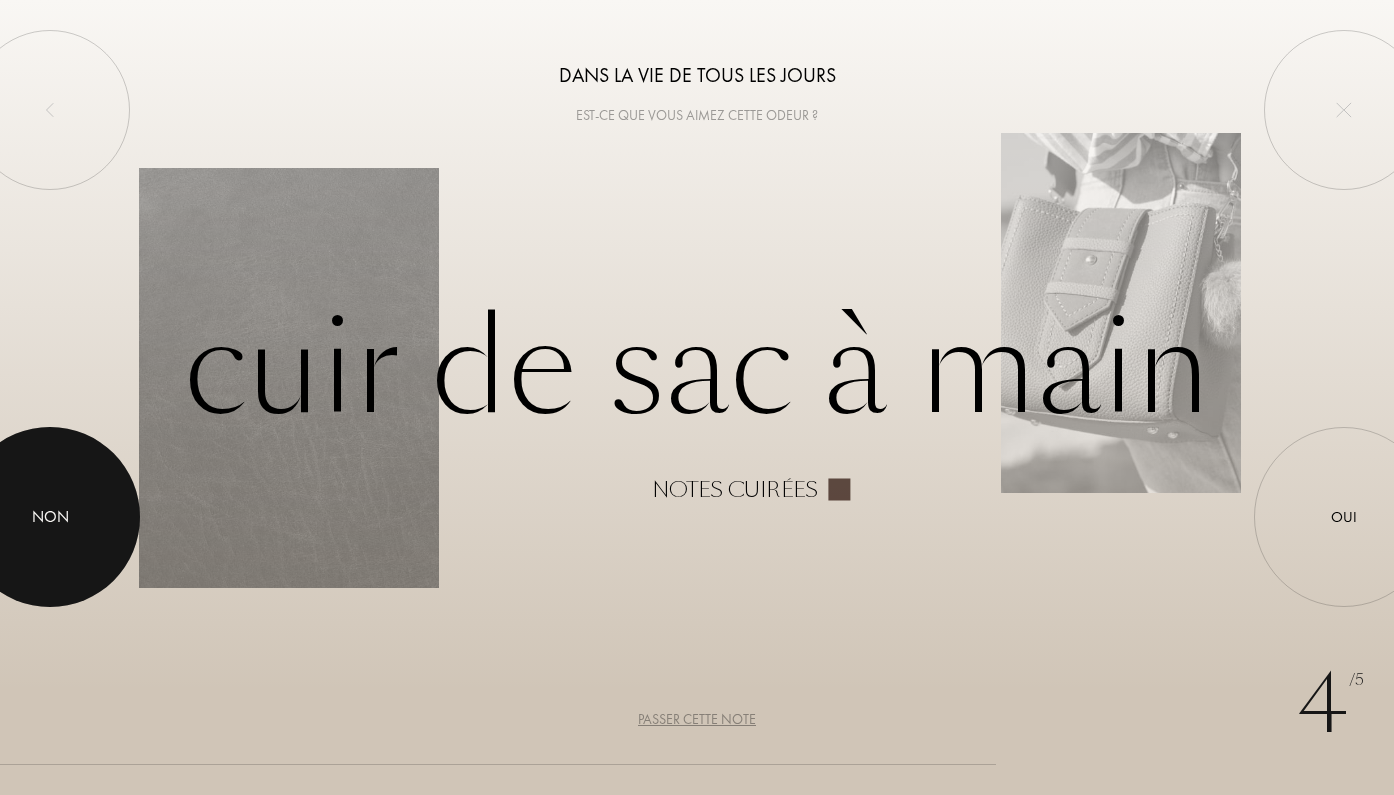 click at bounding box center [50, 517] 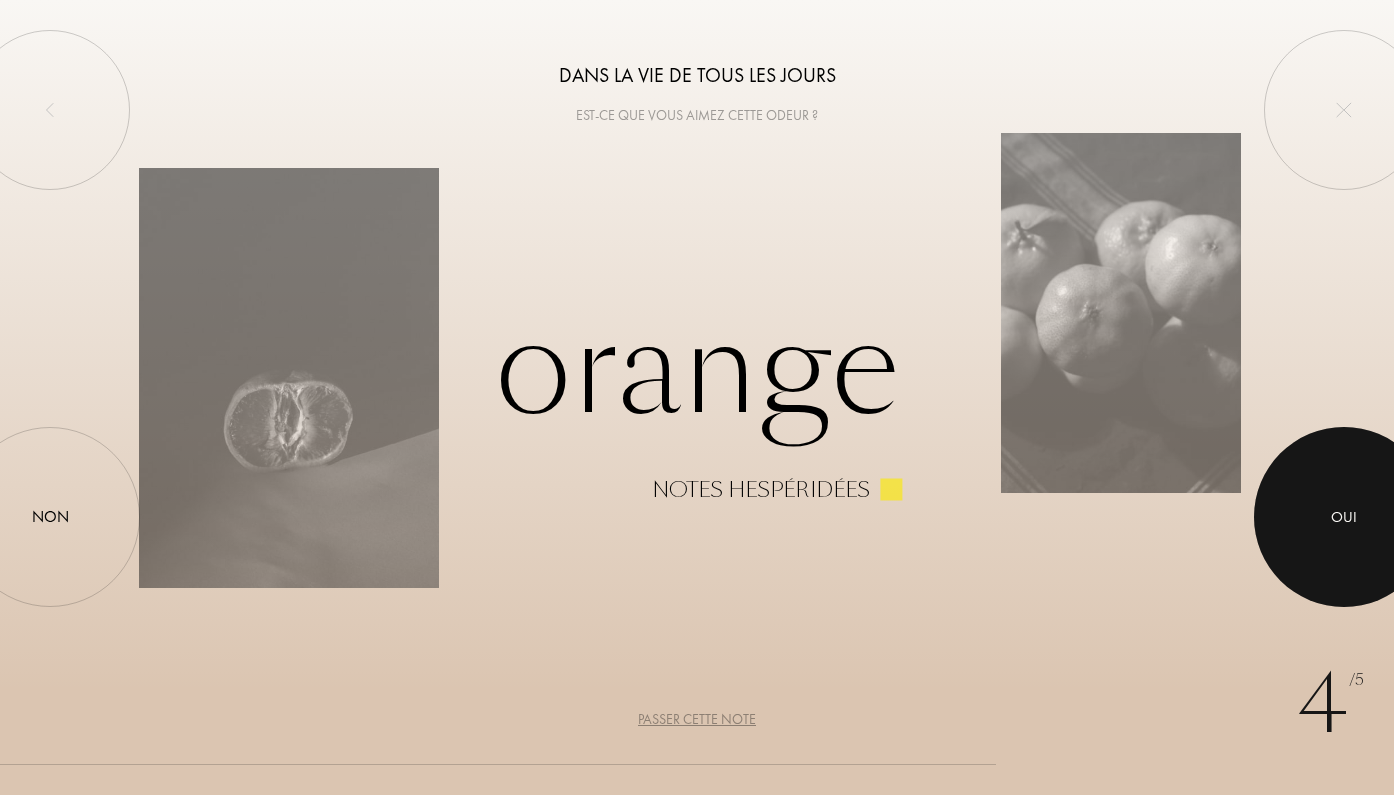click at bounding box center (1344, 517) 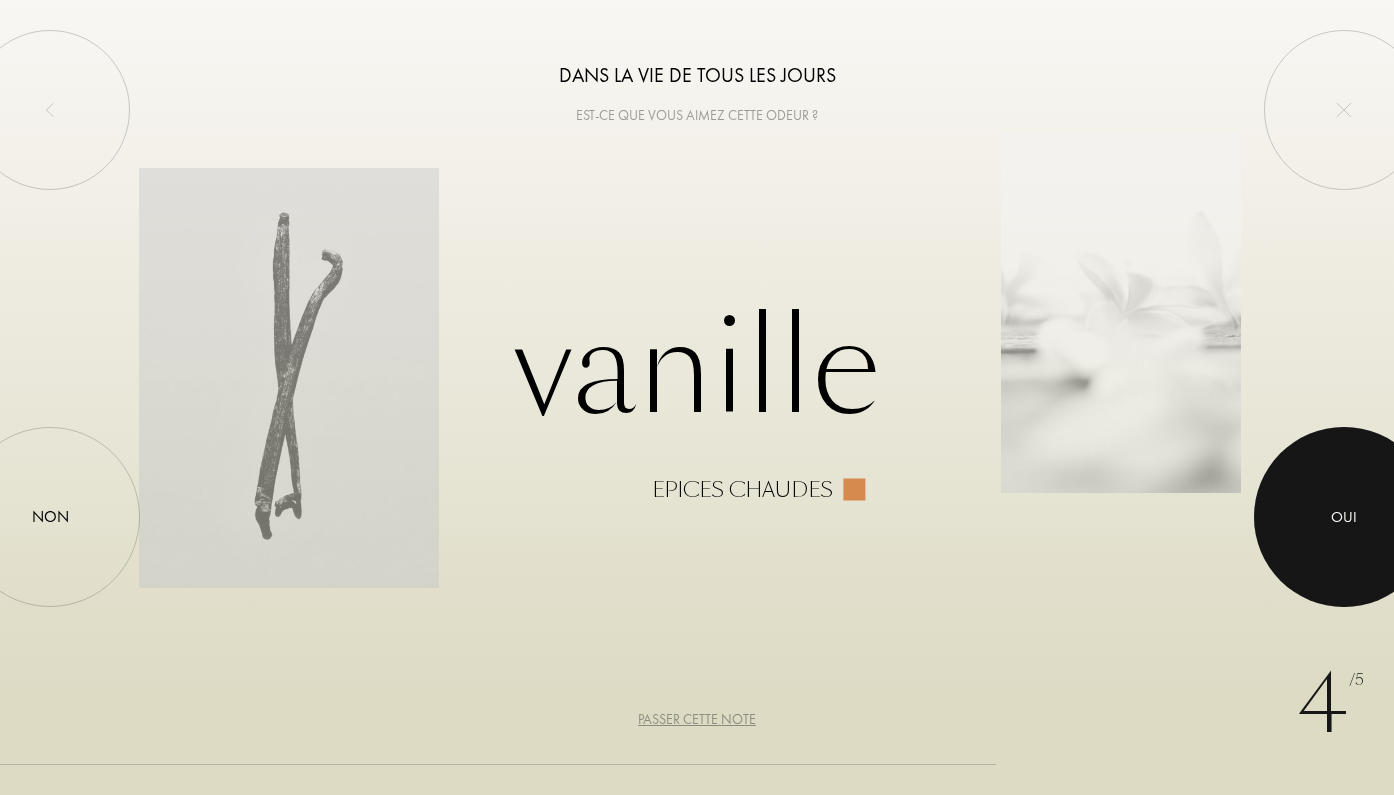 click at bounding box center (1344, 517) 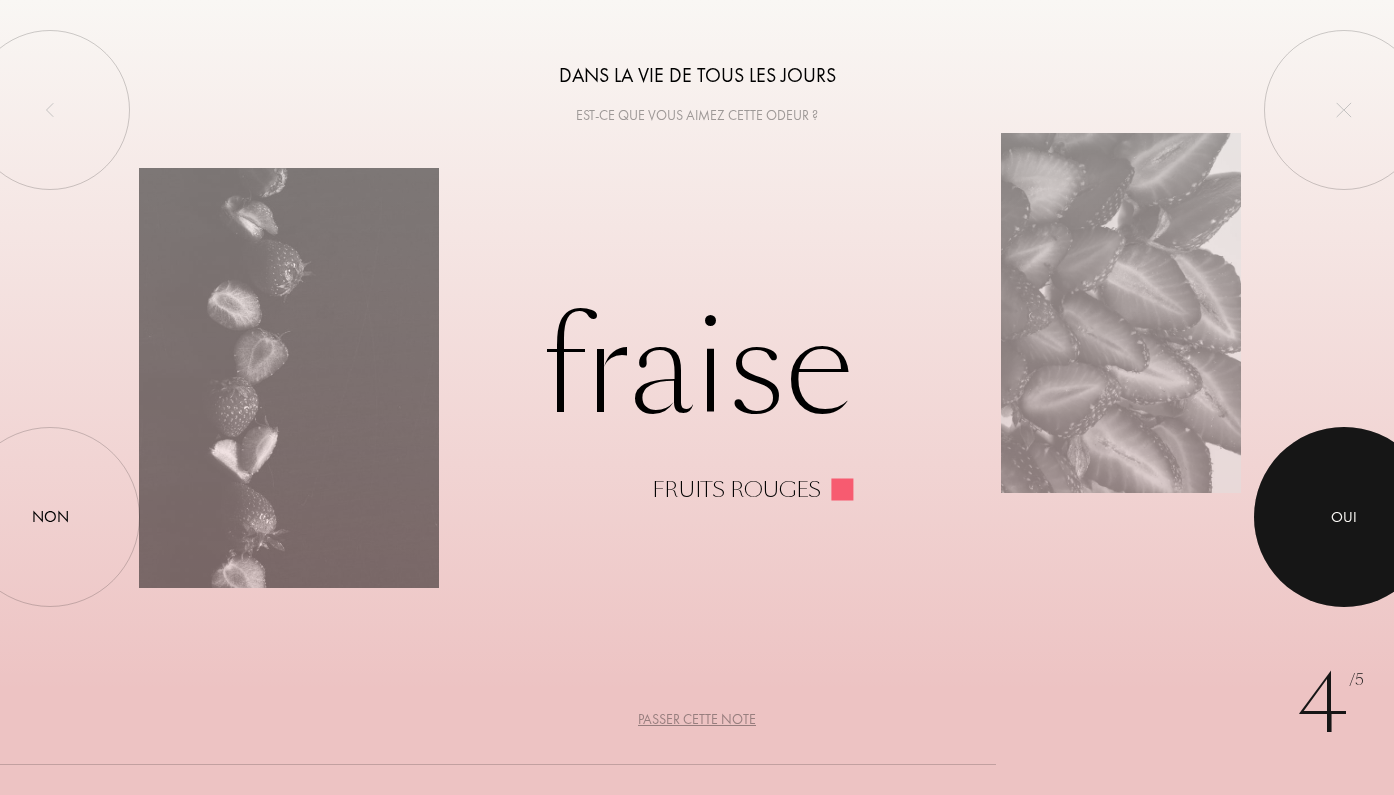 click at bounding box center [1344, 517] 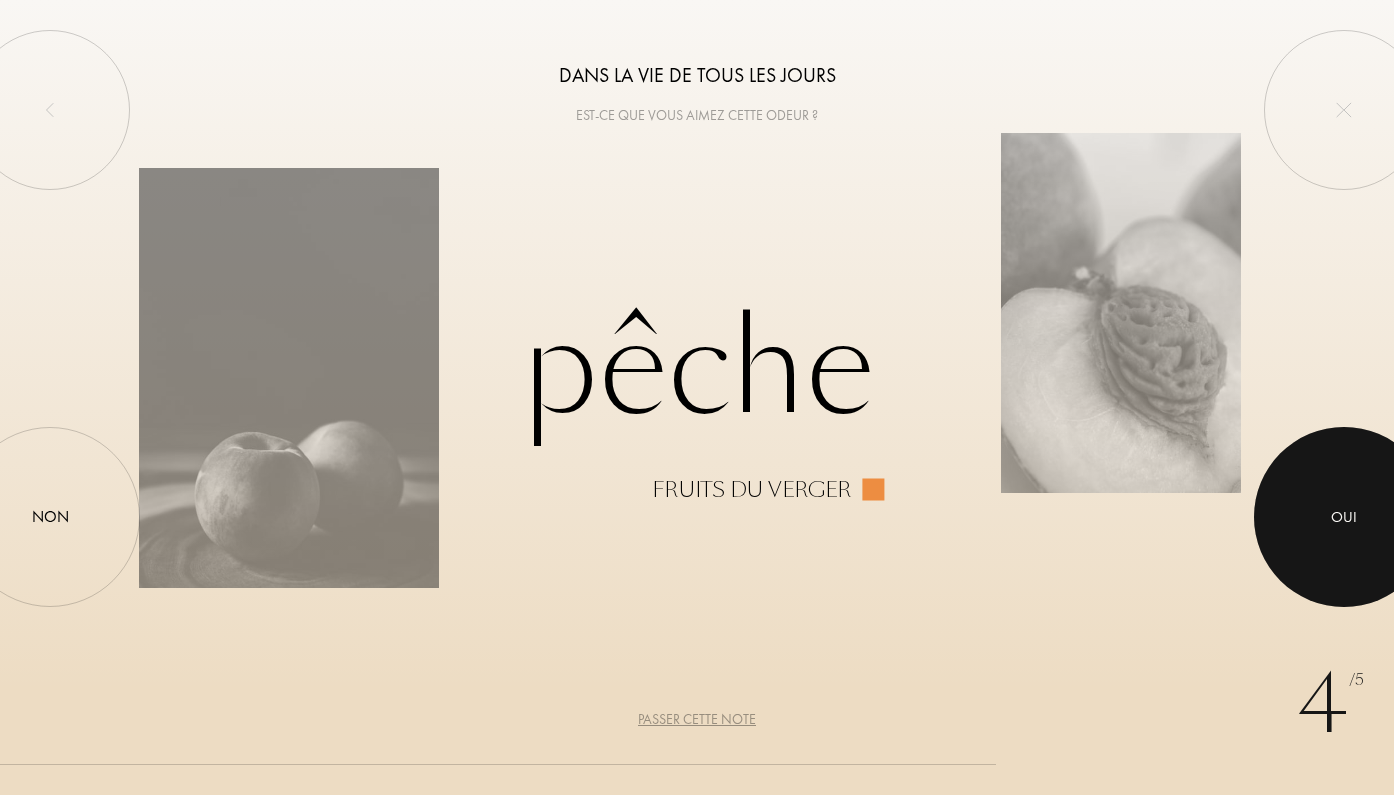 click at bounding box center [1344, 517] 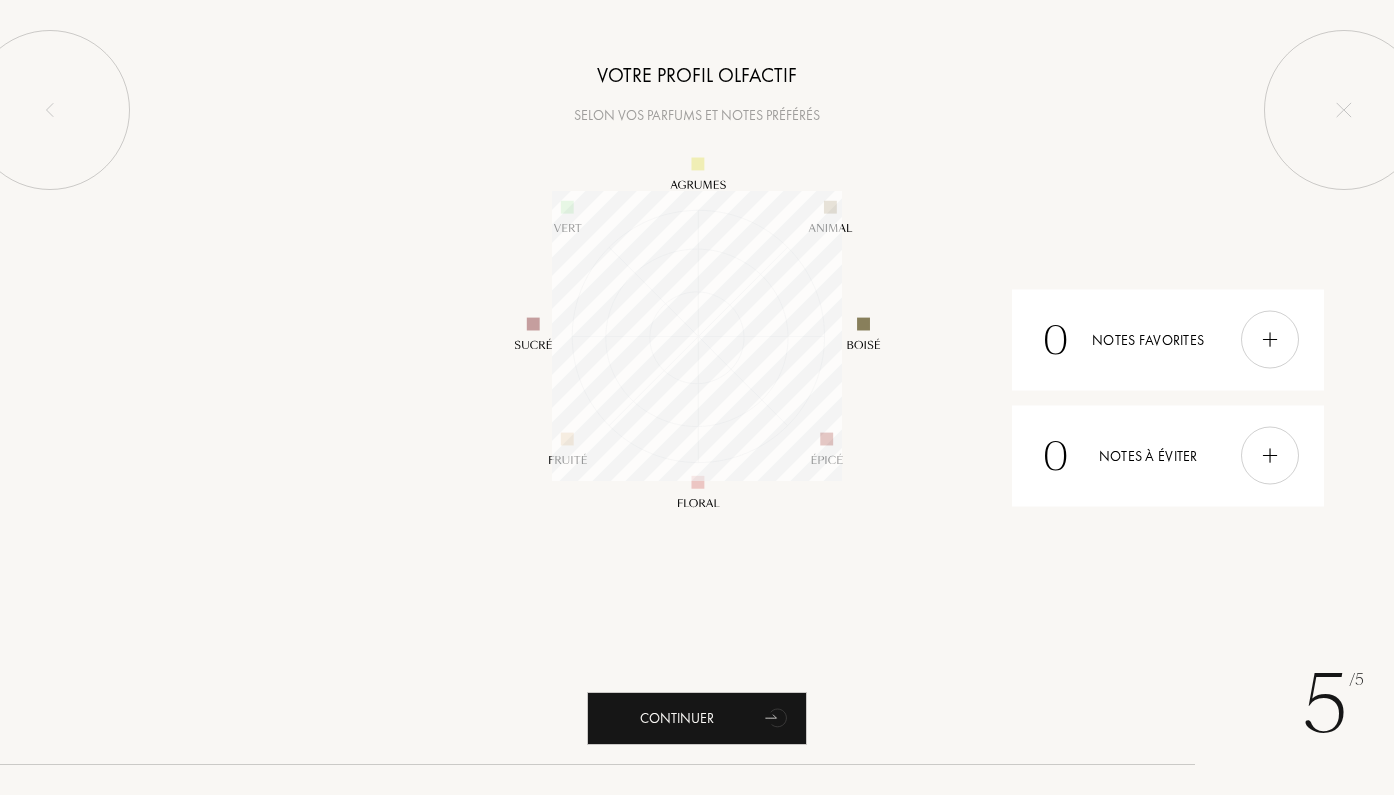 scroll, scrollTop: 999710, scrollLeft: 999710, axis: both 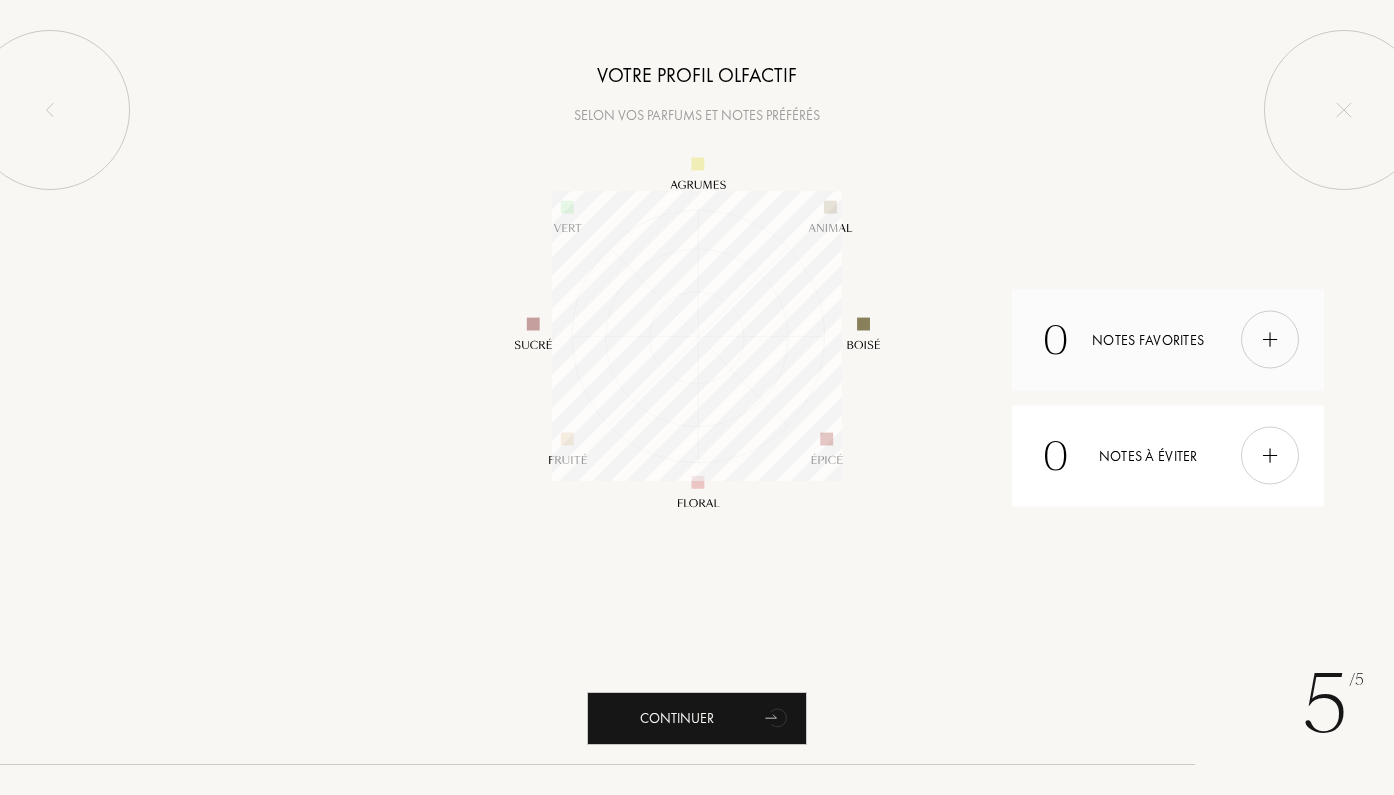 click at bounding box center (1270, 340) 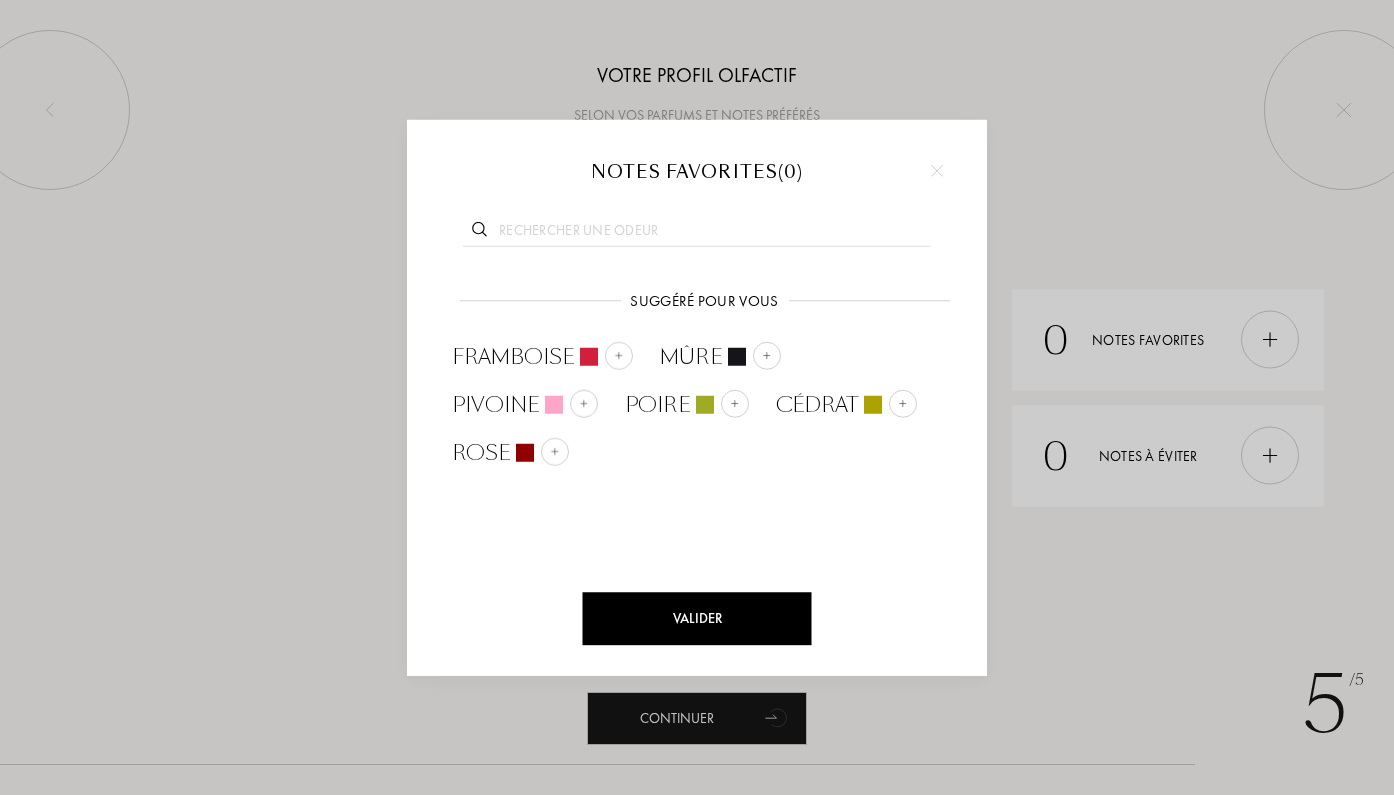 click at bounding box center (697, 397) 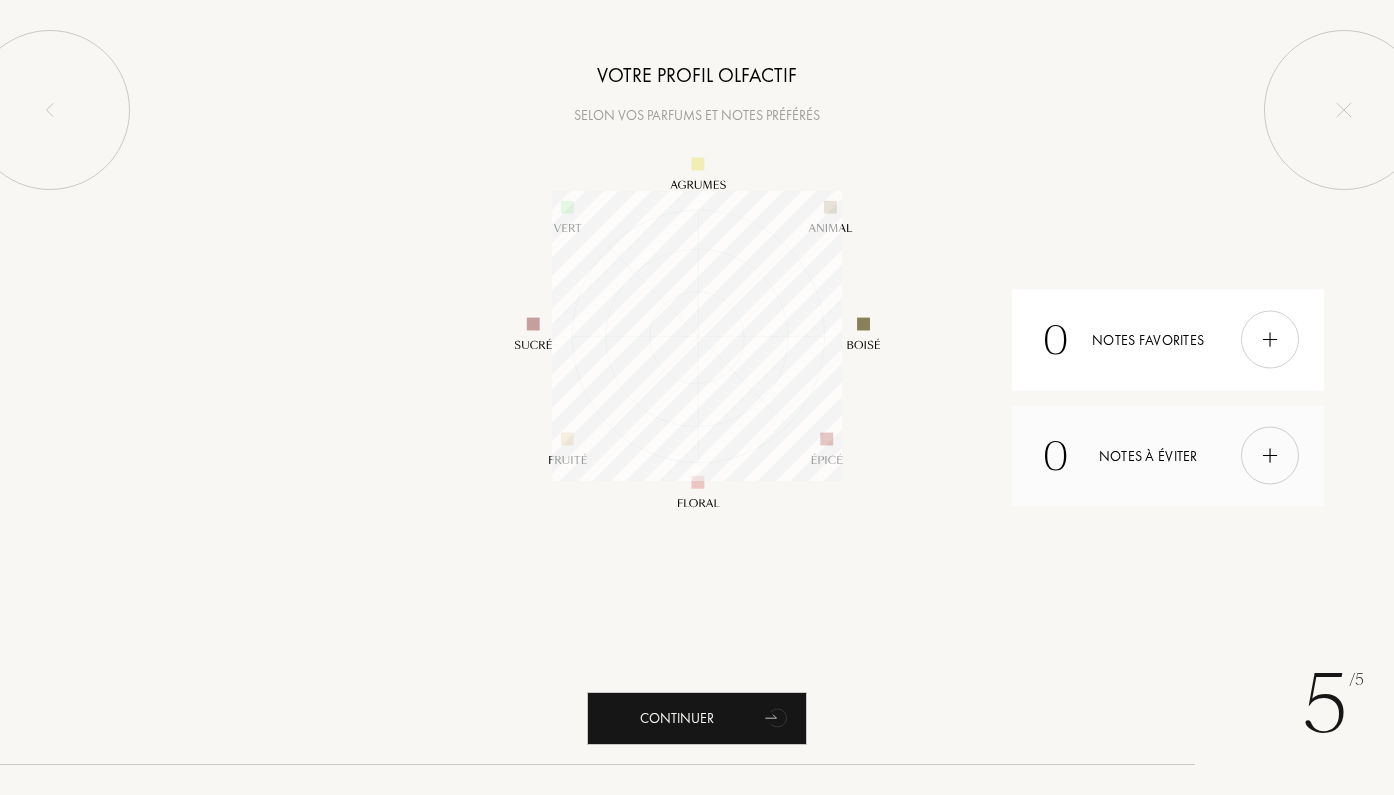 click at bounding box center (1270, 456) 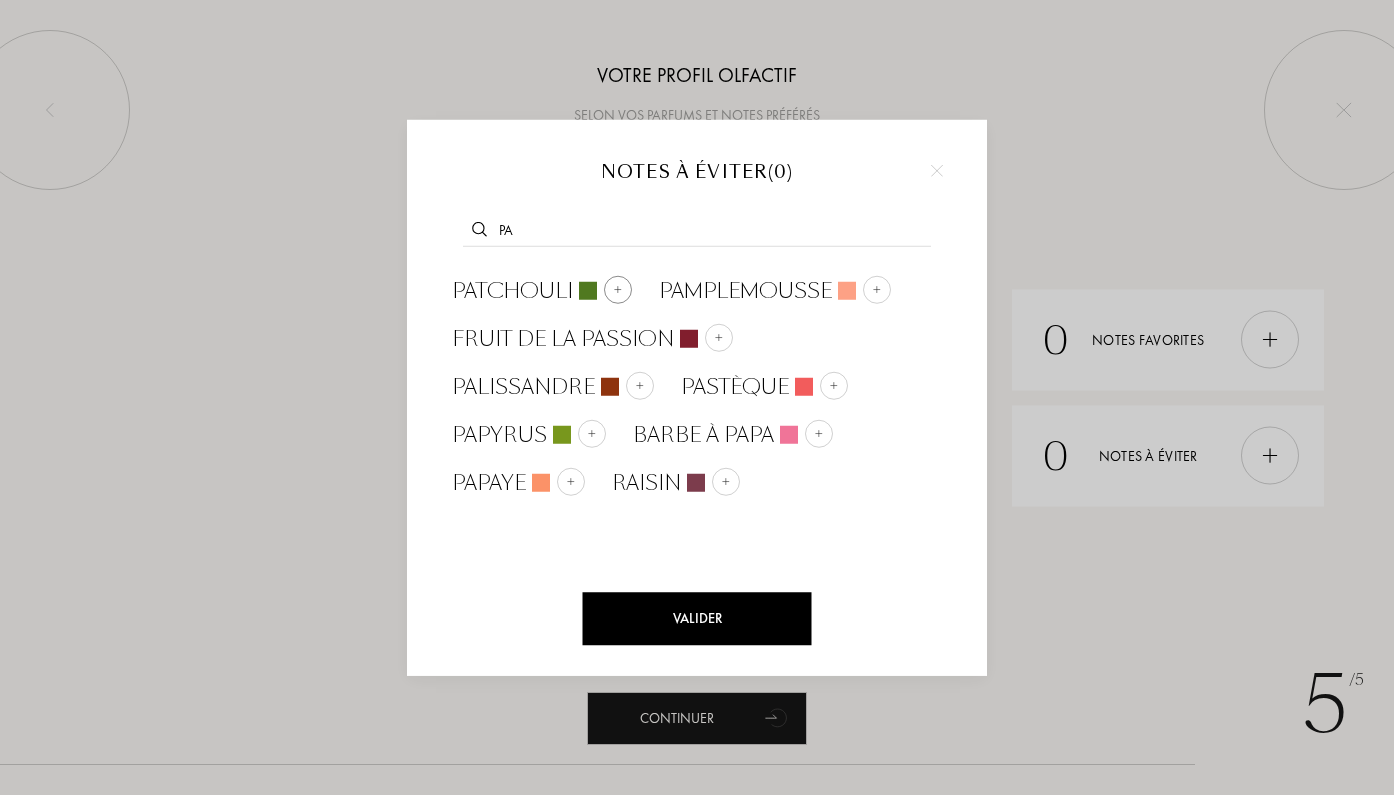 type on "pa" 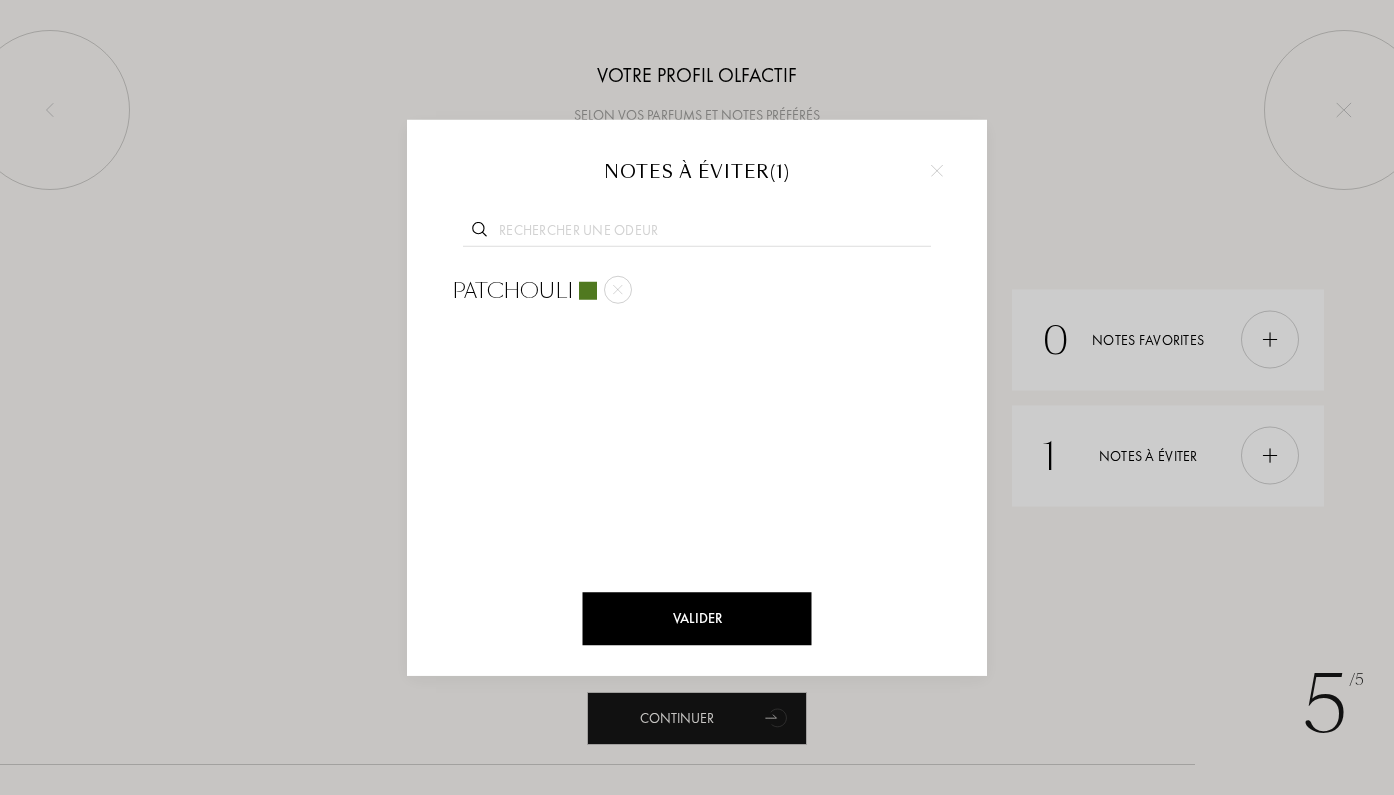 click on "Valider" at bounding box center [697, 618] 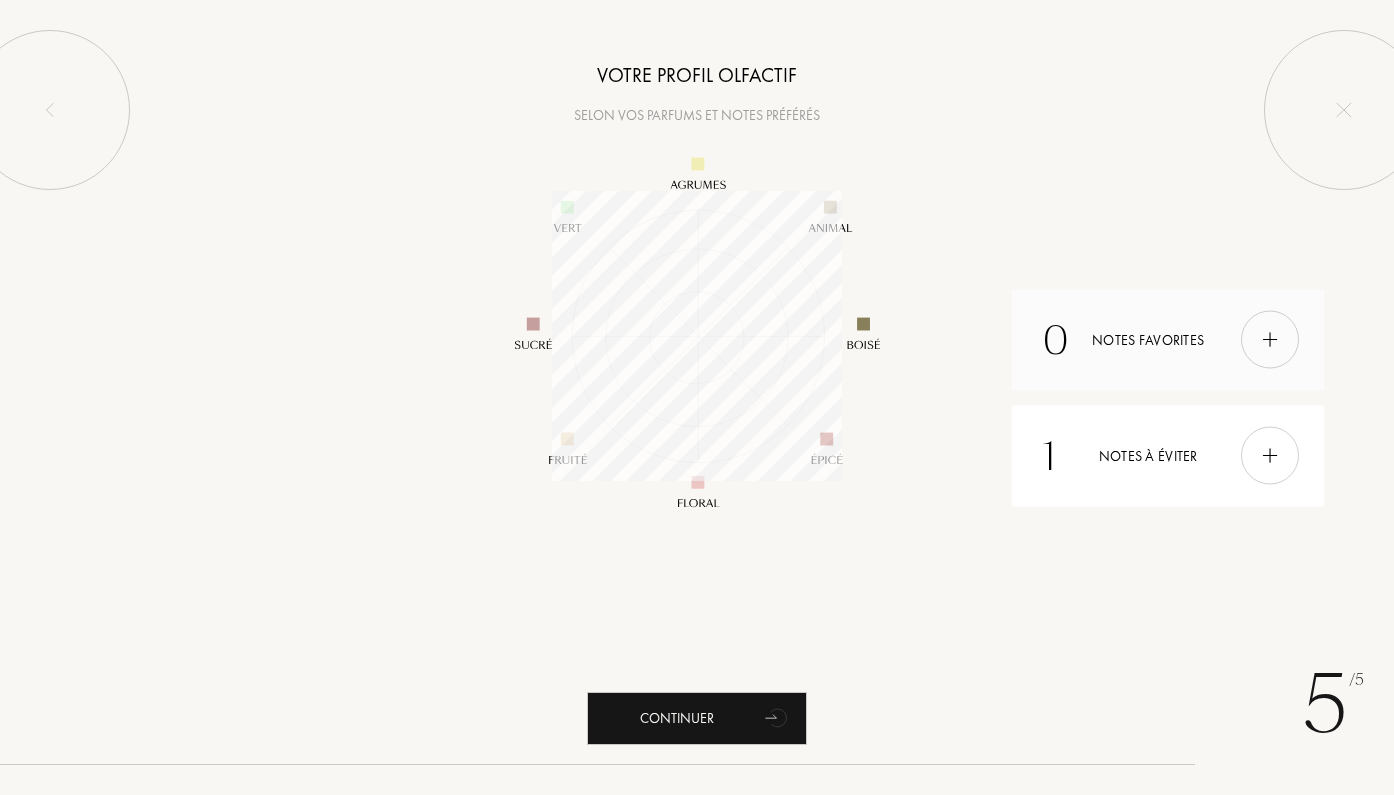 click on "0 Notes favorites" at bounding box center (1168, 339) 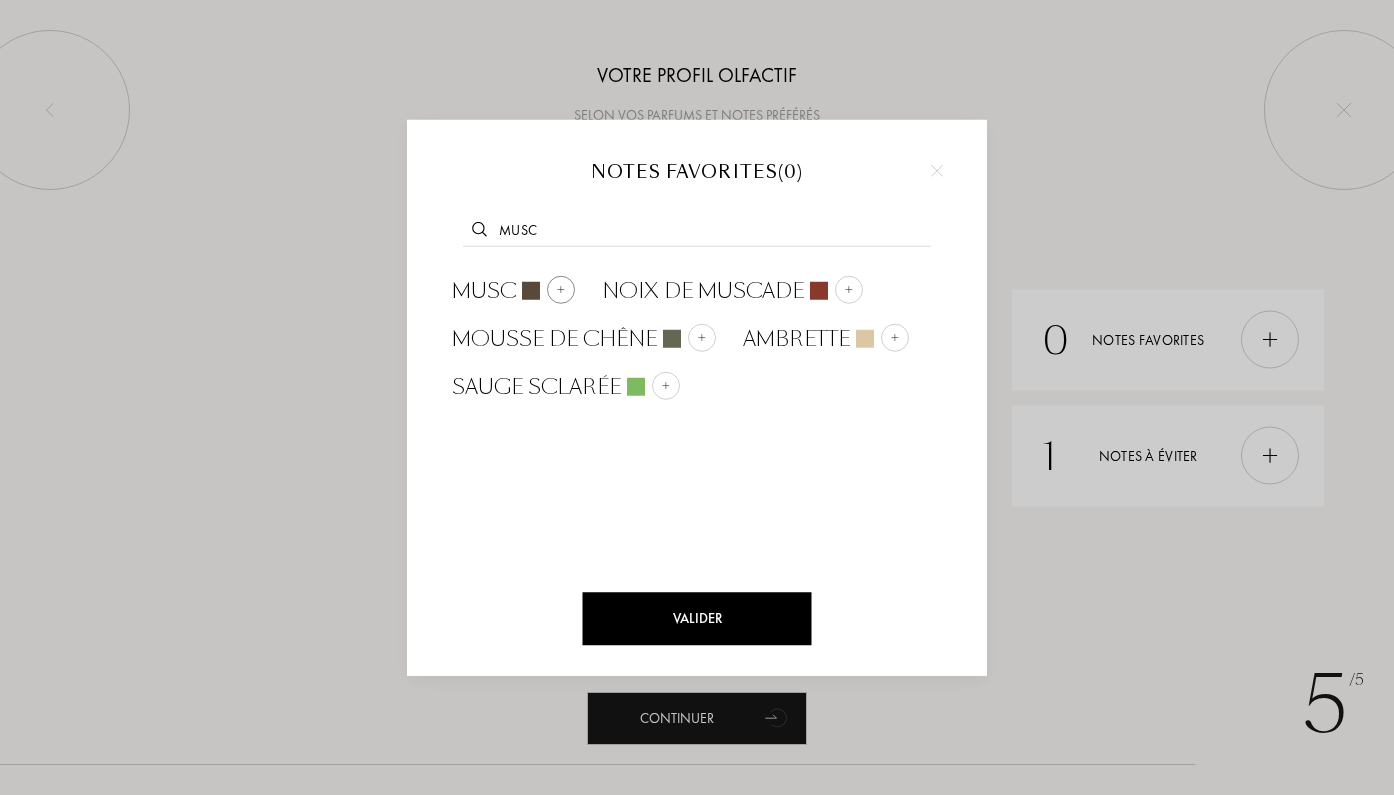 type on "musc" 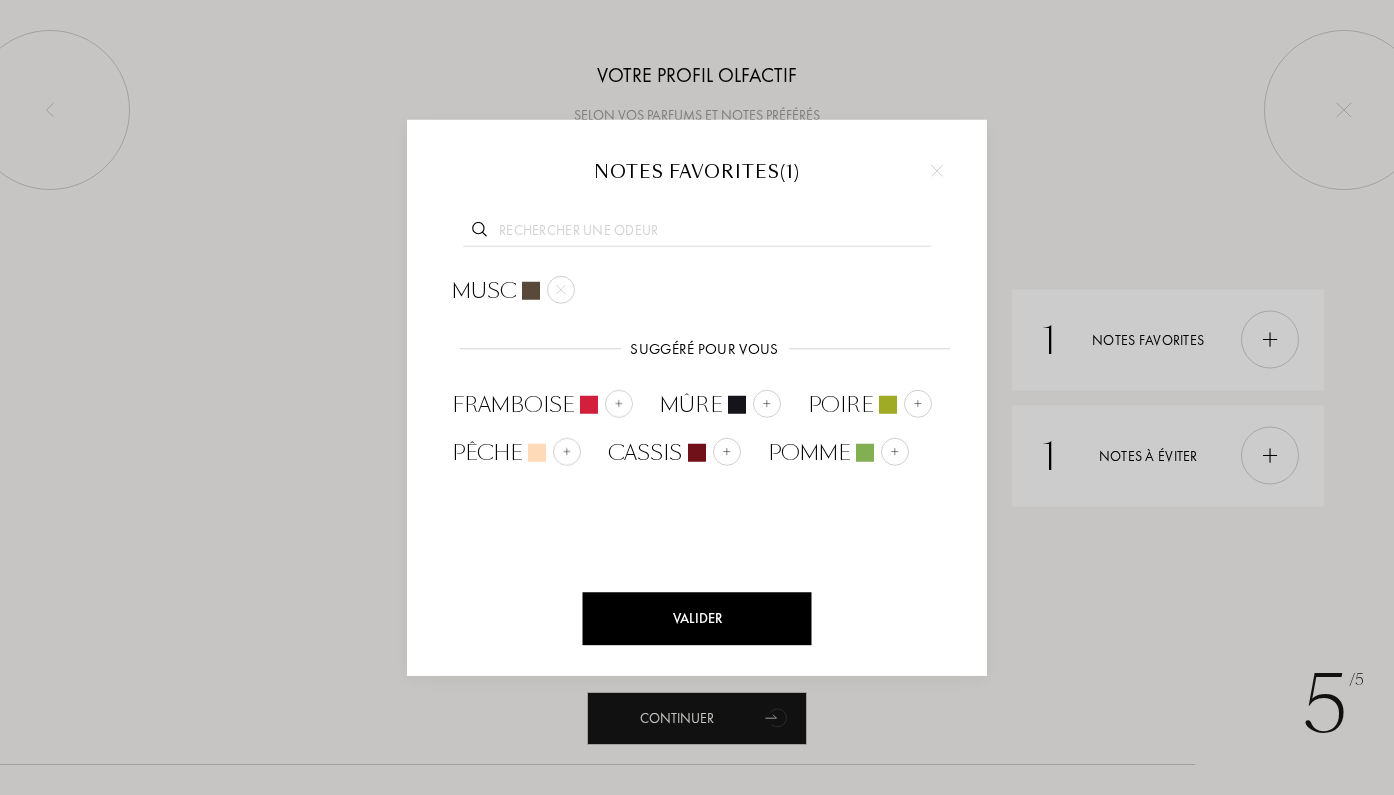 click on "Valider" at bounding box center [697, 618] 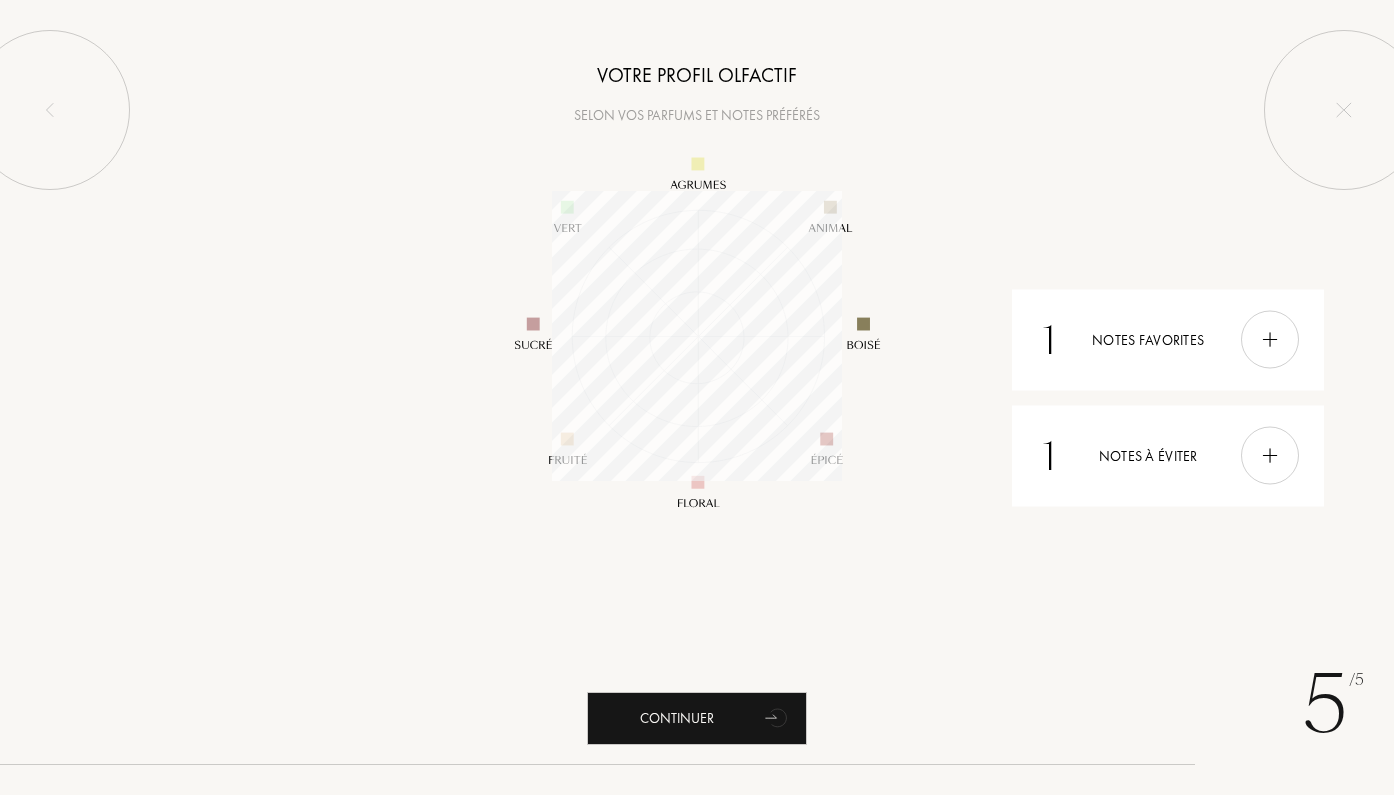 click at bounding box center (697, 336) 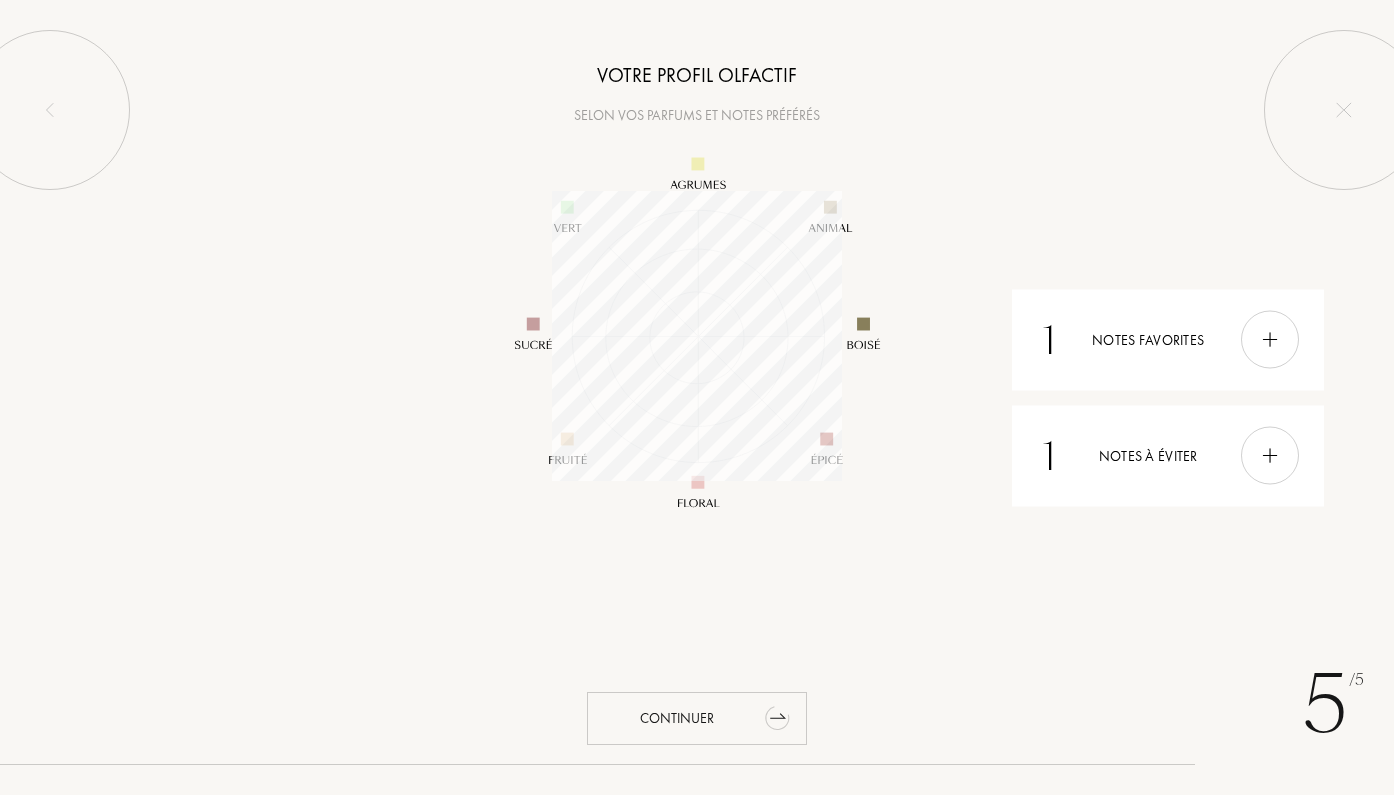 click on "Continuer" at bounding box center (697, 718) 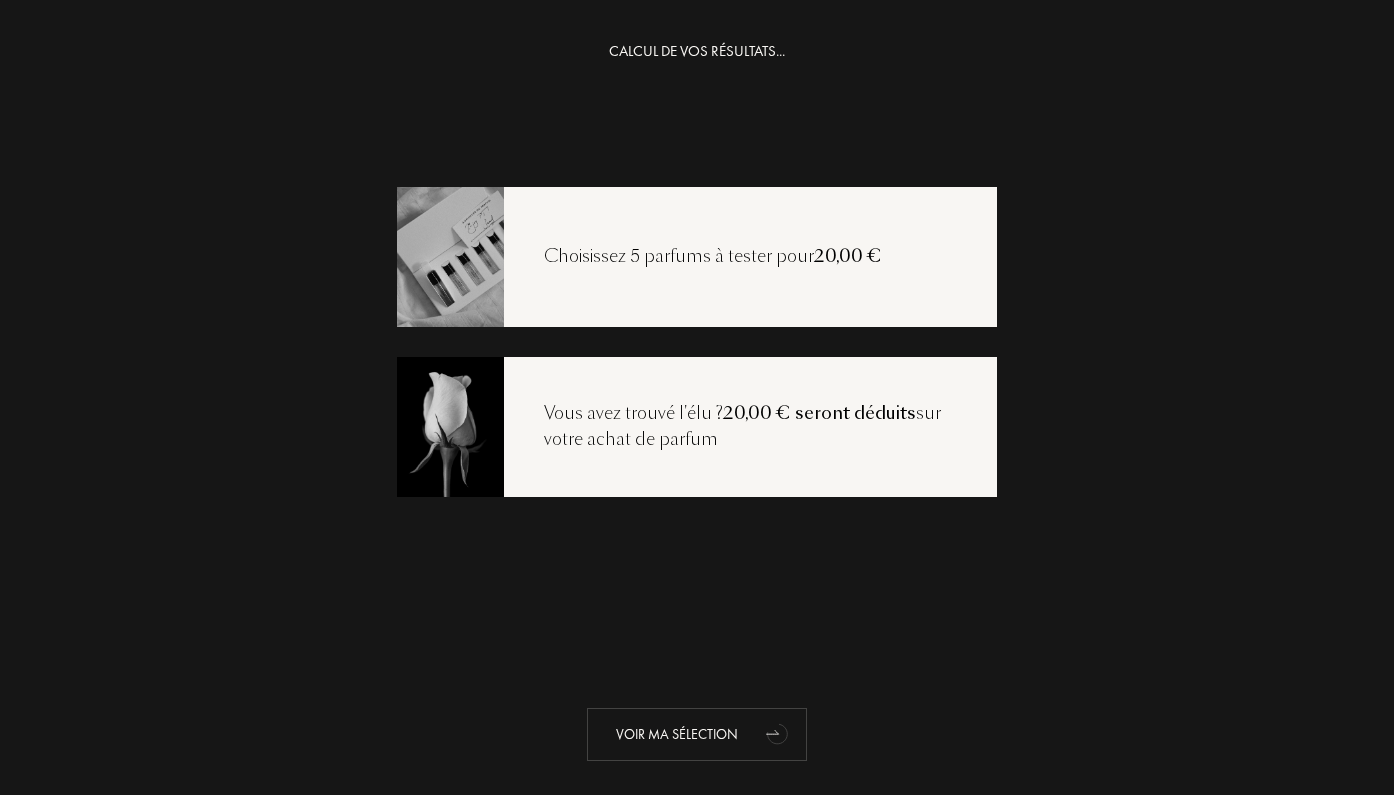click 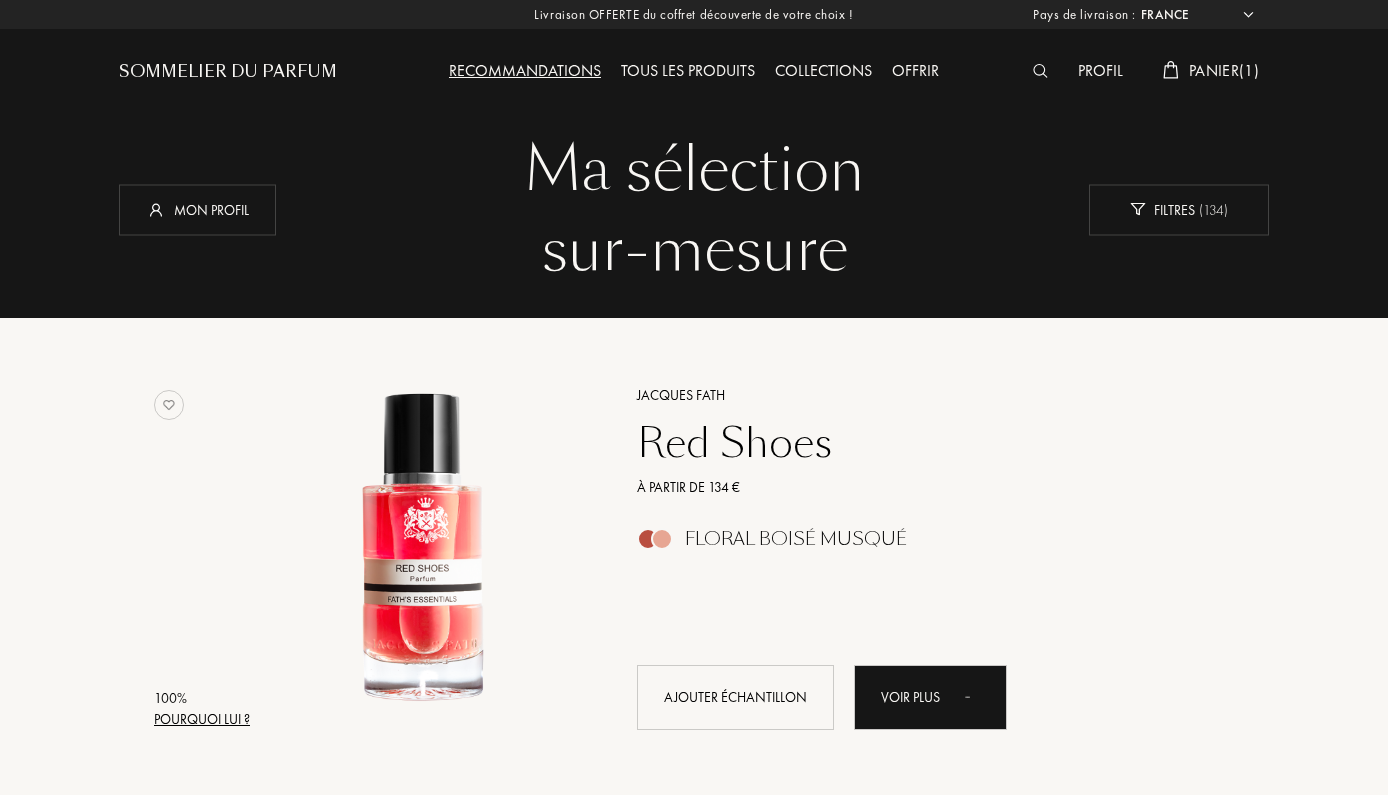 select on "FR" 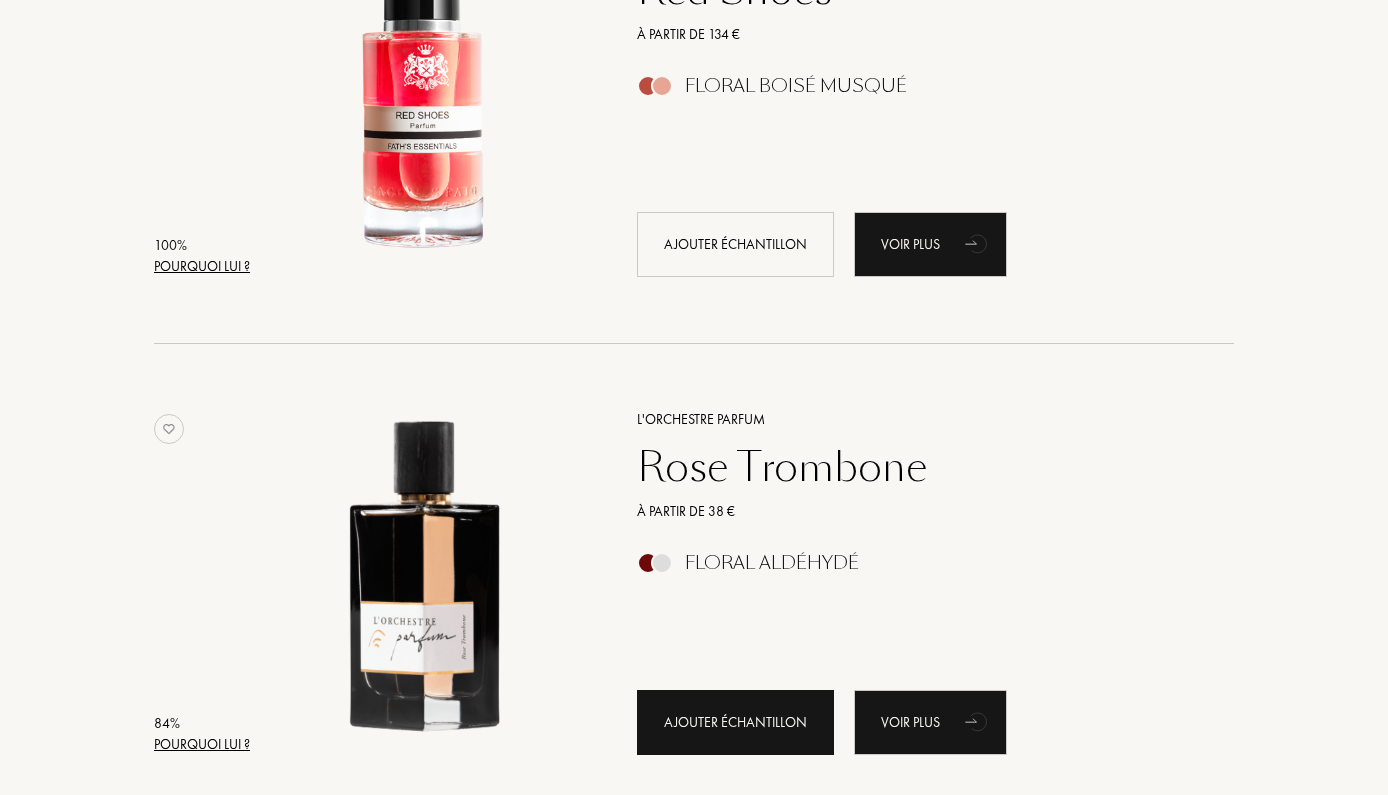 scroll, scrollTop: 448, scrollLeft: 0, axis: vertical 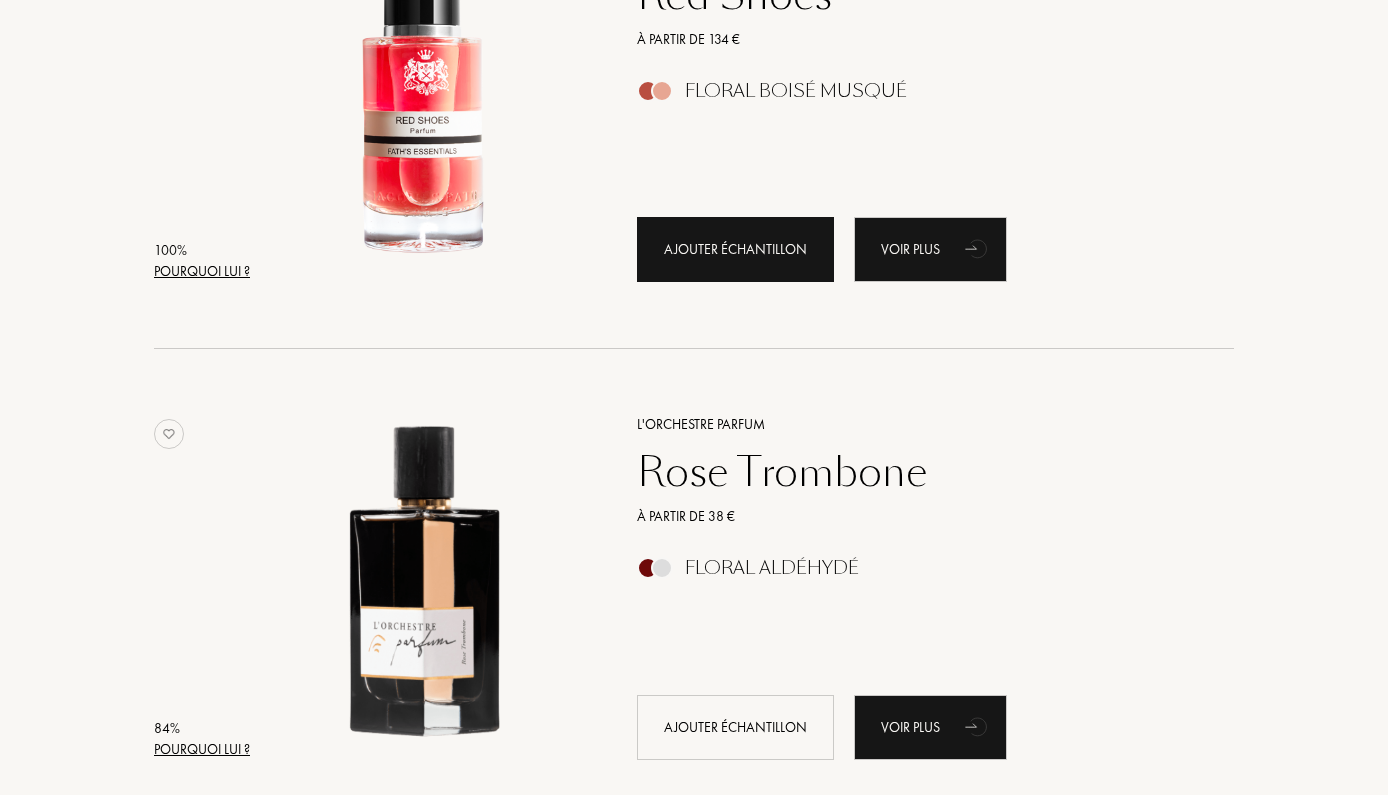 click on "Ajouter échantillon" at bounding box center (735, 249) 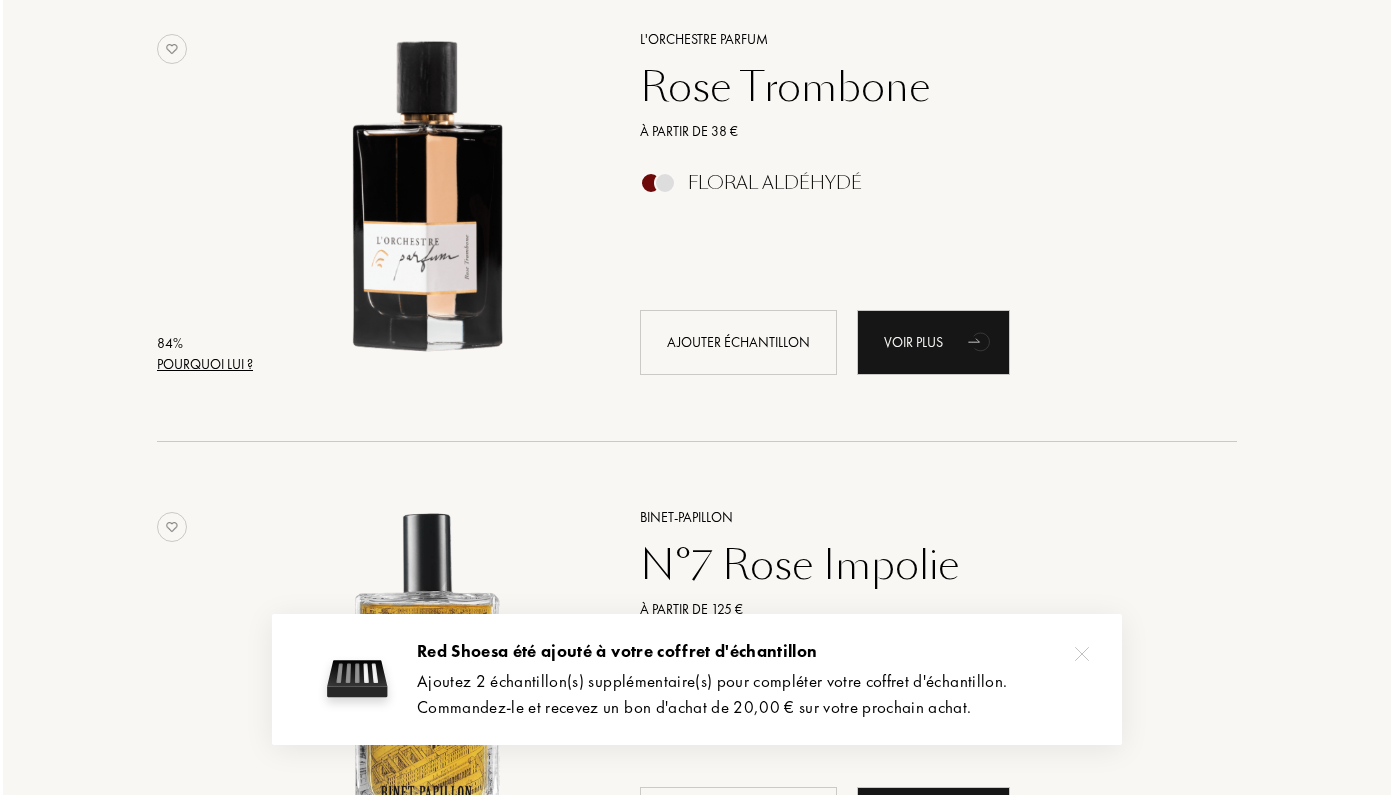 scroll, scrollTop: 835, scrollLeft: 0, axis: vertical 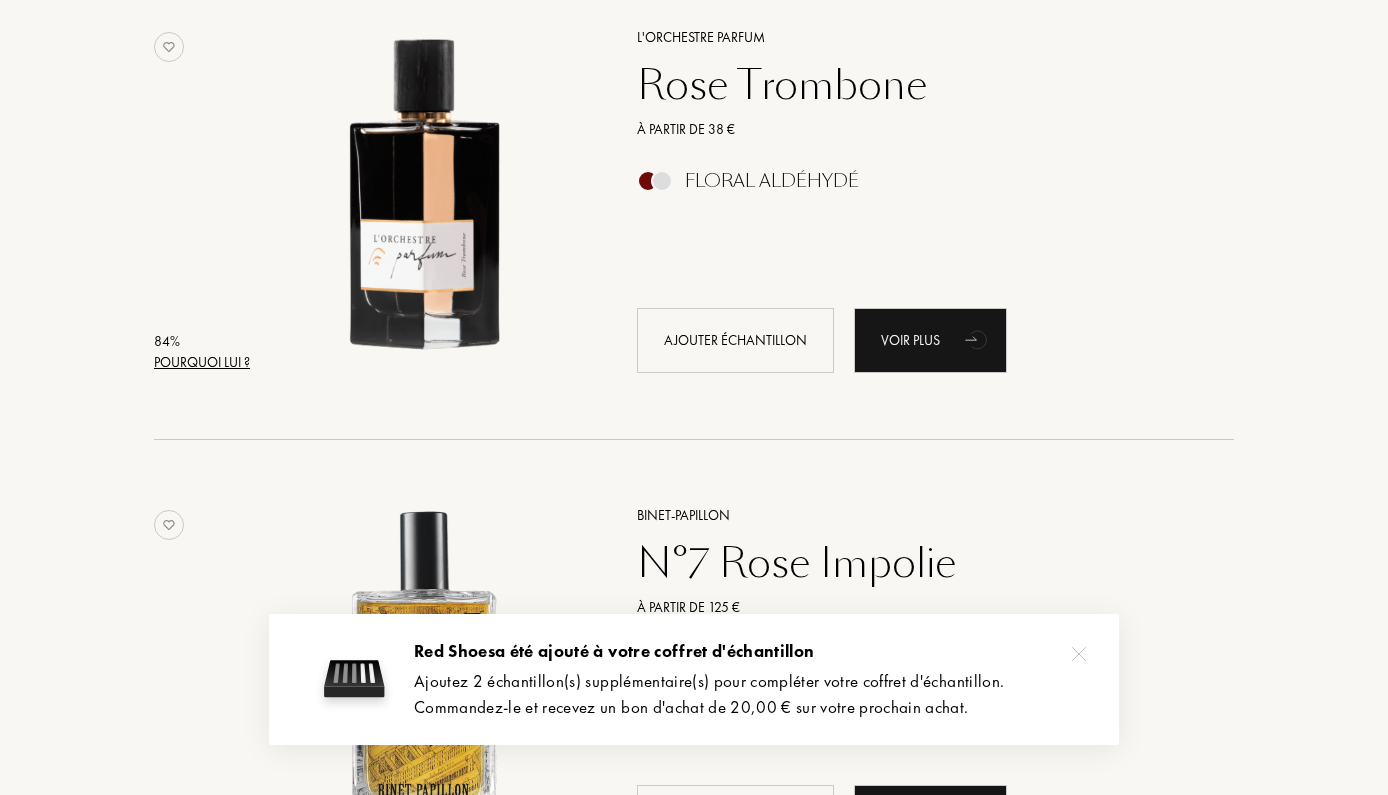 click on "Pourquoi lui ?" at bounding box center (202, 362) 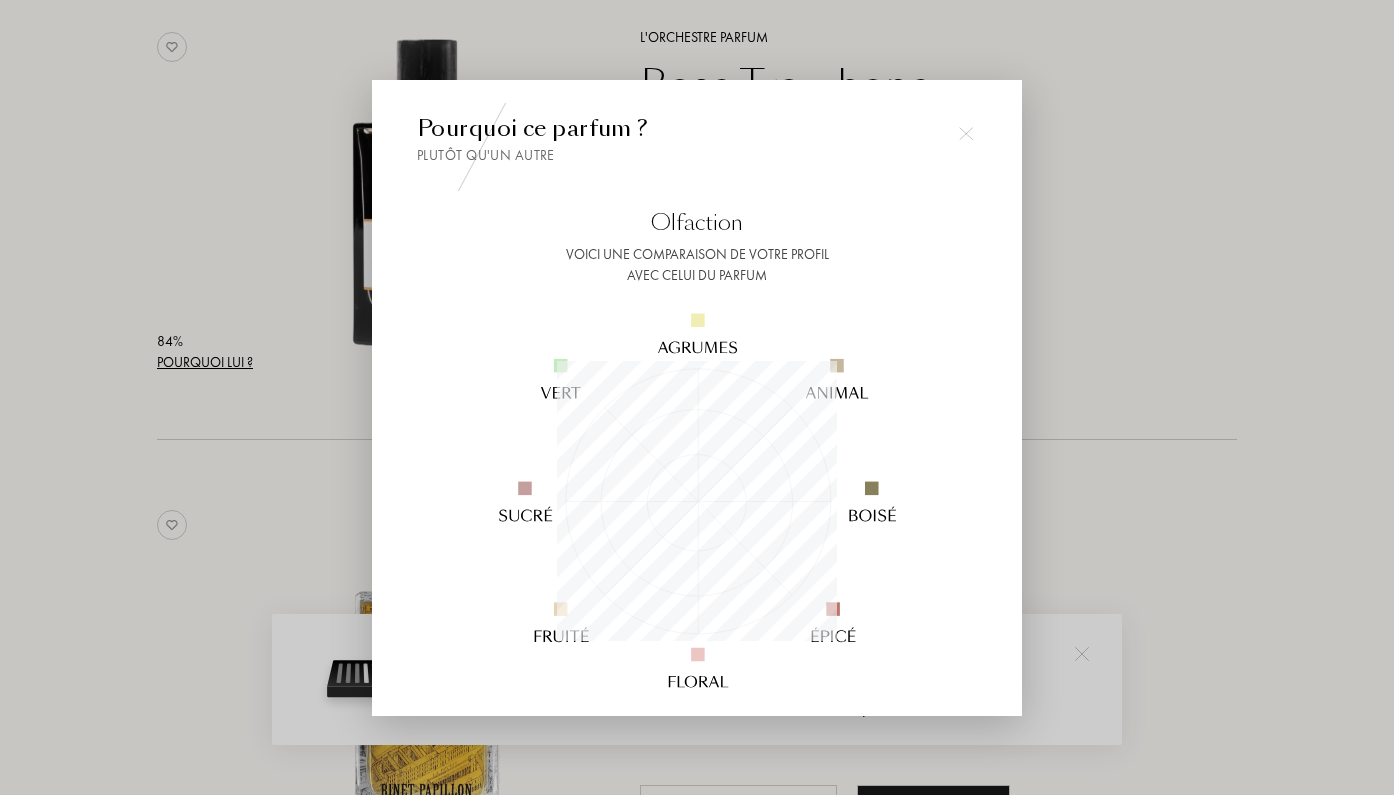scroll, scrollTop: 999720, scrollLeft: 999720, axis: both 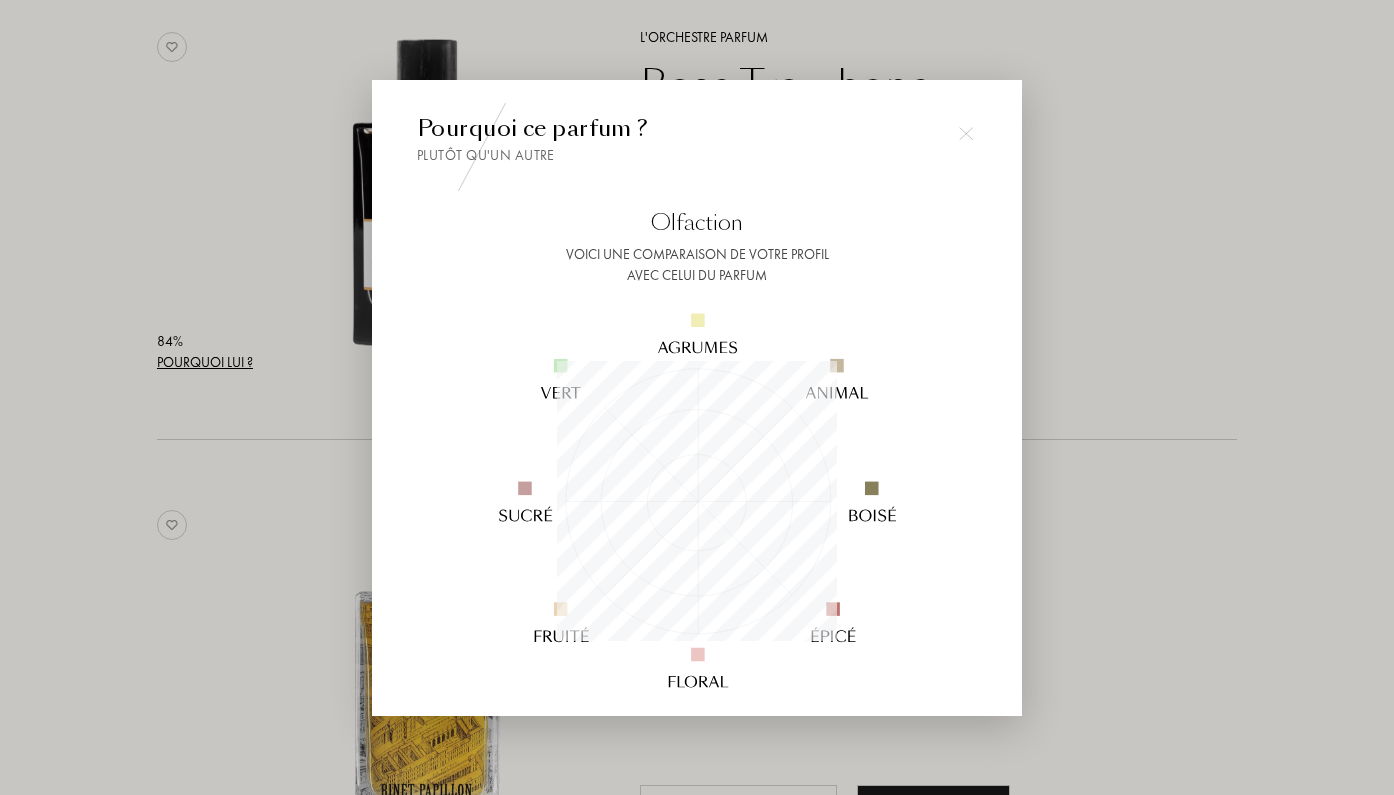 click at bounding box center (697, 397) 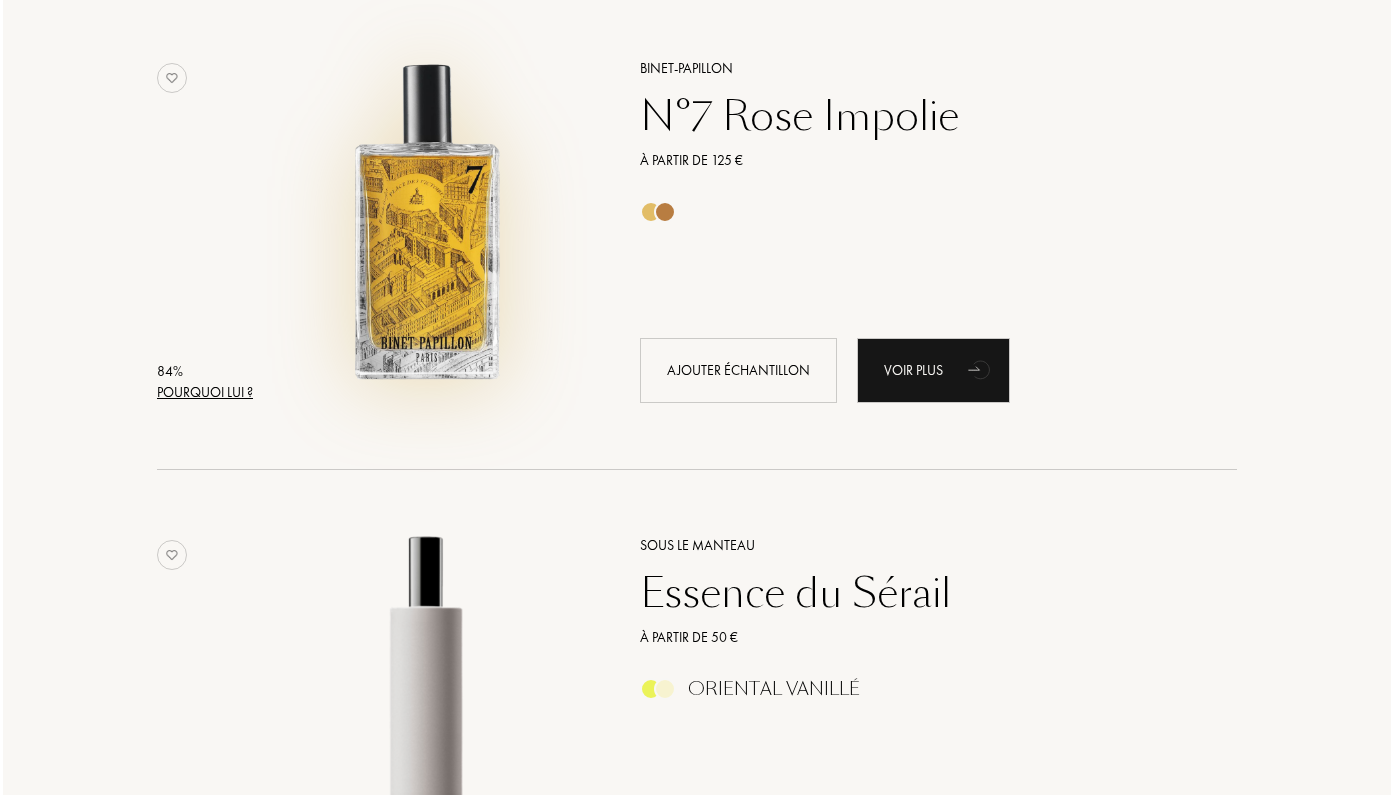scroll, scrollTop: 1334, scrollLeft: 0, axis: vertical 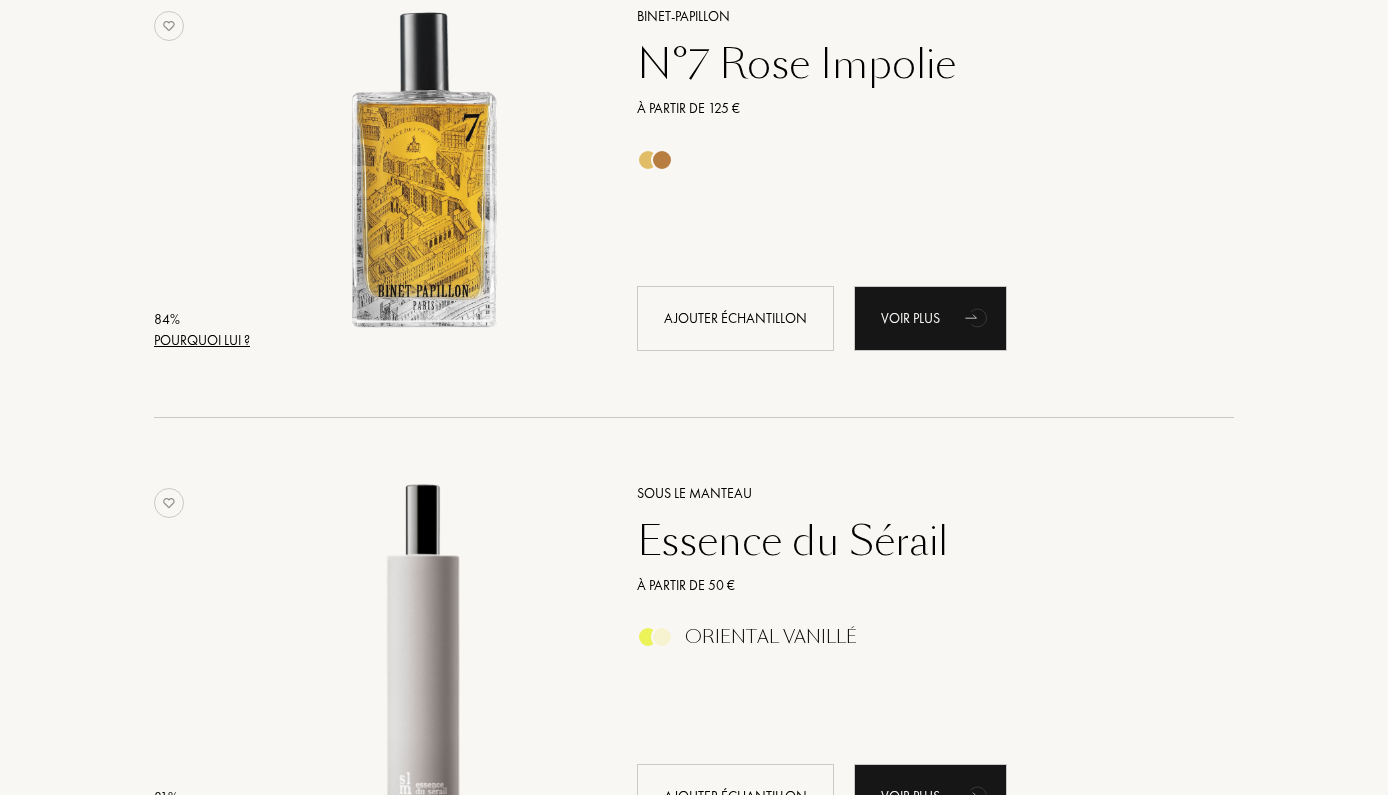 click on "Pourquoi lui ?" at bounding box center (202, 340) 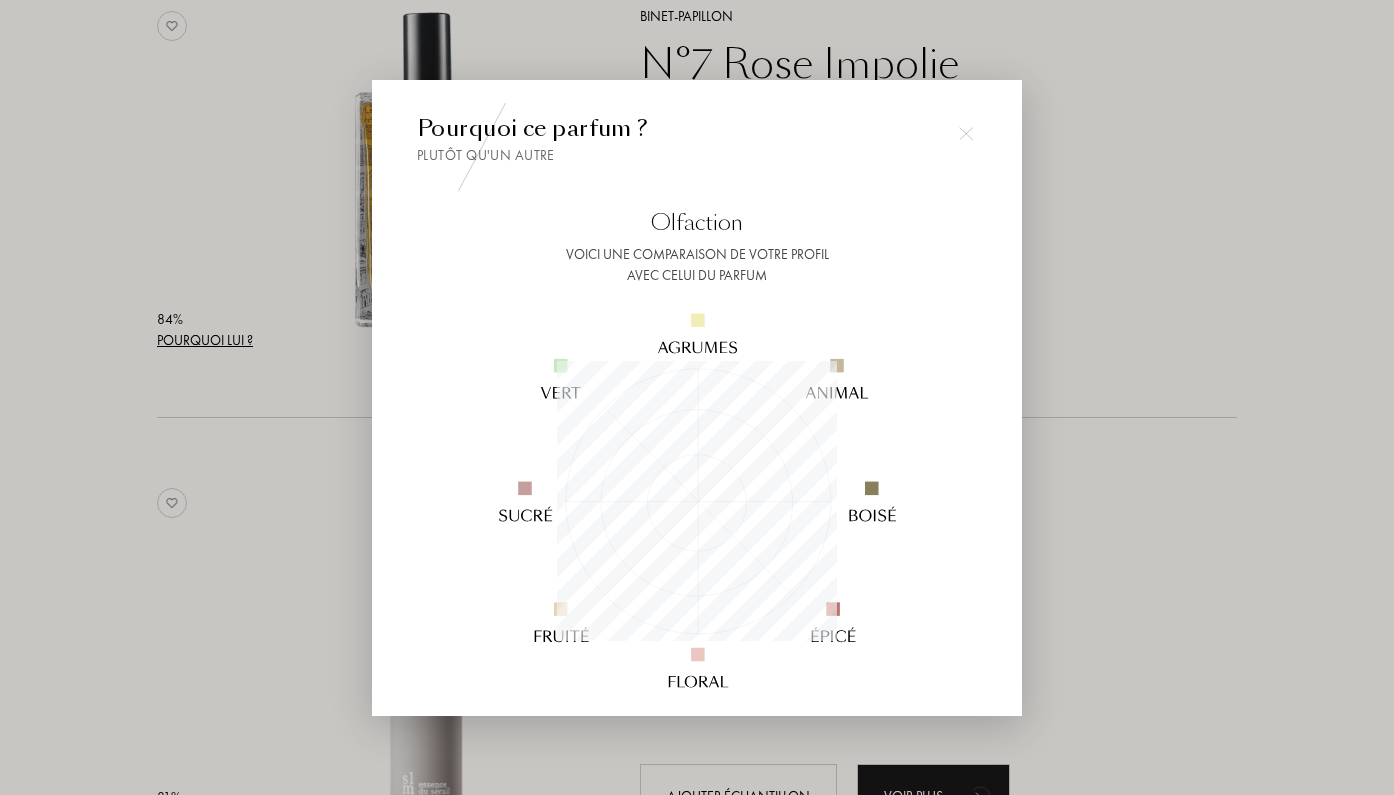 scroll, scrollTop: 999720, scrollLeft: 999720, axis: both 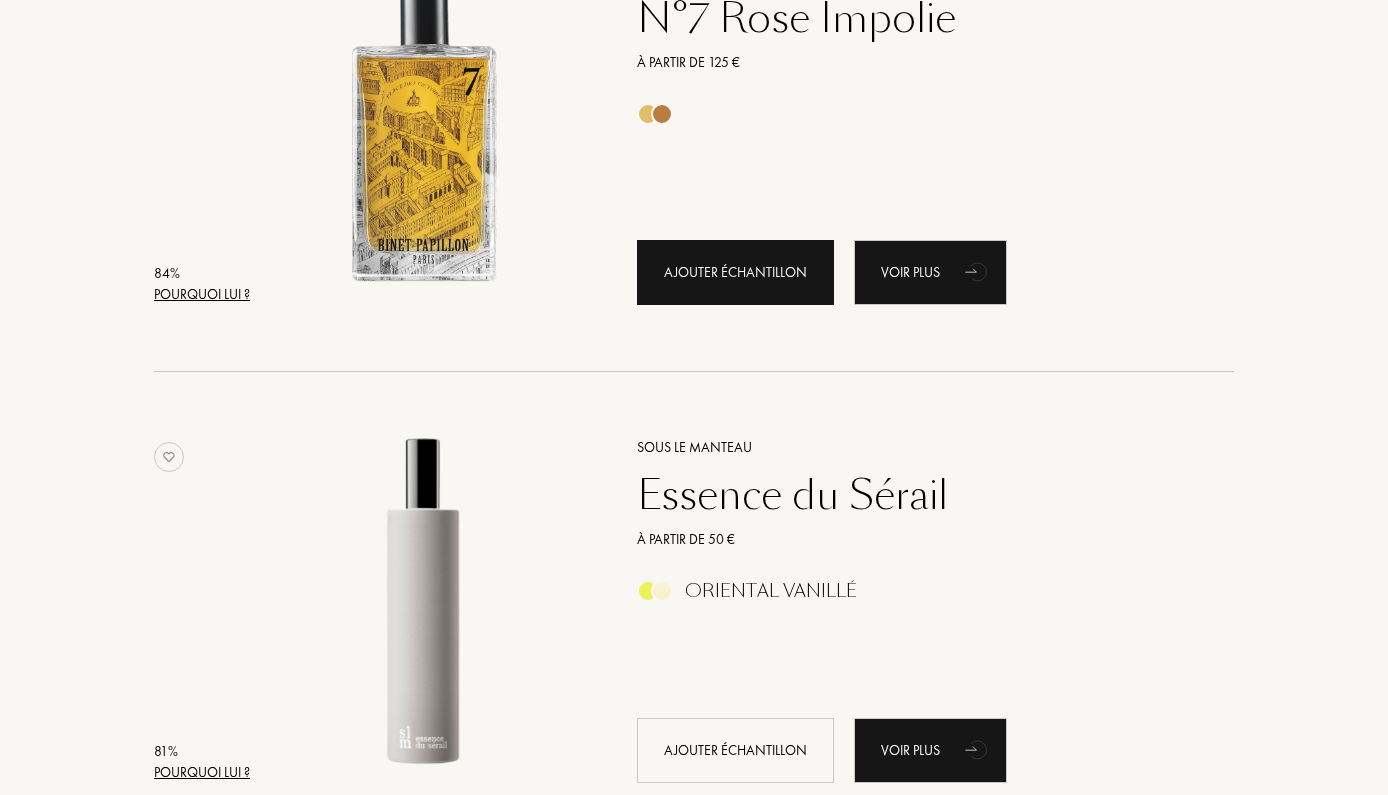 click on "Ajouter échantillon" at bounding box center (735, 272) 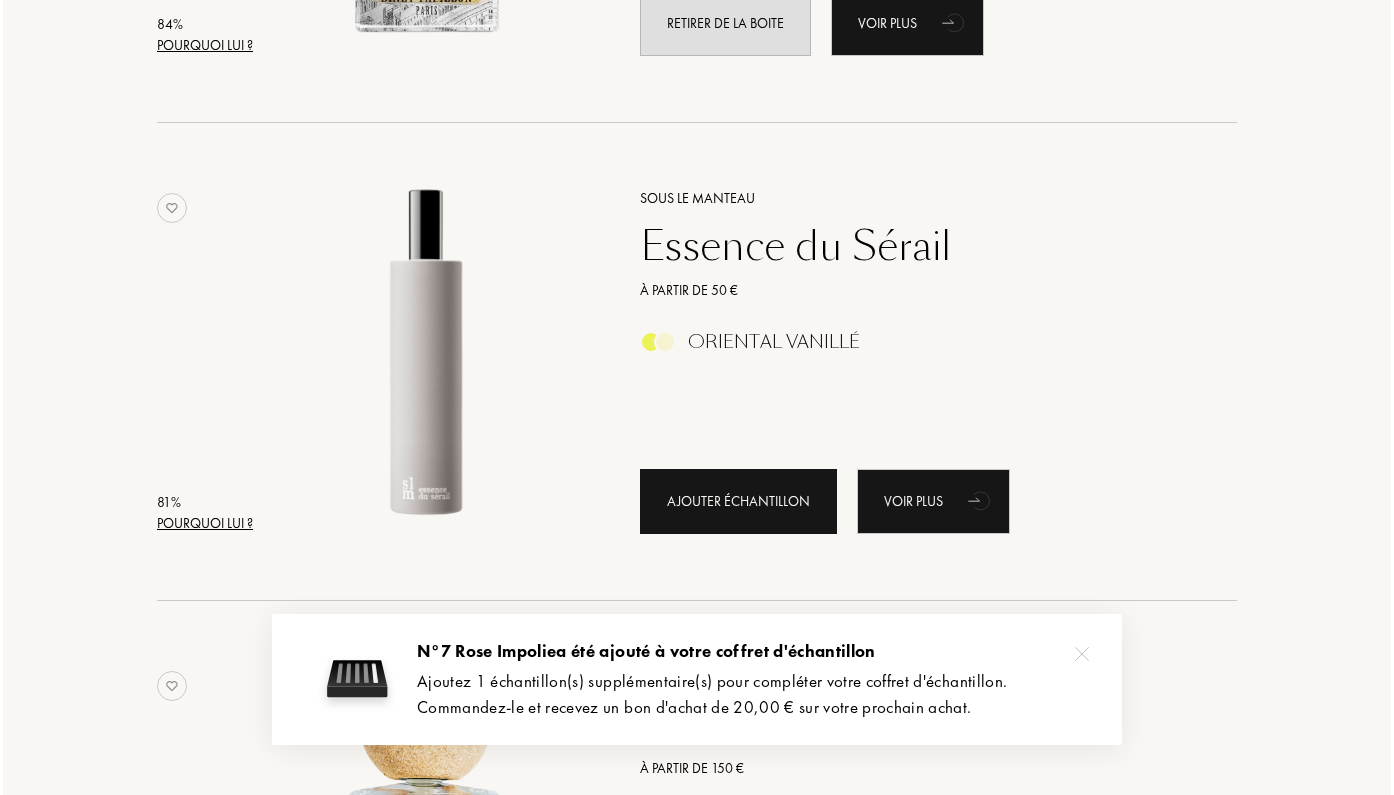 scroll, scrollTop: 1634, scrollLeft: 0, axis: vertical 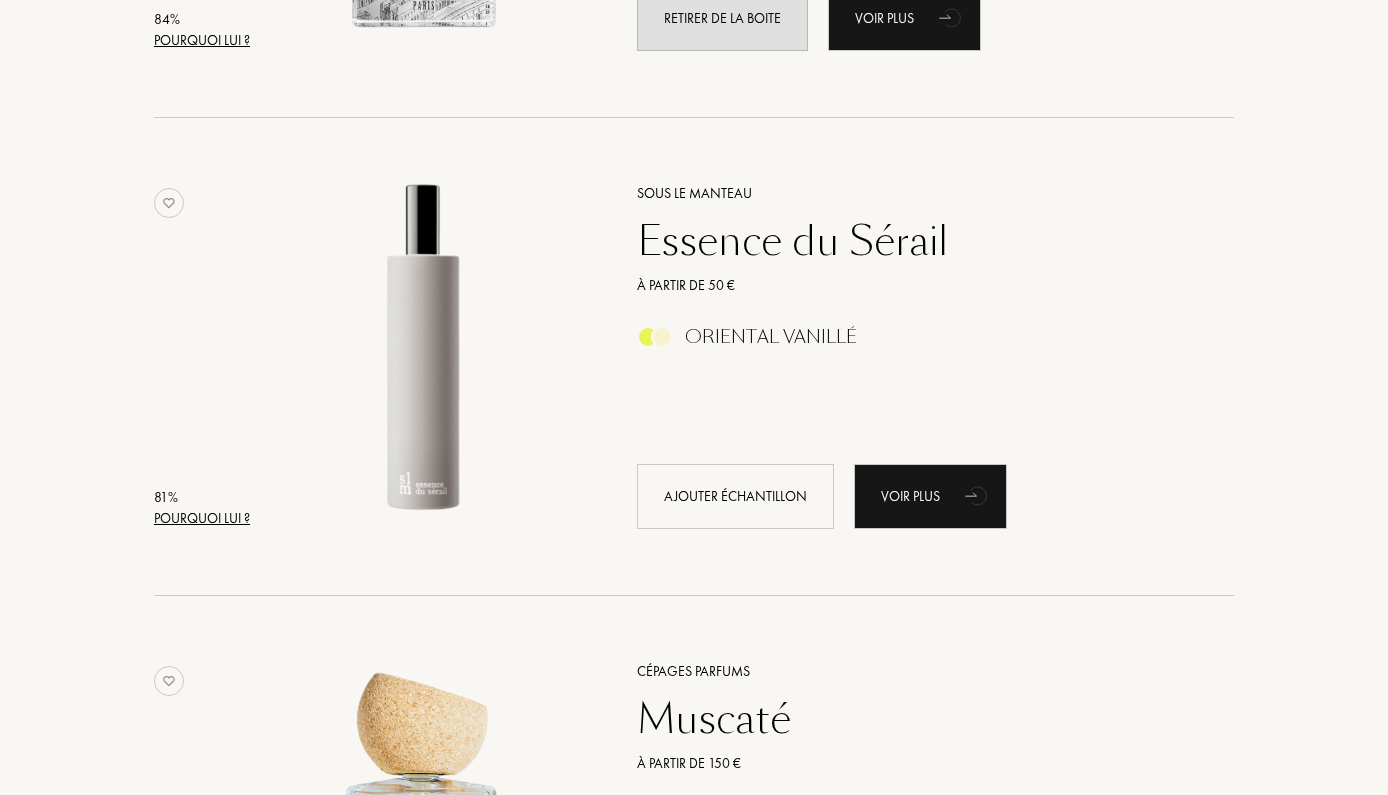 click on "Pourquoi lui ?" at bounding box center [202, 518] 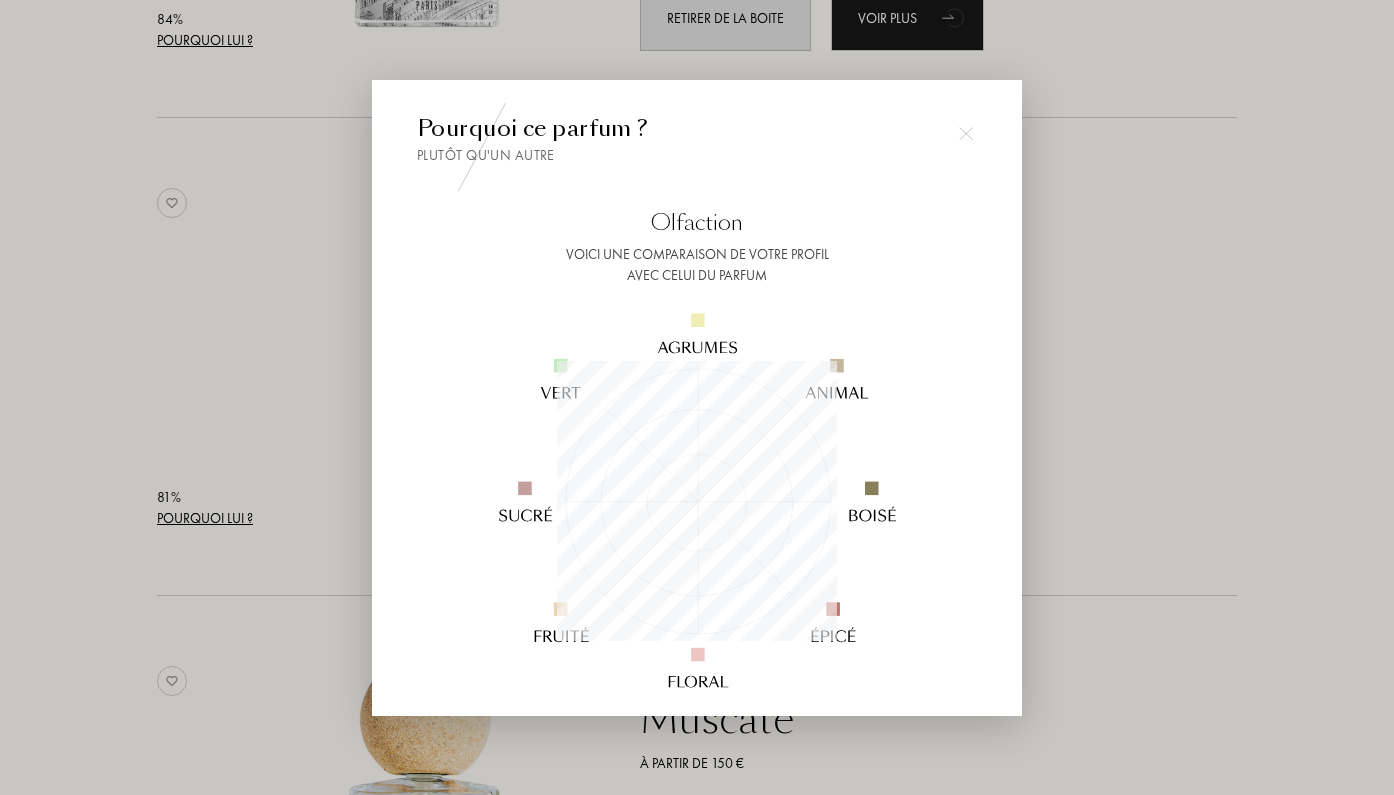 scroll, scrollTop: 999720, scrollLeft: 999720, axis: both 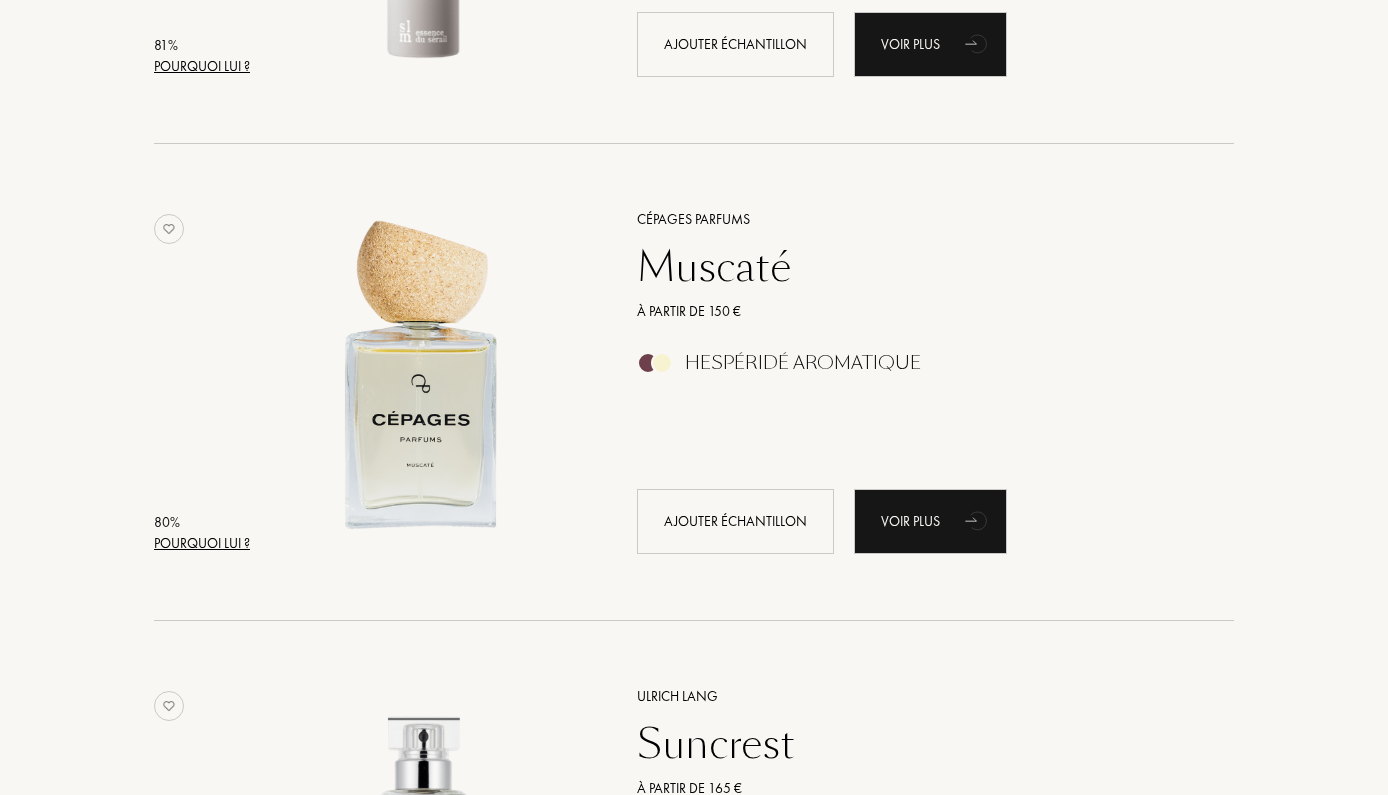 click on "Pourquoi lui ?" at bounding box center [202, 543] 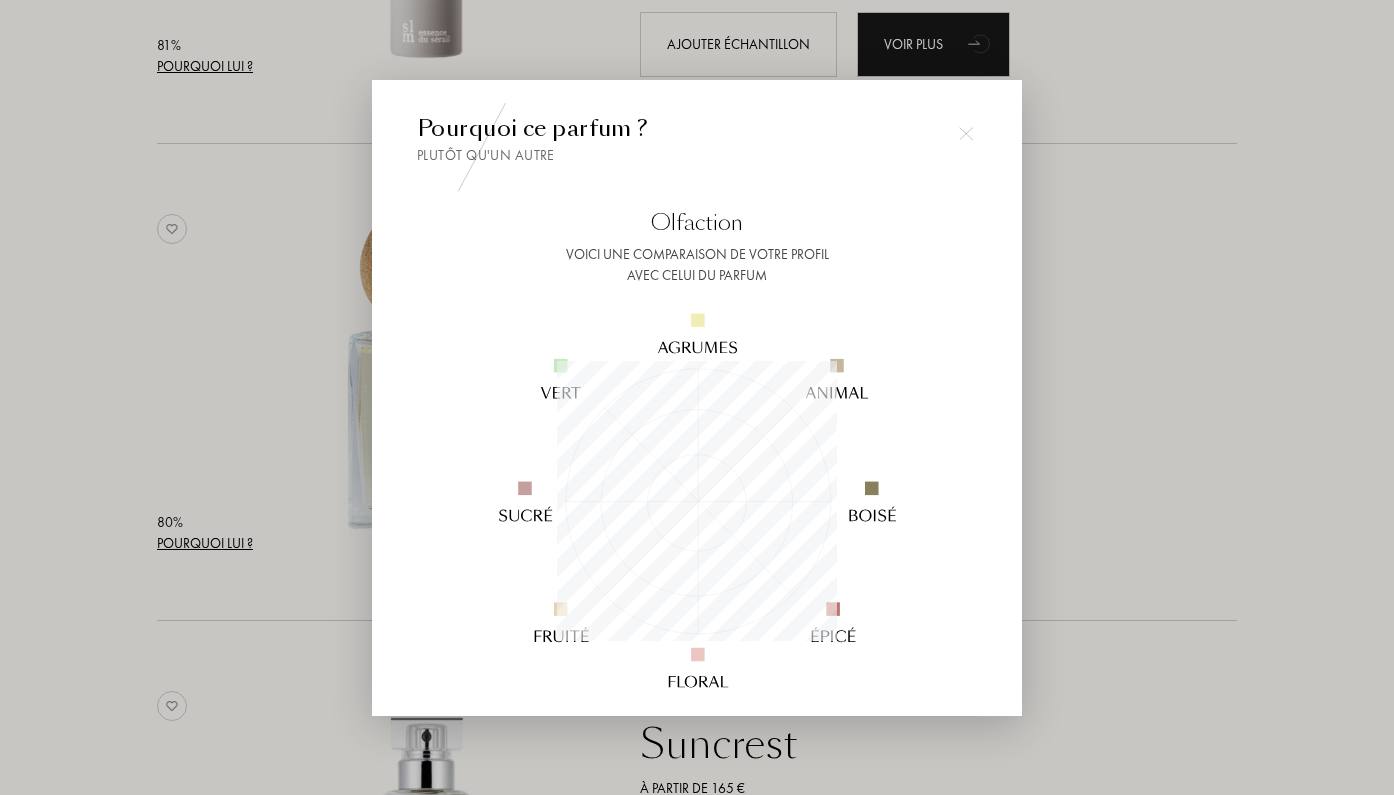scroll, scrollTop: 999720, scrollLeft: 999720, axis: both 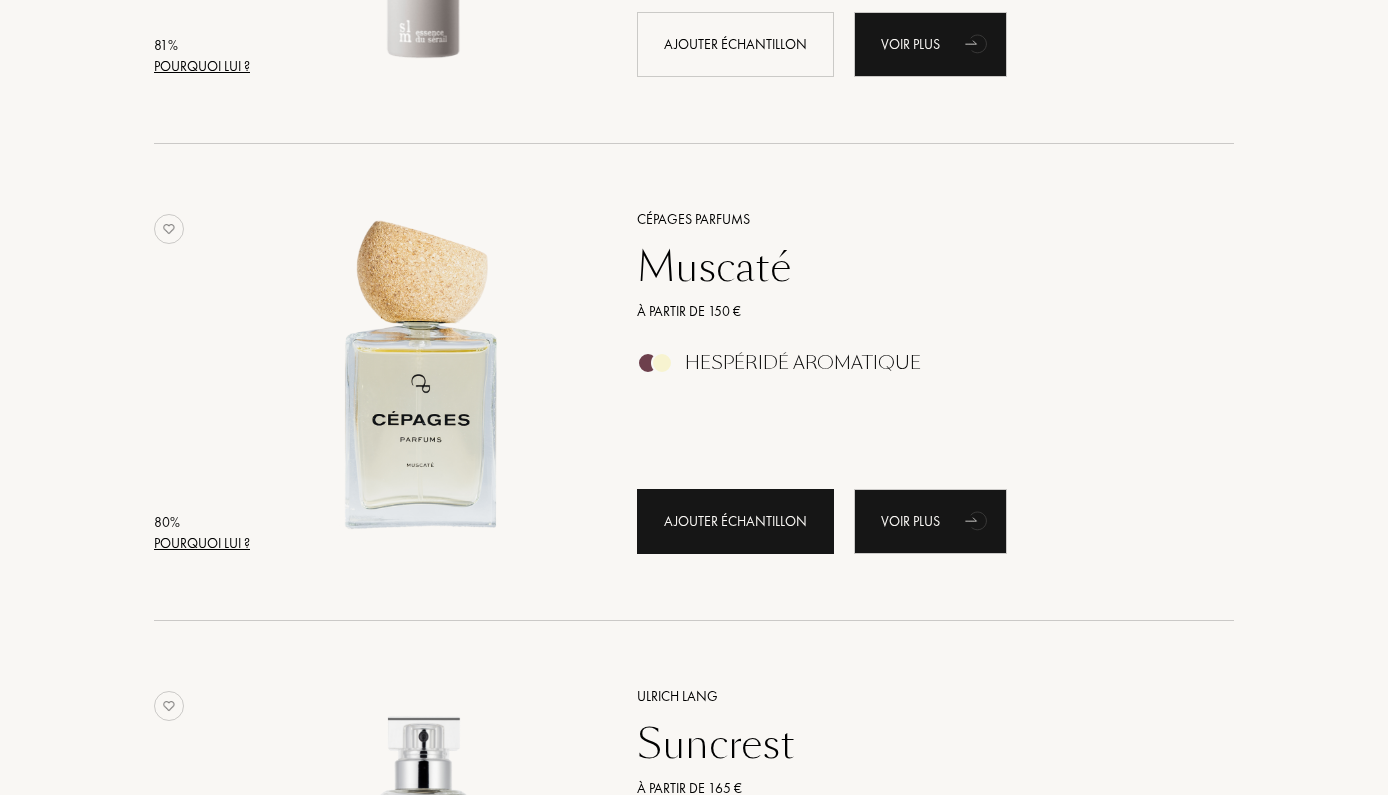 click on "Ajouter échantillon" at bounding box center (735, 521) 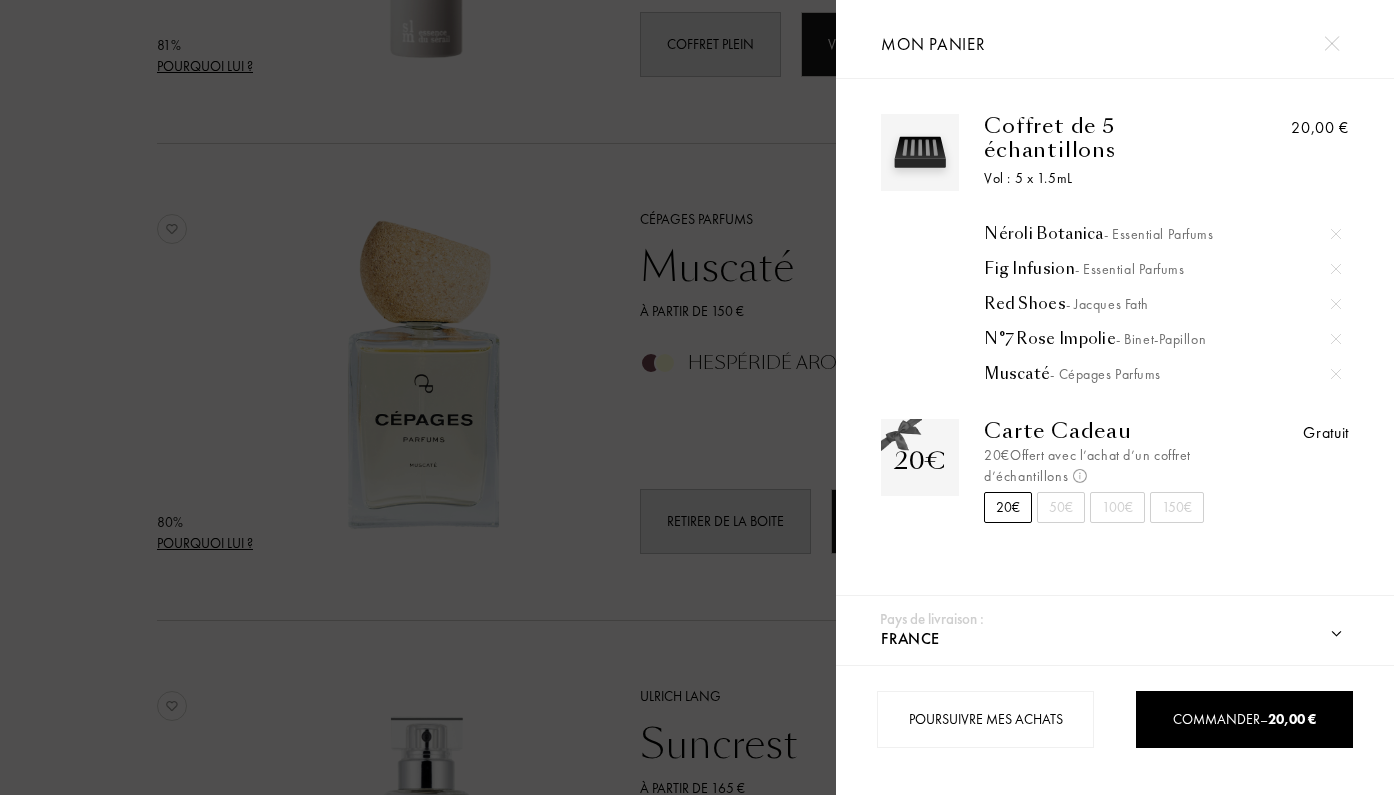 click at bounding box center [418, 397] 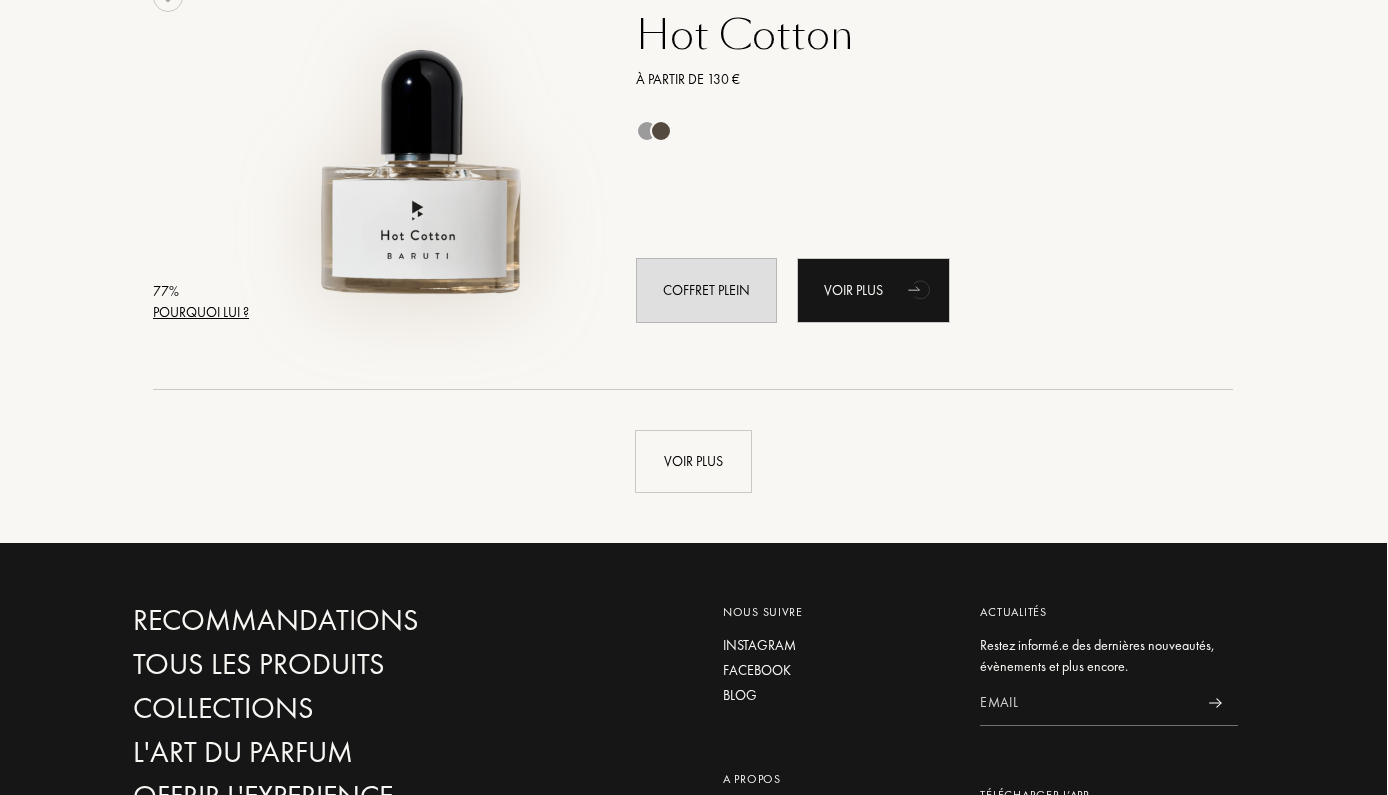 scroll, scrollTop: 4719, scrollLeft: 1, axis: both 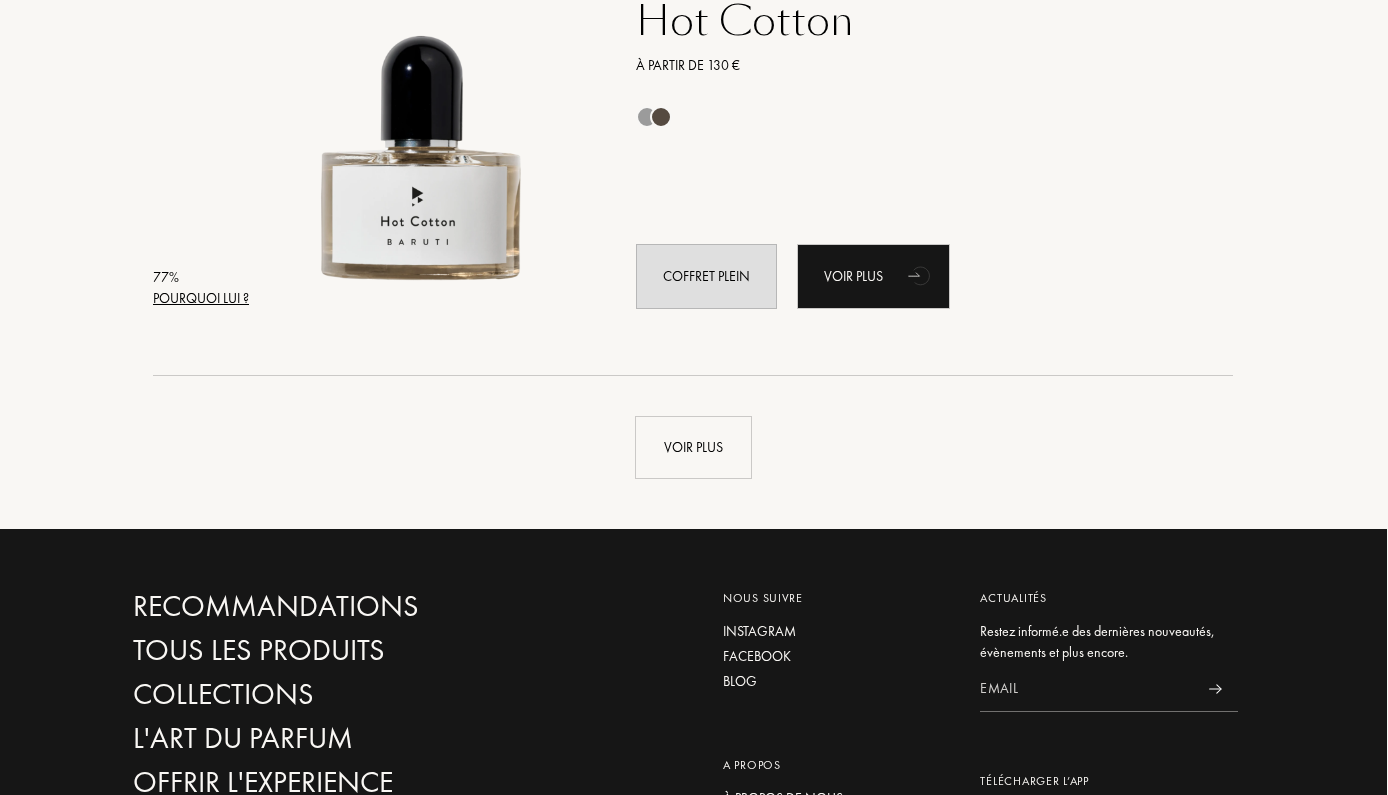 click on "77 % Pourquoi lui ? Baruti Hot Cotton À partir de 130 € Coffret plein Voir plus" at bounding box center [693, 157] 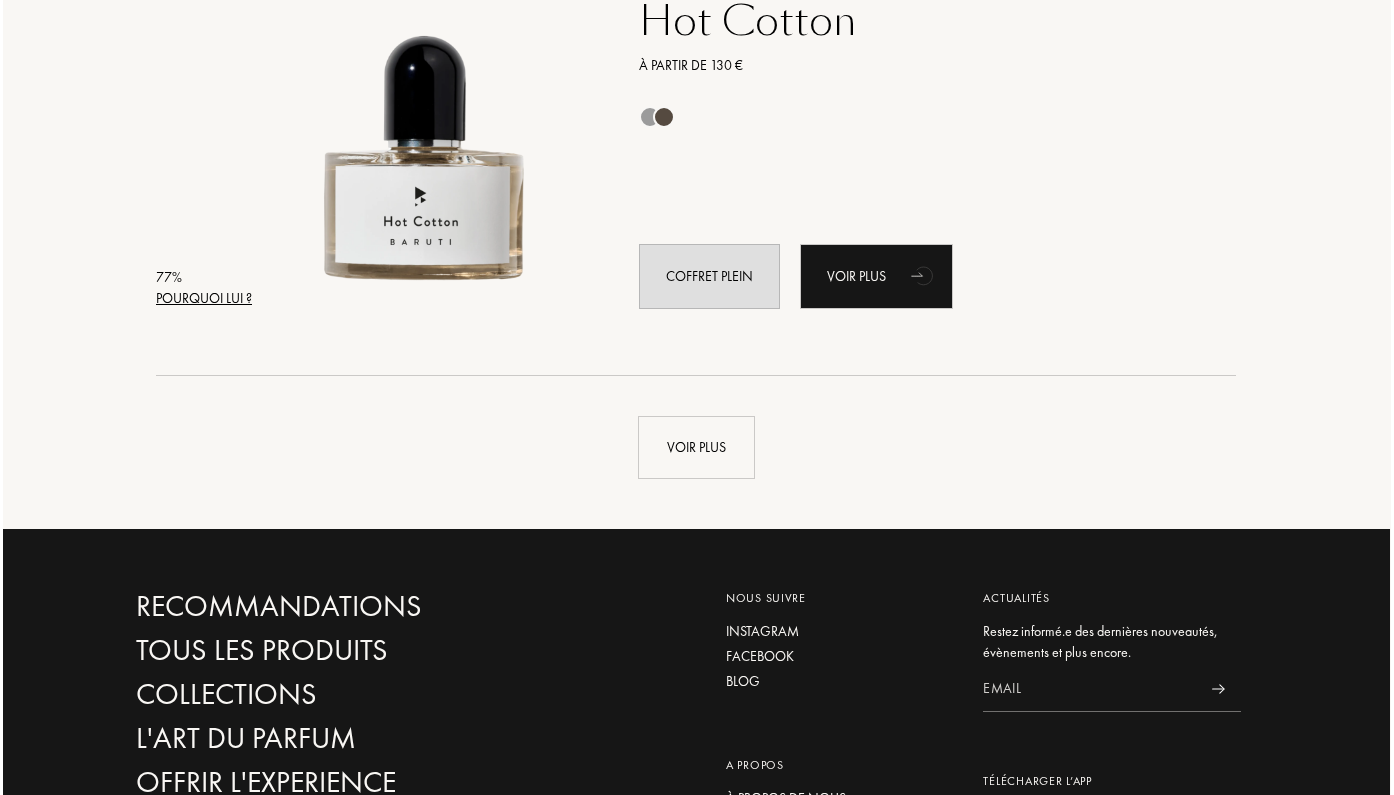 scroll, scrollTop: 4719, scrollLeft: 0, axis: vertical 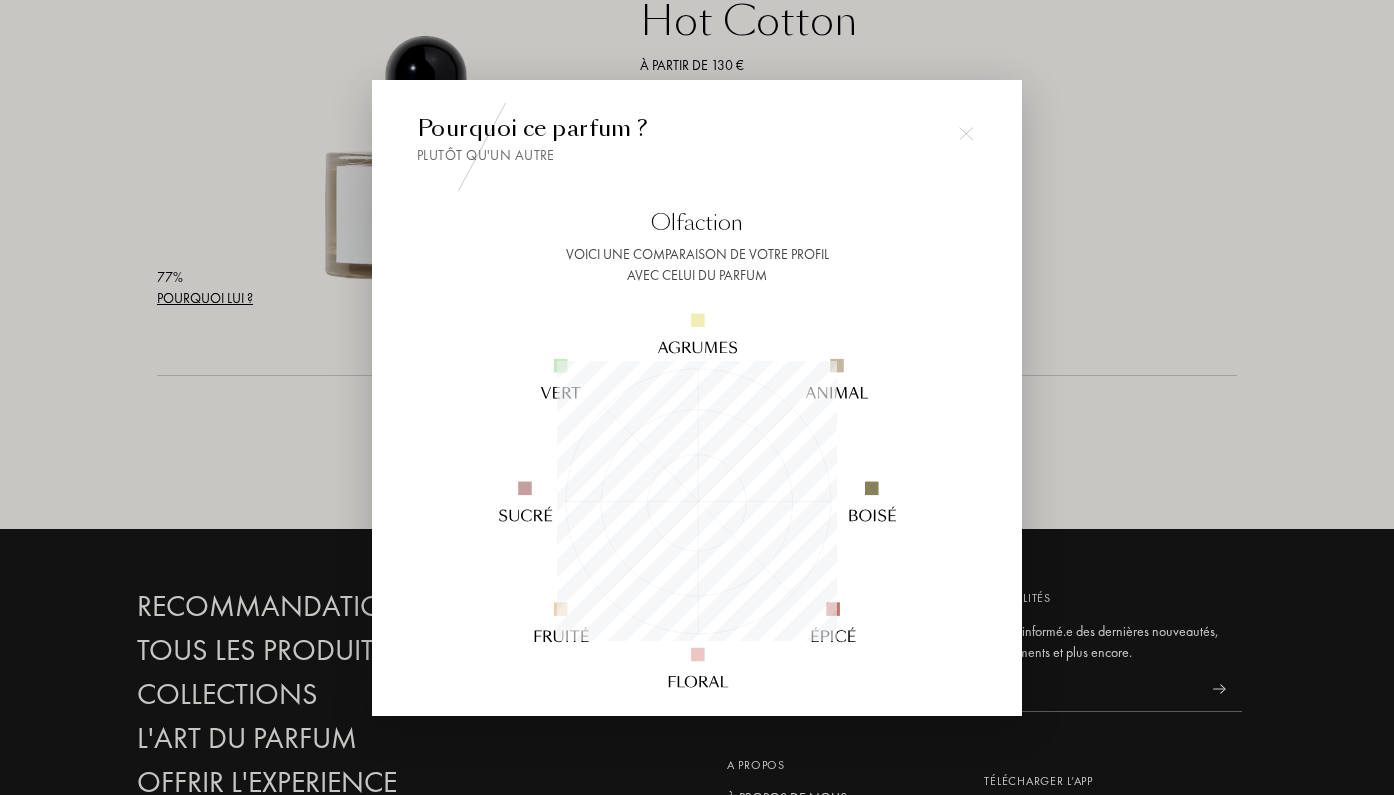 click at bounding box center (697, 397) 